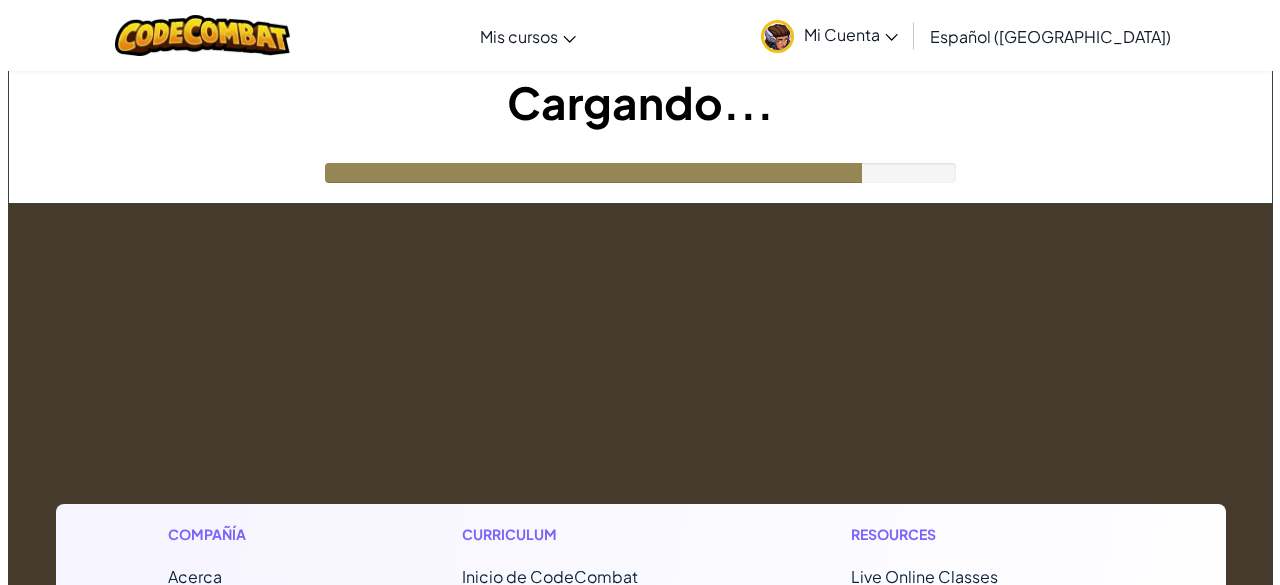 scroll, scrollTop: 0, scrollLeft: 0, axis: both 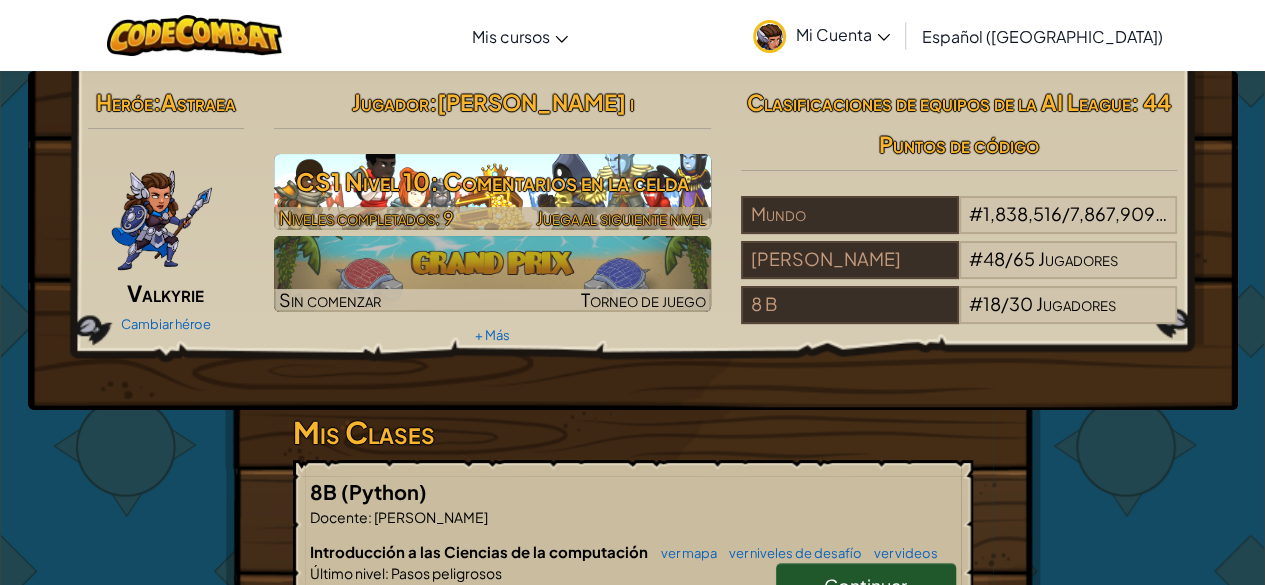 click on "CS1 Nivel 10: Comentarios en la celda" at bounding box center [492, 181] 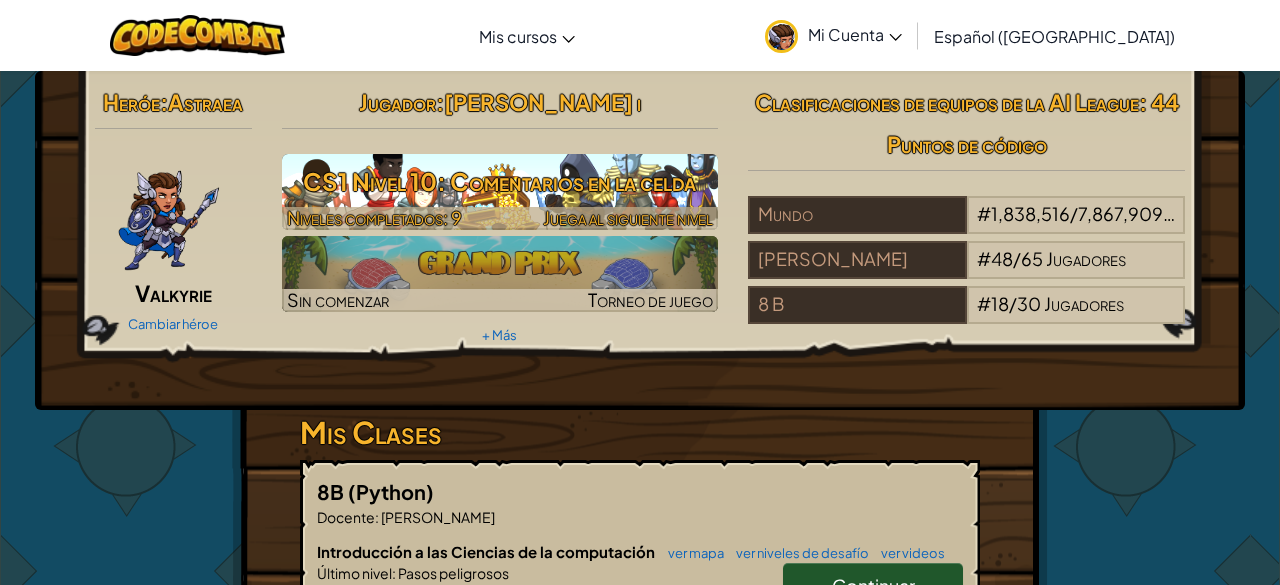 select on "es-419" 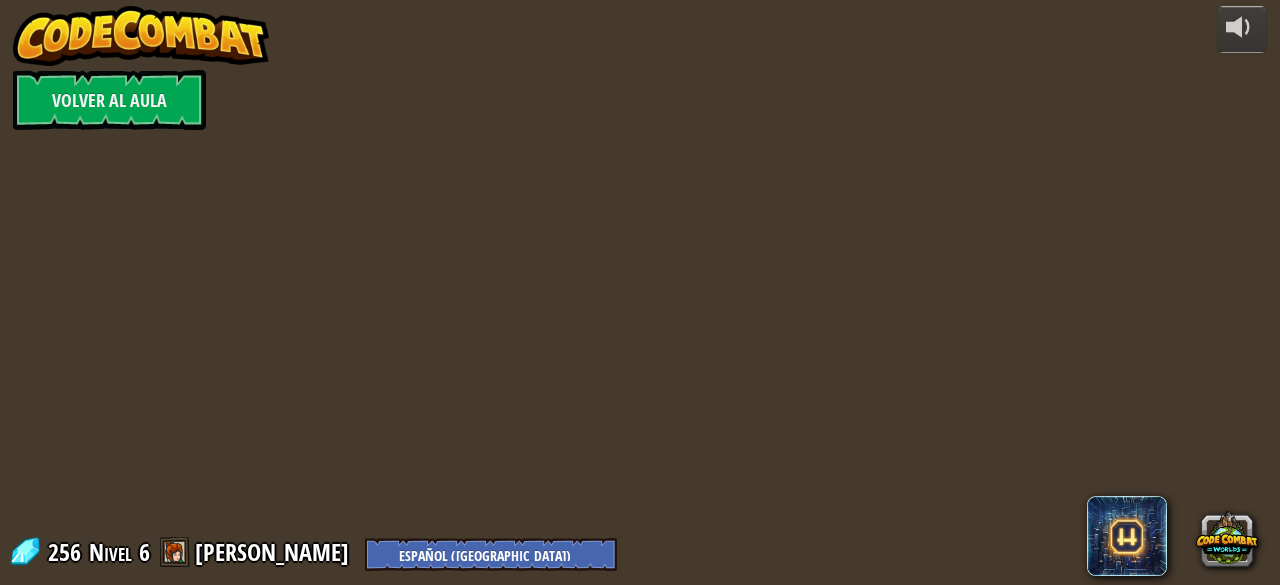 select on "es-419" 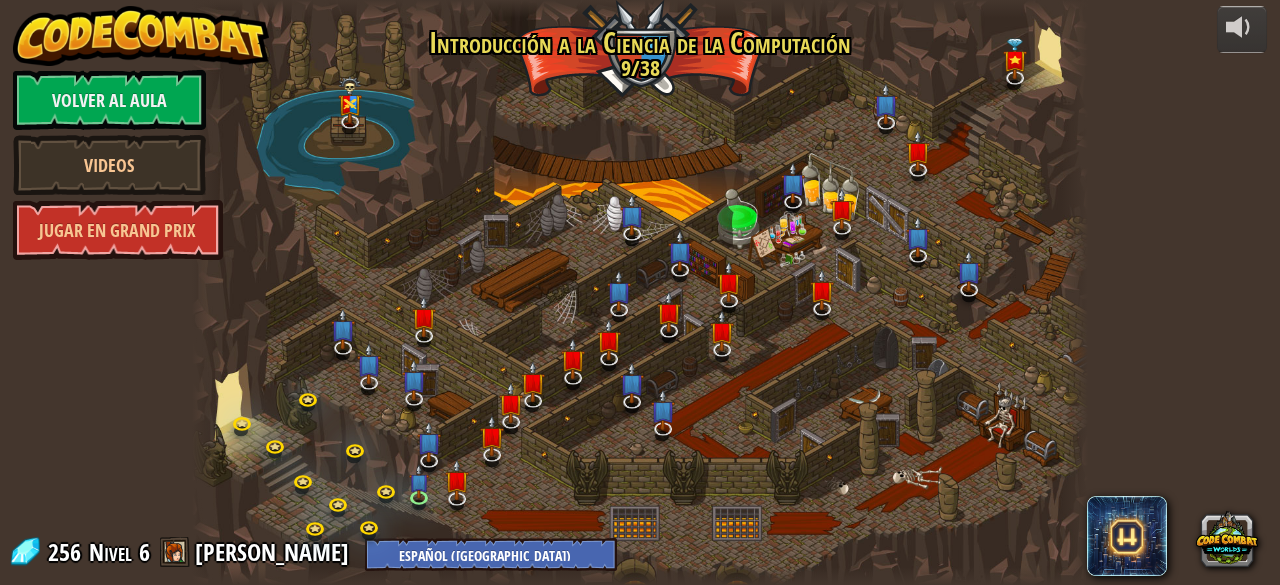 select on "es-419" 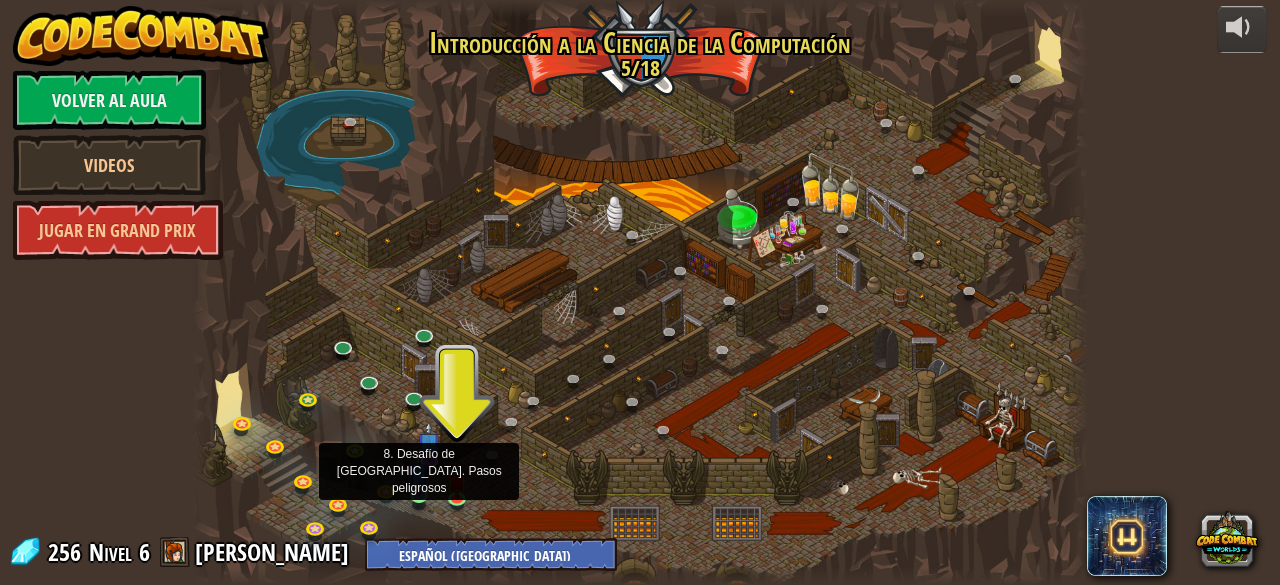 click at bounding box center [419, 473] 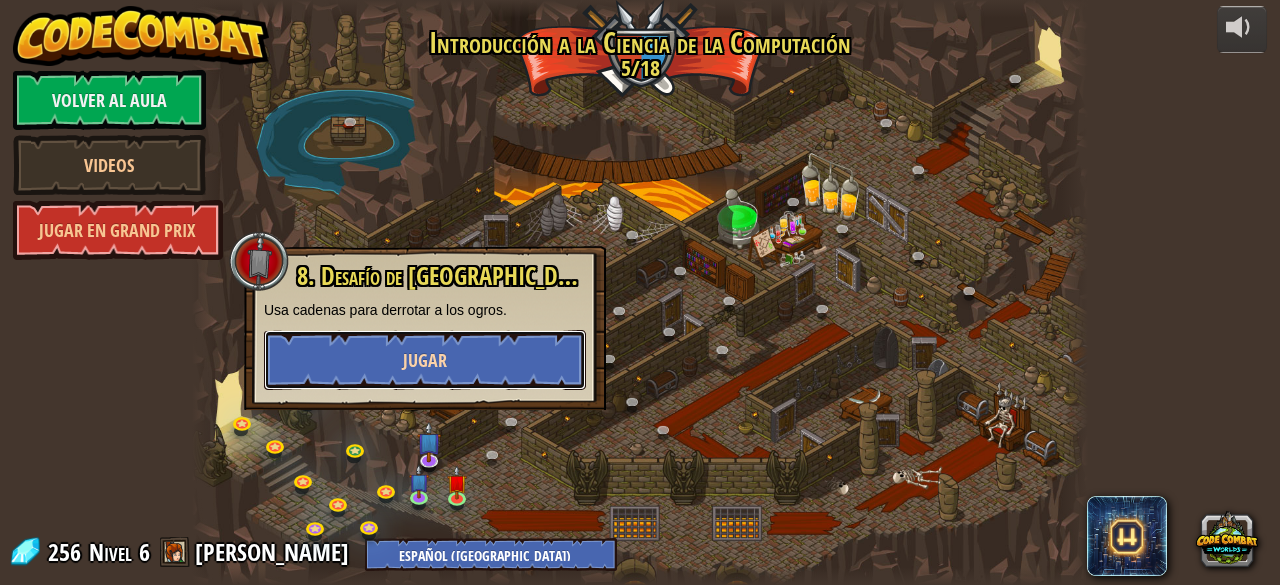 click on "Jugar" at bounding box center (425, 360) 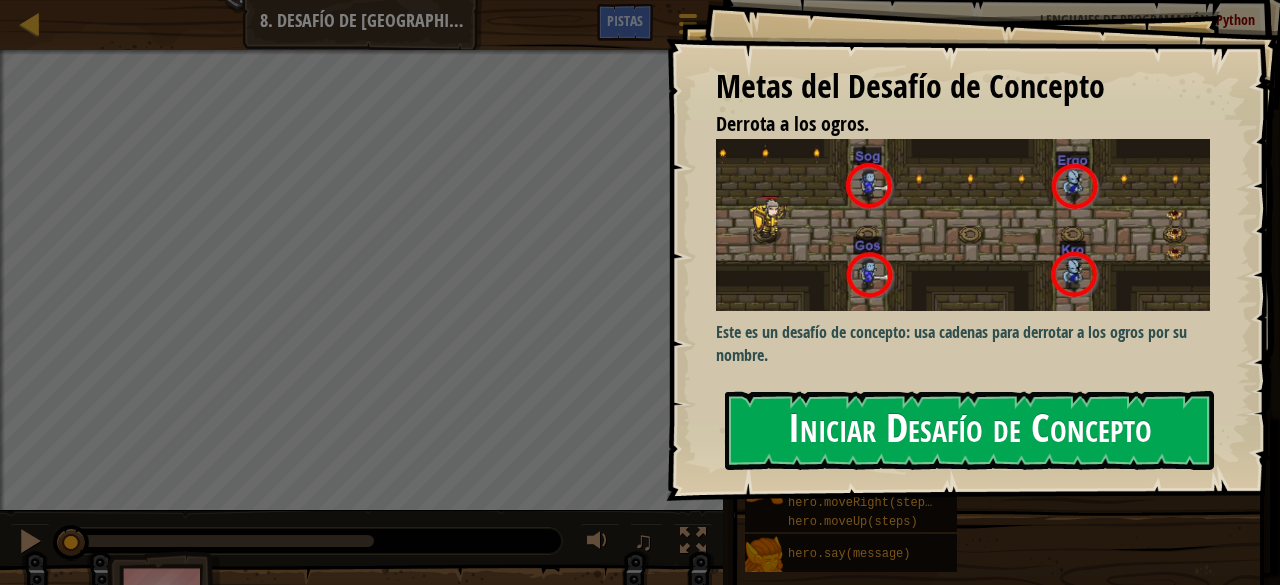 click on "Iniciar Desafío de Concepto" at bounding box center [969, 430] 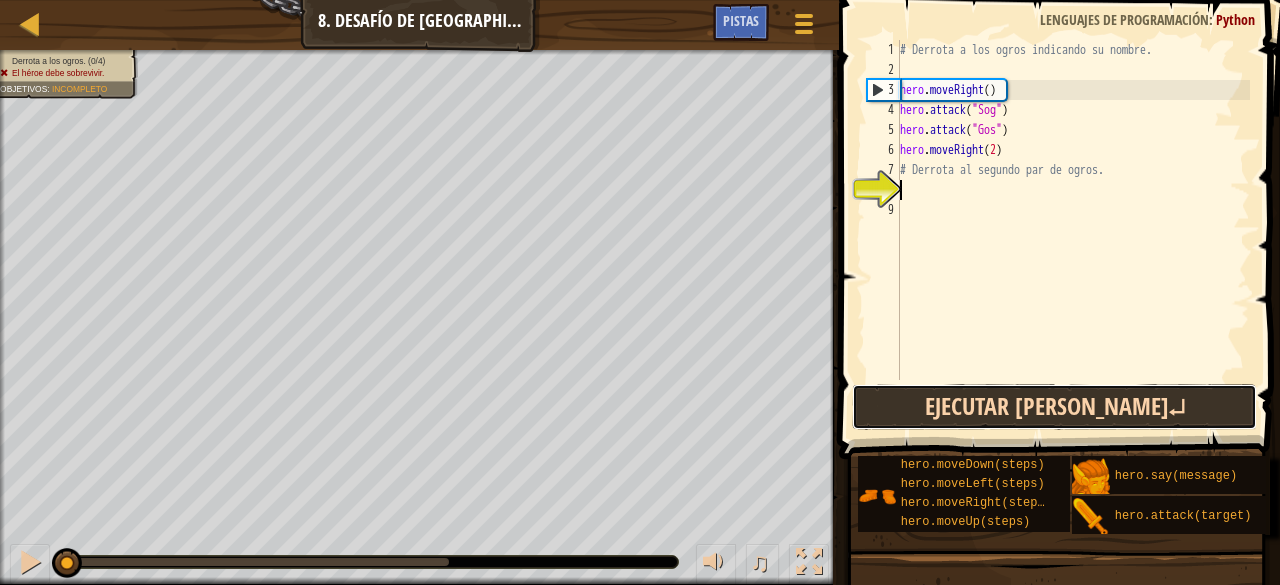 click on "Ejecutar [PERSON_NAME]↵" at bounding box center [1054, 407] 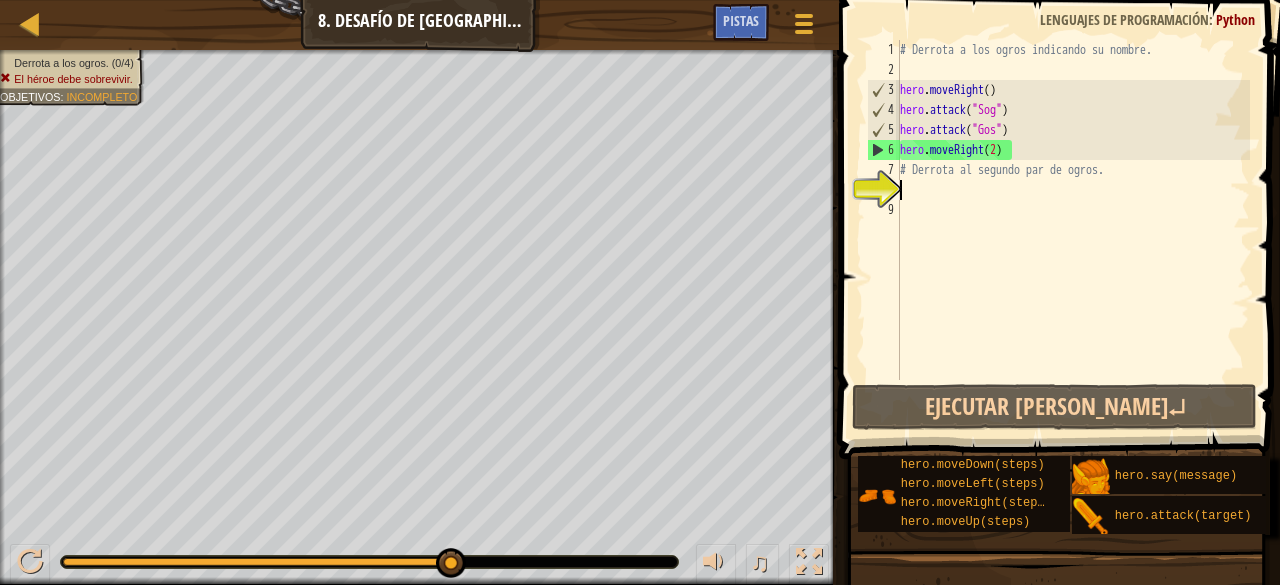 click on "# Derrota a los ogros indicando su nombre. hero . moveRight ( ) hero . attack ( "Sog" ) hero . attack ( "Gos" ) hero . moveRight ( 2 ) # Derrota al segundo par de [PERSON_NAME]." at bounding box center (1073, 230) 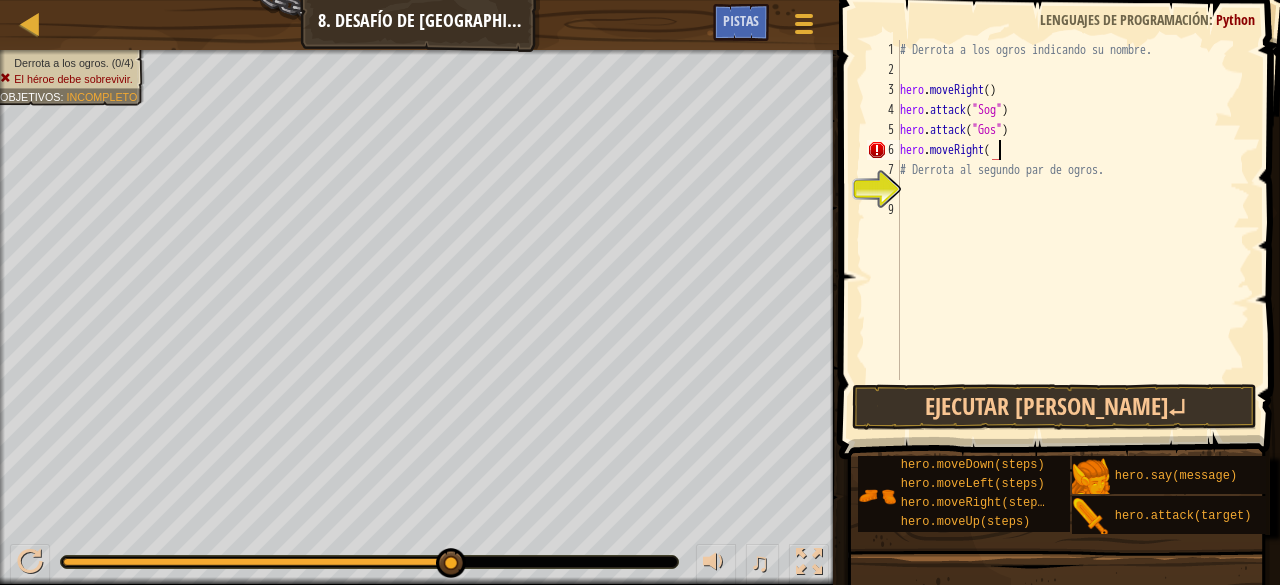 type on "hero.moveRight()" 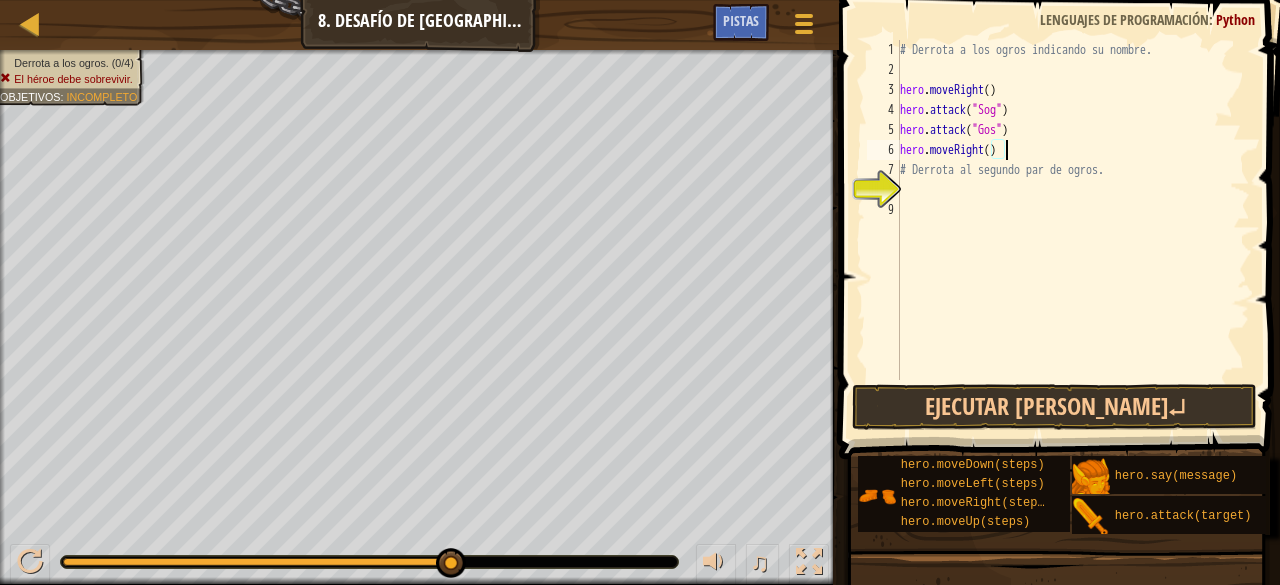 click on "# Derrota a los ogros indicando su nombre. hero . moveRight ( ) hero . attack ( "Sog" ) hero . attack ( "Gos" ) hero . moveRight ( ) # Derrota al segundo par de [PERSON_NAME]." at bounding box center [1073, 230] 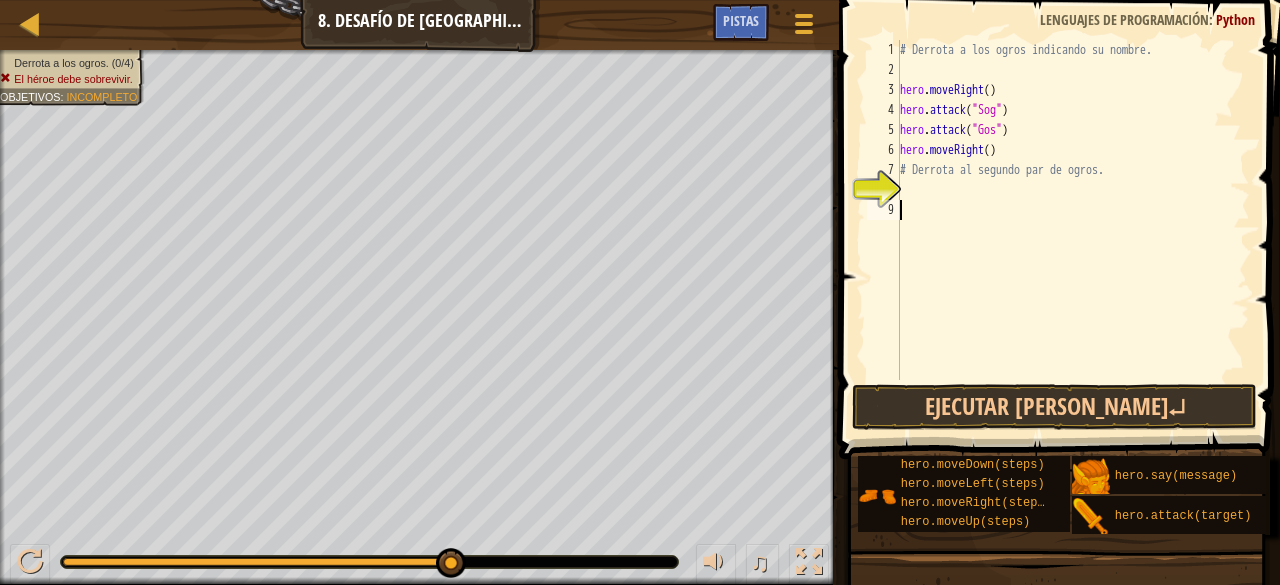 scroll, scrollTop: 9, scrollLeft: 0, axis: vertical 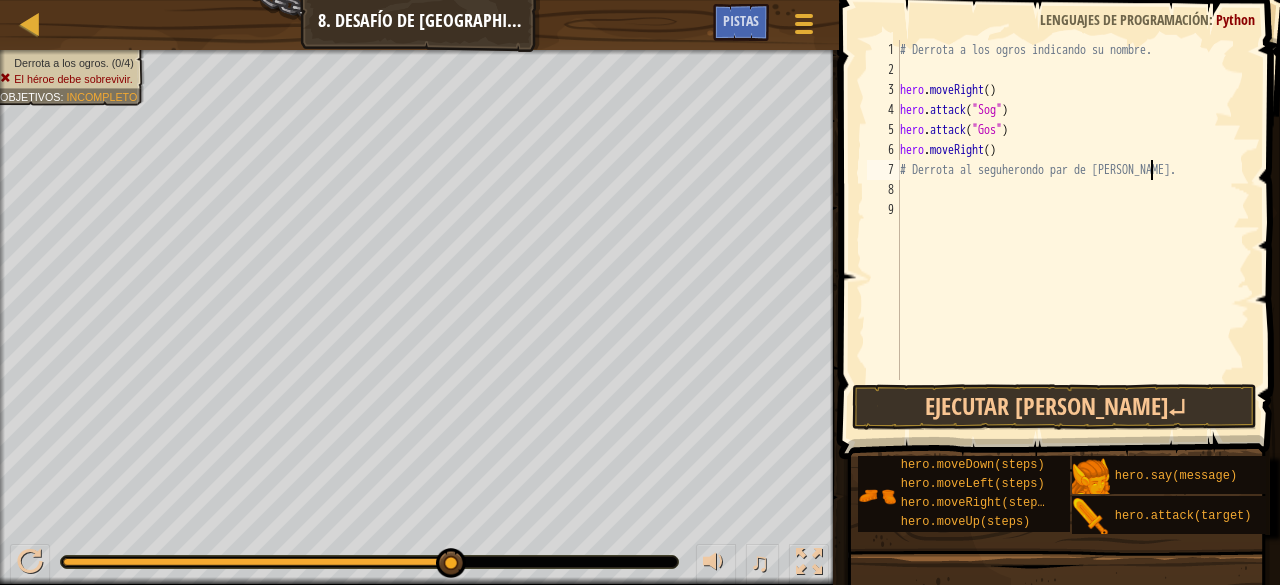 click on "# Derrota a los ogros indicando su nombre. hero . moveRight ( ) hero . attack ( "Sog" ) hero . attack ( "Gos" ) hero . moveRight ( ) # Derrota al seguherondo par de [PERSON_NAME]." at bounding box center (1073, 230) 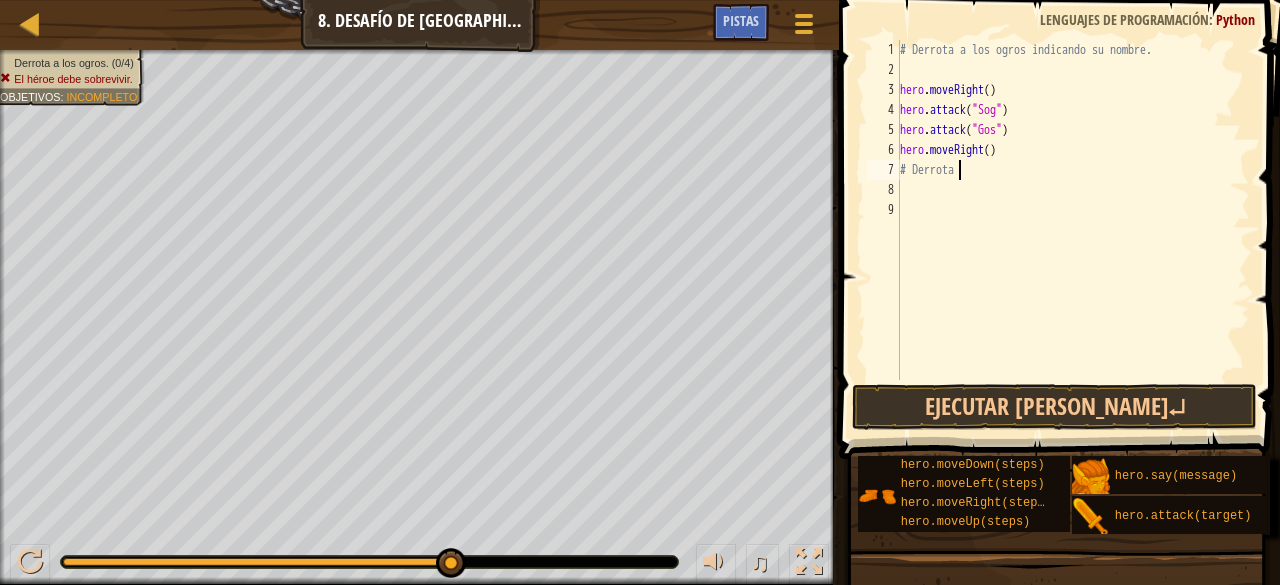 scroll, scrollTop: 9, scrollLeft: 1, axis: both 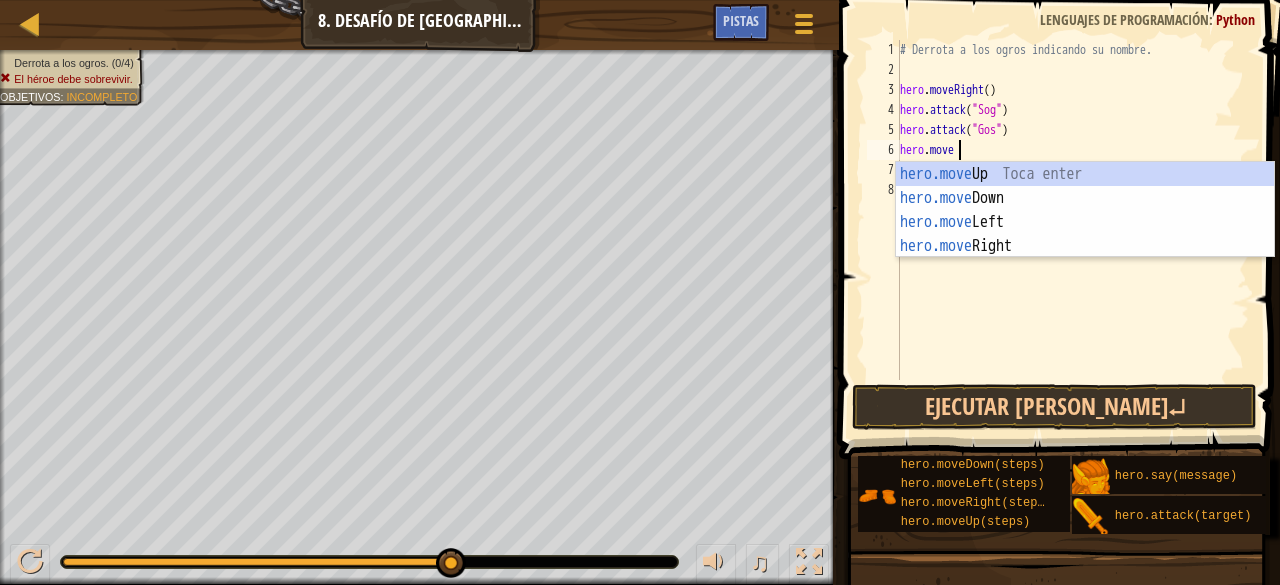 type on "hero.mov" 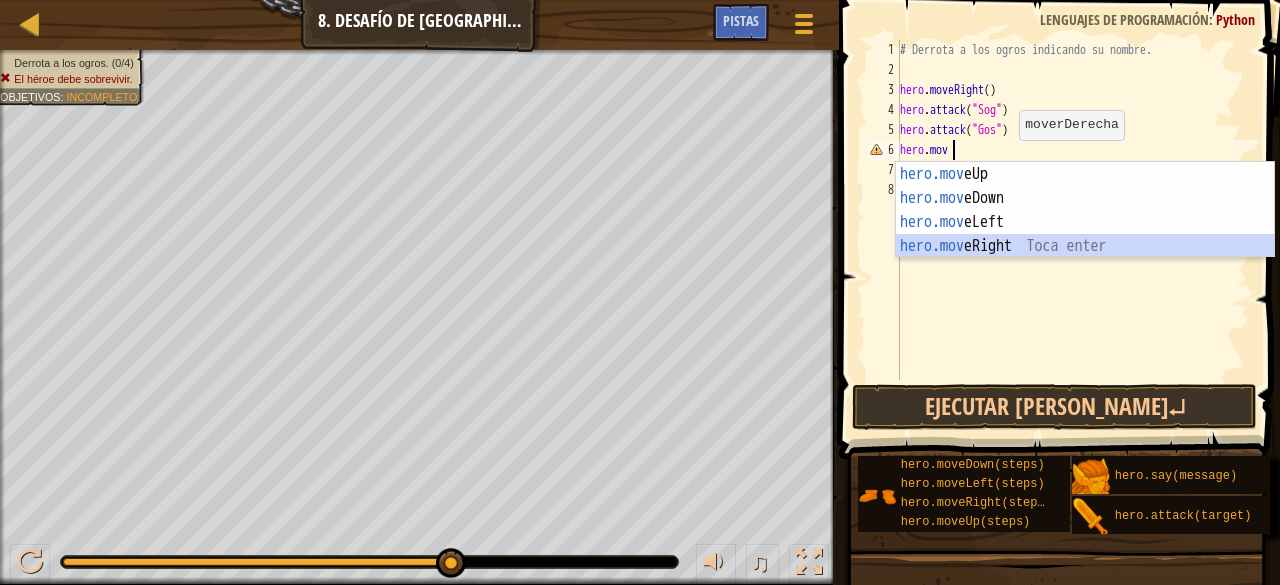 click on "hero.mov eUp Toca enter hero.mov eDown Toca enter hero.mov eLeft Toca enter hero.mov eRight Toca enter" at bounding box center [1085, 234] 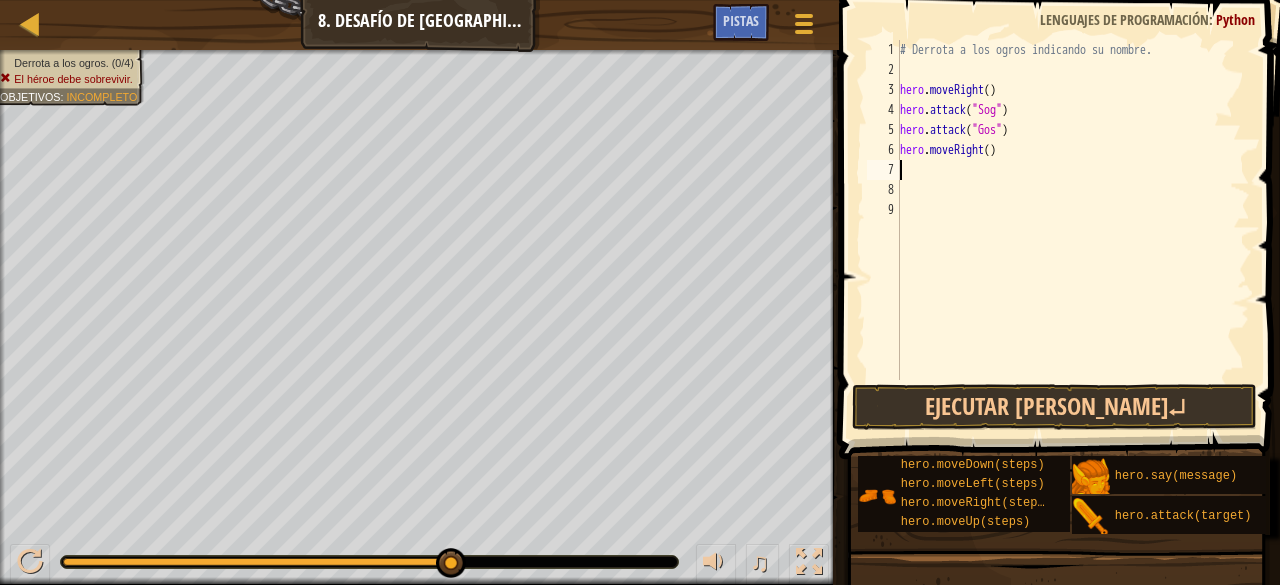 click on "# Derrota a los ogros indicando su nombre. hero . moveRight ( ) hero . attack ( "Sog" ) hero . attack ( "Gos" ) hero . moveRight ( )" at bounding box center (1073, 230) 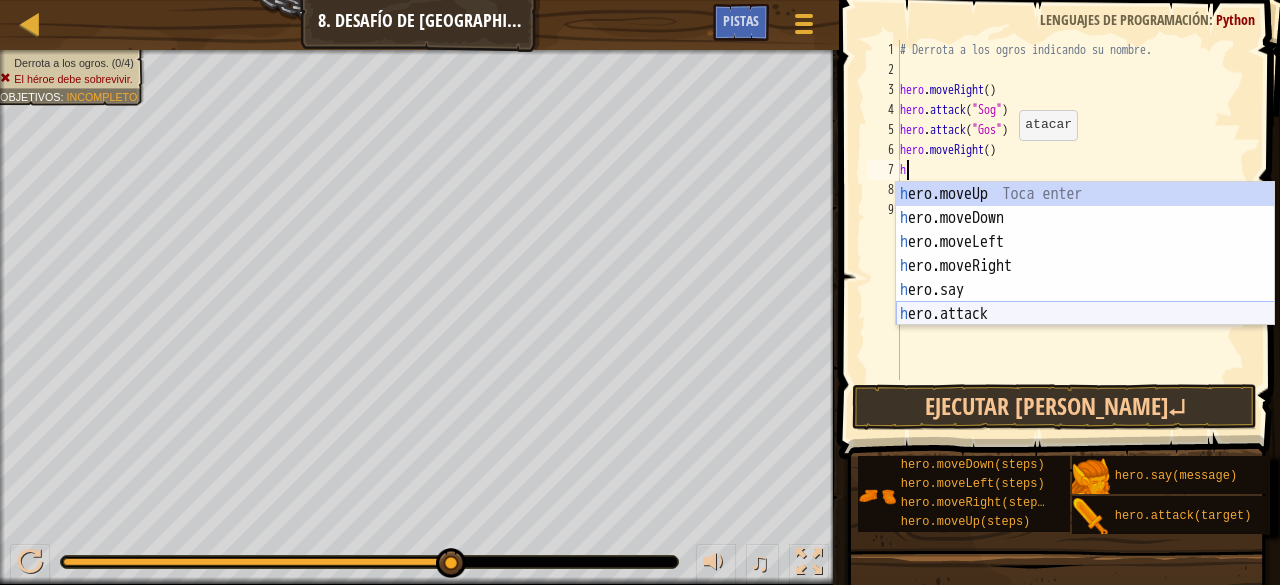 click on "h ero.moveUp Toca enter h ero.moveDown Toca enter h ero.moveLeft Toca enter h ero.moveRight Toca enter h ero.say Toca enter h ero.attack Toca enter" at bounding box center [1085, 278] 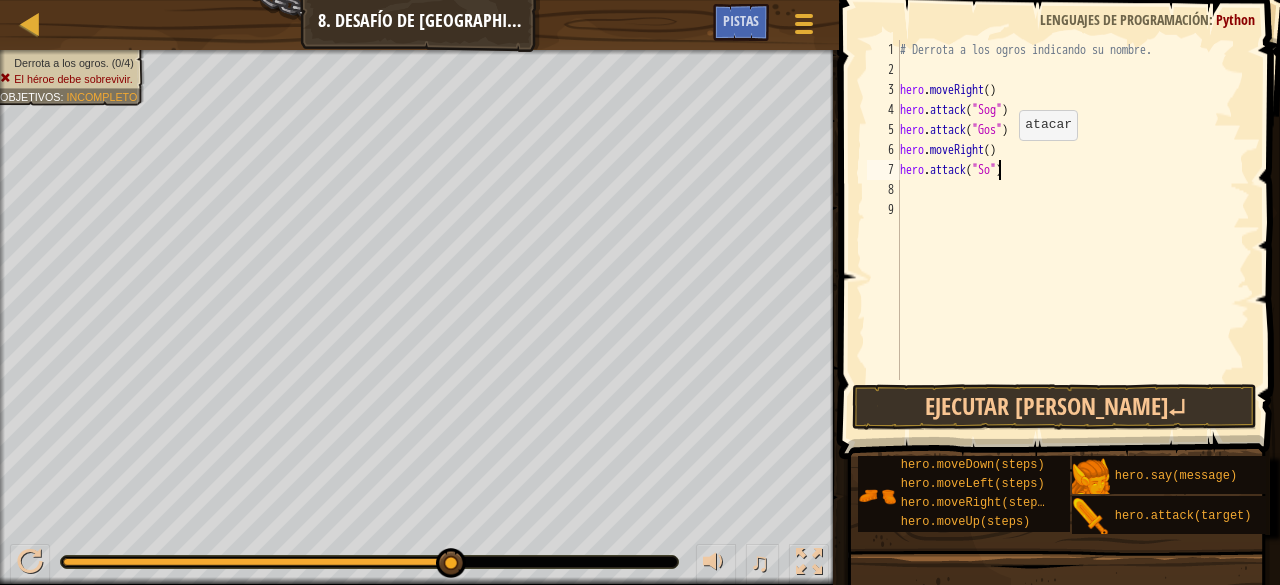 type on "hero.attack("Sog")" 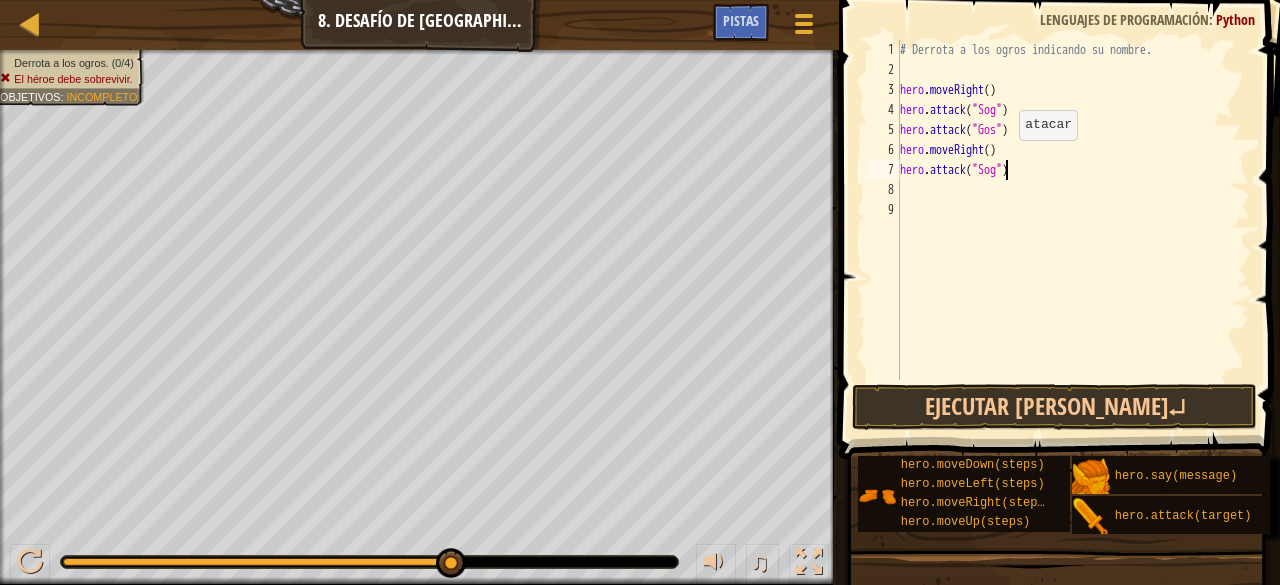 scroll, scrollTop: 9, scrollLeft: 8, axis: both 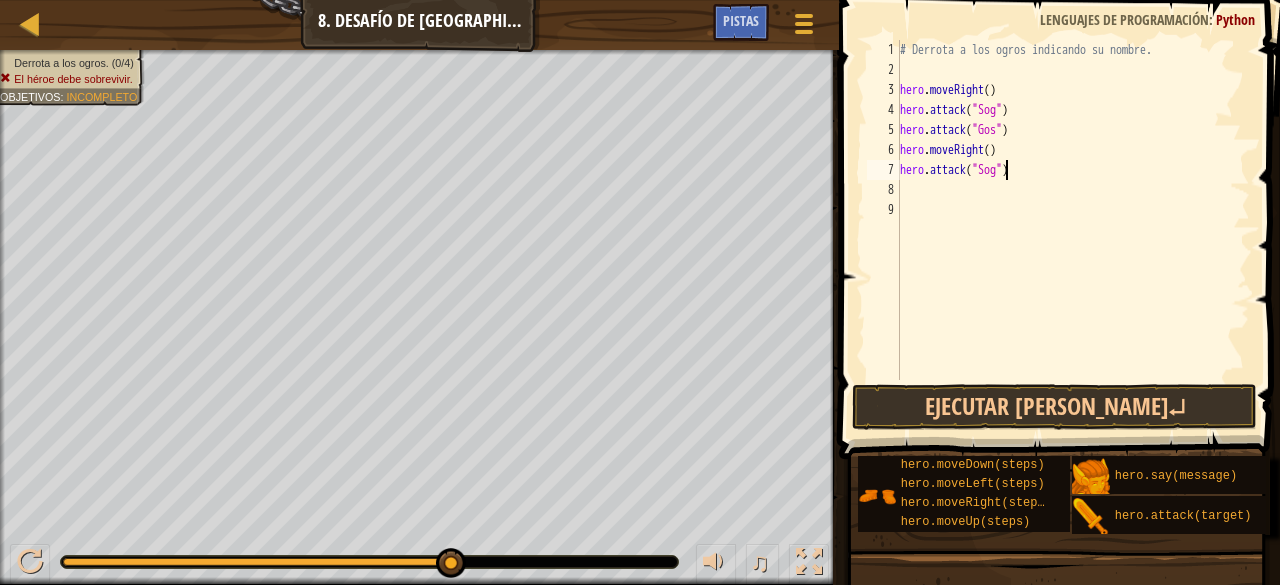 click on "# Derrota a los ogros indicando su nombre. hero . moveRight ( ) hero . attack ( "Sog" ) hero . attack ( "Gos" ) hero . moveRight ( ) hero . attack ( "Sog" )" at bounding box center (1073, 230) 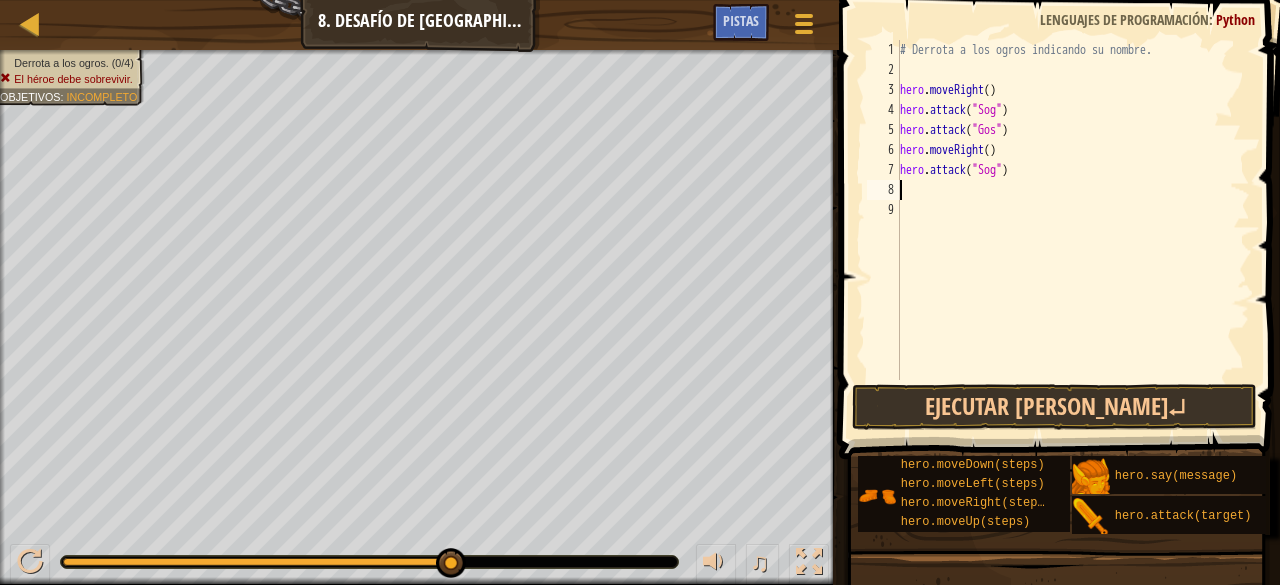 scroll, scrollTop: 9, scrollLeft: 0, axis: vertical 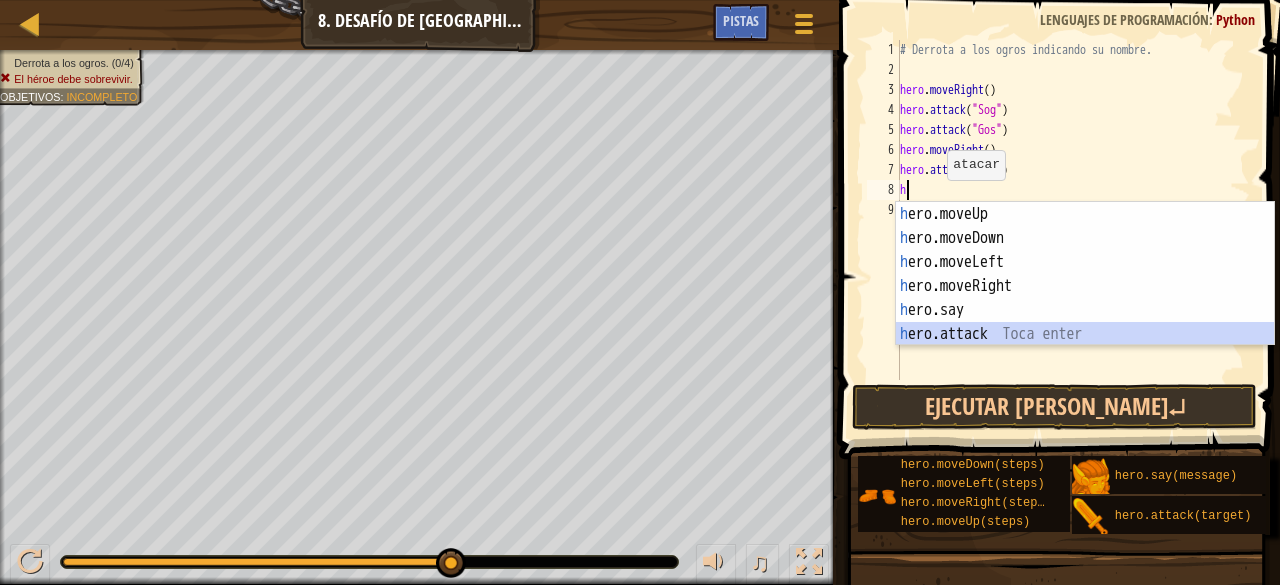 click on "h ero.moveUp Toca enter h ero.moveDown Toca enter h ero.moveLeft Toca enter h ero.moveRight Toca enter h ero.say Toca enter h ero.attack Toca enter" at bounding box center [1085, 298] 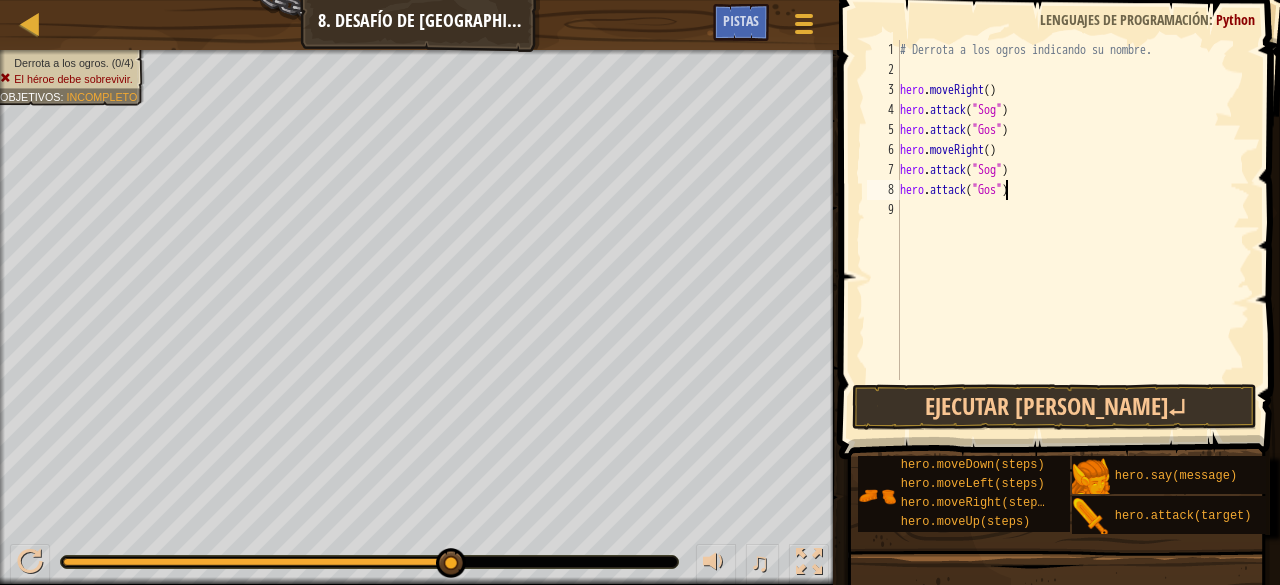scroll, scrollTop: 9, scrollLeft: 8, axis: both 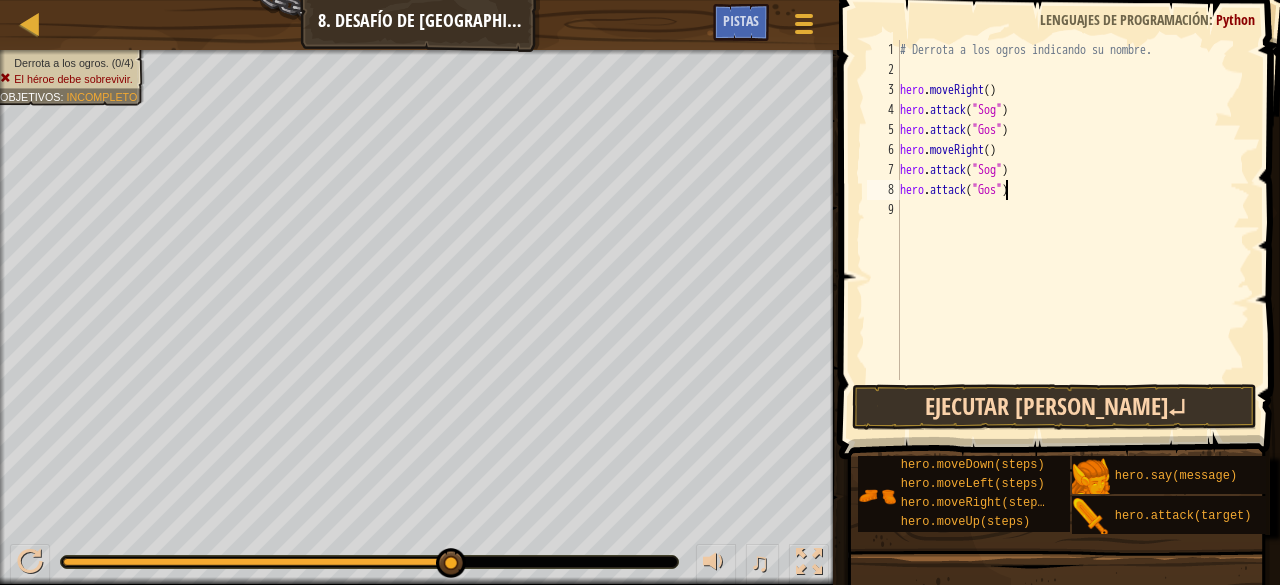 type on "hero.attack("Gos")" 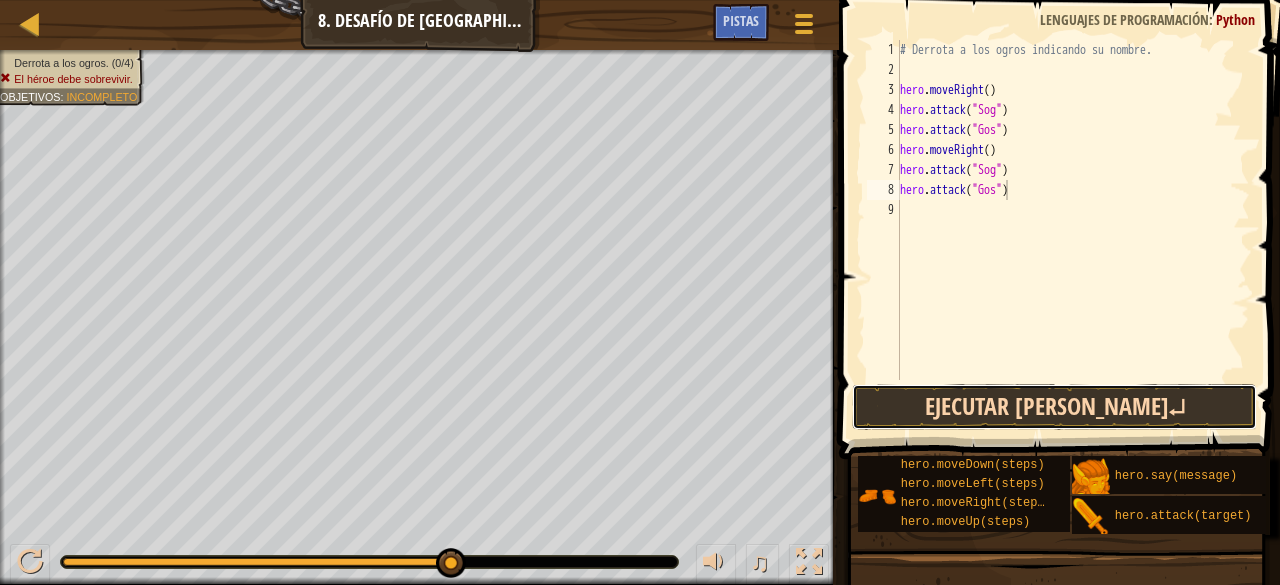 click on "Ejecutar [PERSON_NAME]↵" at bounding box center (1054, 407) 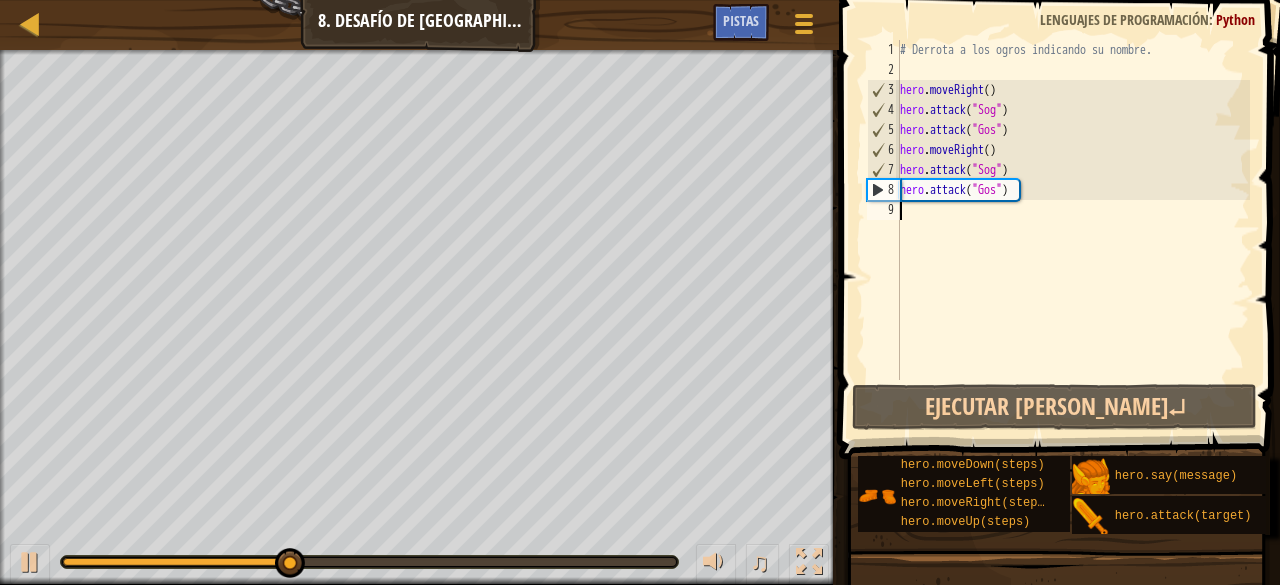 click on "# Derrota a los ogros indicando su nombre. hero . moveRight ( ) hero . attack ( "Sog" ) hero . attack ( "Gos" ) hero . moveRight ( ) hero . attack ( "Sog" ) hero . attack ( "Gos" )" at bounding box center [1073, 230] 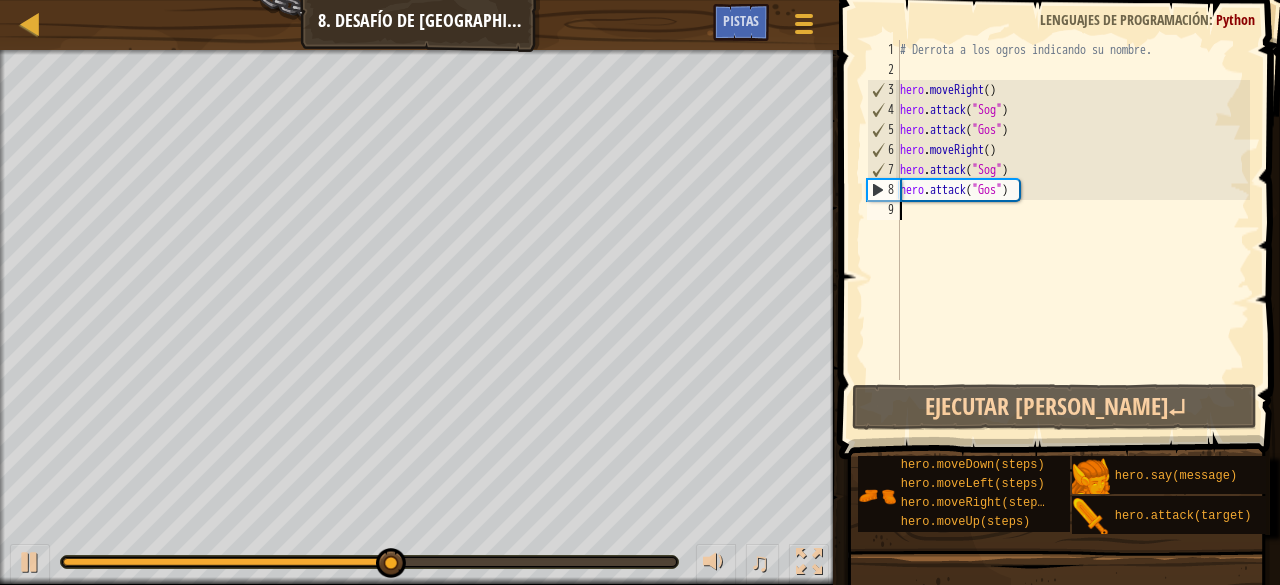 type on "m" 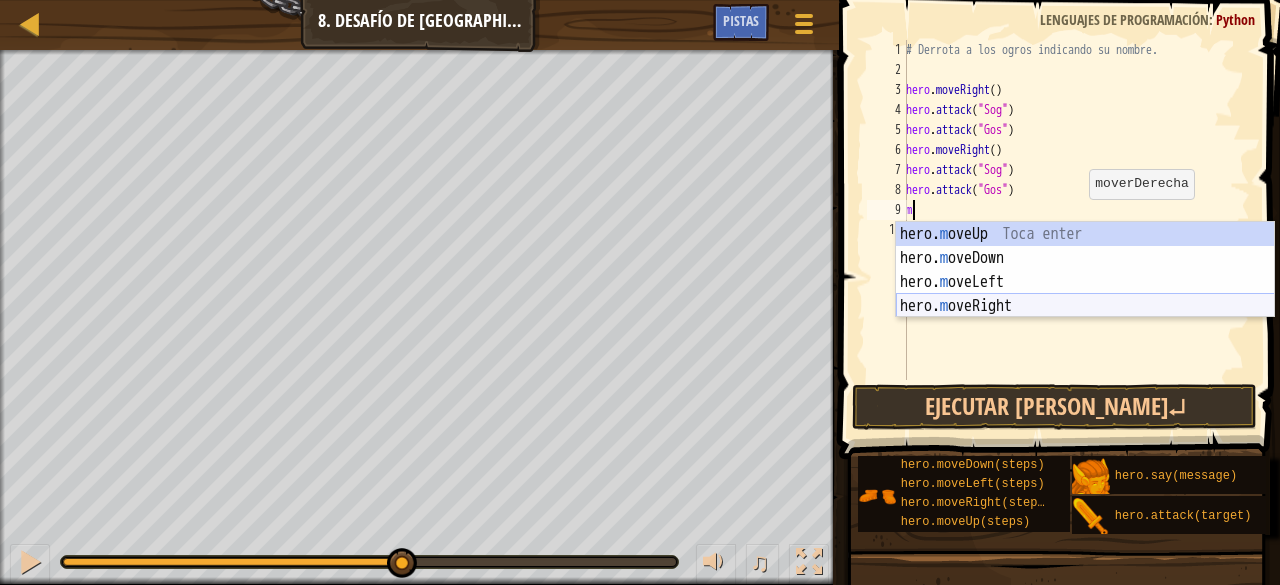 click on "hero. m oveUp Toca enter hero. m oveDown Toca enter hero. m oveLeft Toca enter hero. m [PERSON_NAME] Toca enter" at bounding box center (1085, 294) 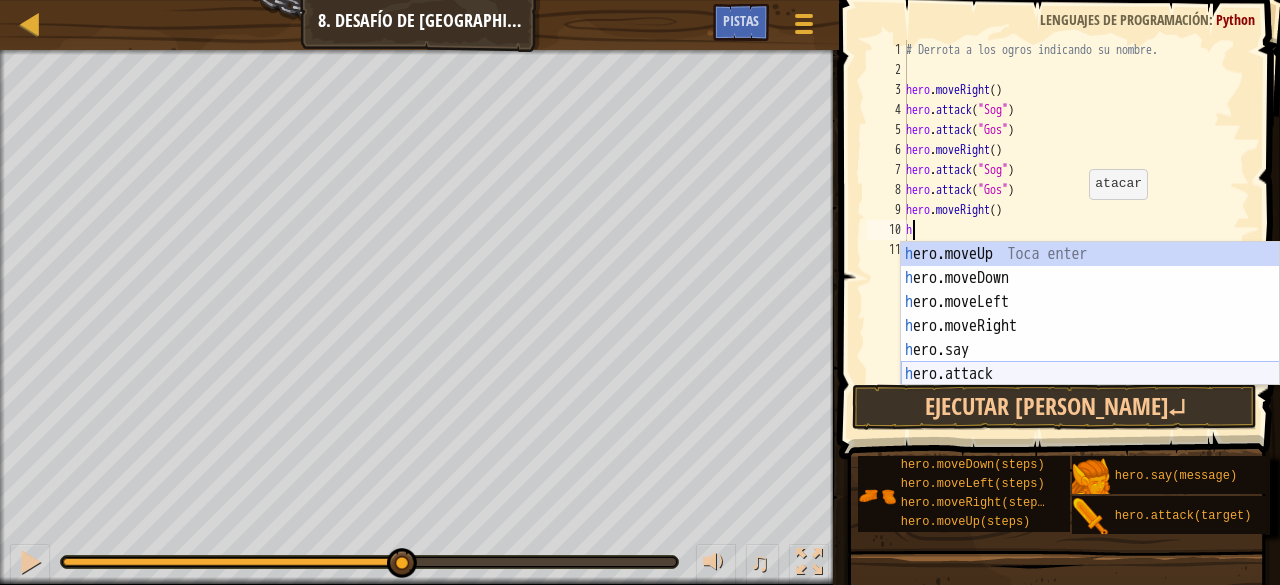 click on "h ero.moveUp Toca enter h ero.moveDown Toca enter h ero.moveLeft Toca enter h ero.moveRight Toca enter h ero.say Toca enter h ero.attack Toca enter" at bounding box center [1090, 338] 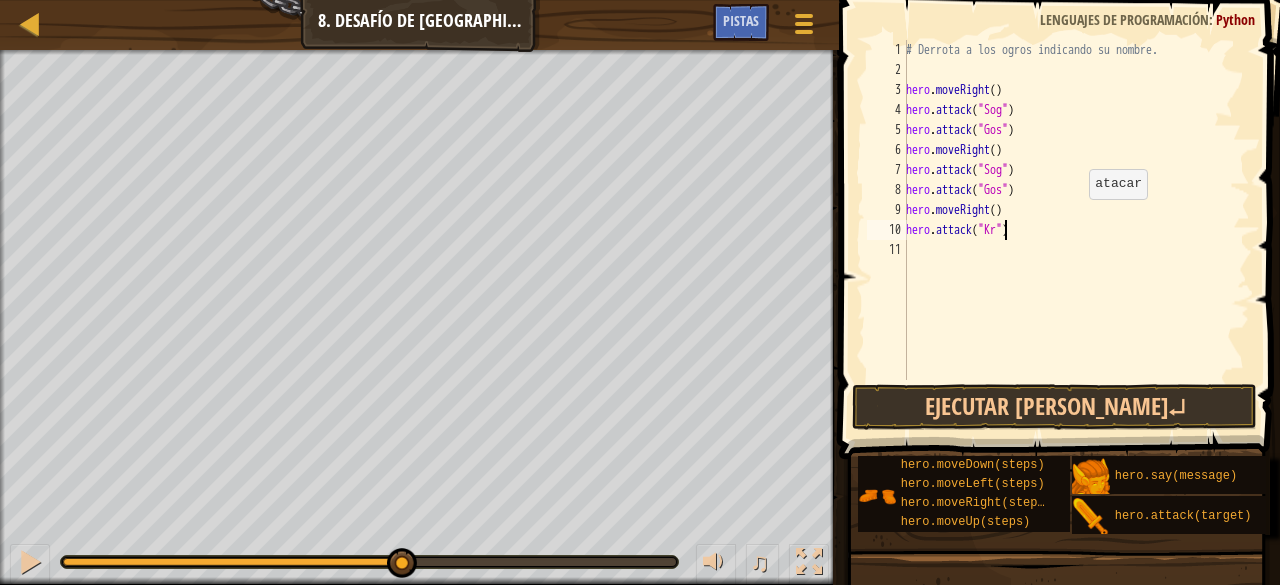 scroll, scrollTop: 9, scrollLeft: 8, axis: both 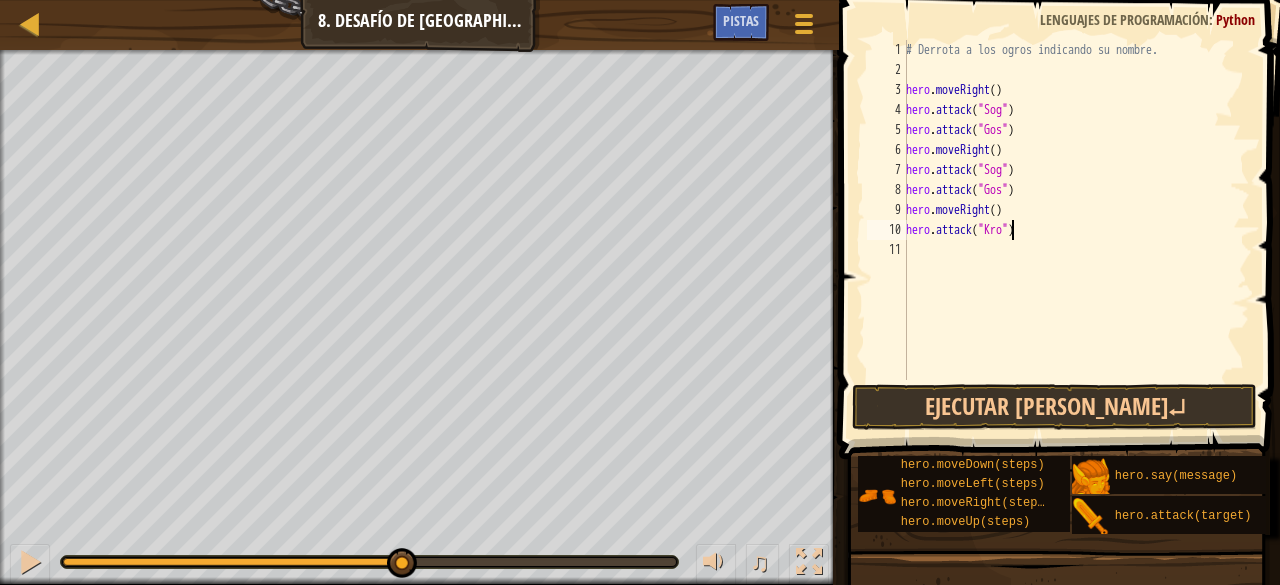click on "# Derrota a los ogros indicando su nombre. hero . moveRight ( ) hero . attack ( "Sog" ) hero . attack ( "Gos" ) hero . moveRight ( ) hero . attack ( "Sog" ) hero . attack ( "Gos" ) hero . moveRight ( ) hero . attack ( "Kro" )" at bounding box center [1076, 230] 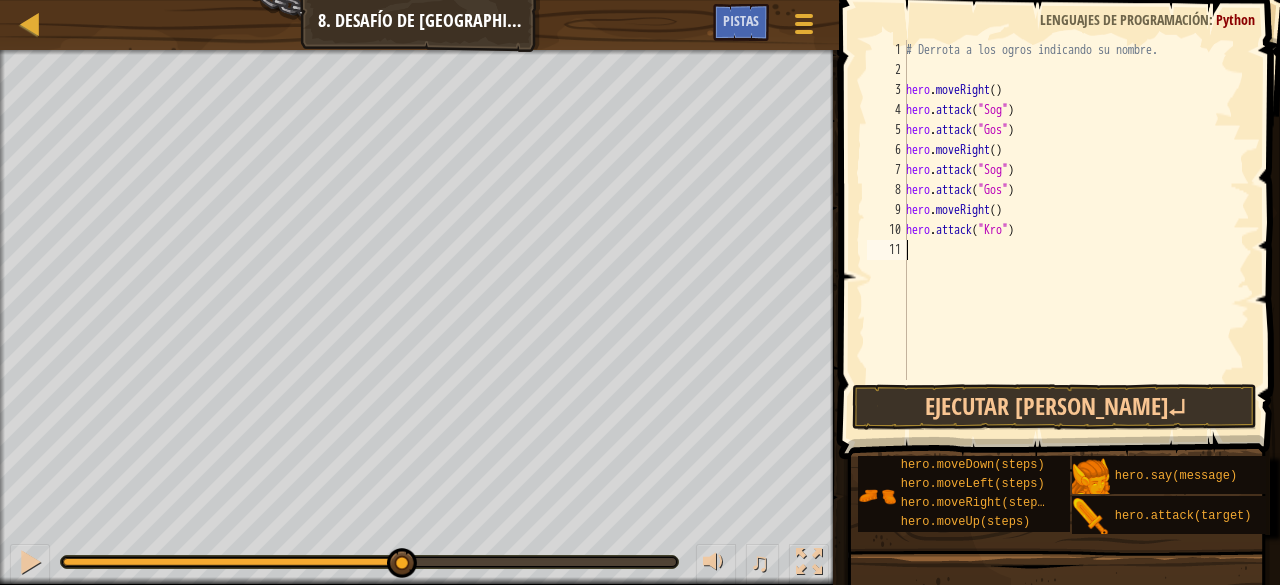 scroll, scrollTop: 9, scrollLeft: 0, axis: vertical 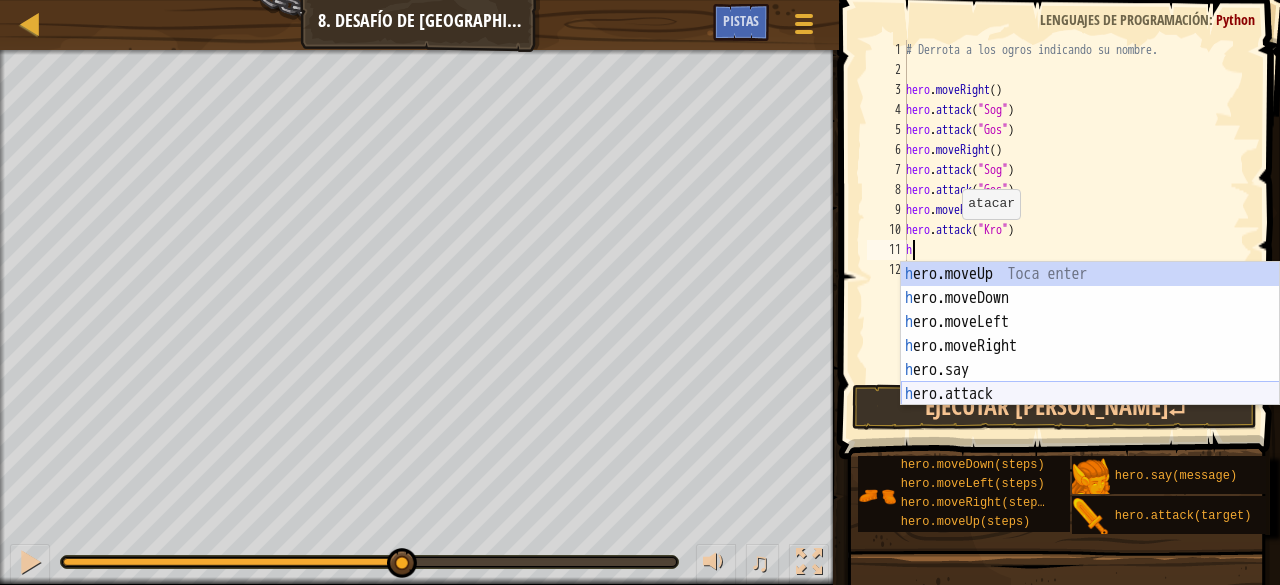 click on "h ero.moveUp Toca enter h ero.moveDown Toca enter h ero.moveLeft Toca enter h ero.moveRight Toca enter h ero.say Toca enter h ero.attack Toca enter" at bounding box center (1090, 358) 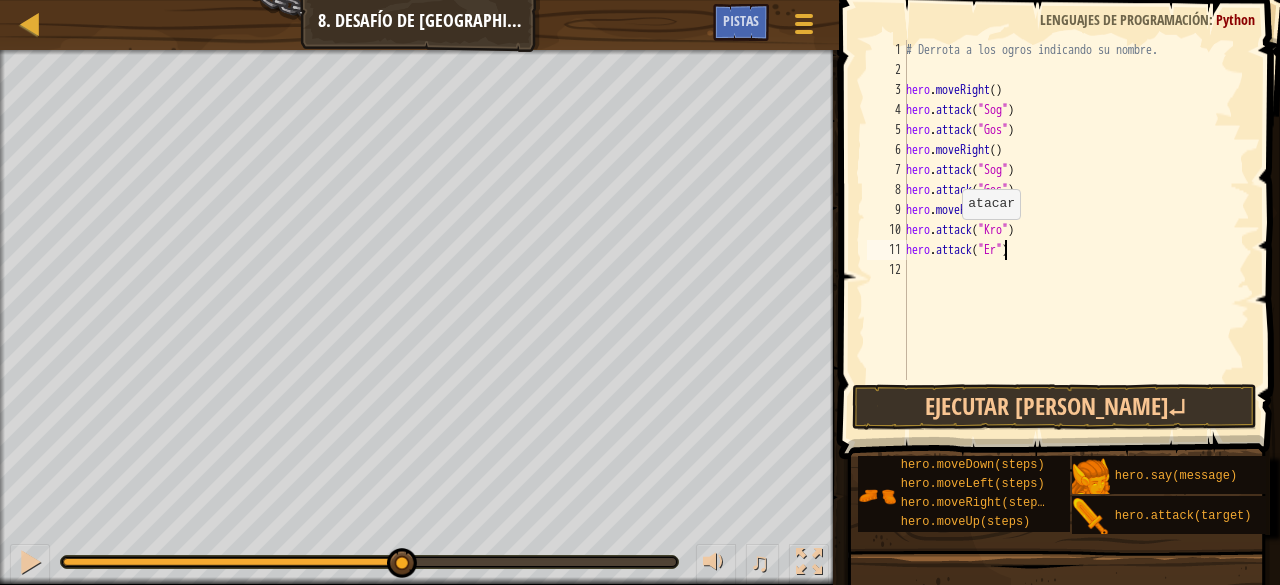 scroll, scrollTop: 9, scrollLeft: 8, axis: both 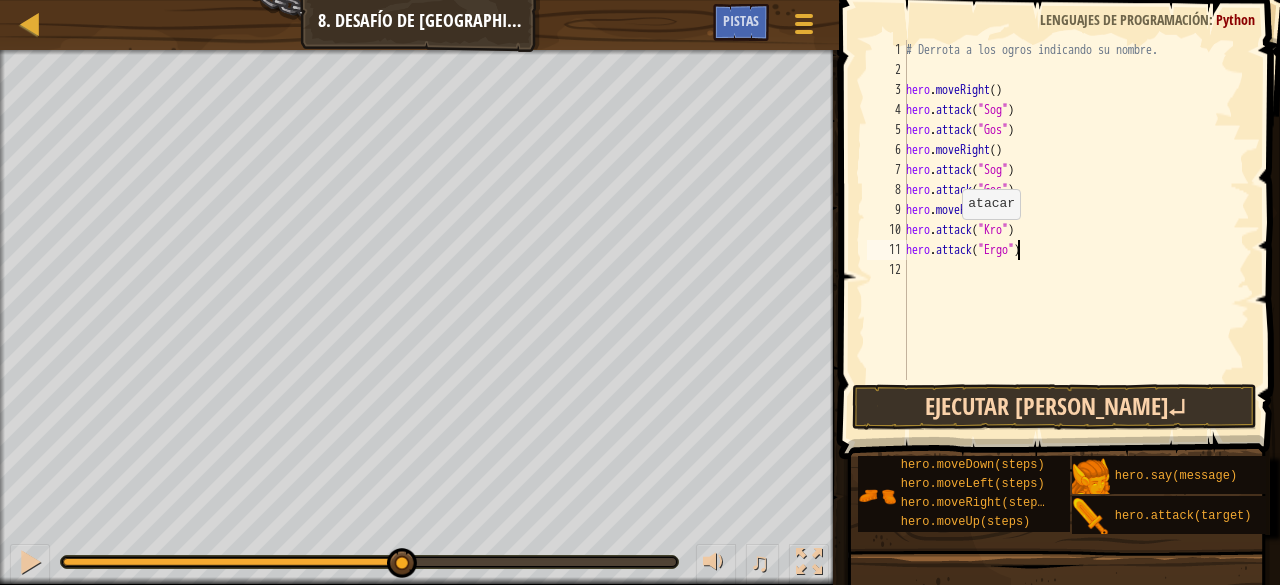 type on "hero.attack("Ergo")" 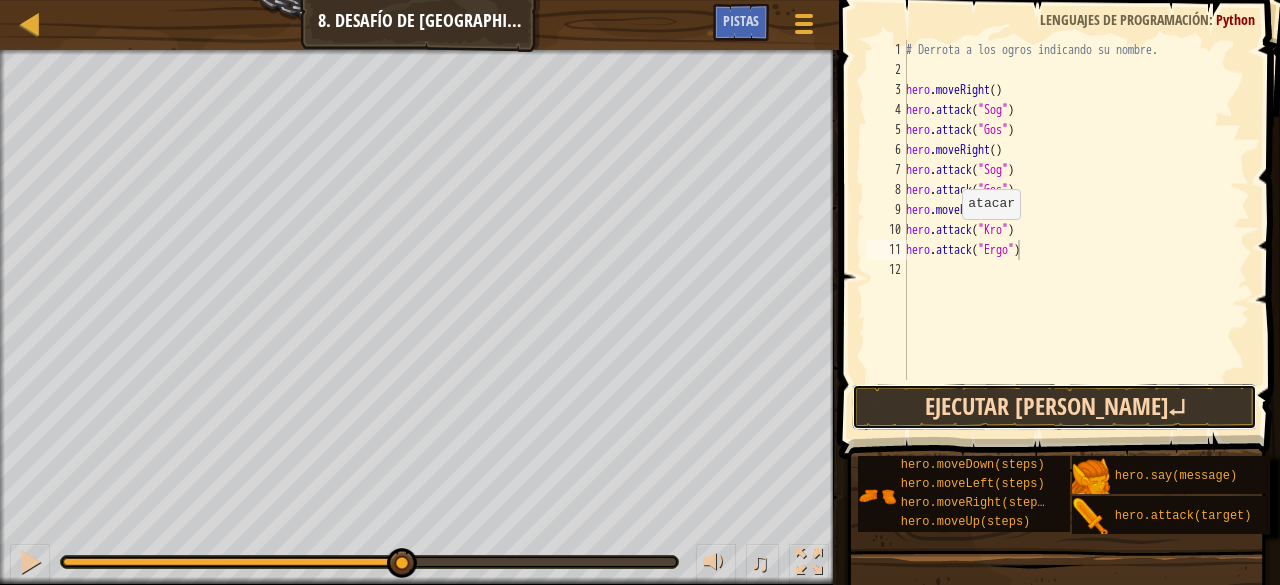 click on "Ejecutar [PERSON_NAME]↵" at bounding box center [1054, 407] 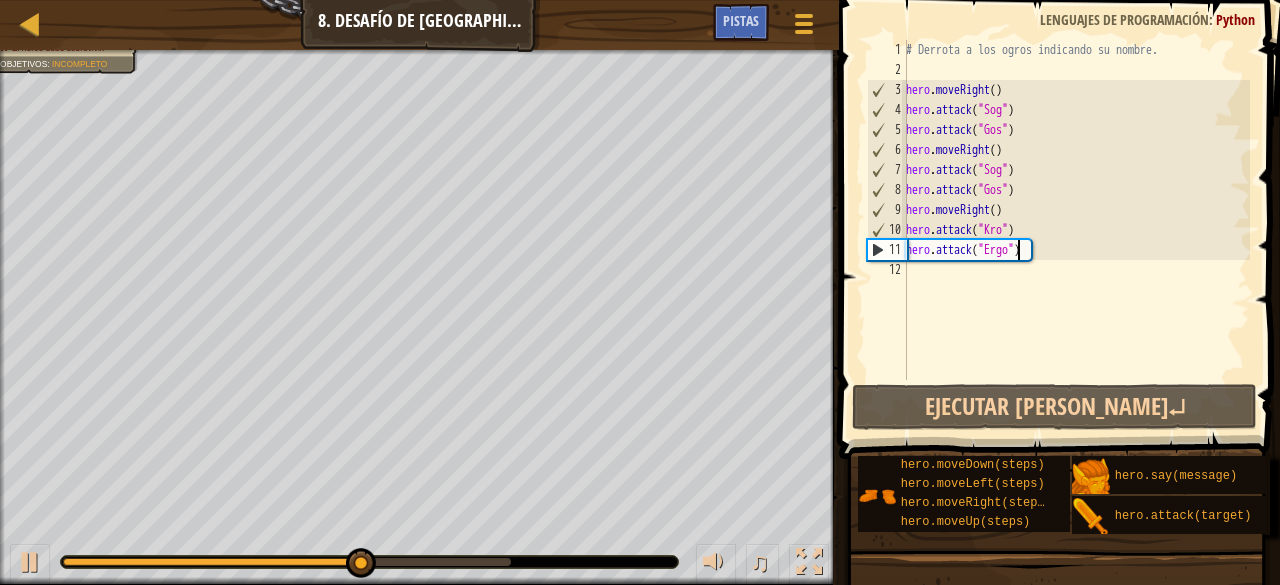 click on "# Derrota a los ogros indicando su nombre. hero . moveRight ( ) hero . attack ( "Sog" ) hero . attack ( "Gos" ) hero . moveRight ( ) hero . attack ( "Sog" ) hero . attack ( "Gos" ) hero . moveRight ( ) hero . attack ( "Kro" ) hero . attack ( "Ergo" )" at bounding box center (1076, 230) 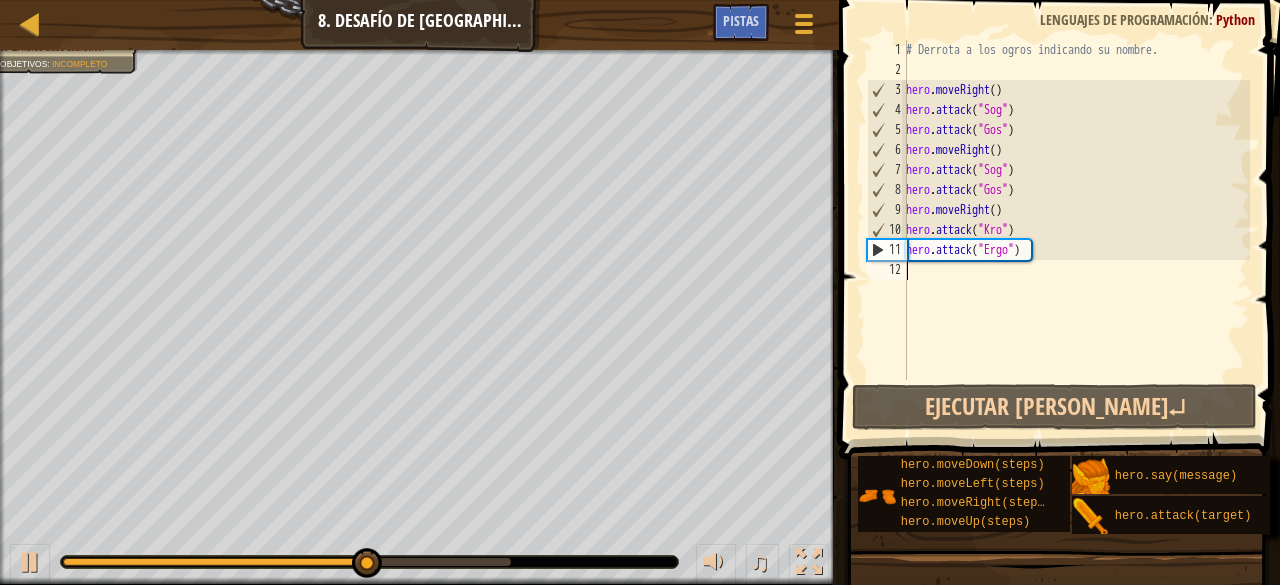 scroll, scrollTop: 9, scrollLeft: 0, axis: vertical 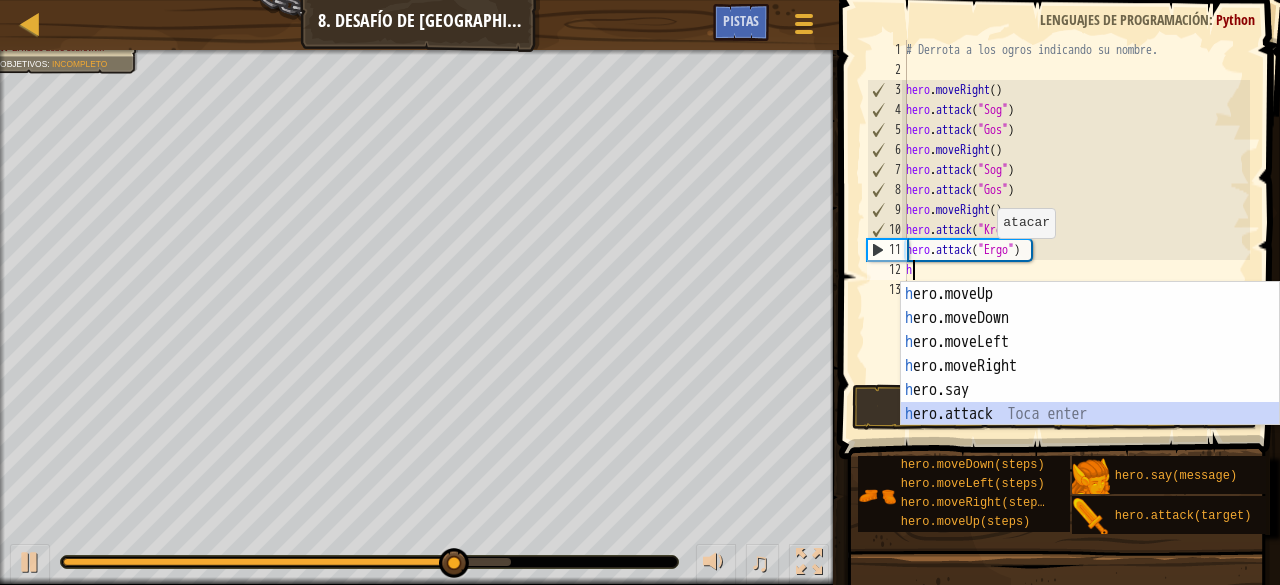 click on "h ero.moveUp Toca enter h ero.moveDown Toca enter h ero.moveLeft Toca enter h ero.moveRight Toca enter h ero.say Toca enter h ero.attack Toca enter" at bounding box center (1090, 378) 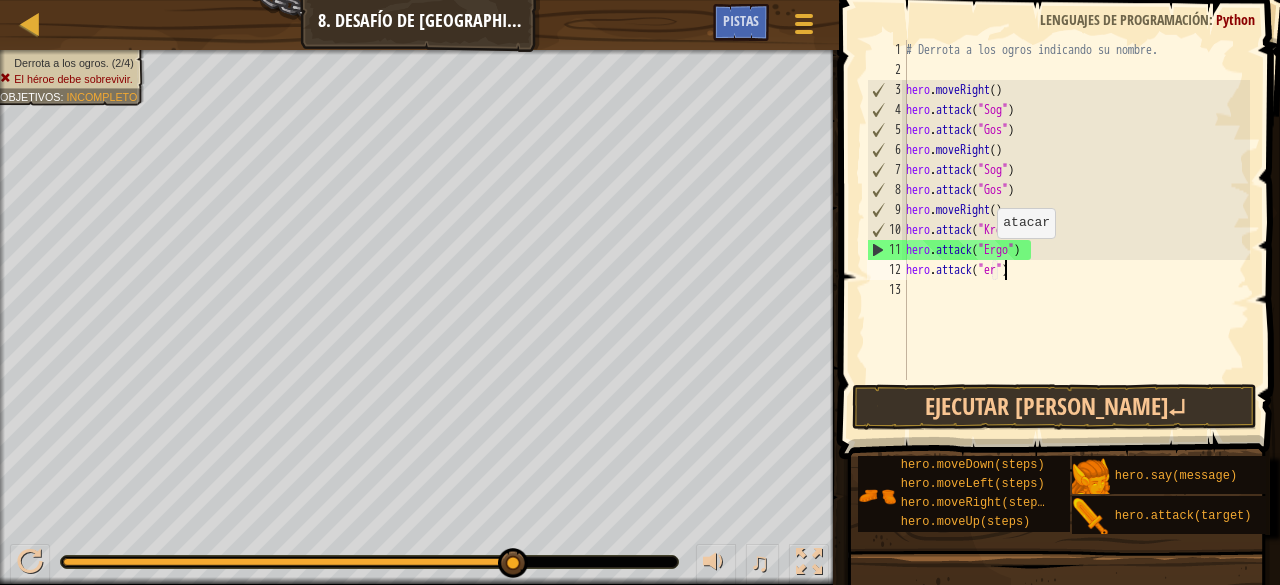 scroll, scrollTop: 9, scrollLeft: 8, axis: both 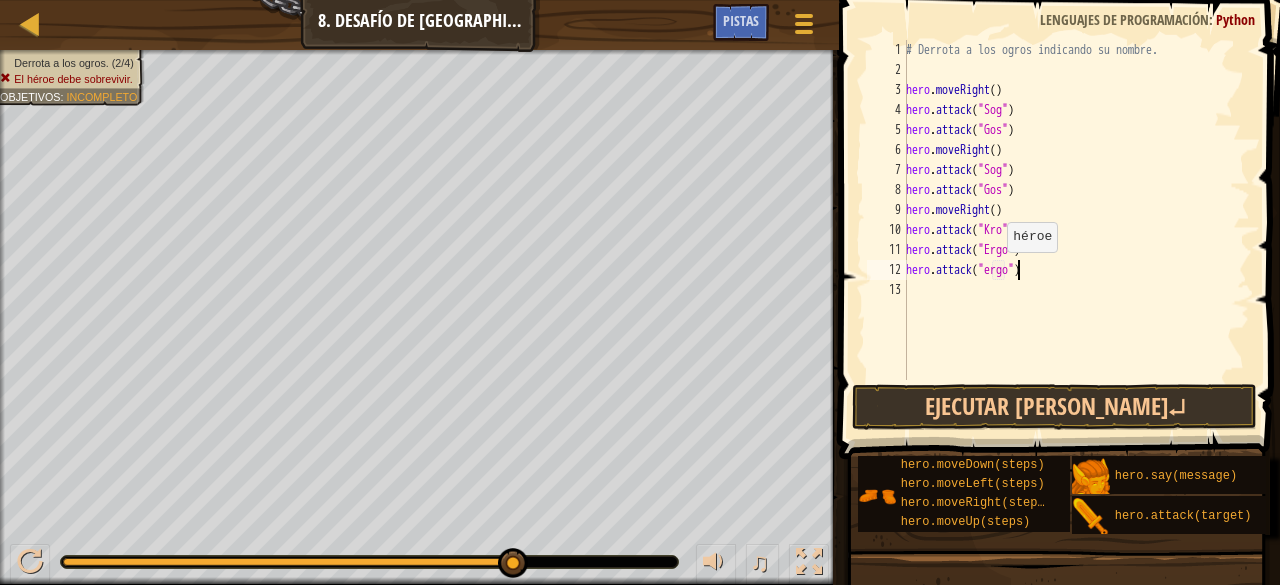 click on "# Derrota a los ogros indicando su nombre. hero . moveRight ( ) hero . attack ( "Sog" ) hero . attack ( "Gos" ) hero . moveRight ( ) hero . attack ( "Sog" ) hero . attack ( "Gos" ) hero . moveRight ( ) hero . attack ( "Kro" ) hero . attack ( "Ergo" ) hero . attack ( "ergo" )" at bounding box center [1076, 230] 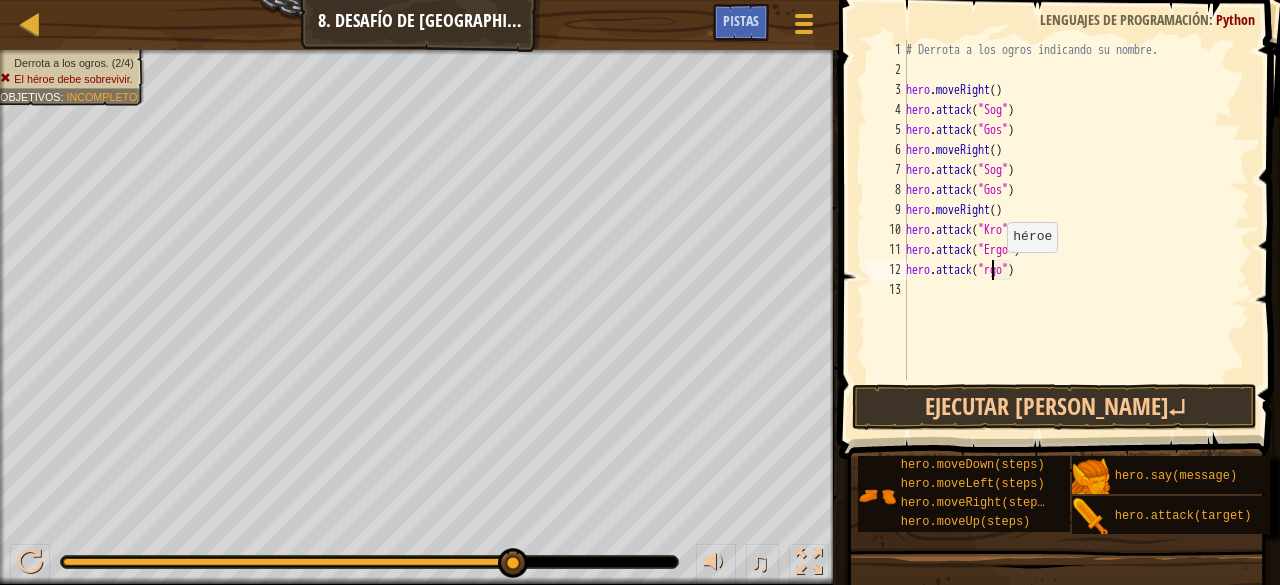 type on "hero.attack("Ergo")" 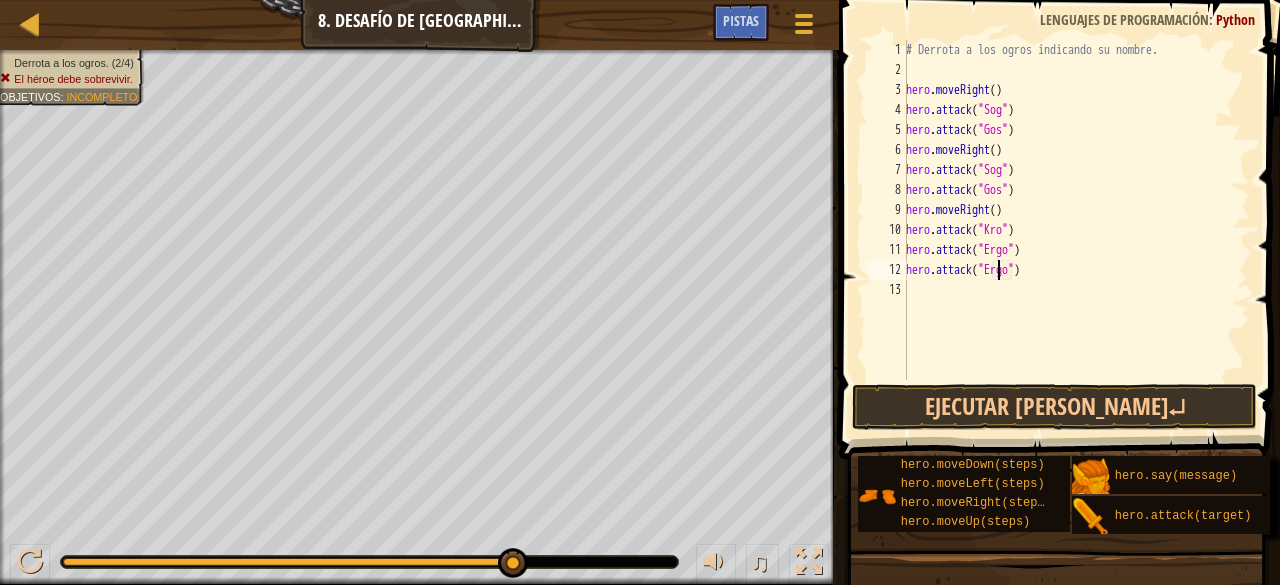 click on "# Derrota a los ogros indicando su nombre. hero . moveRight ( ) hero . attack ( "Sog" ) hero . attack ( "Gos" ) hero . moveRight ( ) hero . attack ( "Sog" ) hero . attack ( "Gos" ) hero . moveRight ( ) hero . attack ( "Kro" ) hero . attack ( "Ergo" ) hero . attack ( "Ergo" )" at bounding box center [1076, 230] 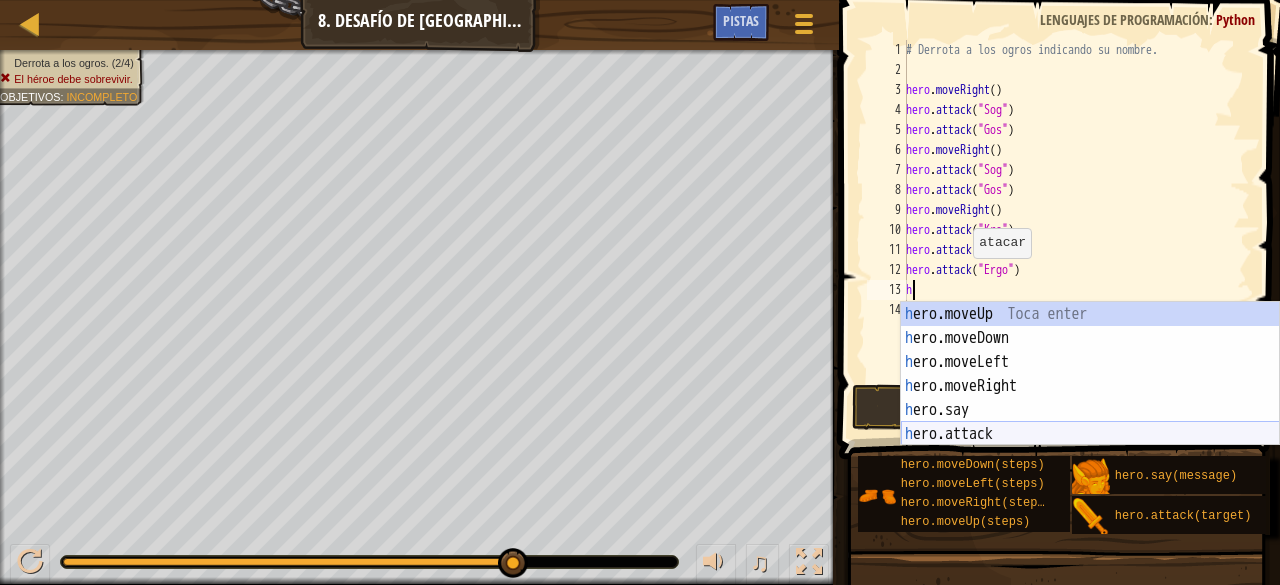 click on "h ero.moveUp Toca enter h ero.moveDown Toca enter h ero.moveLeft Toca enter h ero.moveRight Toca enter h ero.say Toca enter h ero.attack Toca enter" at bounding box center [1090, 398] 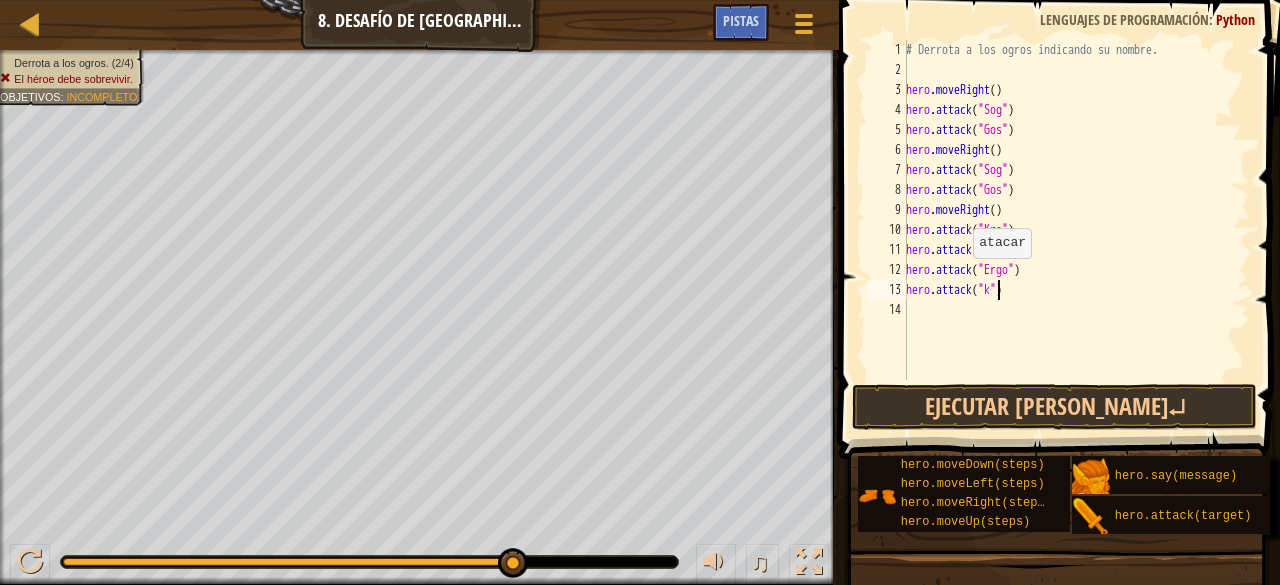 scroll, scrollTop: 9, scrollLeft: 8, axis: both 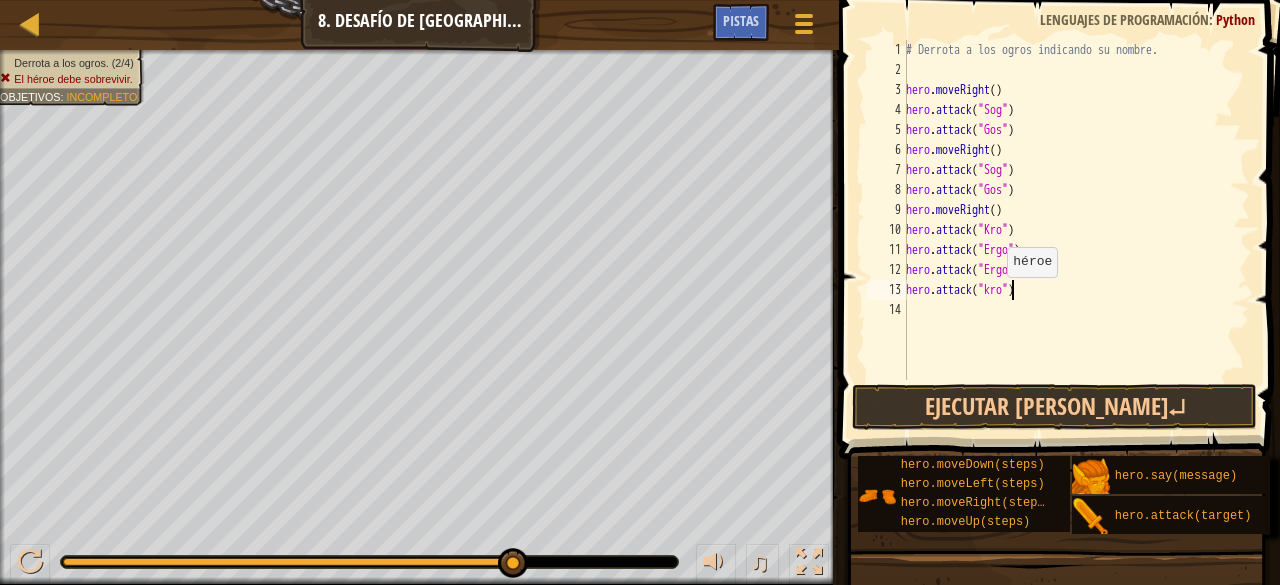 click on "# Derrota a los ogros indicando su nombre. hero . moveRight ( ) hero . attack ( "Sog" ) hero . attack ( "Gos" ) hero . moveRight ( ) hero . attack ( "Sog" ) hero . attack ( "Gos" ) hero . moveRight ( ) hero . attack ( "Kro" ) hero . attack ( "Ergo" ) hero . attack ( "Ergo" ) hero . attack ( "kro" )" at bounding box center (1076, 230) 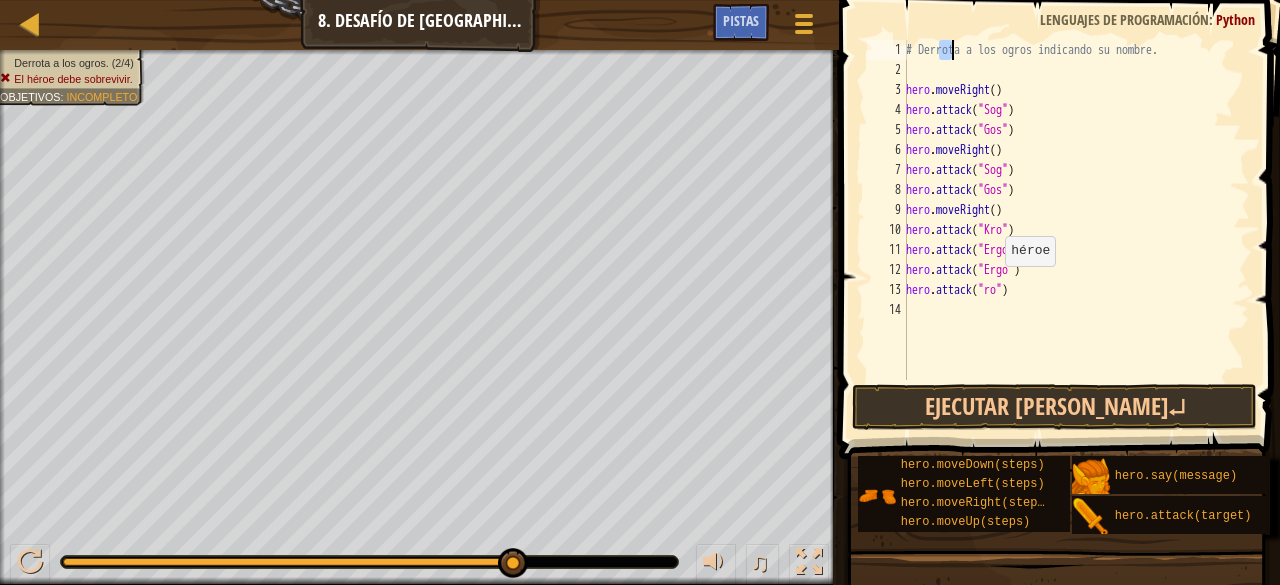 click on "# Derrota a los ogros indicando su nombre. hero . moveRight ( ) hero . attack ( "Sog" ) hero . attack ( "Gos" ) hero . moveRight ( ) hero . attack ( "Sog" ) hero . attack ( "Gos" ) hero . moveRight ( ) hero . attack ( "Kro" ) hero . attack ( "Ergo" ) hero . attack ( "Ergo" ) hero . attack ( "ro" )" at bounding box center [1076, 230] 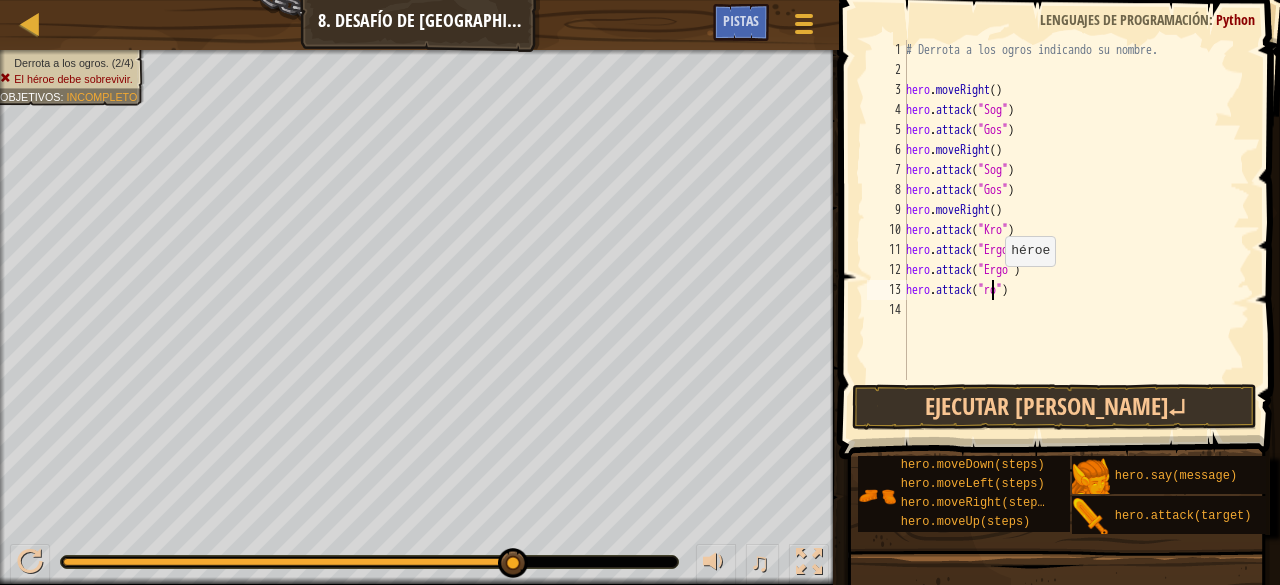 scroll, scrollTop: 9, scrollLeft: 8, axis: both 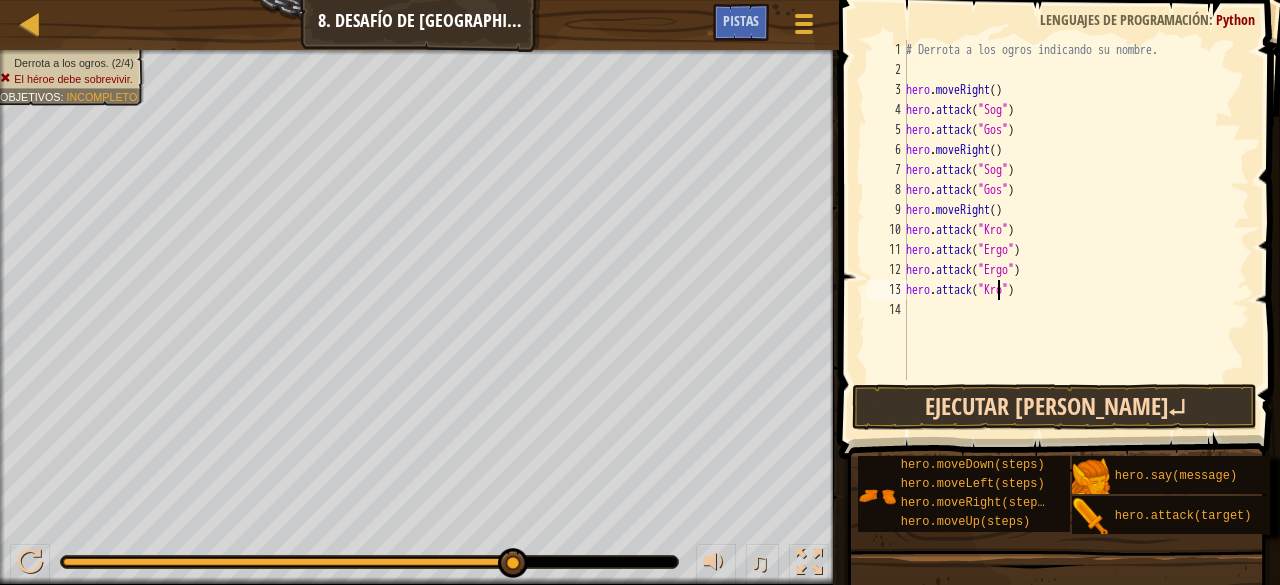 type on "hero.attack("Kro")" 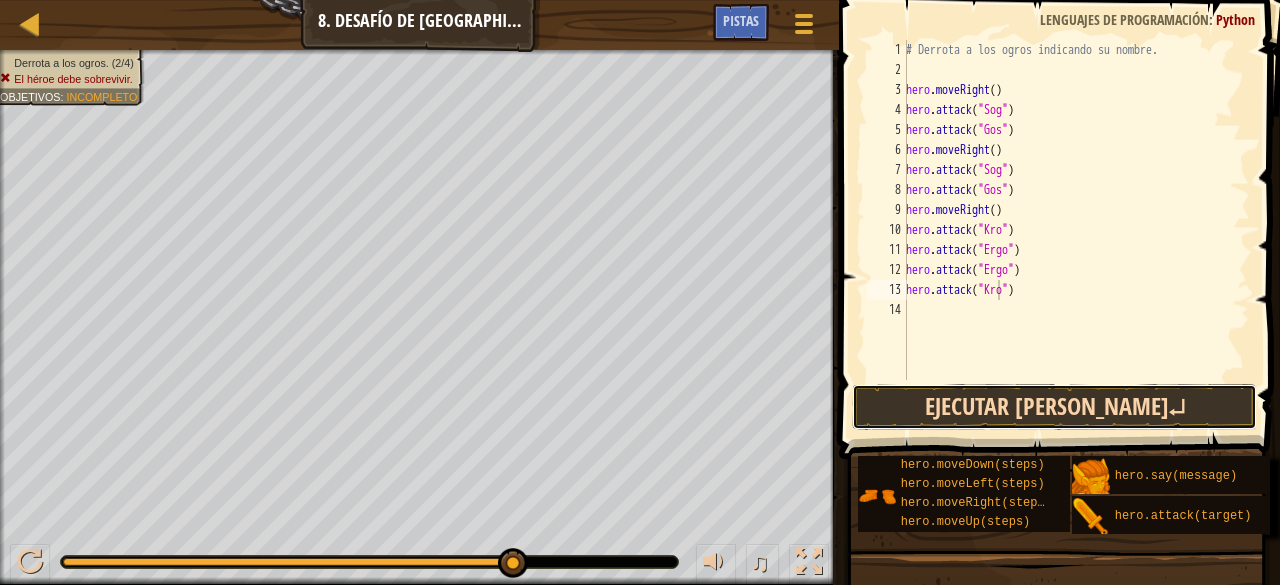 click on "Ejecutar [PERSON_NAME]↵" at bounding box center (1054, 407) 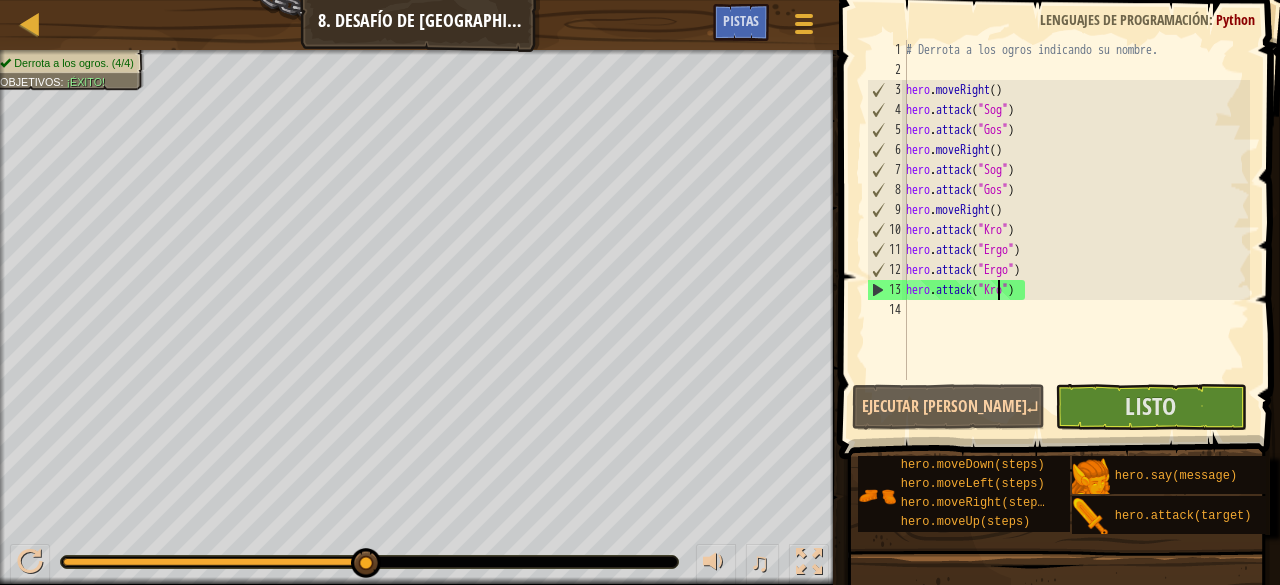 click on "# Derrota a los ogros indicando su nombre. hero . moveRight ( ) hero . attack ( "Sog" ) hero . attack ( "Gos" ) hero . moveRight ( ) hero . attack ( "Sog" ) hero . attack ( "Gos" ) hero . moveRight ( ) hero . attack ( "Kro" ) hero . attack ( "Ergo" ) hero . attack ( "Ergo" ) hero . attack ( "Kro" )" at bounding box center (1076, 230) 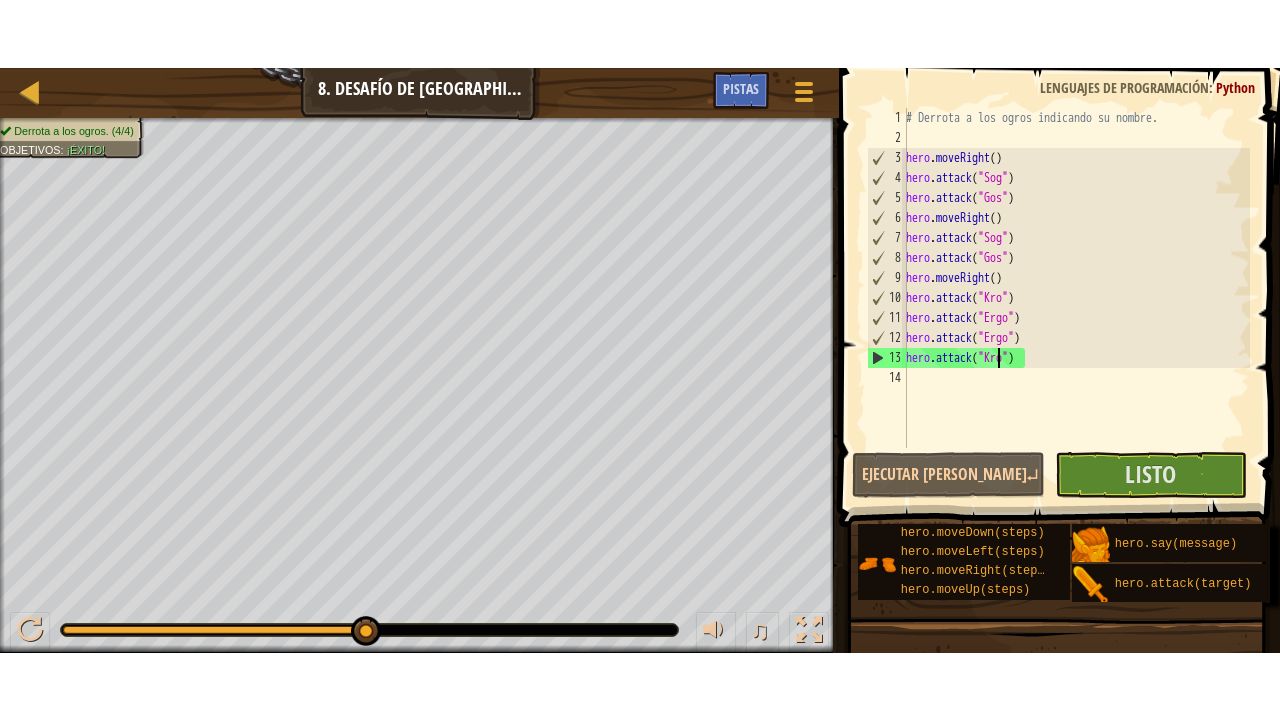 scroll, scrollTop: 9, scrollLeft: 0, axis: vertical 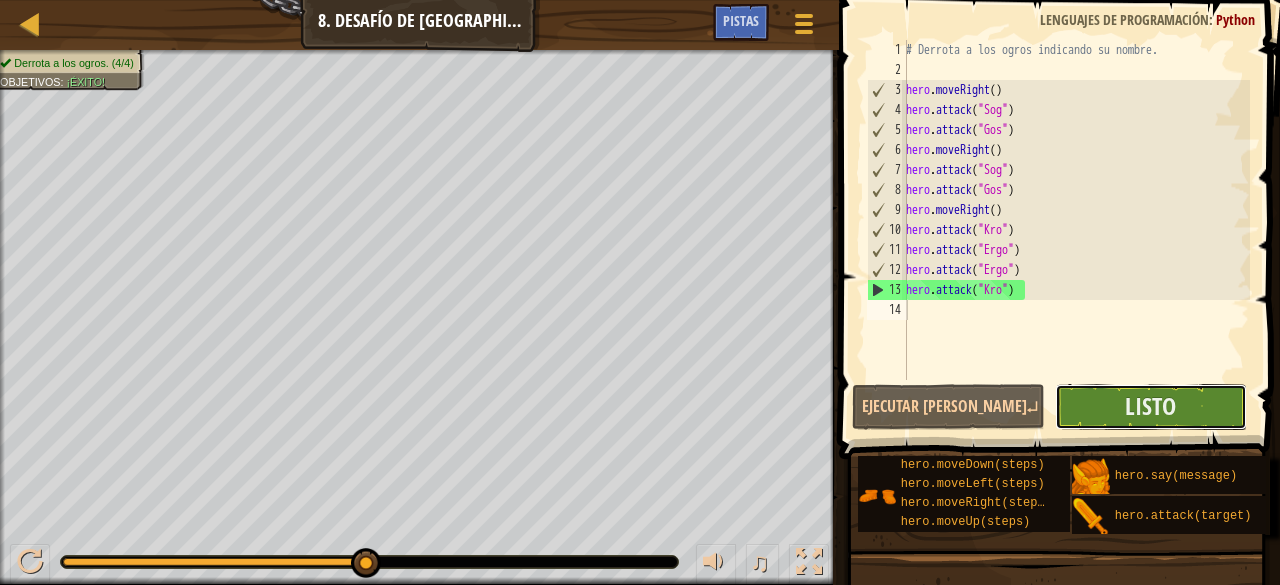 click on "Listo" at bounding box center [1151, 407] 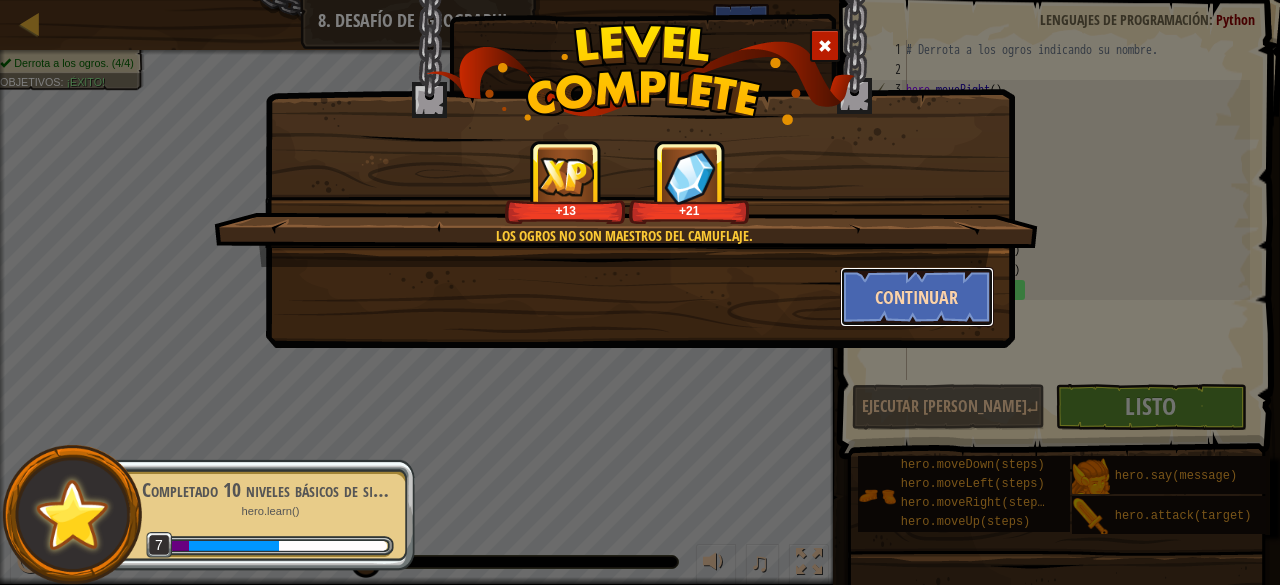click on "Continuar" at bounding box center [917, 297] 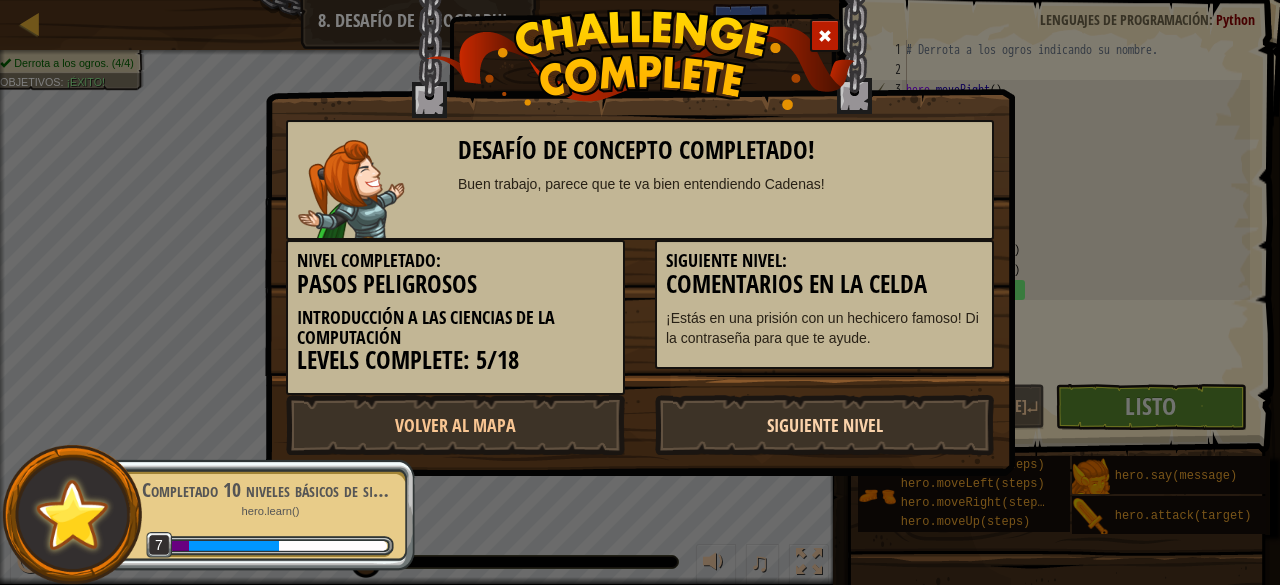 click on "Siguiente Nivel" at bounding box center [824, 425] 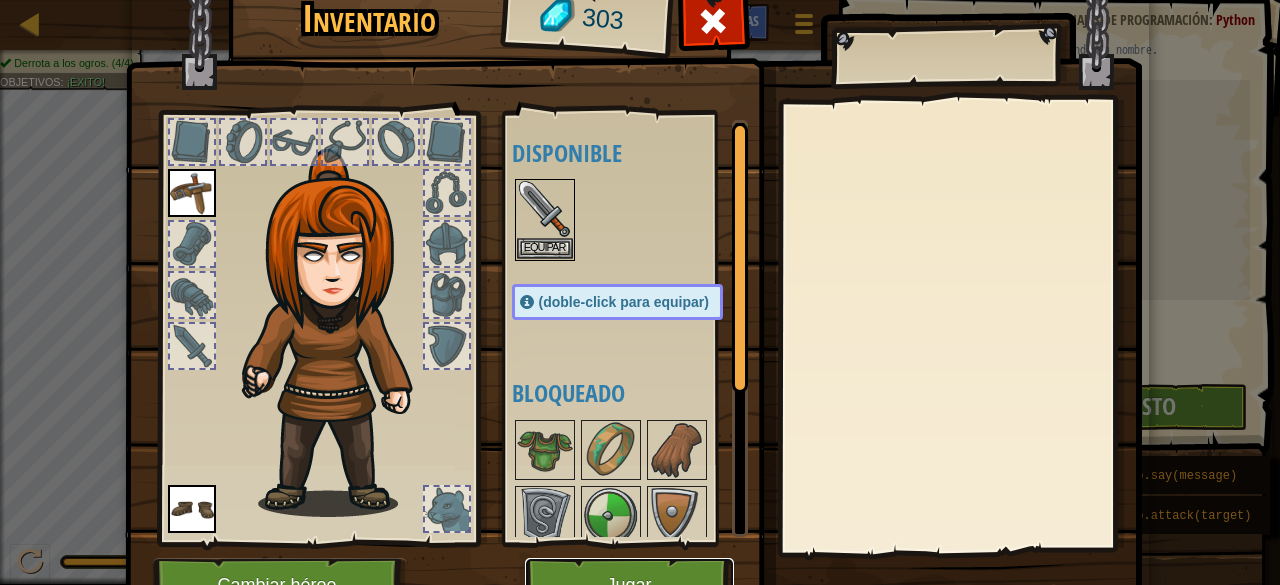 click on "Jugar" at bounding box center (629, 585) 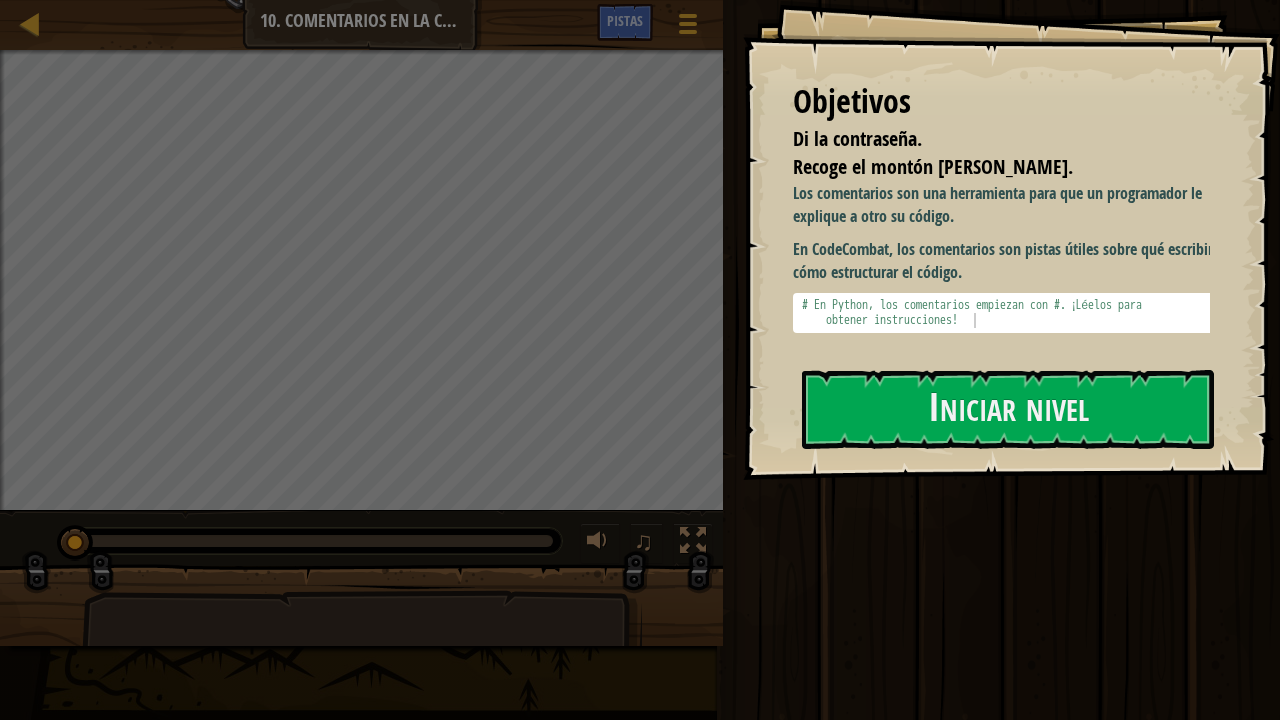 click on "Iniciar nivel" at bounding box center (1008, 410) 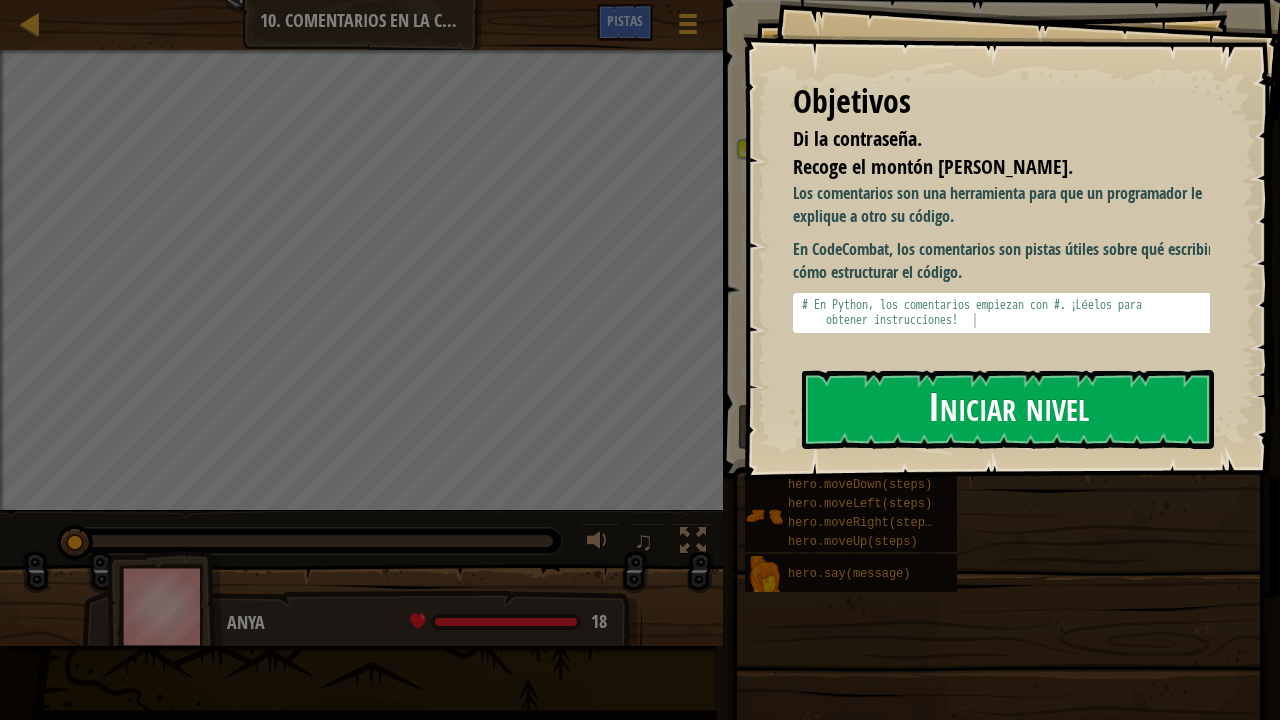 click on "Iniciar nivel" at bounding box center [1008, 409] 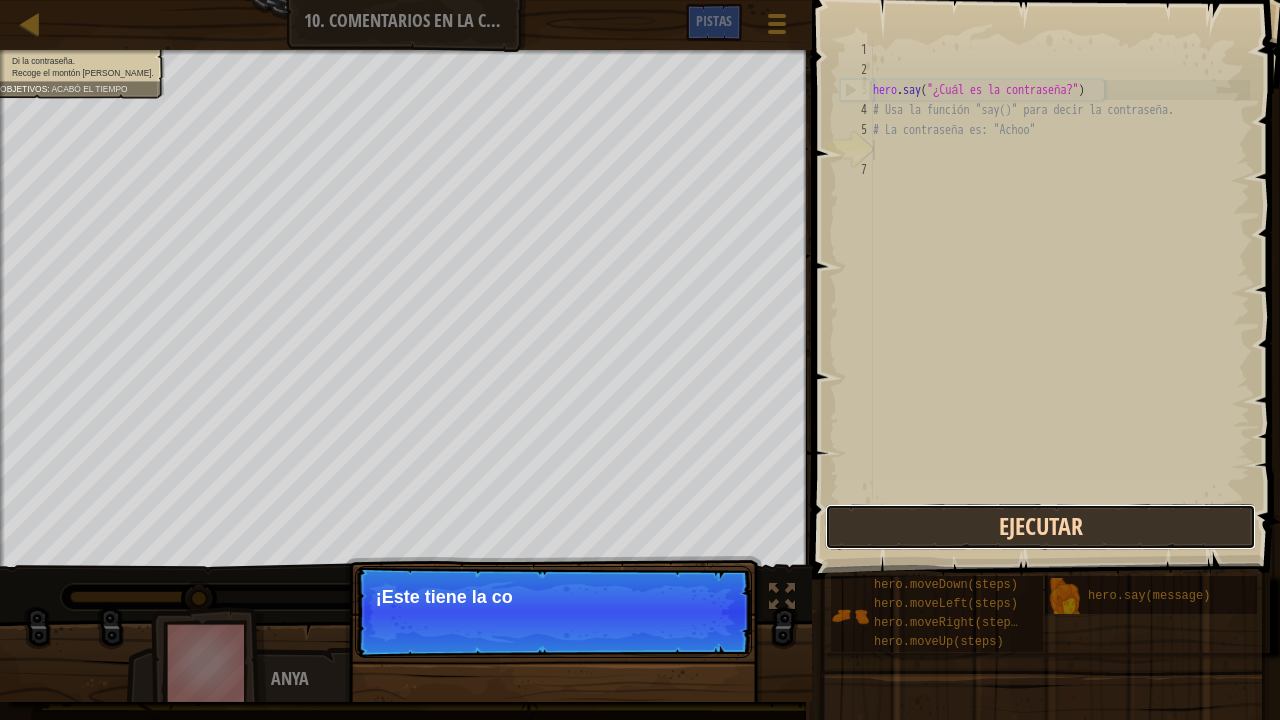 click on "Ejecutar" at bounding box center (1040, 527) 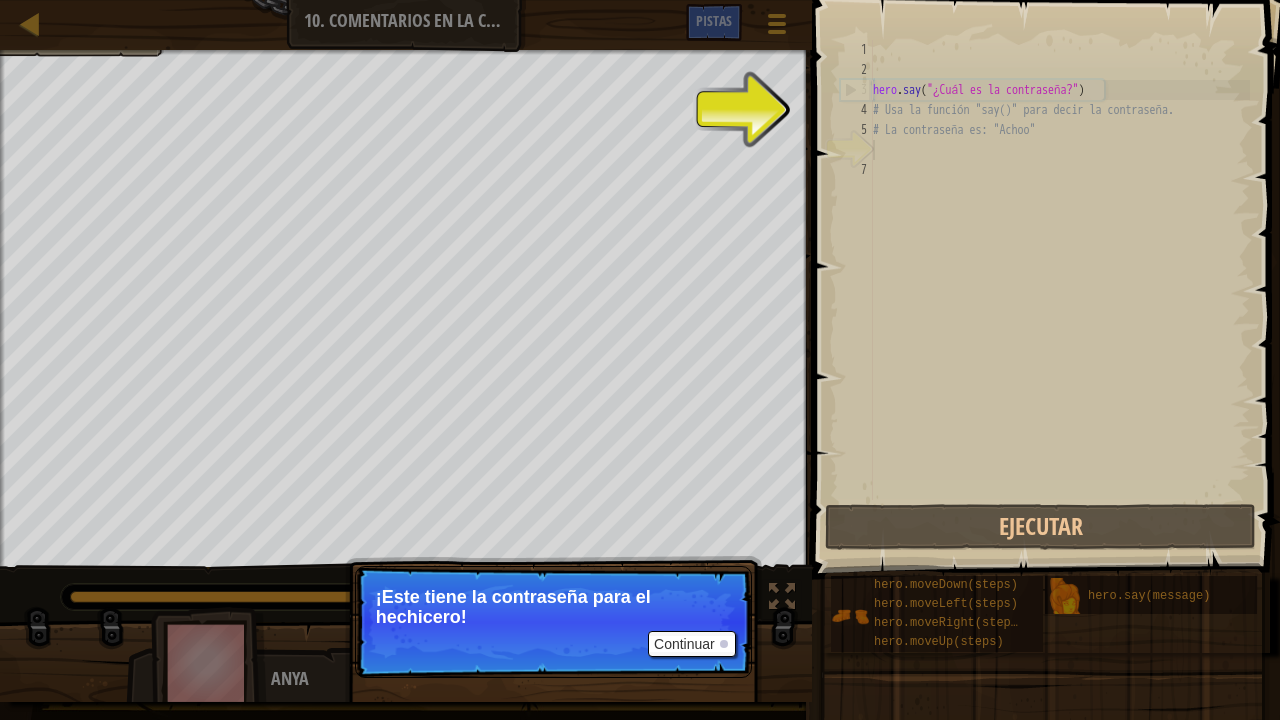 scroll, scrollTop: 9, scrollLeft: 0, axis: vertical 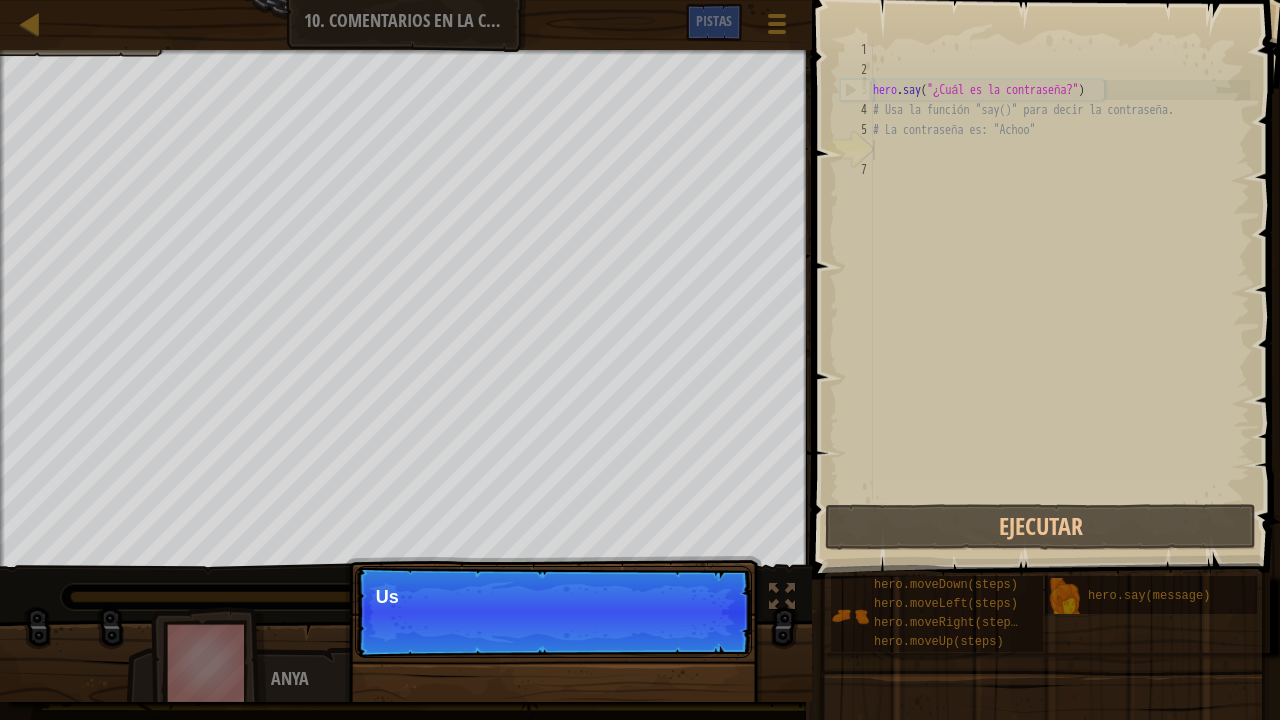 click on "Continuar  Us" at bounding box center [553, 612] 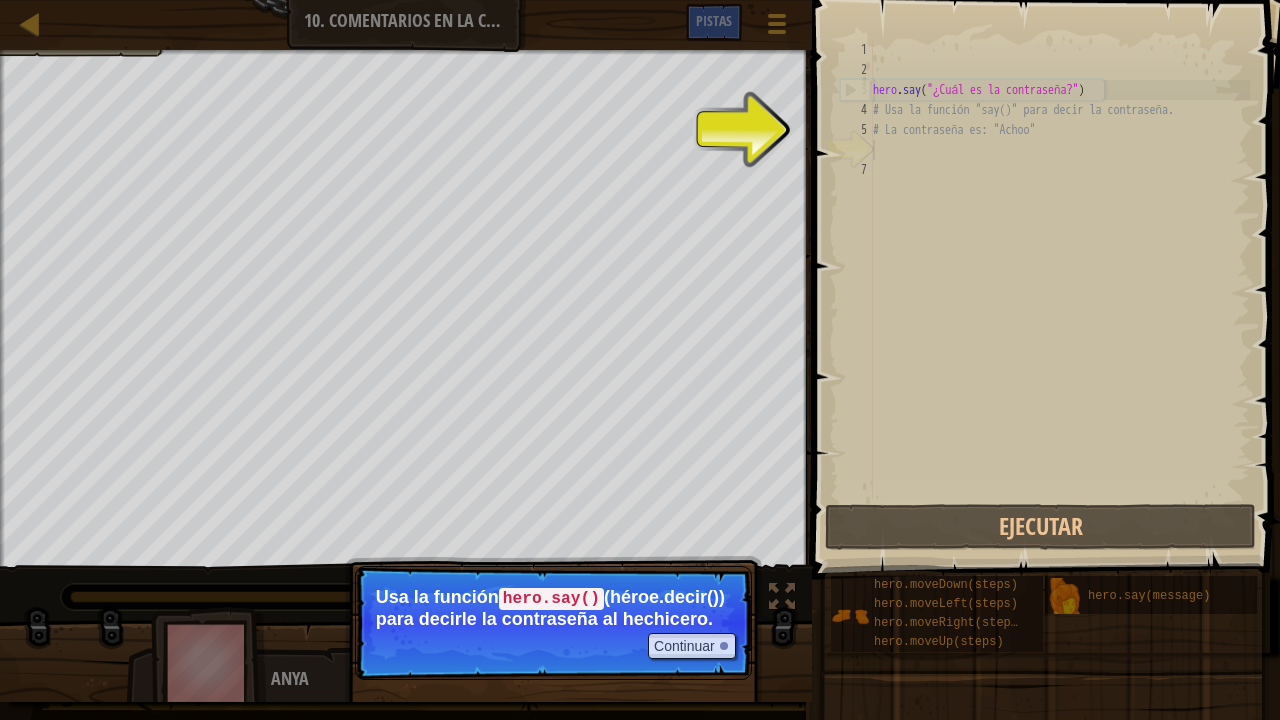 click on "Usa la función  hero.say()  (héroe.decir()) para decirle la contraseña al hechicero." at bounding box center [553, 608] 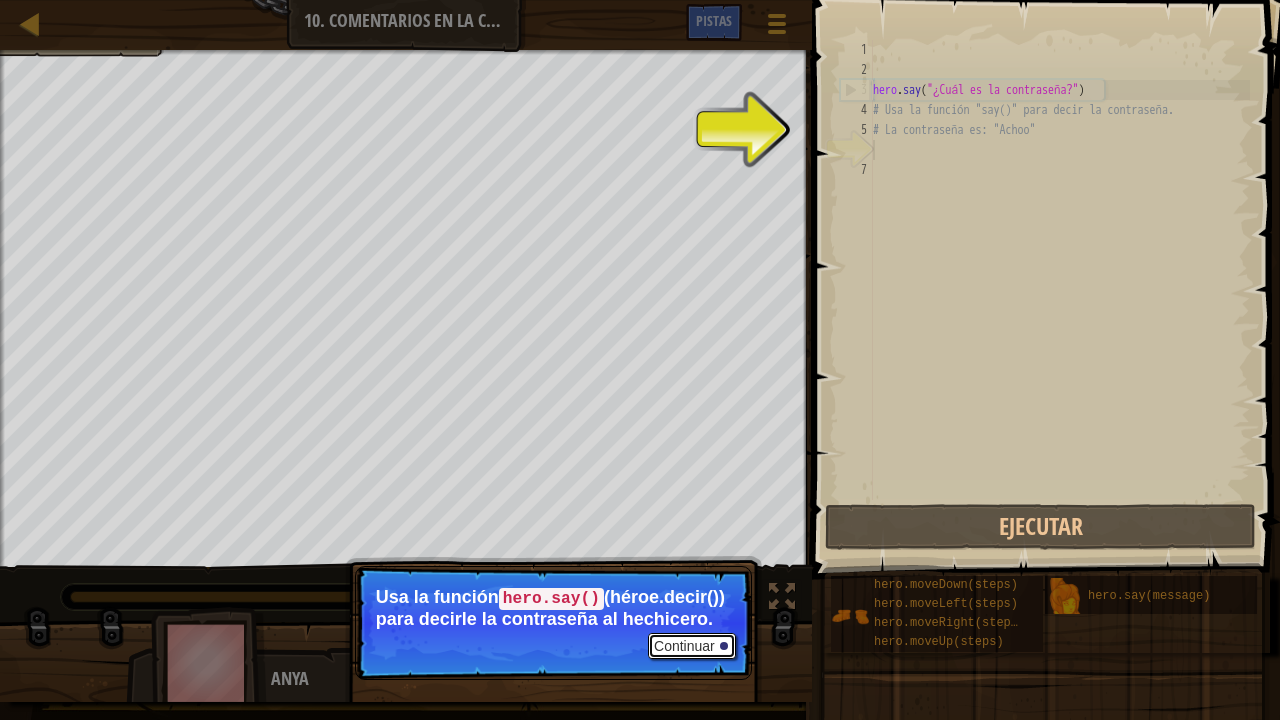 click on "Continuar" at bounding box center [692, 646] 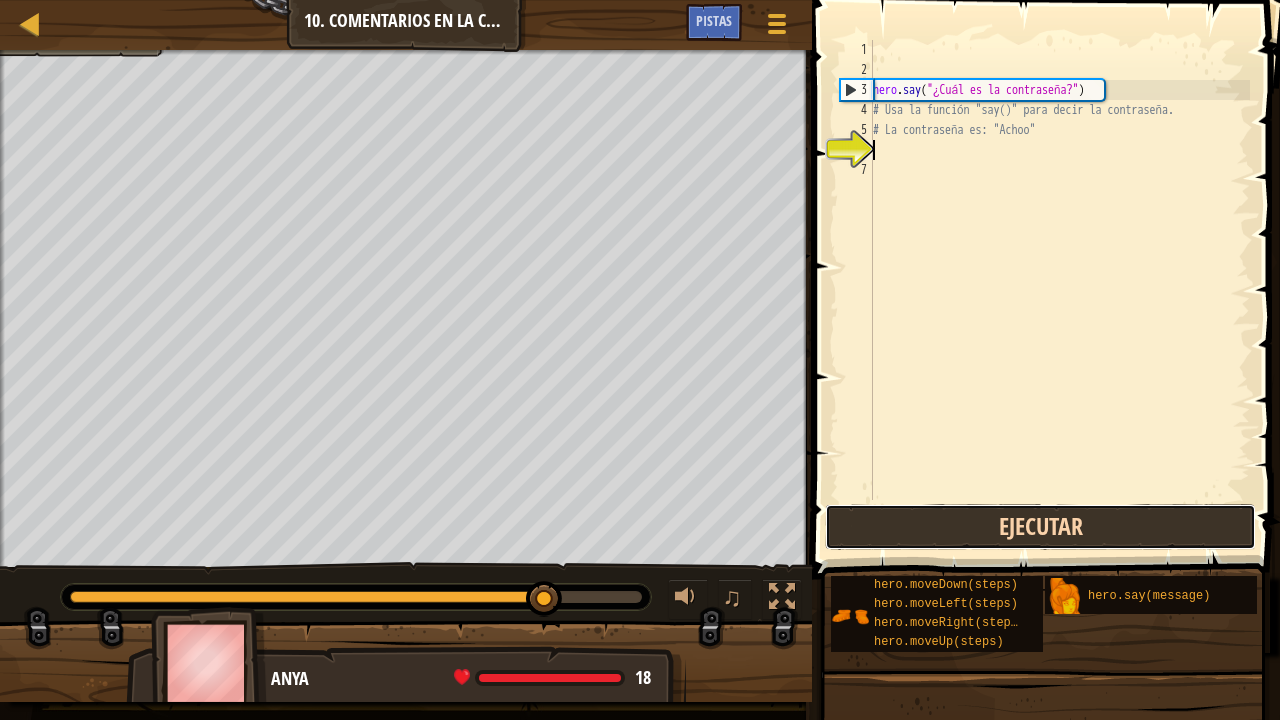 click on "Ejecutar" at bounding box center [1040, 527] 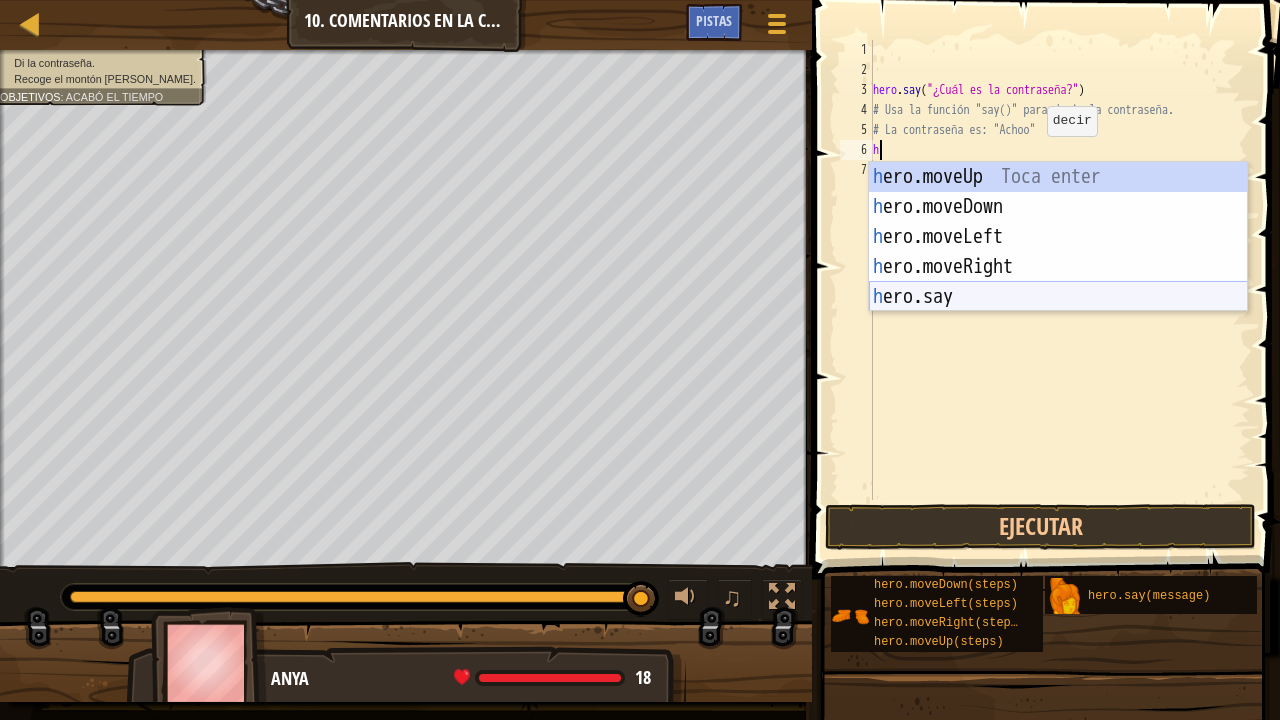 click on "h ero.moveUp Toca enter h ero.moveDown Toca enter h ero.moveLeft Toca enter h ero.moveRight Toca enter h ero.say Toca enter" at bounding box center [1058, 267] 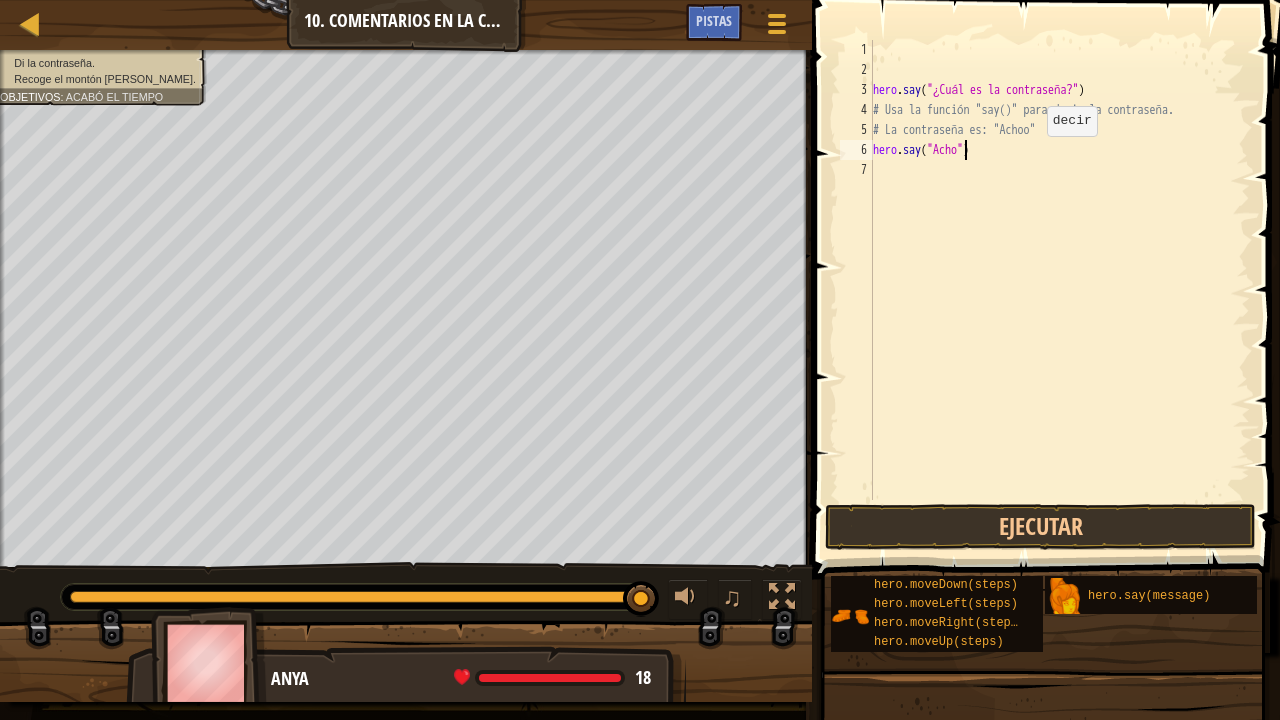 scroll, scrollTop: 9, scrollLeft: 8, axis: both 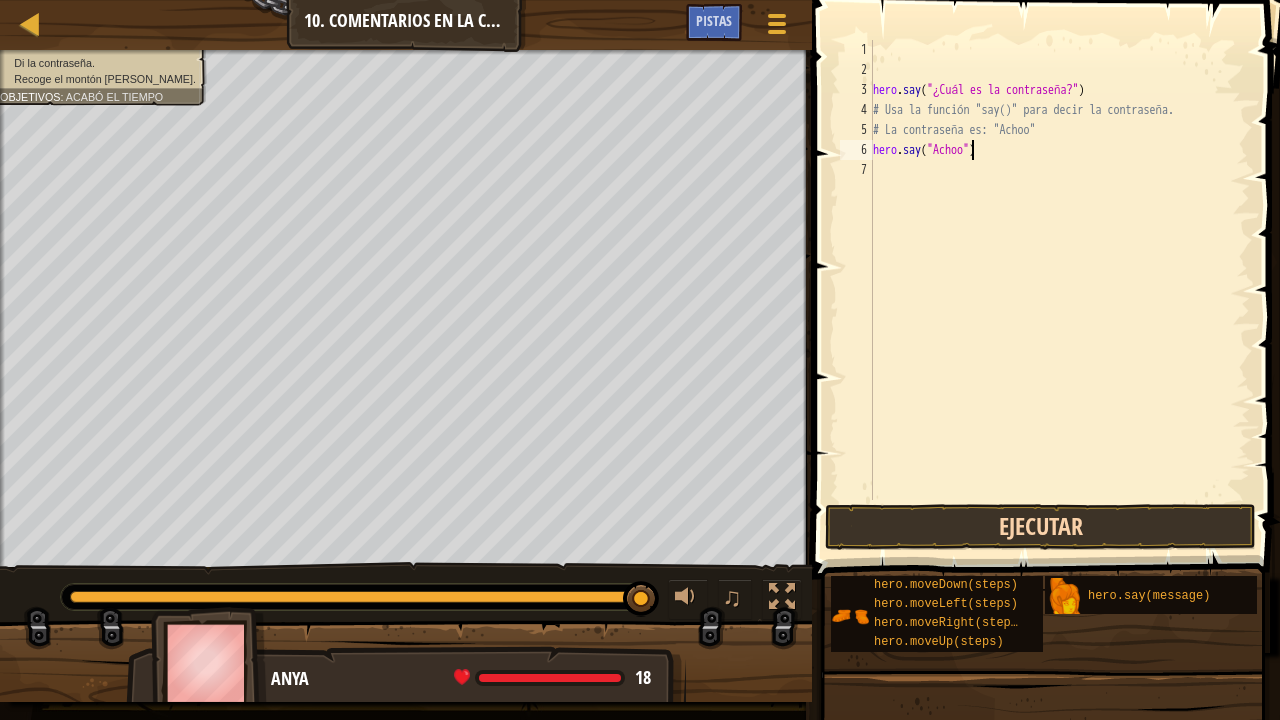 type on "hero.say("Achoo")" 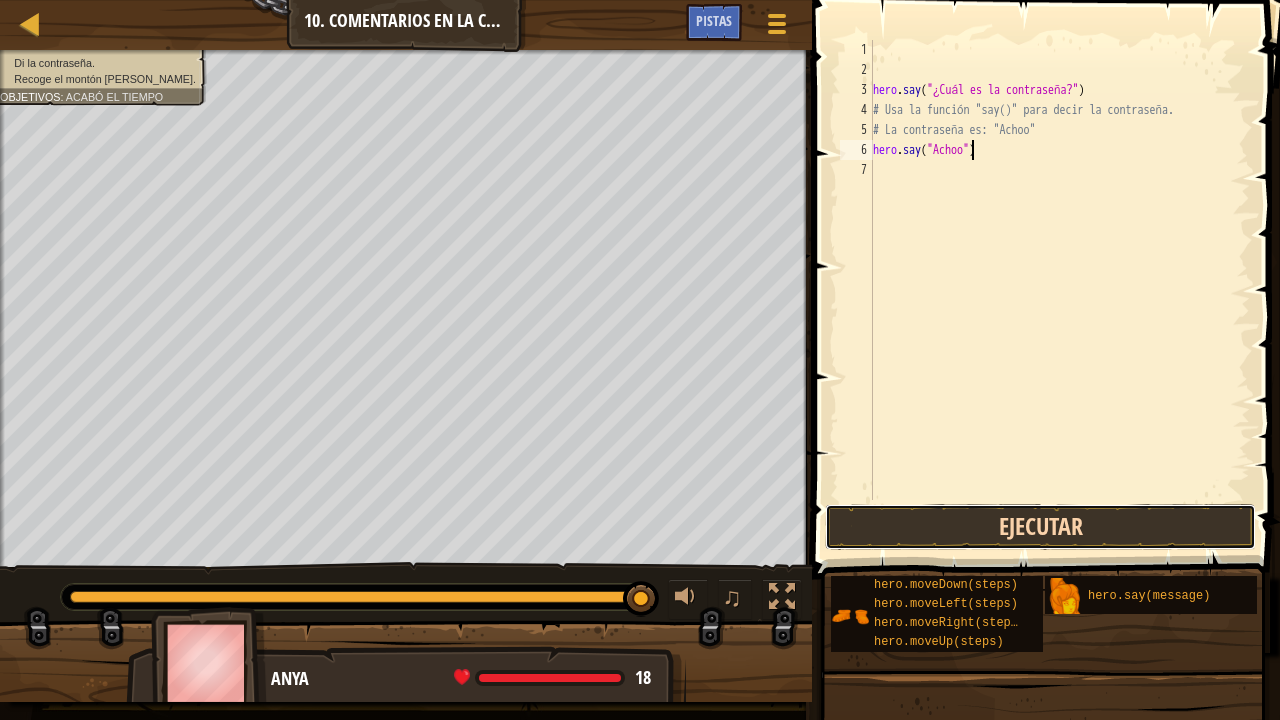 click on "Ejecutar" at bounding box center (1040, 527) 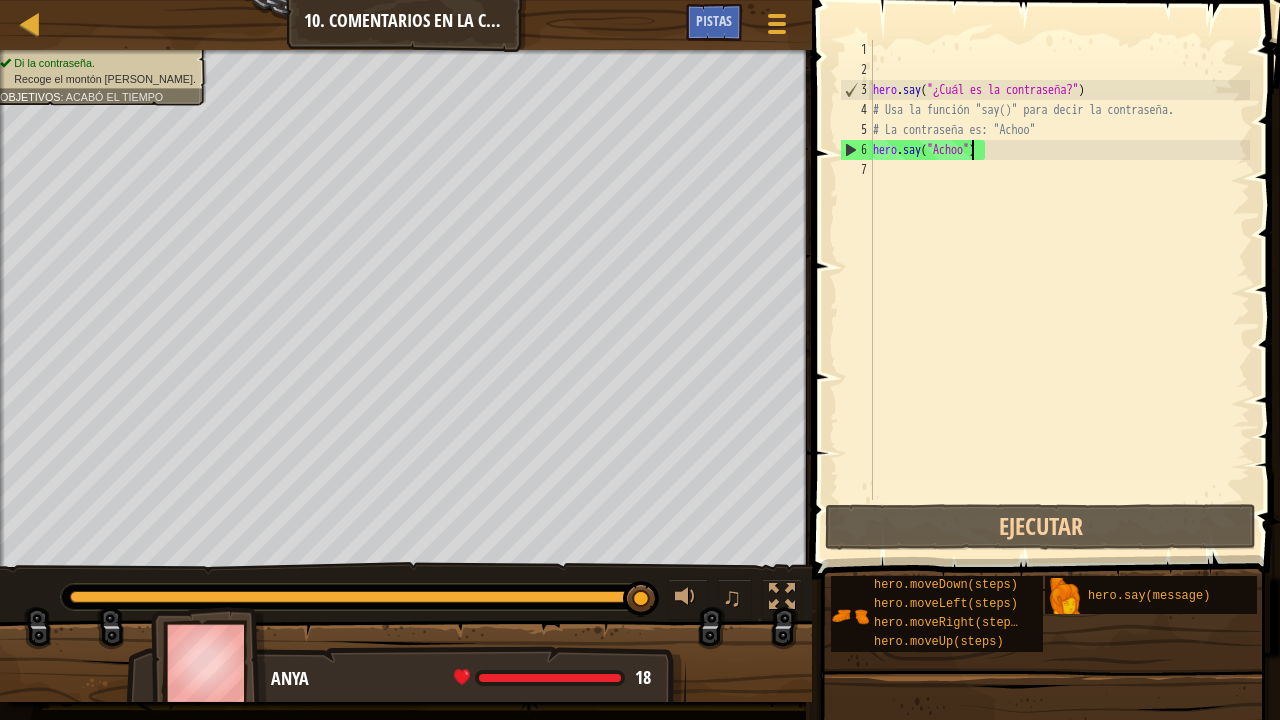 click on "hero . say ( "¿Cuál es la contraseña?" ) # Usa la función "say()" para decir la contraseña. # La contraseña es: "Achoo" hero . say ( "Achoo" )" at bounding box center [1059, 290] 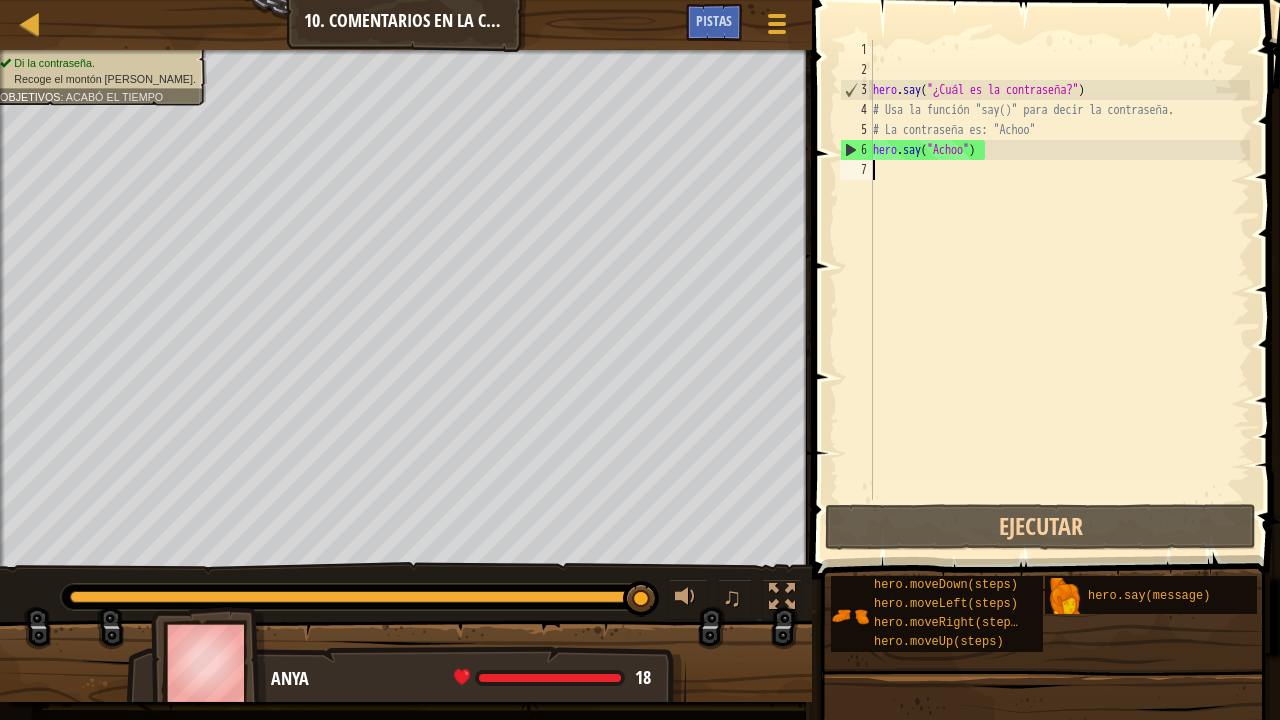 scroll, scrollTop: 9, scrollLeft: 0, axis: vertical 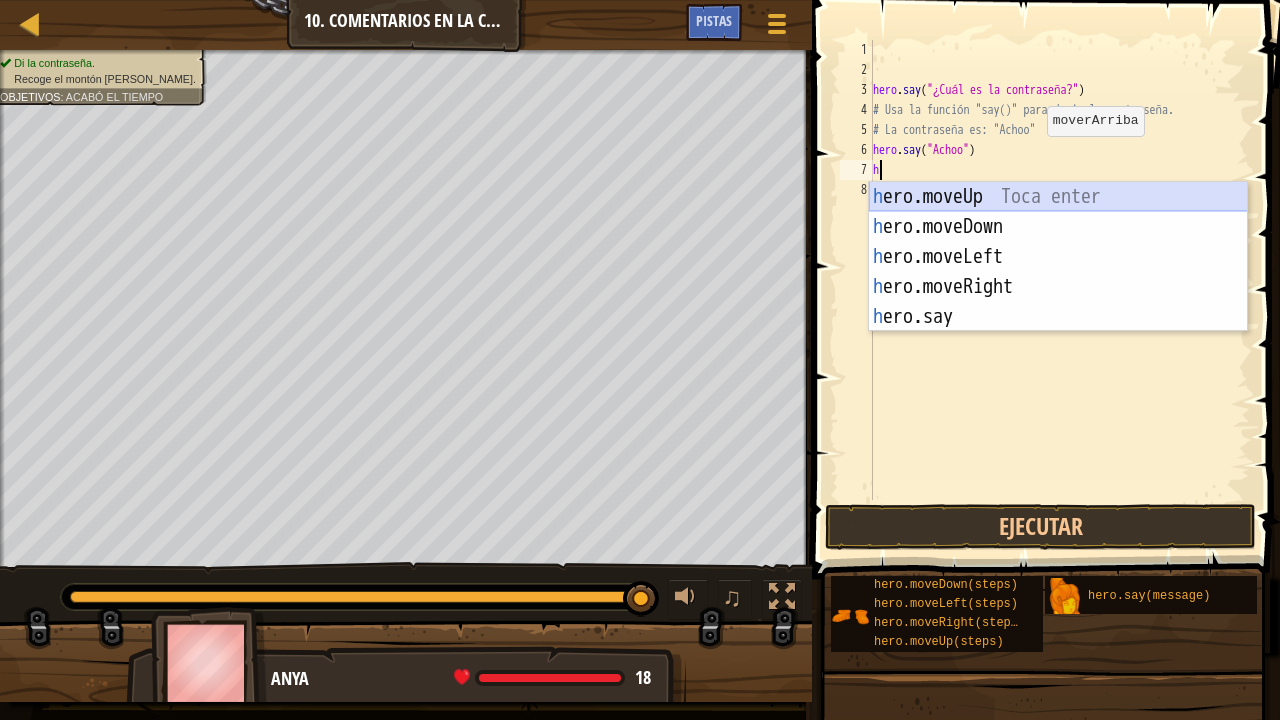 click on "h ero.moveUp Toca enter h ero.moveDown Toca enter h ero.moveLeft Toca enter h ero.moveRight Toca enter h ero.say Toca enter" at bounding box center [1058, 287] 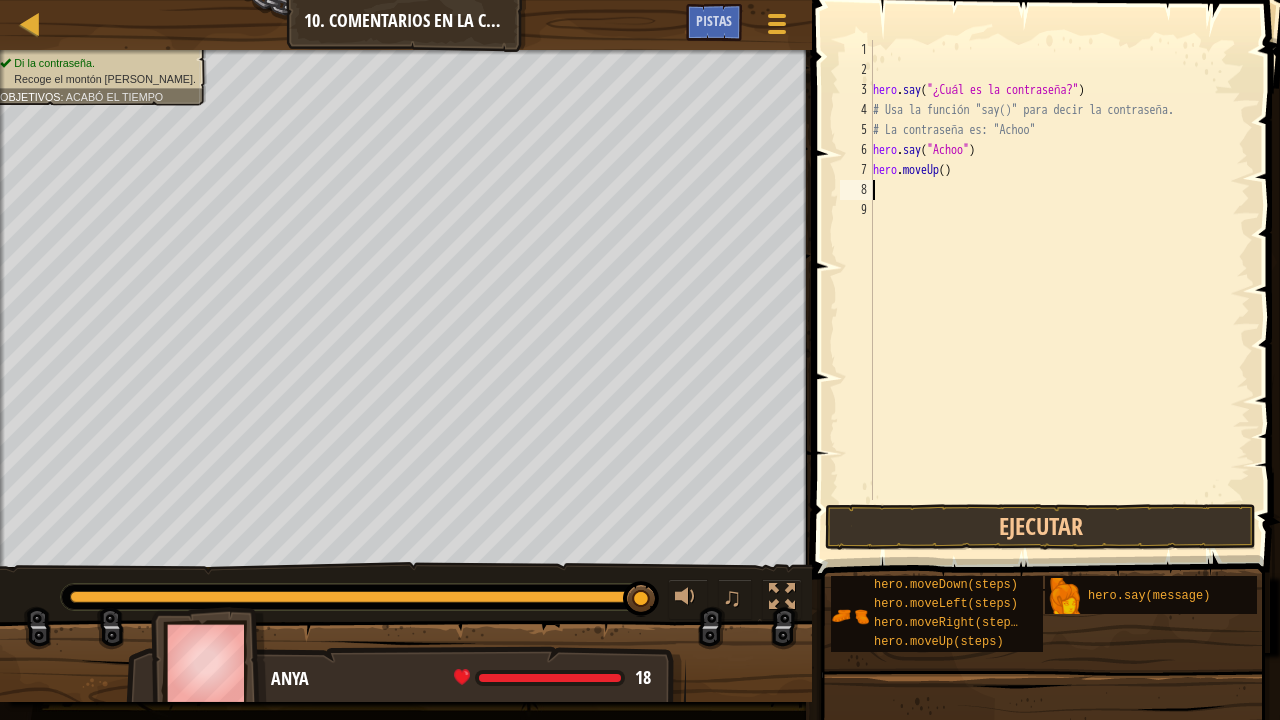 click on "hero . say ( "¿Cuál es la contraseña?" ) # Usa la función "say()" para decir la contraseña. # La contraseña es: "Achoo" hero . say ( "Achoo" ) hero . moveUp ( )" at bounding box center (1059, 290) 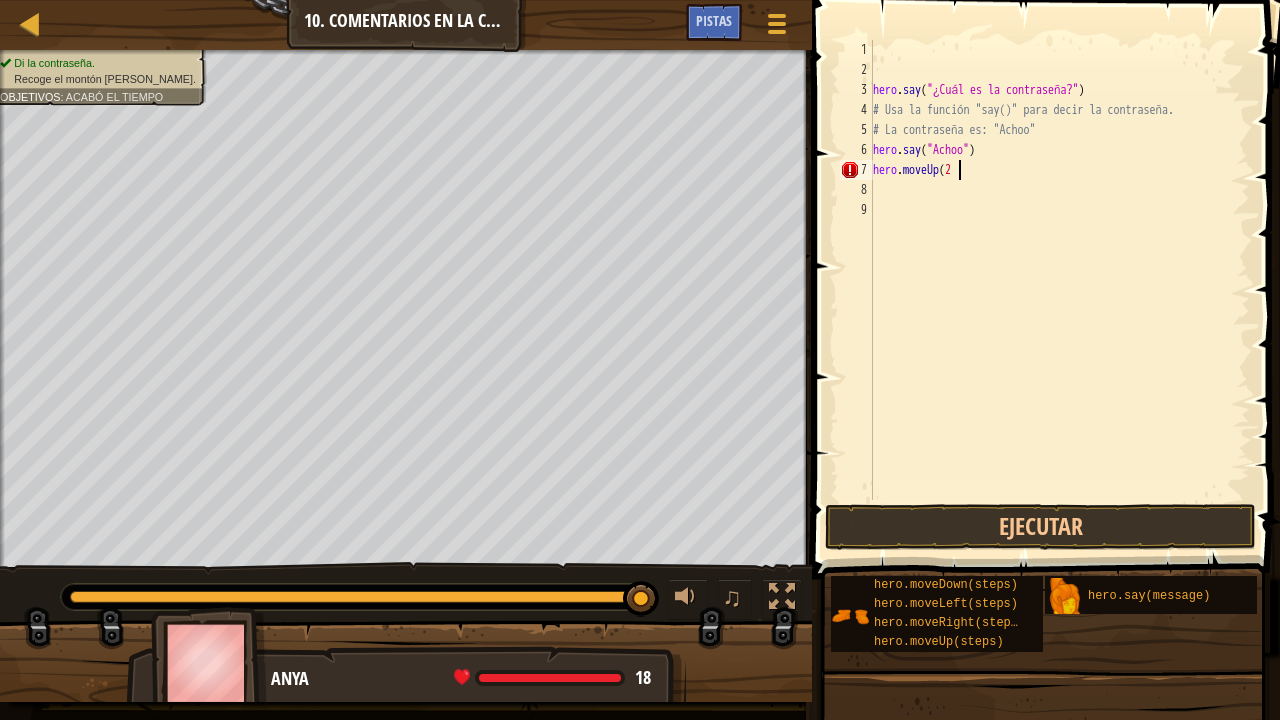 scroll, scrollTop: 9, scrollLeft: 6, axis: both 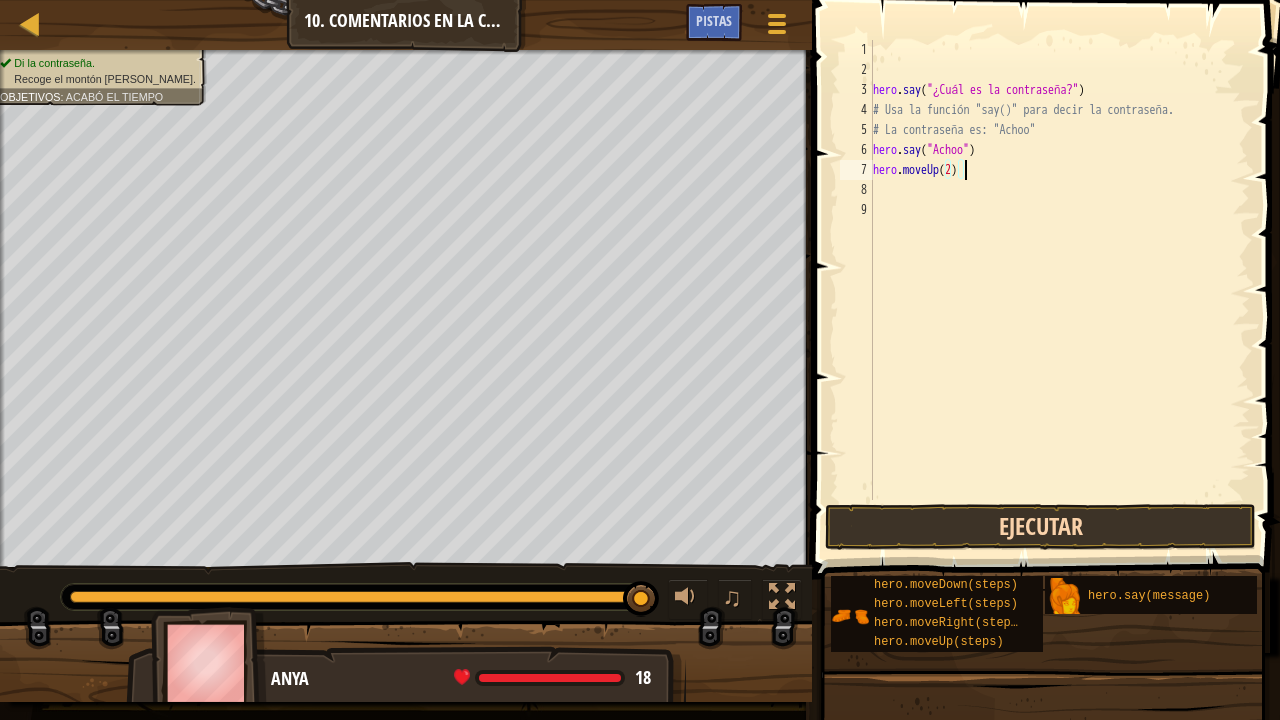 type on "hero.moveUp(2)" 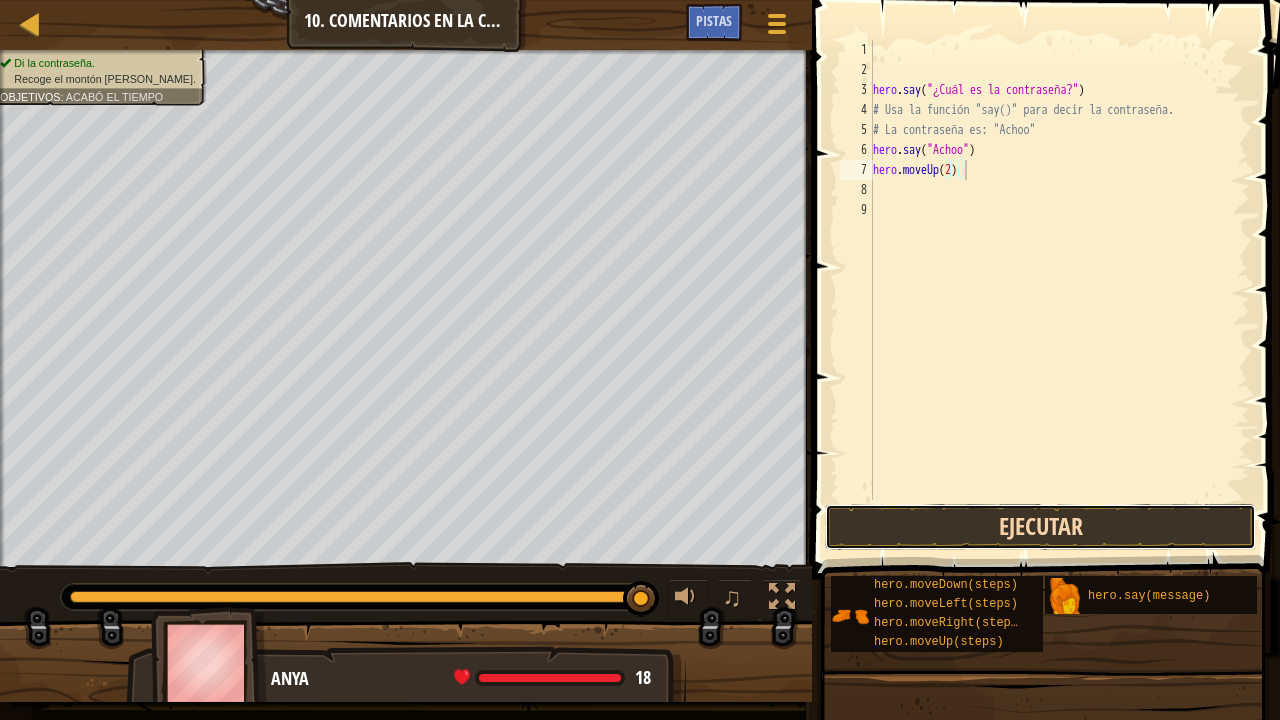 click on "Ejecutar" at bounding box center [1040, 527] 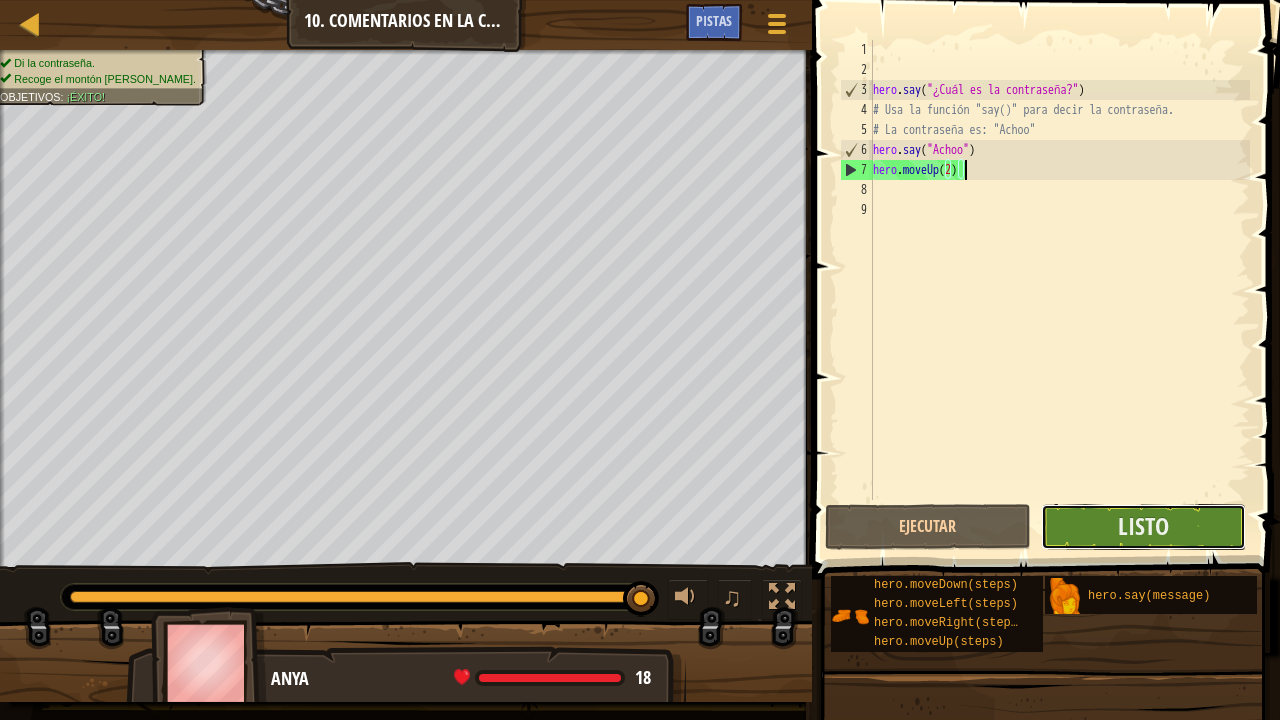 click on "Listo" at bounding box center [1143, 527] 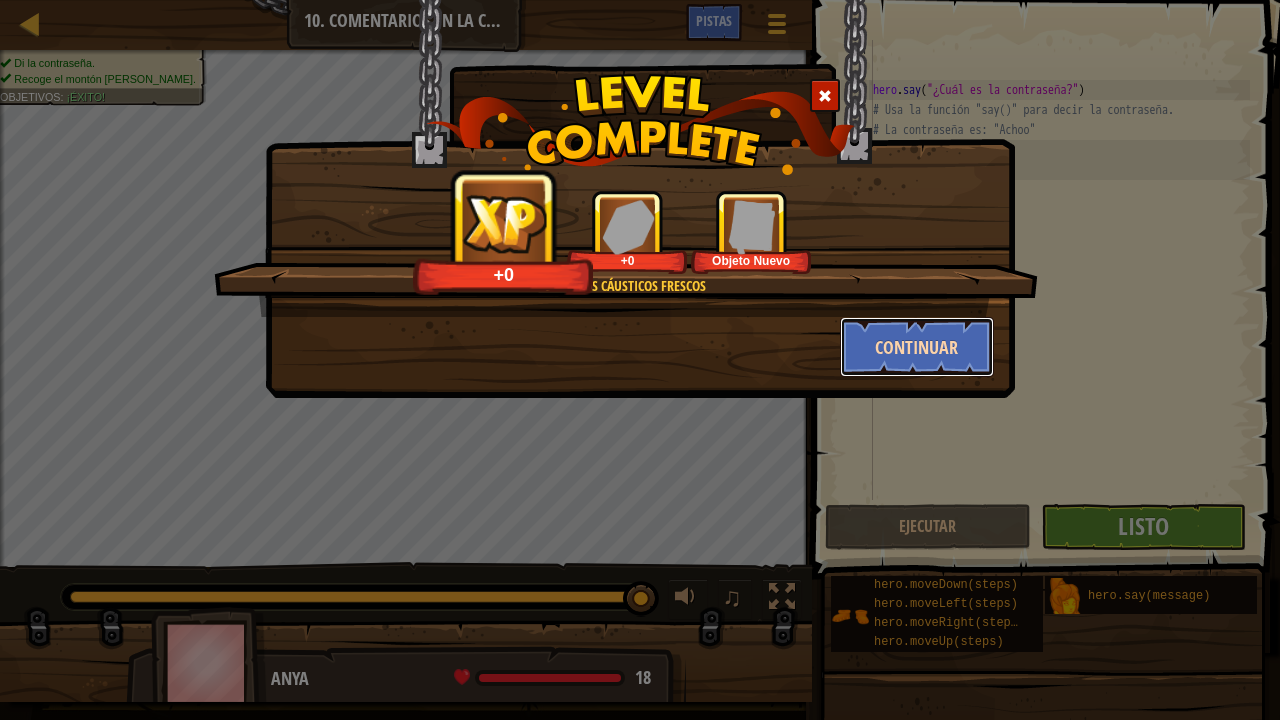 click on "Continuar" at bounding box center [917, 347] 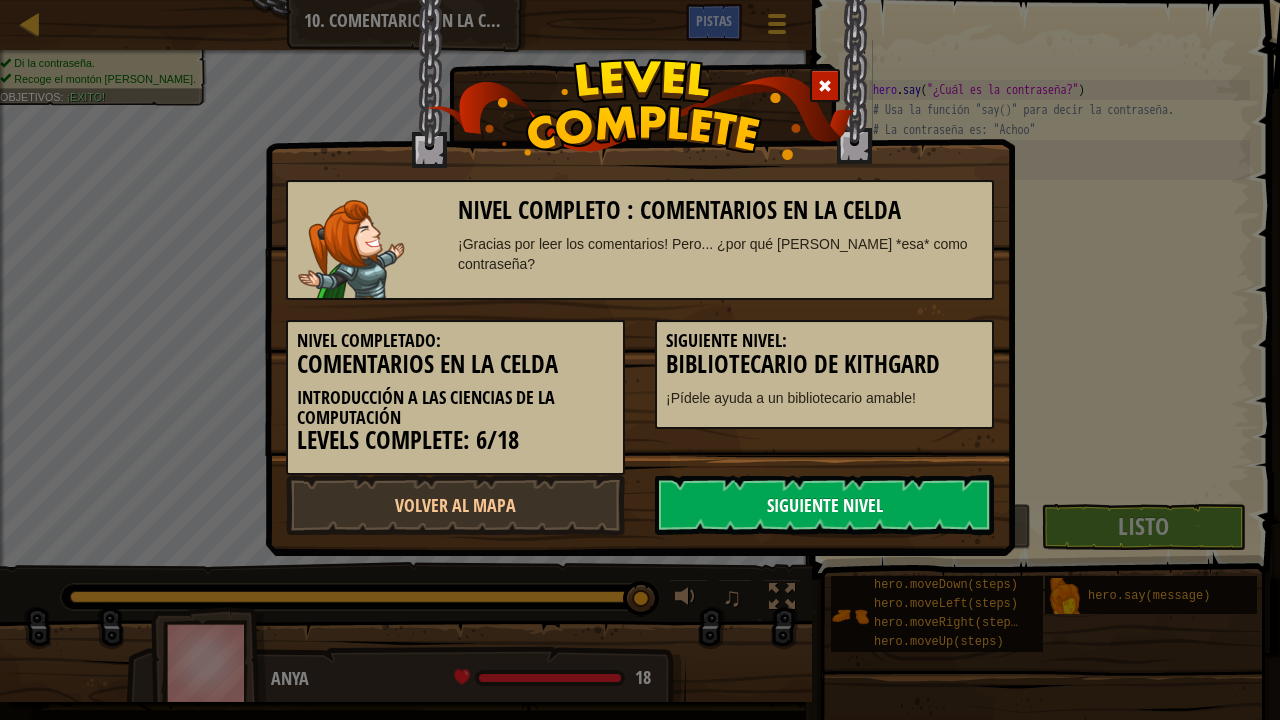 click on "Siguiente Nivel" at bounding box center [824, 505] 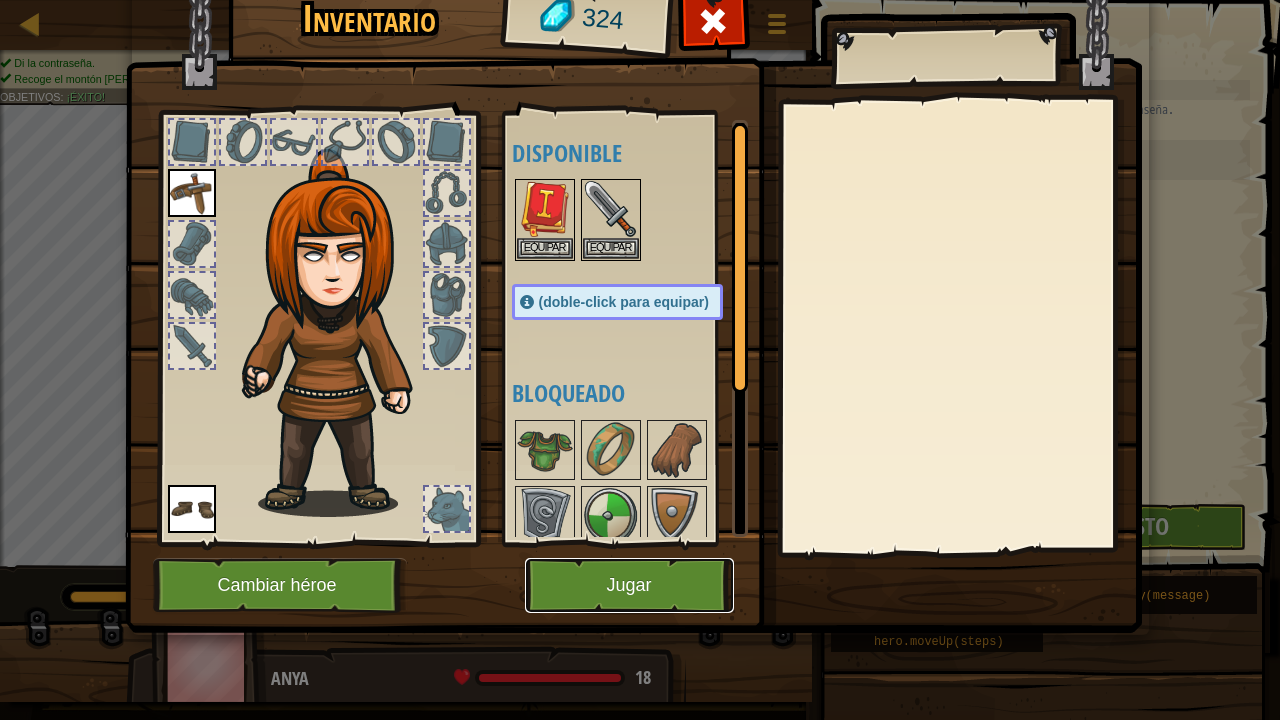 click on "Jugar" at bounding box center (629, 585) 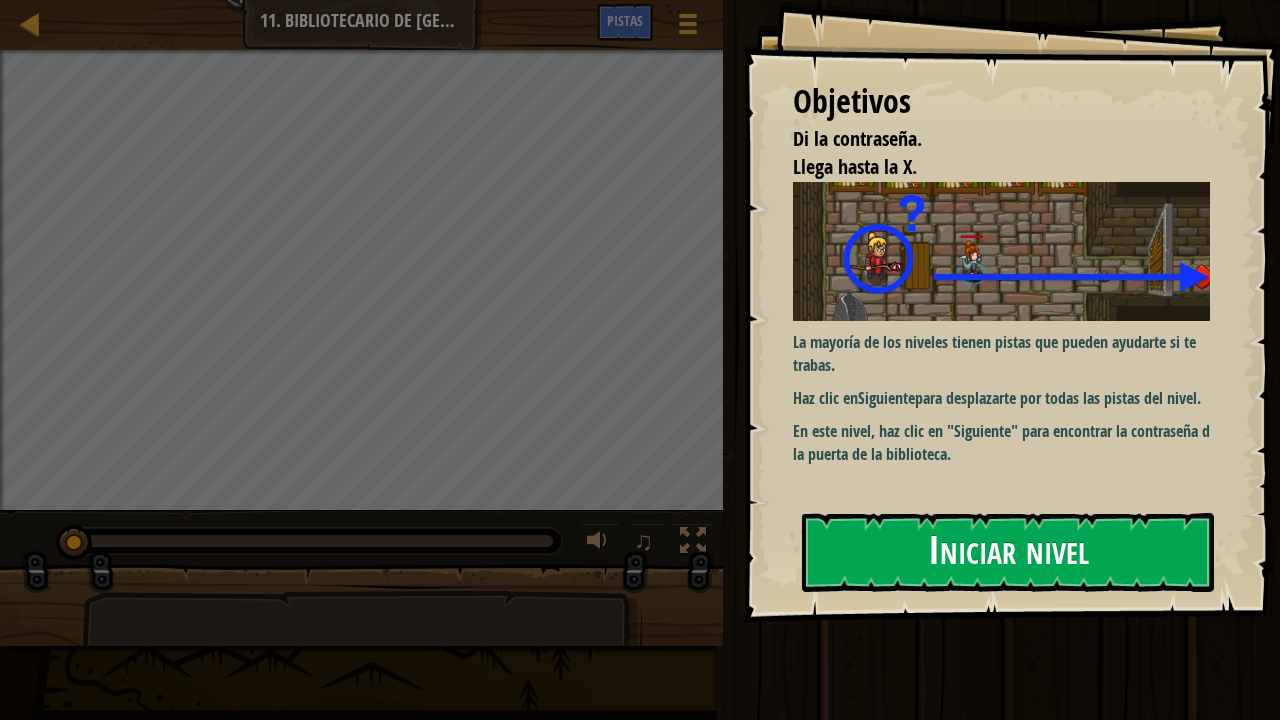 click on "Iniciar nivel" at bounding box center [1008, 552] 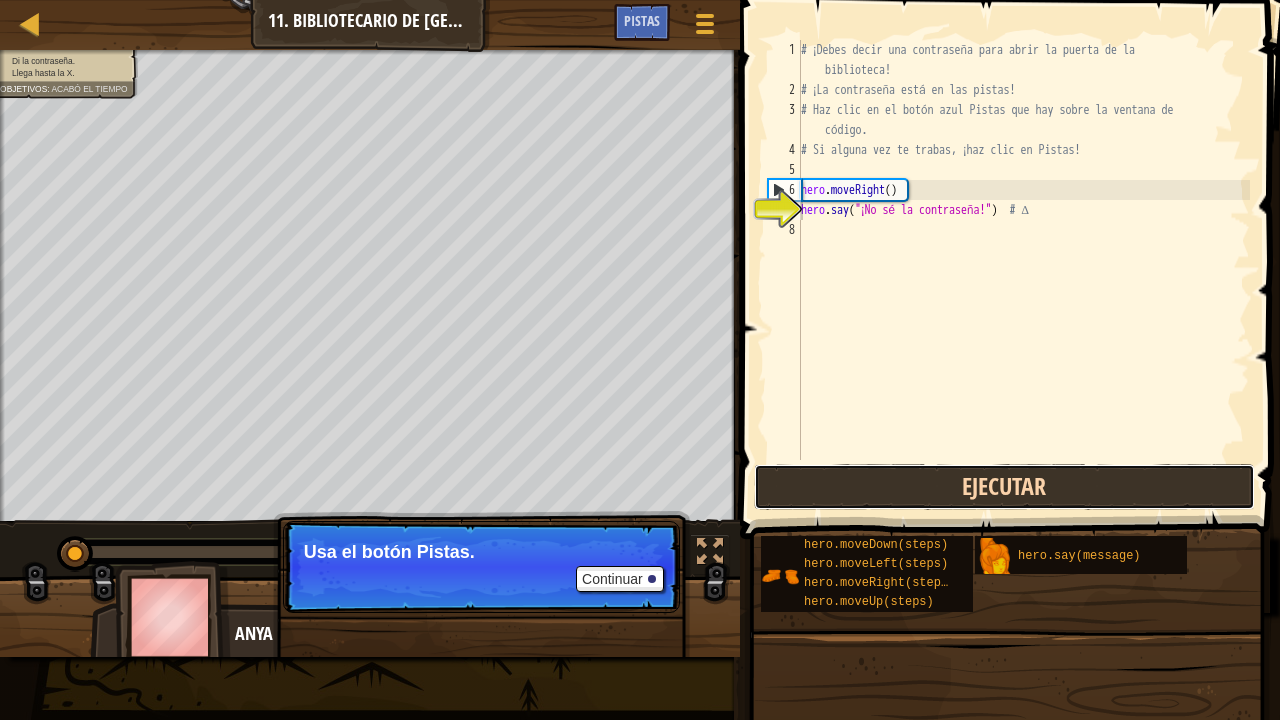 click on "Ejecutar" at bounding box center [1004, 487] 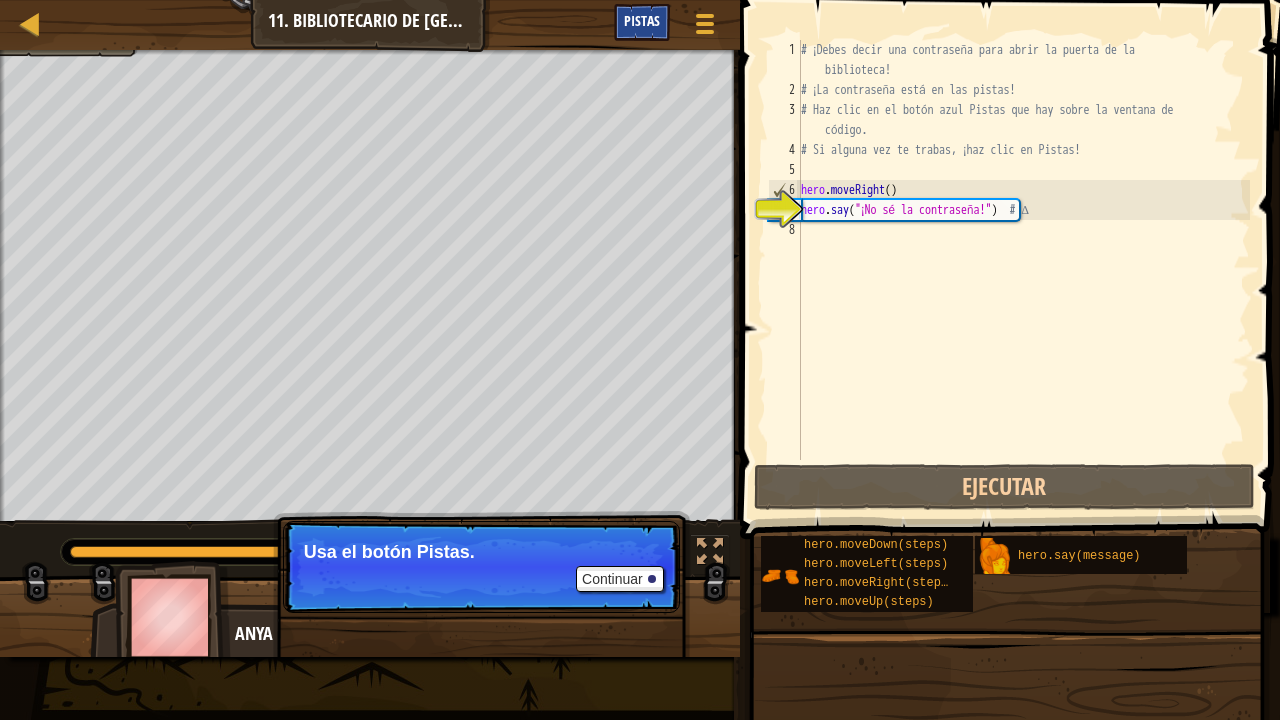 click on "Pistas" at bounding box center (642, 20) 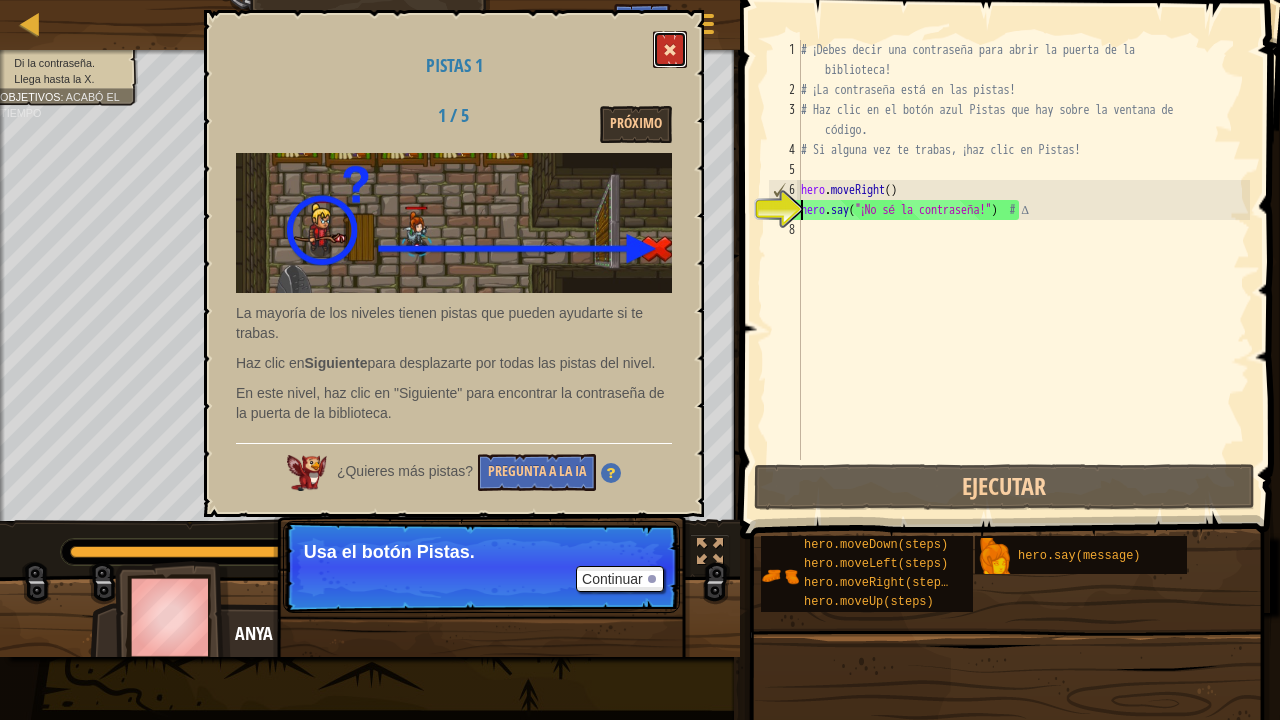 click at bounding box center (670, 50) 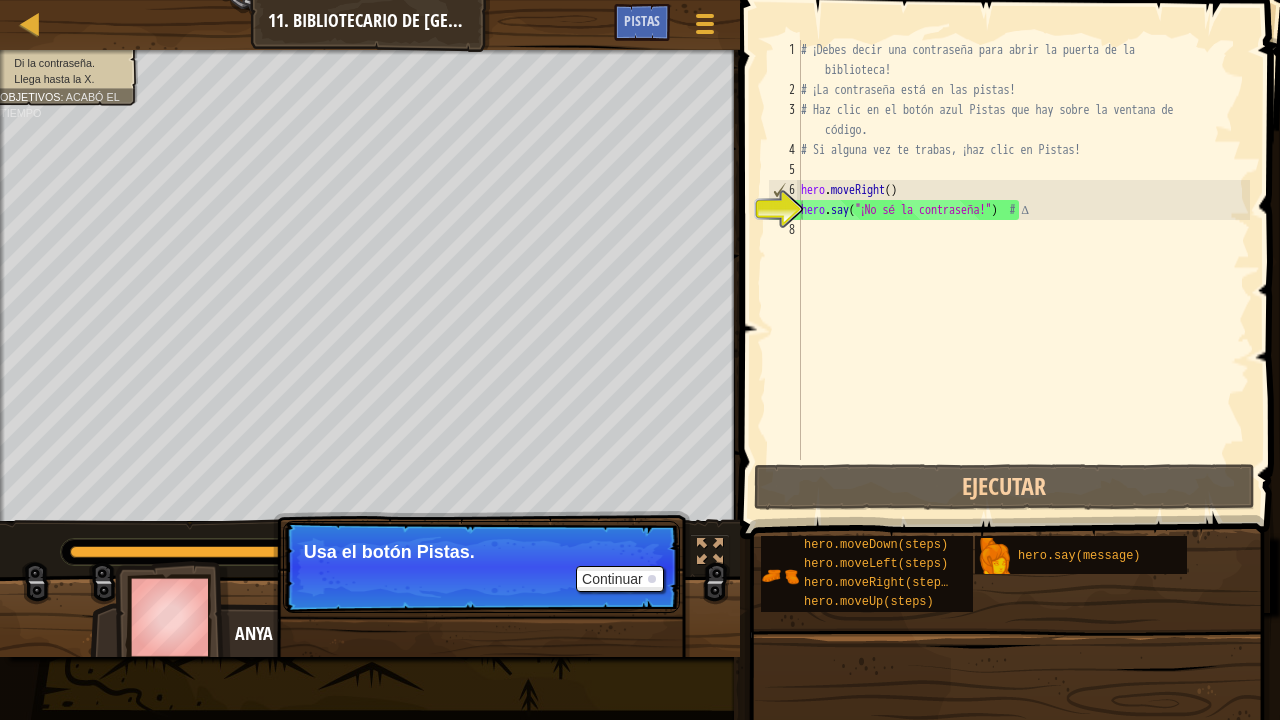 click on "# ¡Debes decir una contraseña para abrir la puerta de la       biblioteca! # ¡La contraseña está en las pistas! # Haz clic en el botón azul Pistas que hay sobre la ventana de       código. # Si alguna vez te trabas, ¡haz clic en Pistas! hero . moveRight ( ) hero . say ( "¡No sé la contraseña!" )    # ∆" at bounding box center [1023, 280] 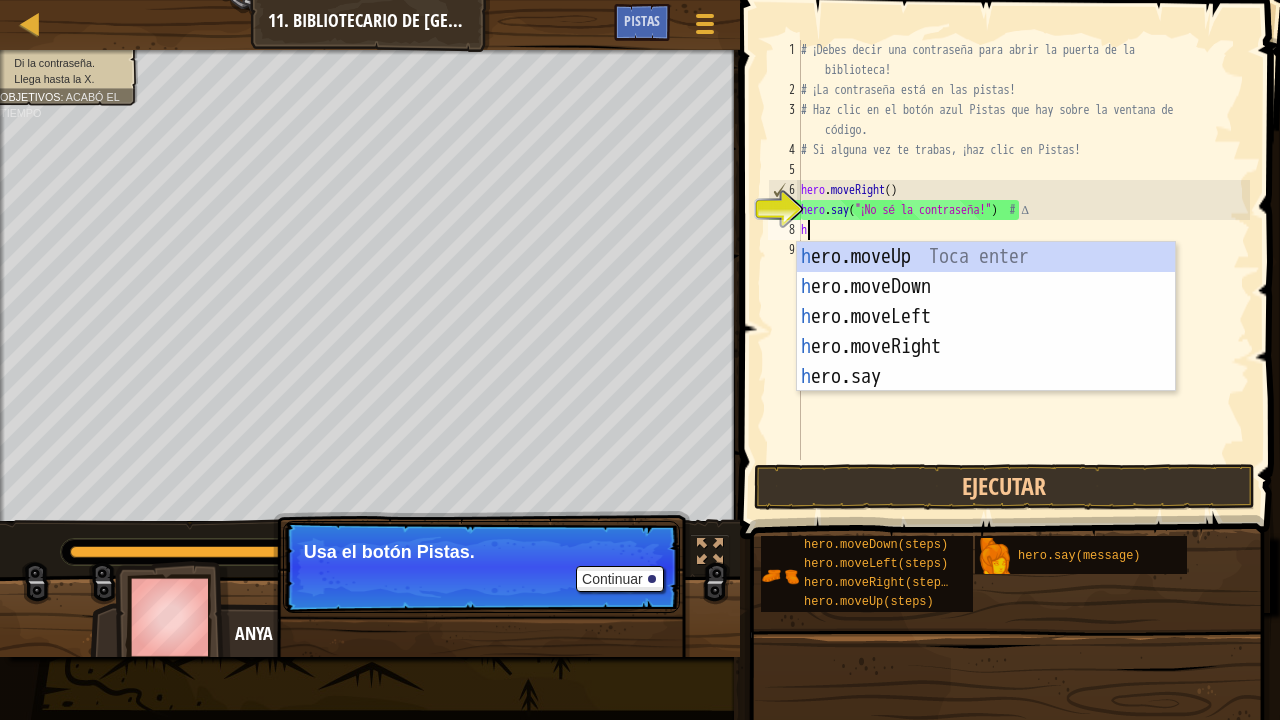 scroll, scrollTop: 9, scrollLeft: 0, axis: vertical 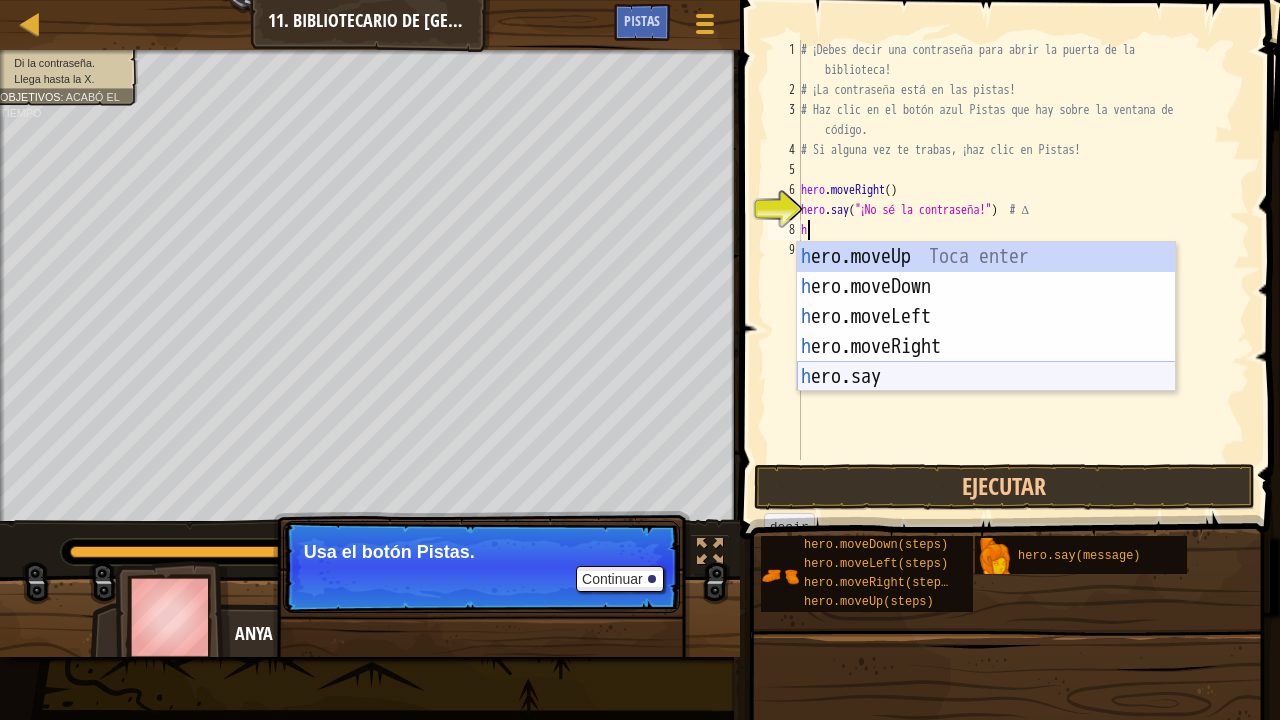 click on "h ero.moveUp Toca enter h ero.moveDown Toca enter h ero.moveLeft Toca enter h ero.moveRight Toca enter h ero.say Toca enter" at bounding box center (986, 347) 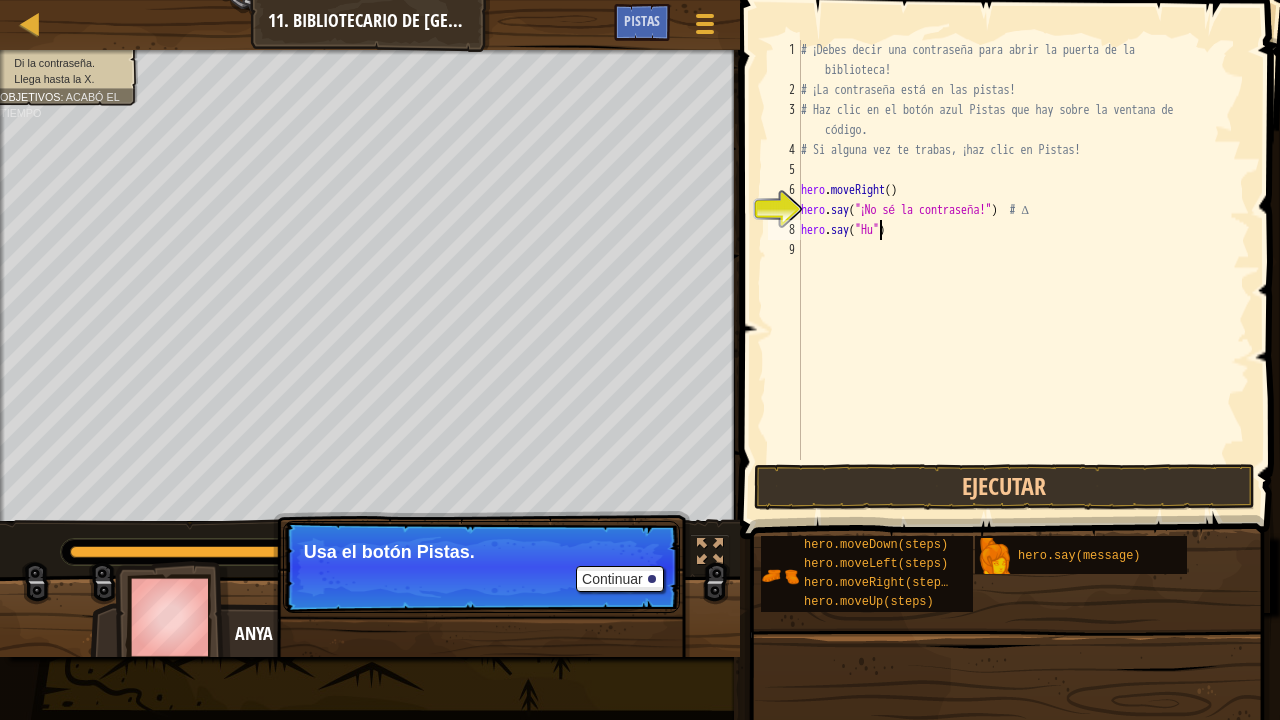 scroll, scrollTop: 9, scrollLeft: 7, axis: both 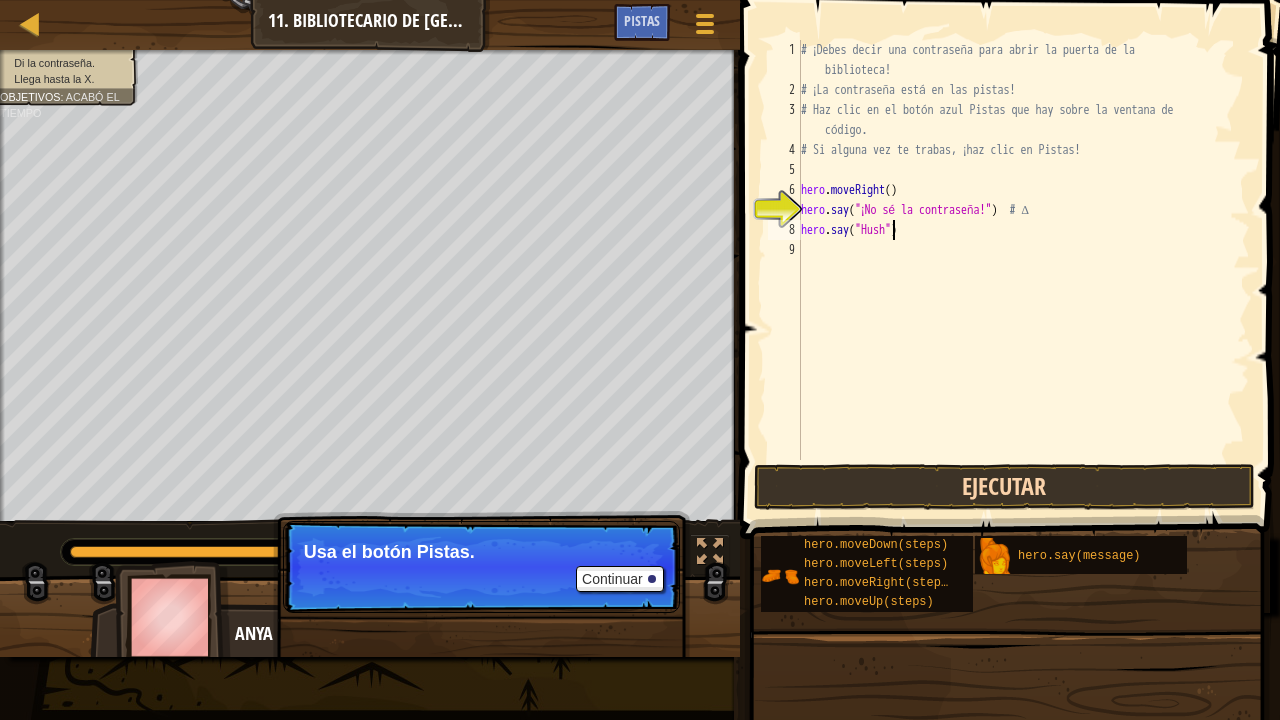 type on "hero.say("Hush")" 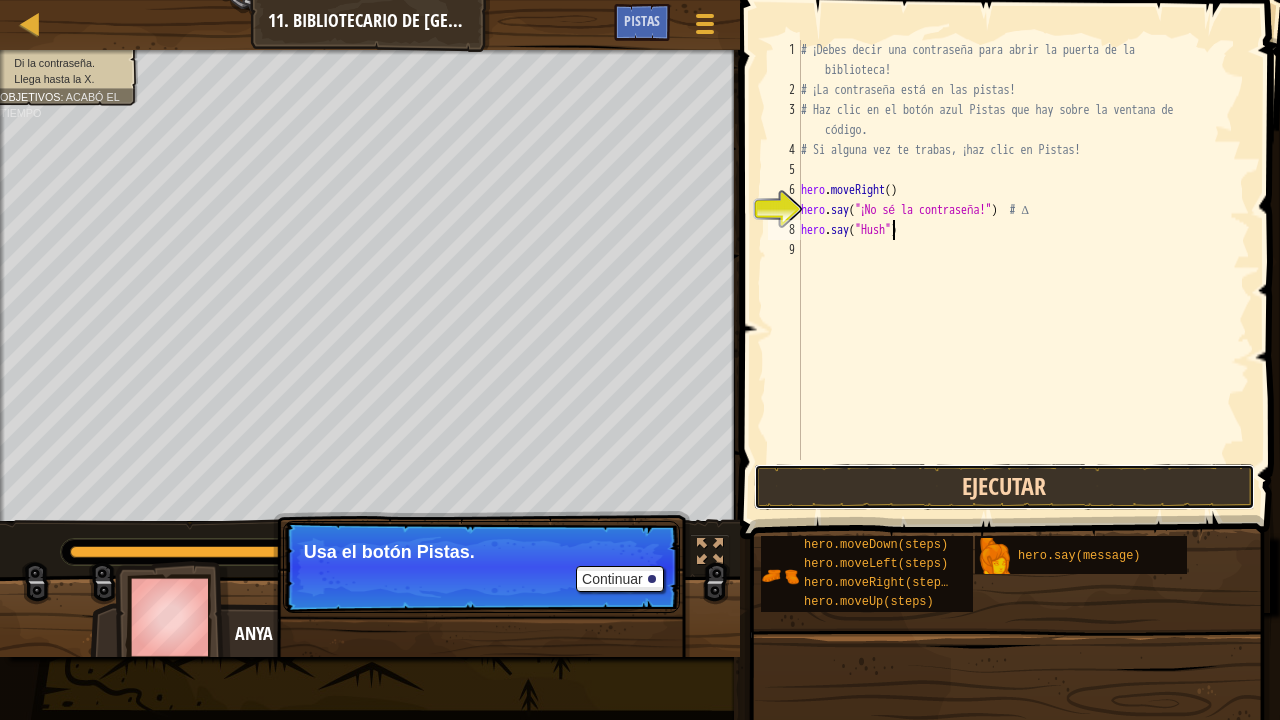 click on "Ejecutar" at bounding box center [1004, 487] 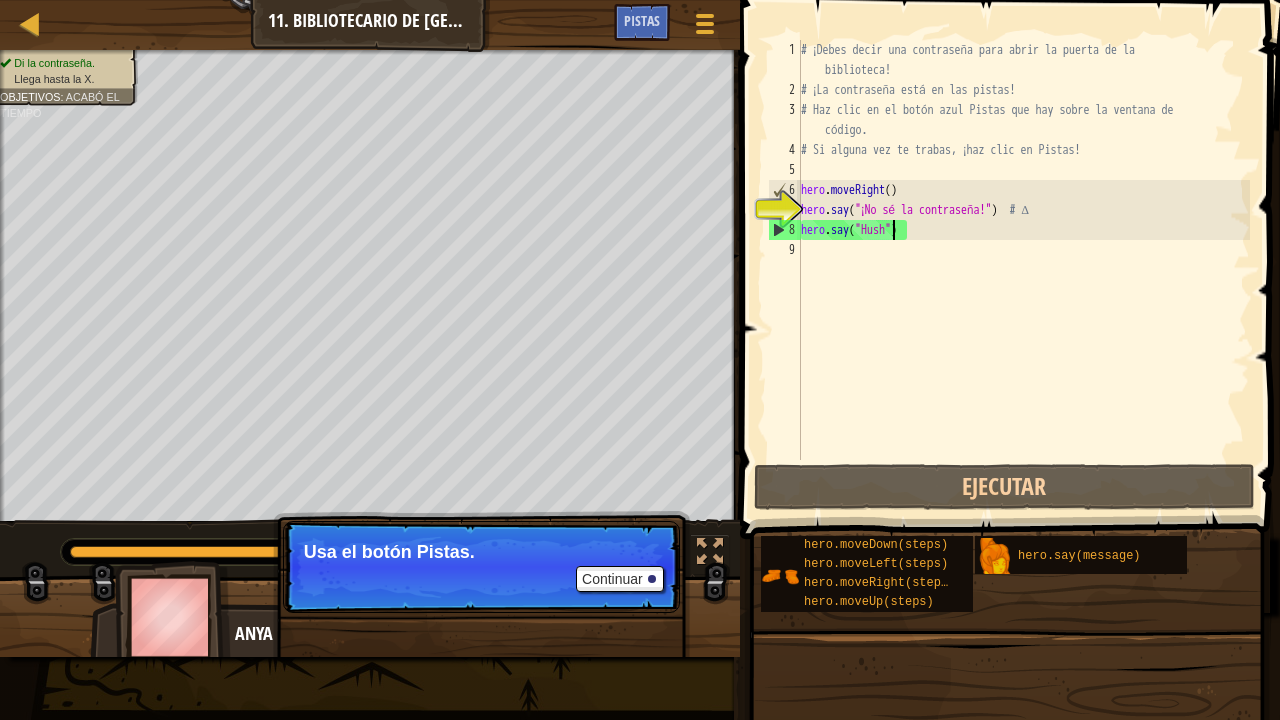 click on "# ¡Debes decir una contraseña para abrir la puerta de la       biblioteca! # ¡La contraseña está en las pistas! # Haz clic en el botón azul Pistas que hay sobre la ventana de       código. # Si alguna vez te trabas, ¡haz clic en Pistas! hero . moveRight ( ) hero . say ( "¡No sé la contraseña!" )    # ∆ hero . say ( "Hush" )" at bounding box center (1023, 280) 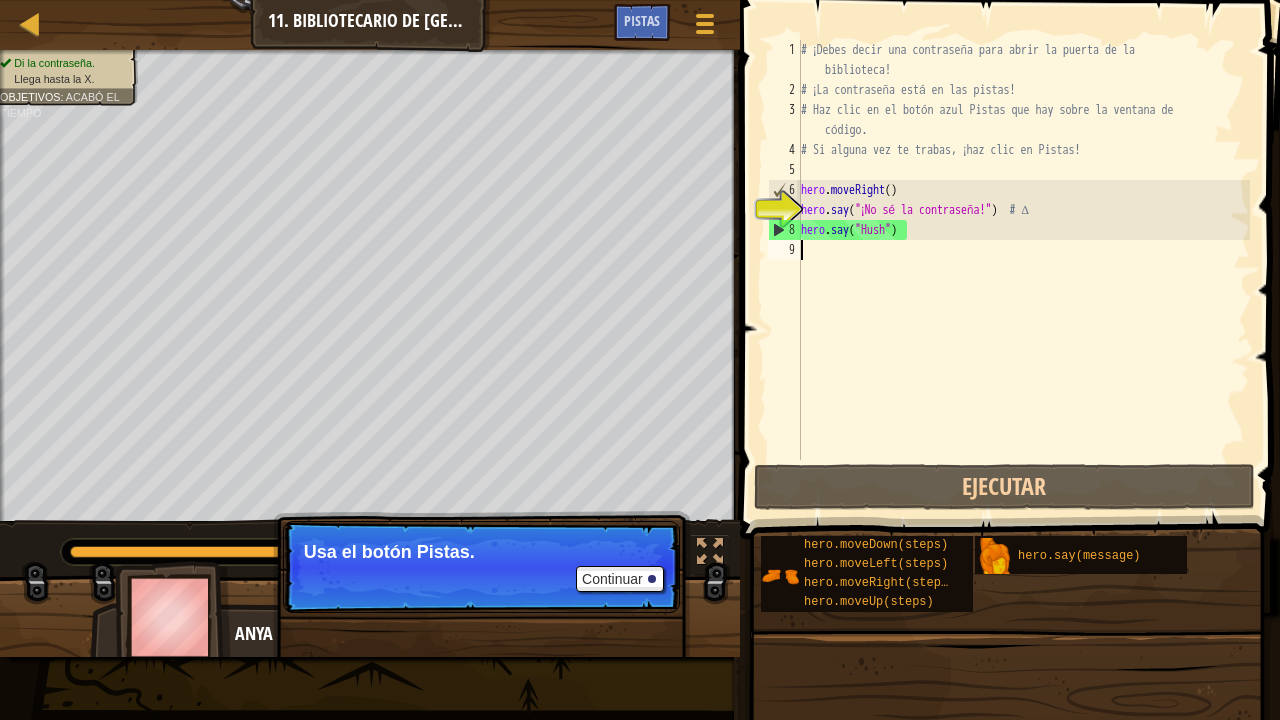 scroll, scrollTop: 9, scrollLeft: 0, axis: vertical 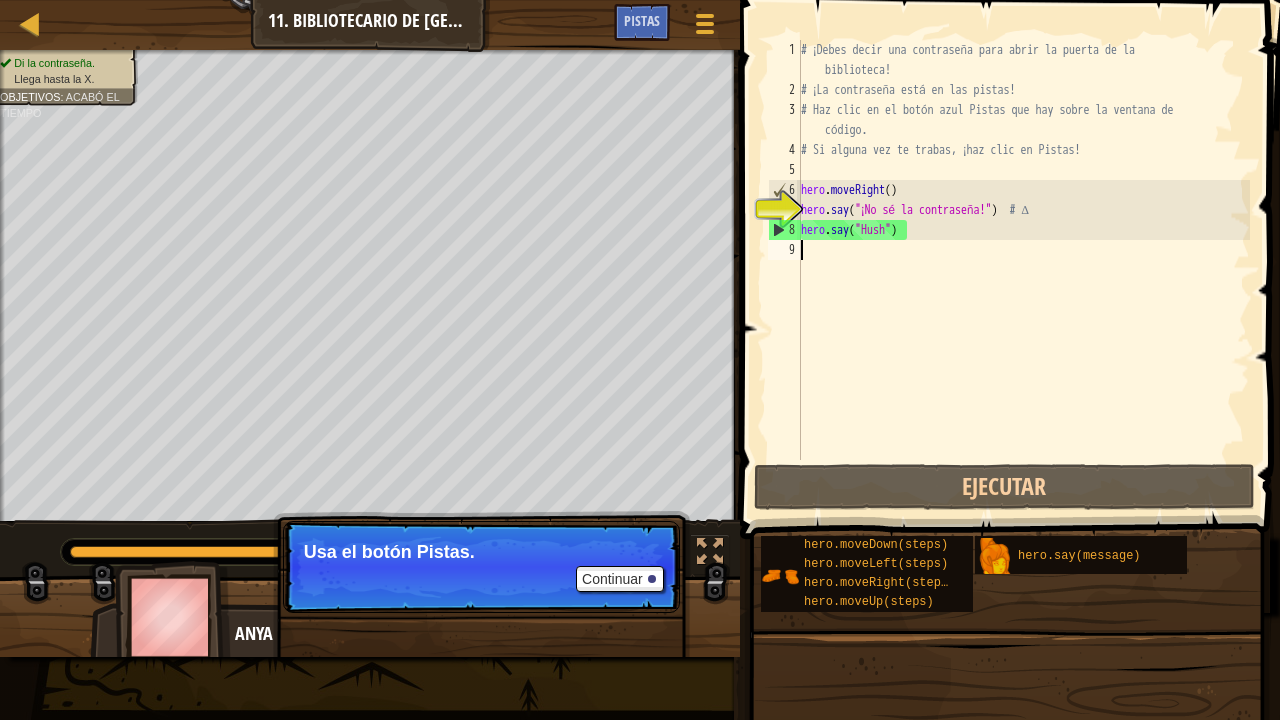 type on "h" 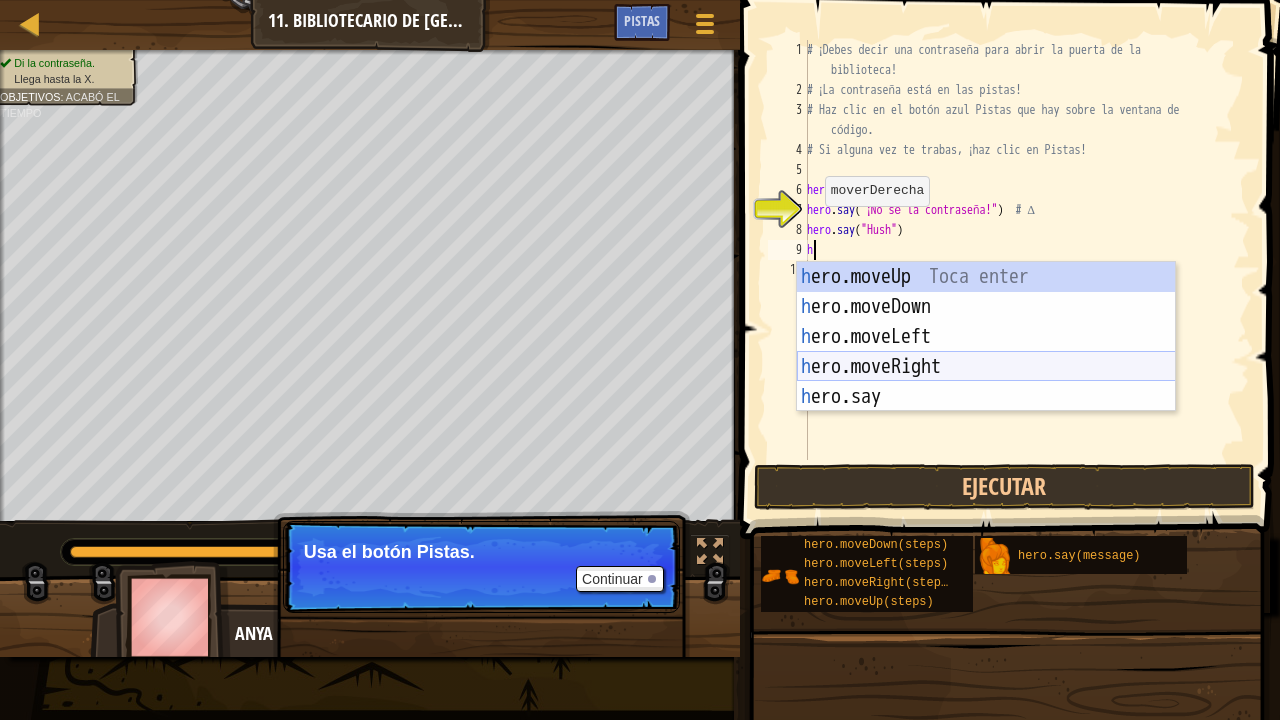 click on "h ero.moveUp Toca enter h ero.moveDown Toca enter h ero.moveLeft Toca enter h ero.moveRight Toca enter h ero.say Toca enter" at bounding box center [986, 367] 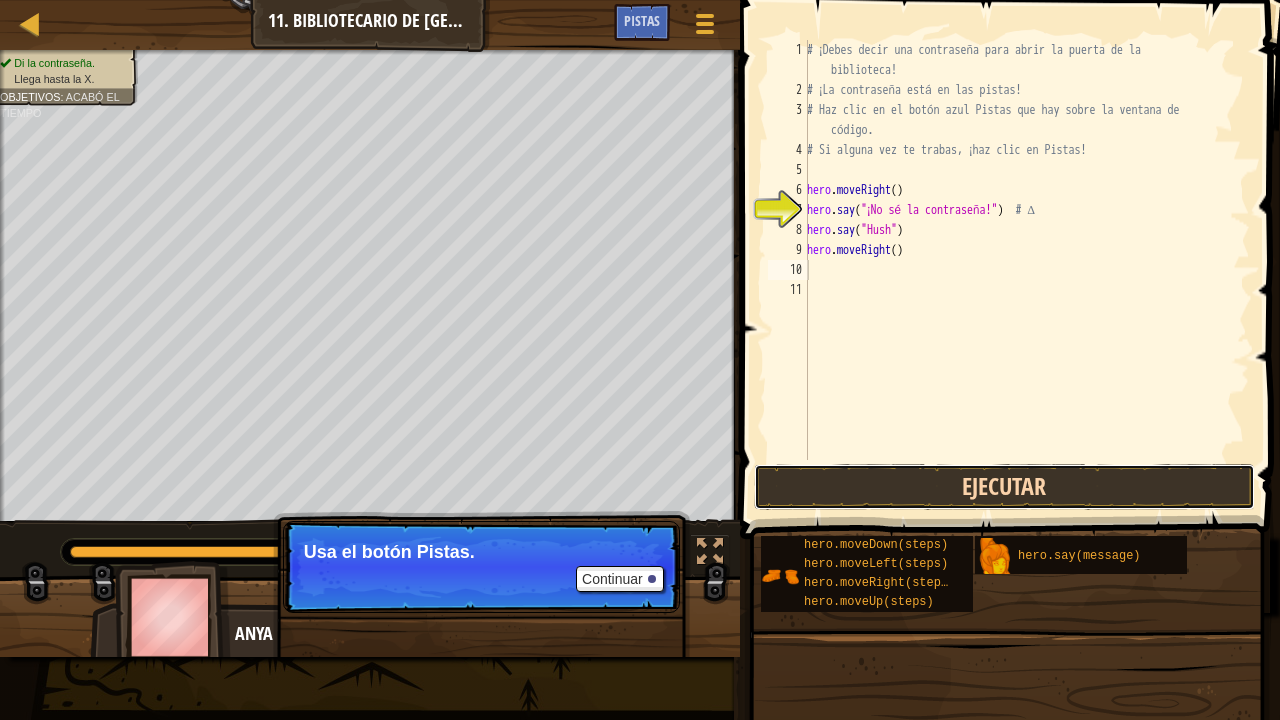 click on "Ejecutar" at bounding box center (1004, 487) 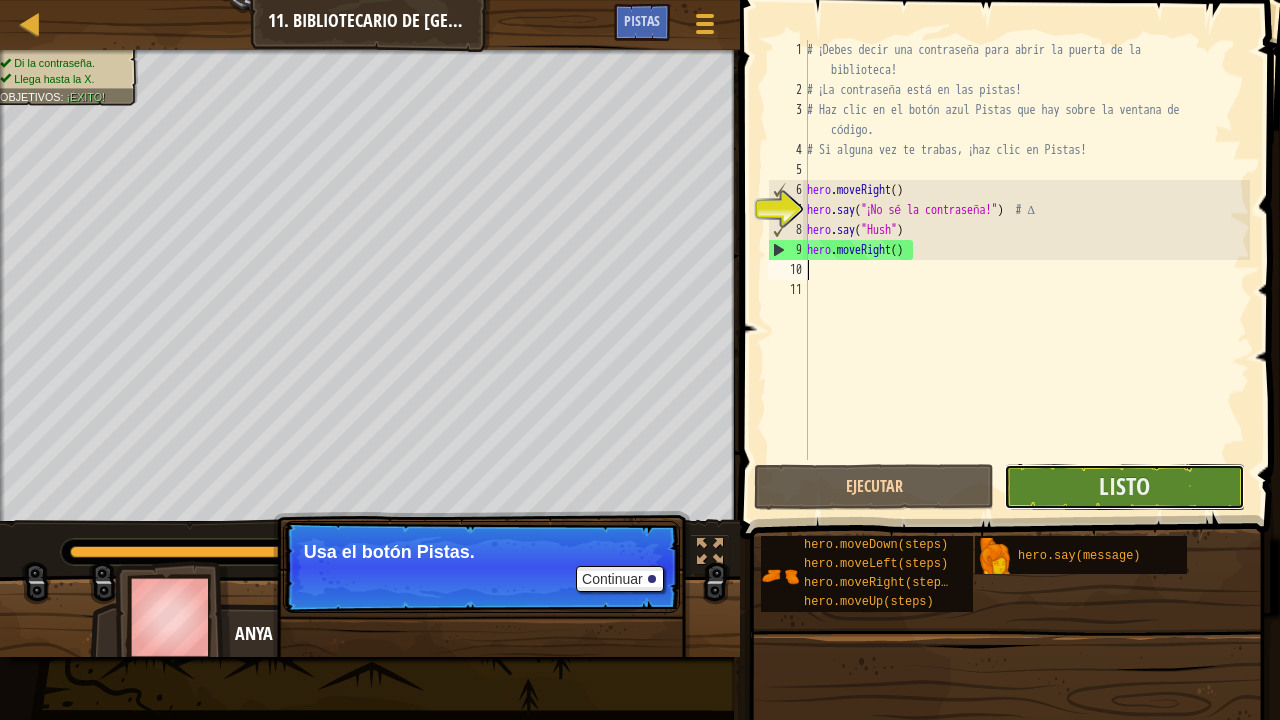 click on "Listo" at bounding box center (1124, 487) 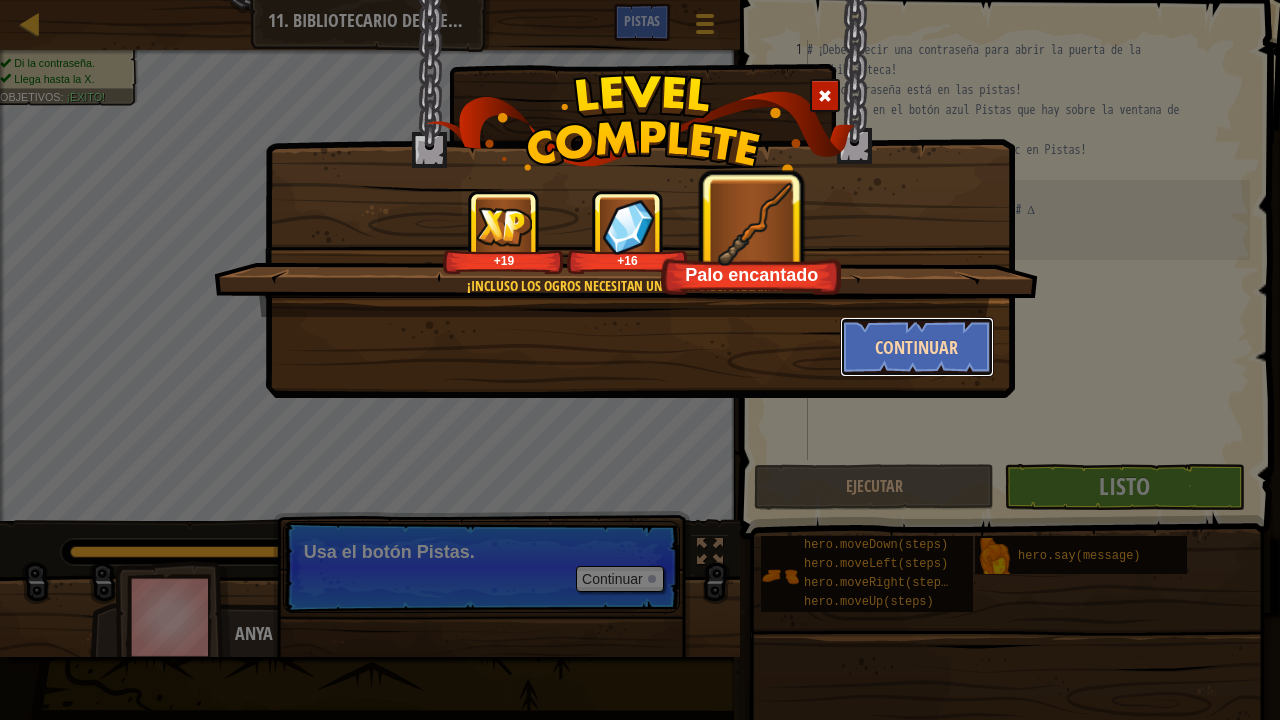 click on "Continuar" at bounding box center [917, 347] 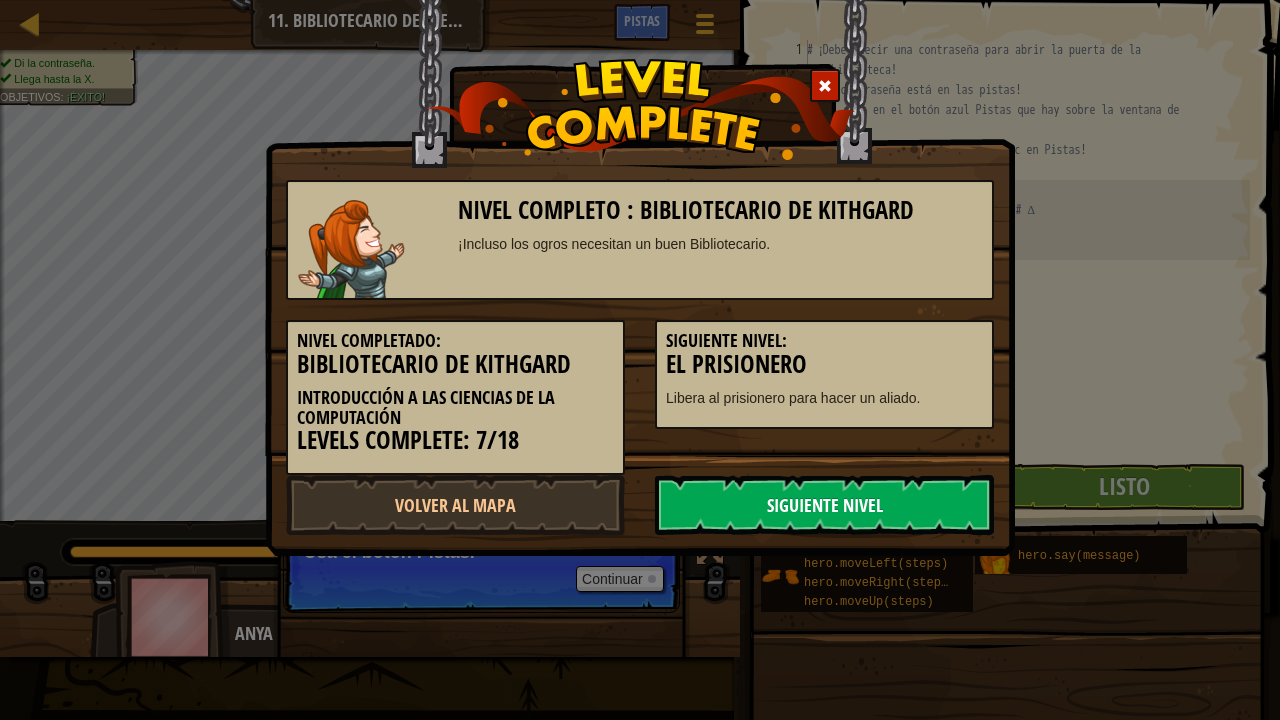 click on "Siguiente Nivel" at bounding box center [824, 505] 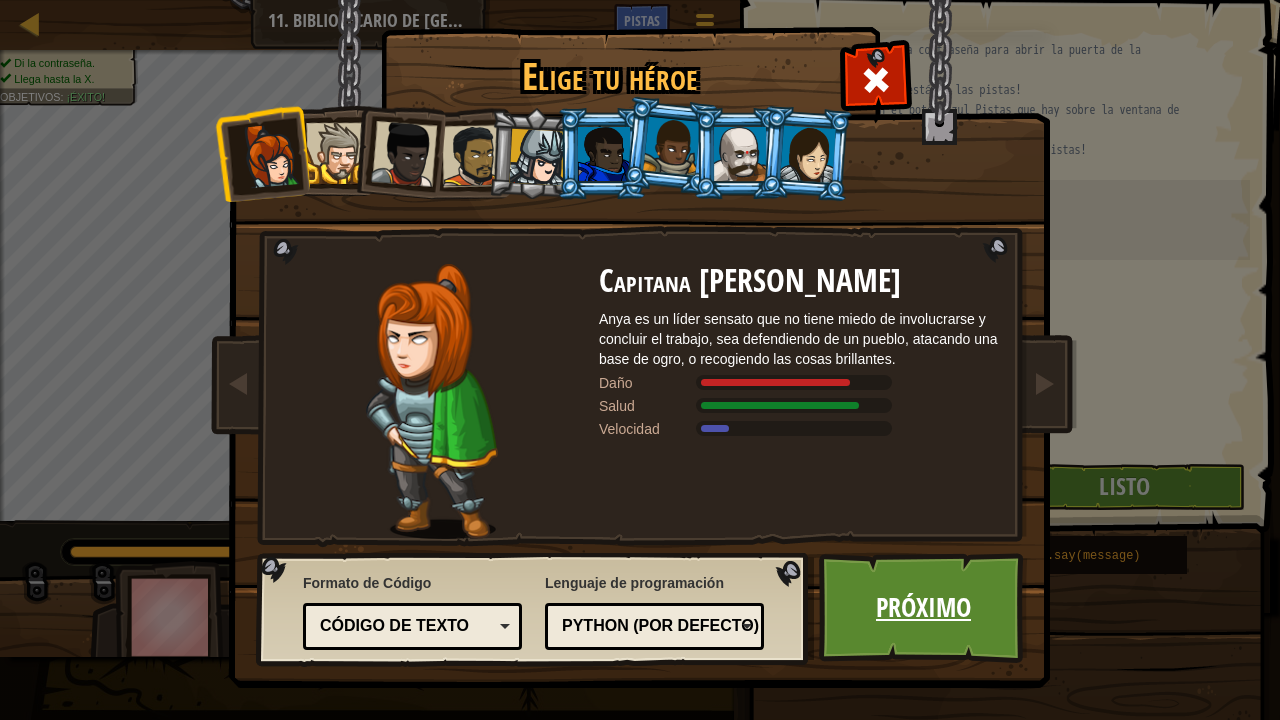 click on "Próximo" at bounding box center (923, 608) 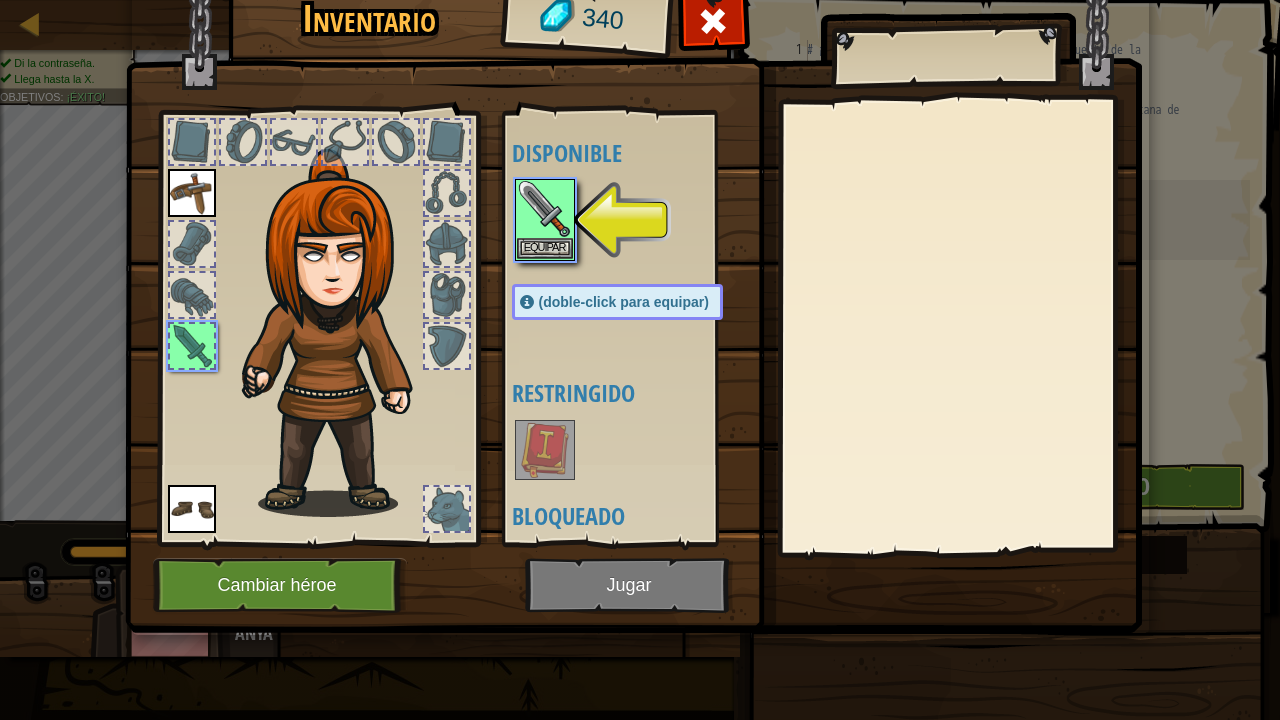 click at bounding box center [633, 270] 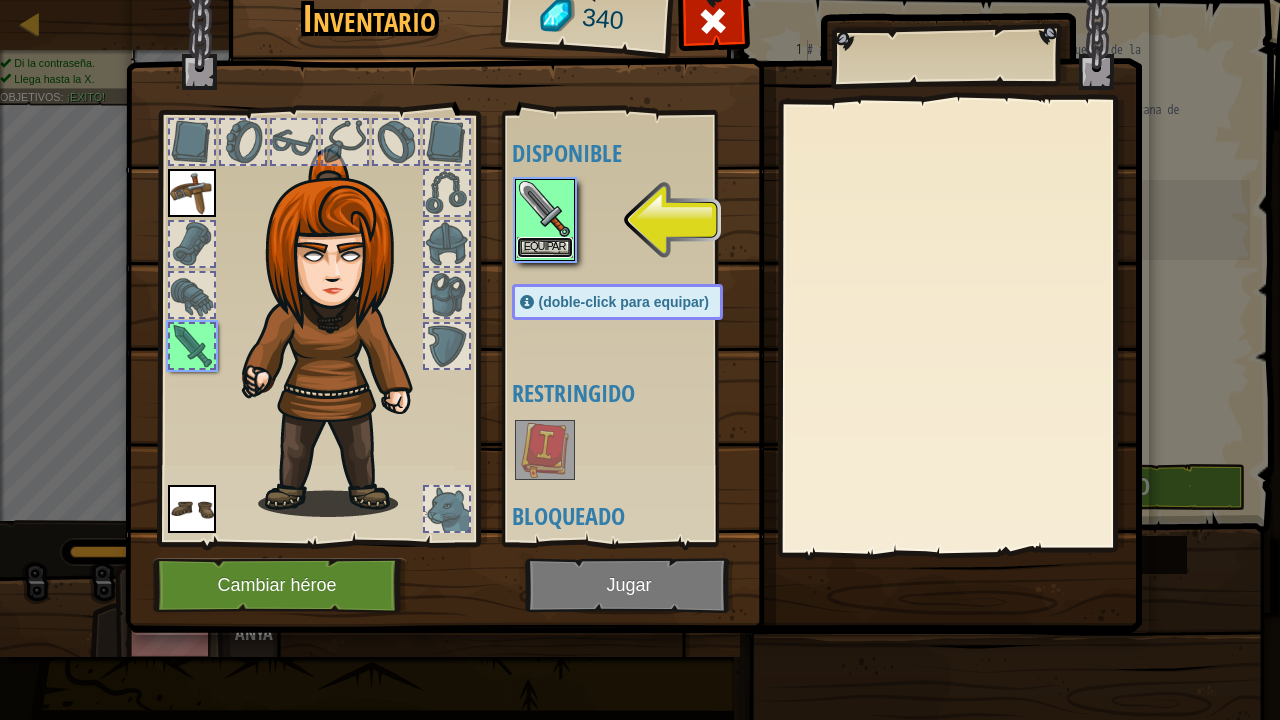 click on "Equipar" at bounding box center [545, 247] 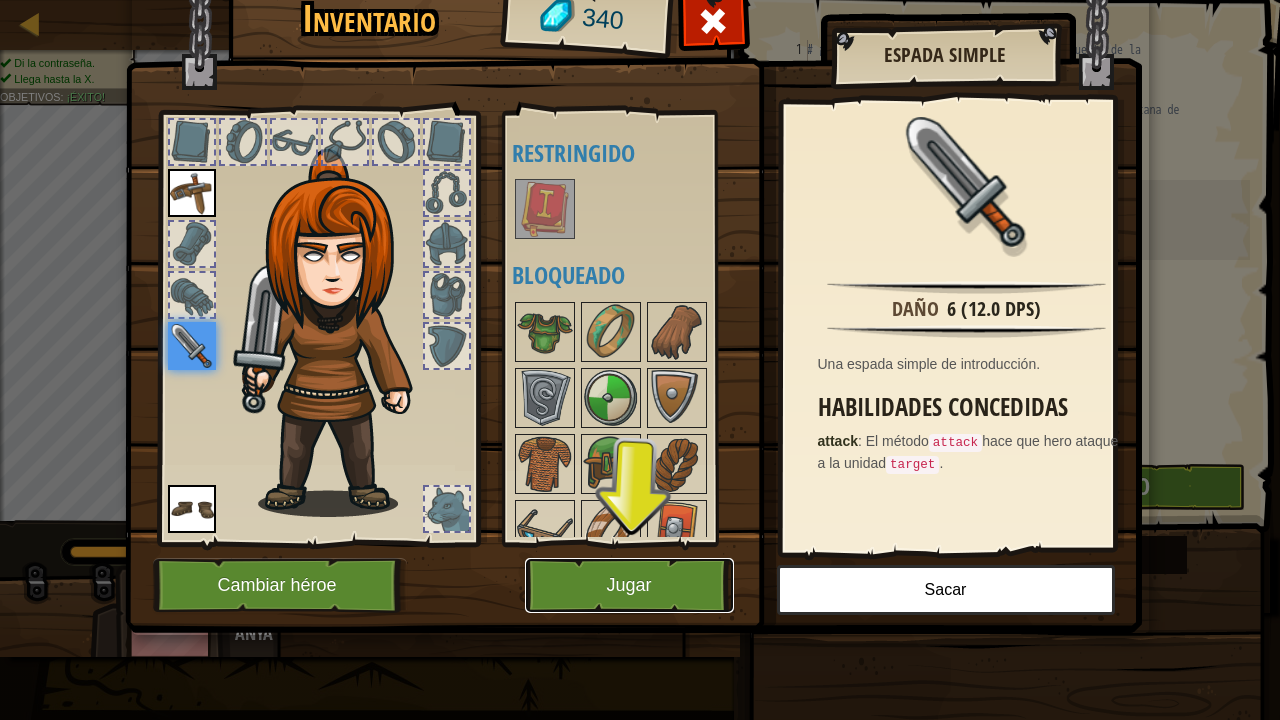 click on "Jugar" at bounding box center (629, 585) 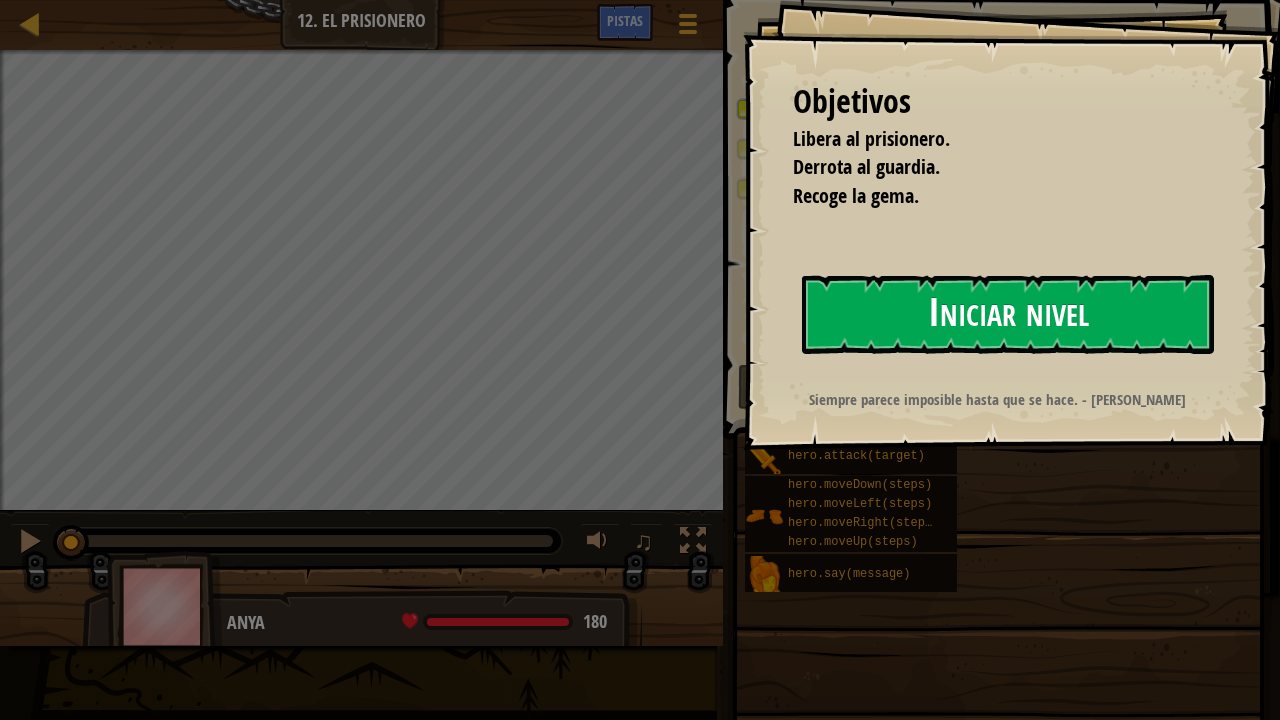 click on "Iniciar nivel" at bounding box center [1008, 314] 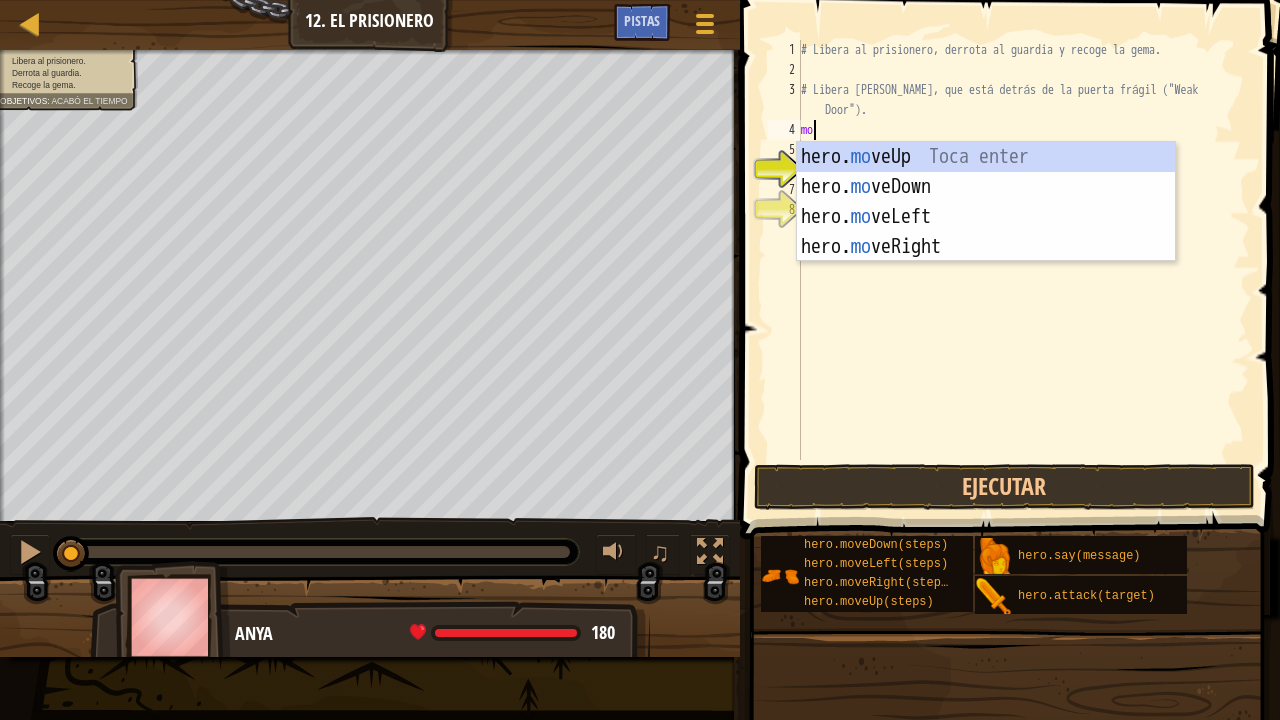scroll, scrollTop: 9, scrollLeft: 0, axis: vertical 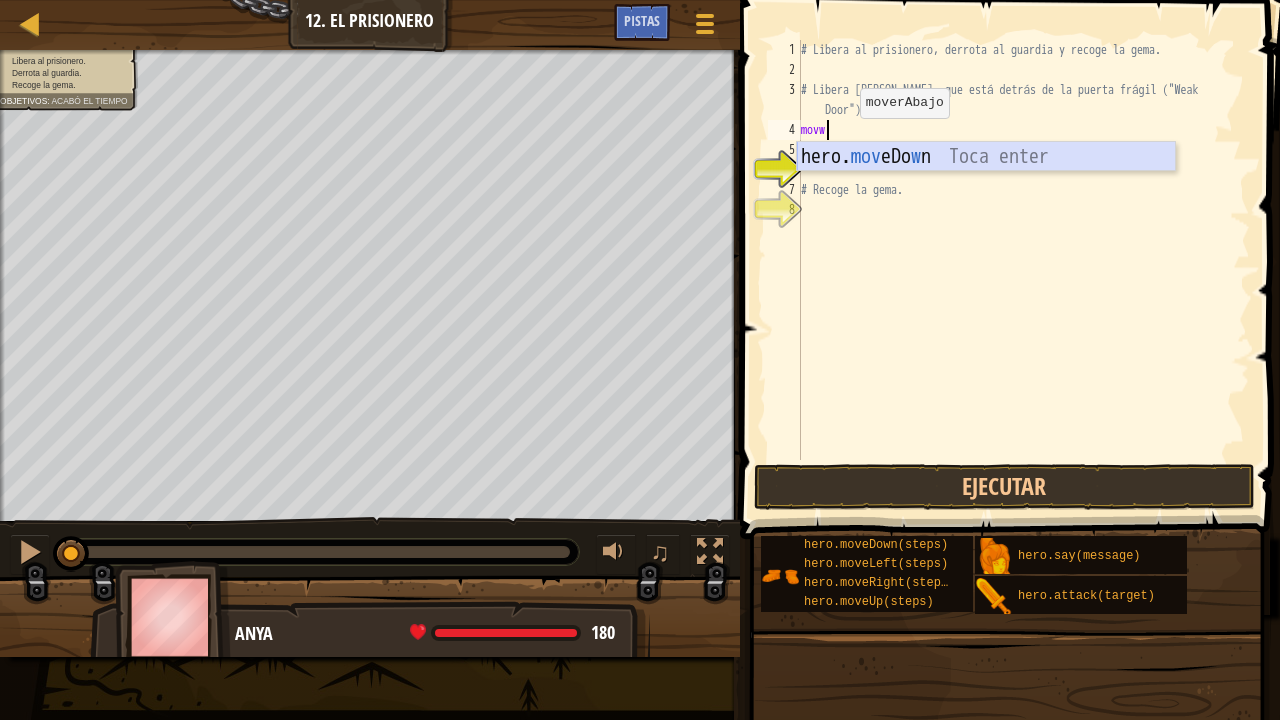 type on "mov" 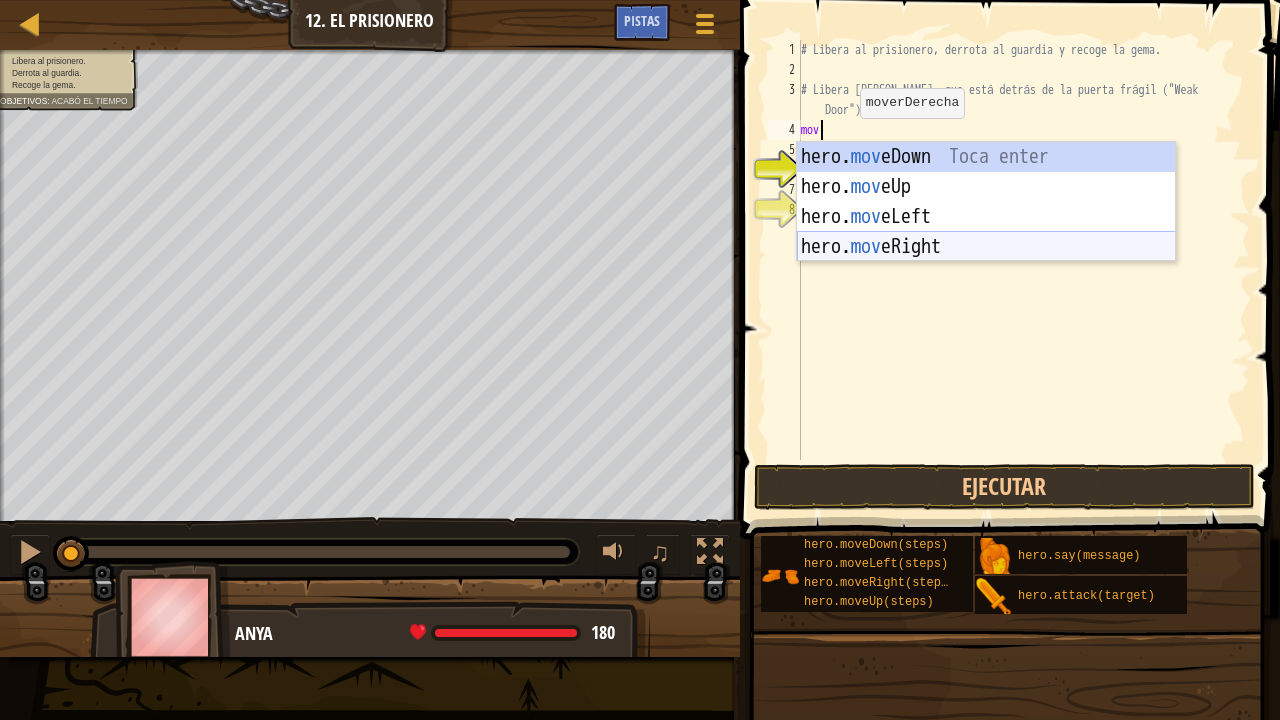 click on "hero. mov eDown Toca enter hero. mov eUp Toca enter hero. mov eLeft Toca enter hero. mov eRight Toca enter" at bounding box center [986, 232] 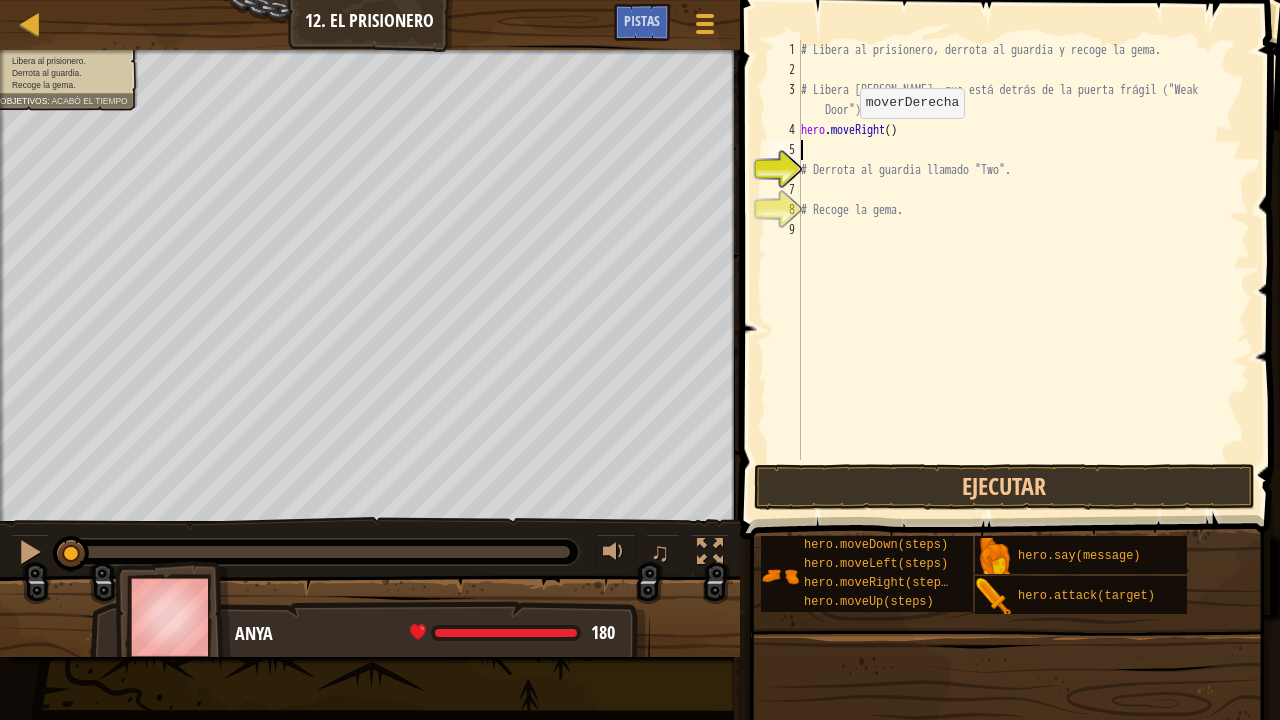 scroll, scrollTop: 9, scrollLeft: 0, axis: vertical 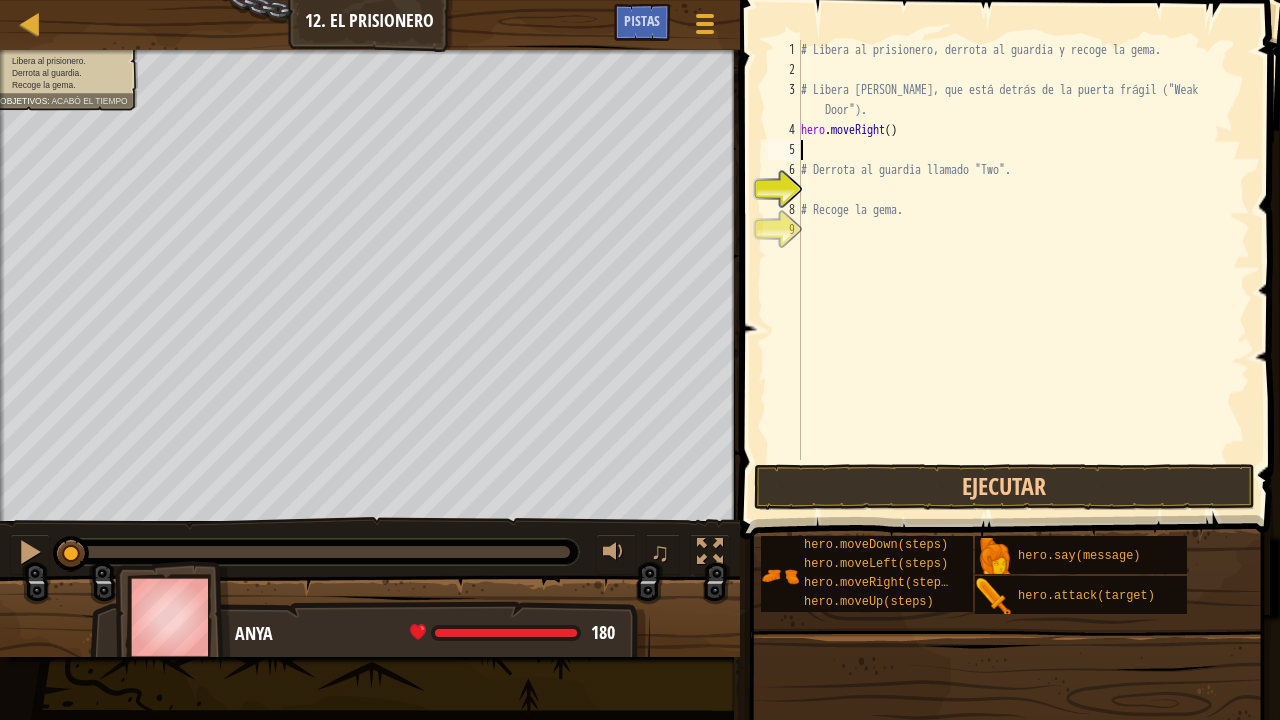 click on "# Libera al prisionero, derrota al guardia y recoge la gema. # Libera [PERSON_NAME], que está detrás de la puerta frágil ("Weak       Door"). hero . moveRight ( ) # Derrota al guardia llamado "Two". # Recoge la gema." at bounding box center [1023, 270] 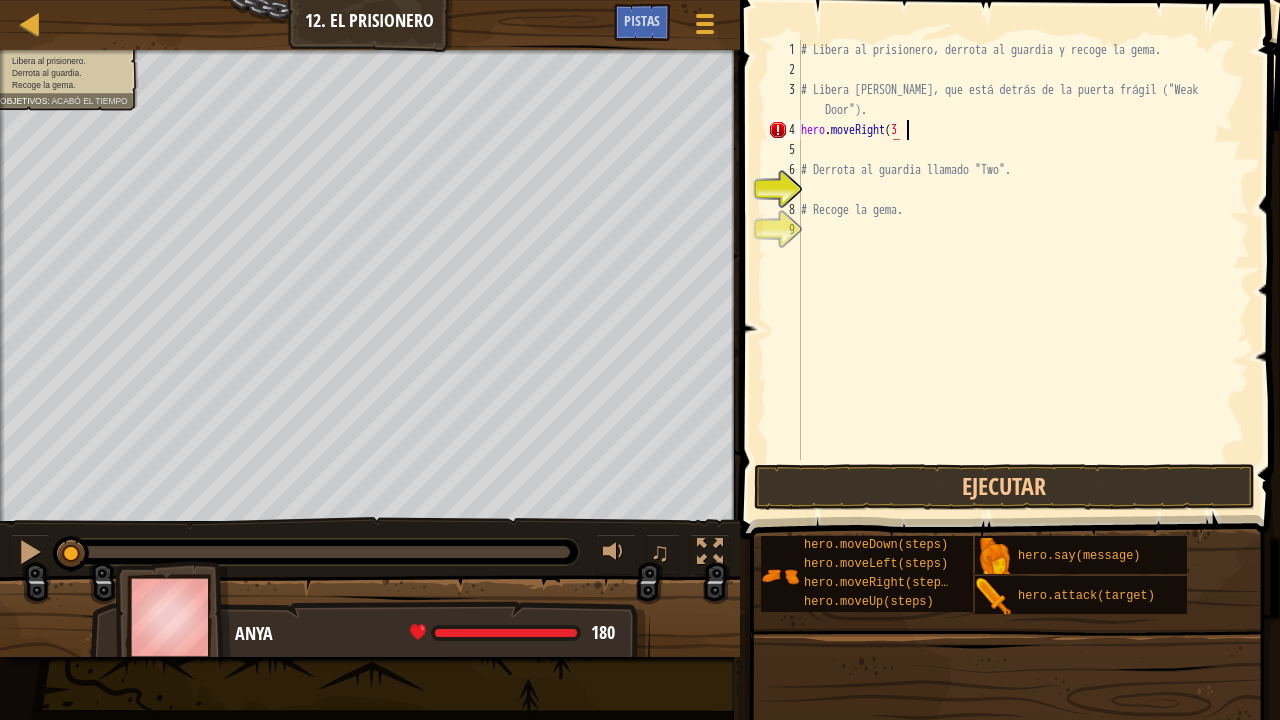scroll, scrollTop: 9, scrollLeft: 8, axis: both 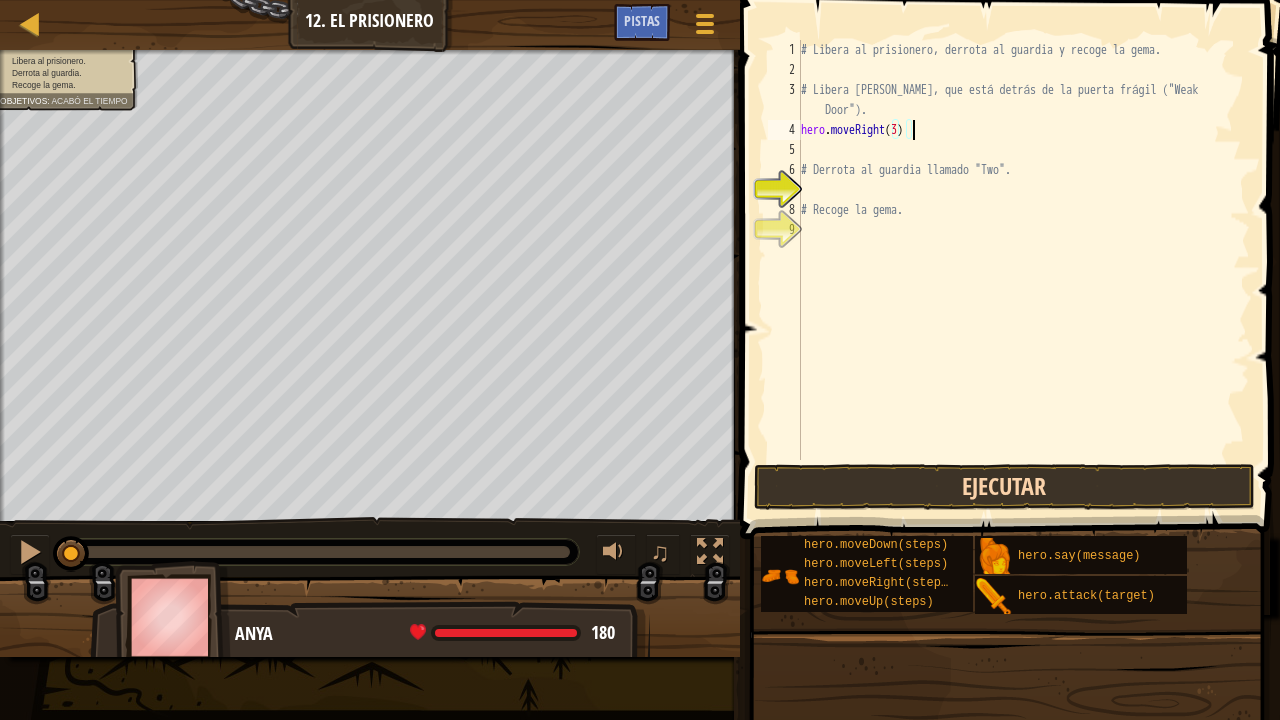 type on "hero.moveRight(3)" 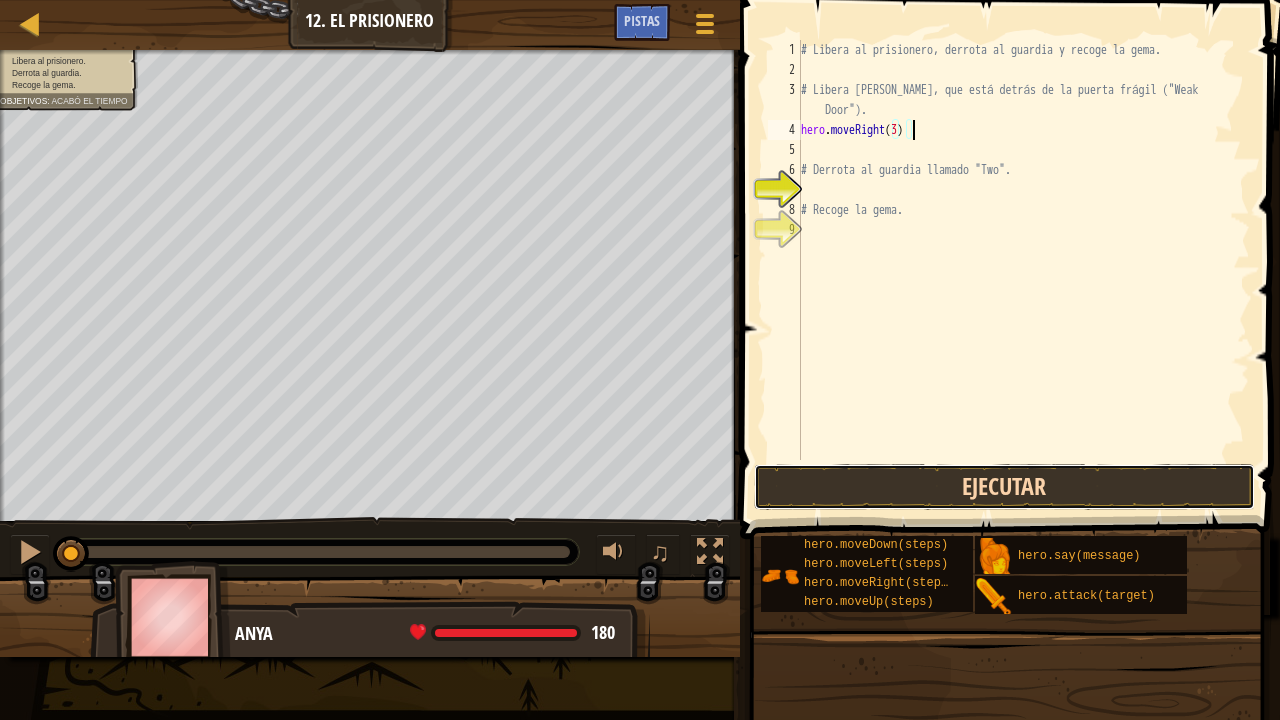 click on "Ejecutar" at bounding box center [1004, 487] 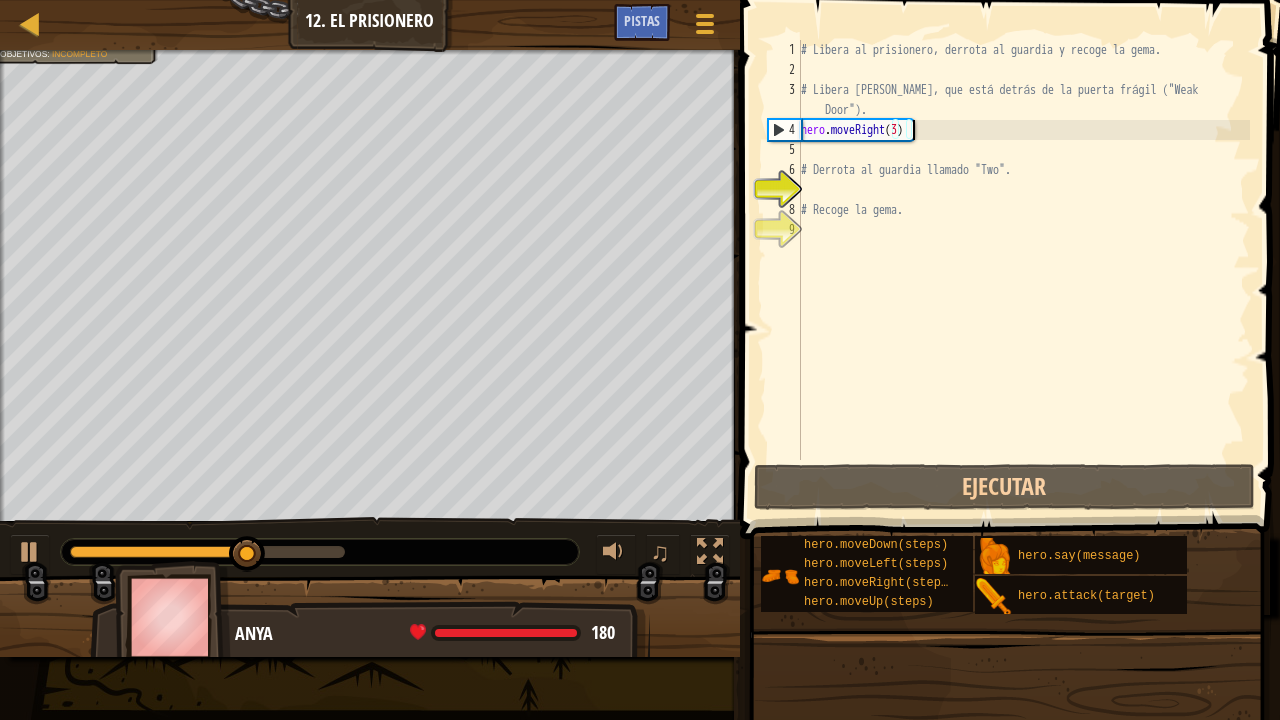 click on "# Libera al prisionero, derrota al guardia y recoge la gema. # Libera [PERSON_NAME], que está detrás de la puerta frágil ("Weak       Door"). hero . moveRight ( 3 ) # Derrota al guardia llamado "Two". # Recoge la gema." at bounding box center (1023, 270) 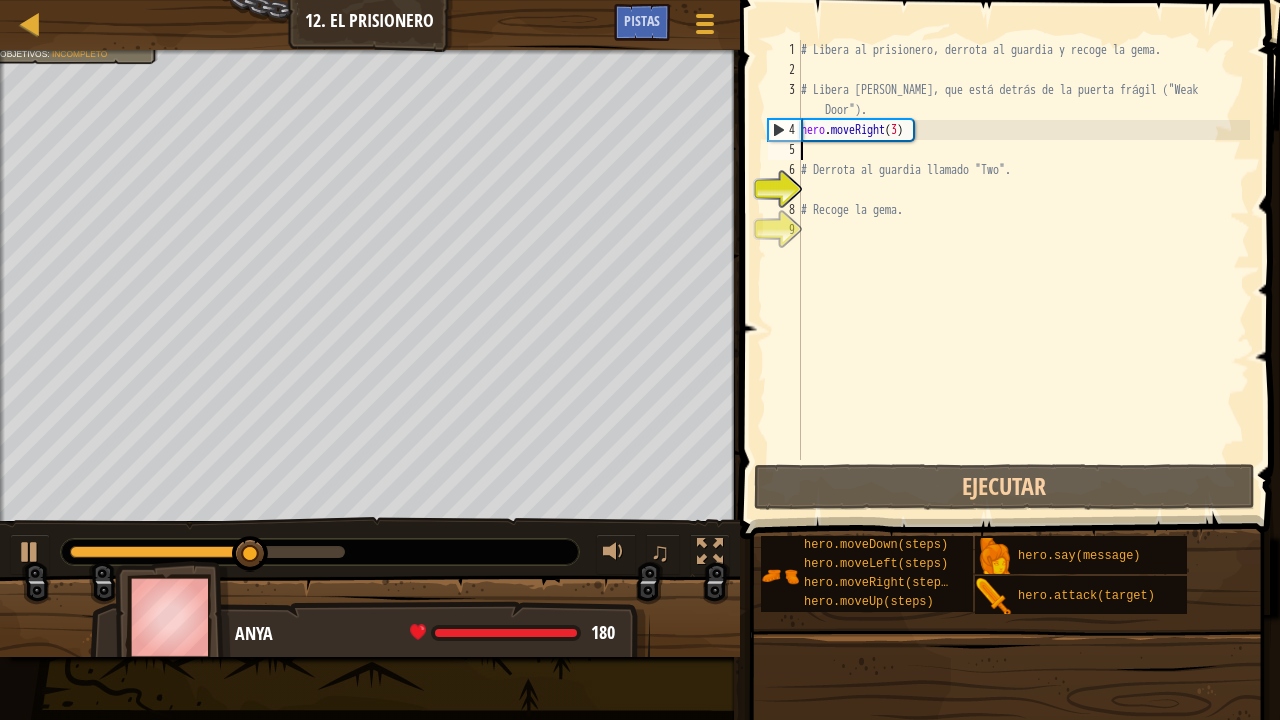 scroll, scrollTop: 9, scrollLeft: 0, axis: vertical 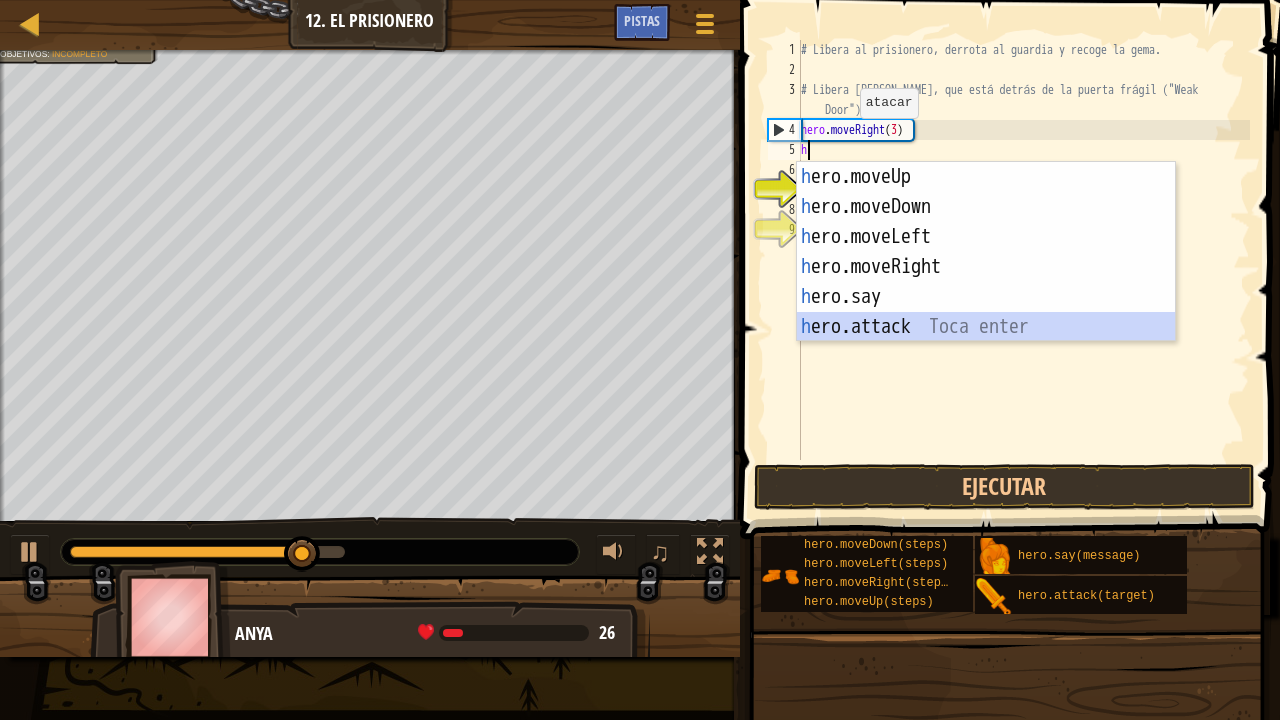 click on "h ero.moveUp Toca enter h ero.moveDown Toca enter h ero.moveLeft Toca enter h ero.moveRight Toca enter h ero.say Toca enter h ero.attack Toca enter" at bounding box center (986, 282) 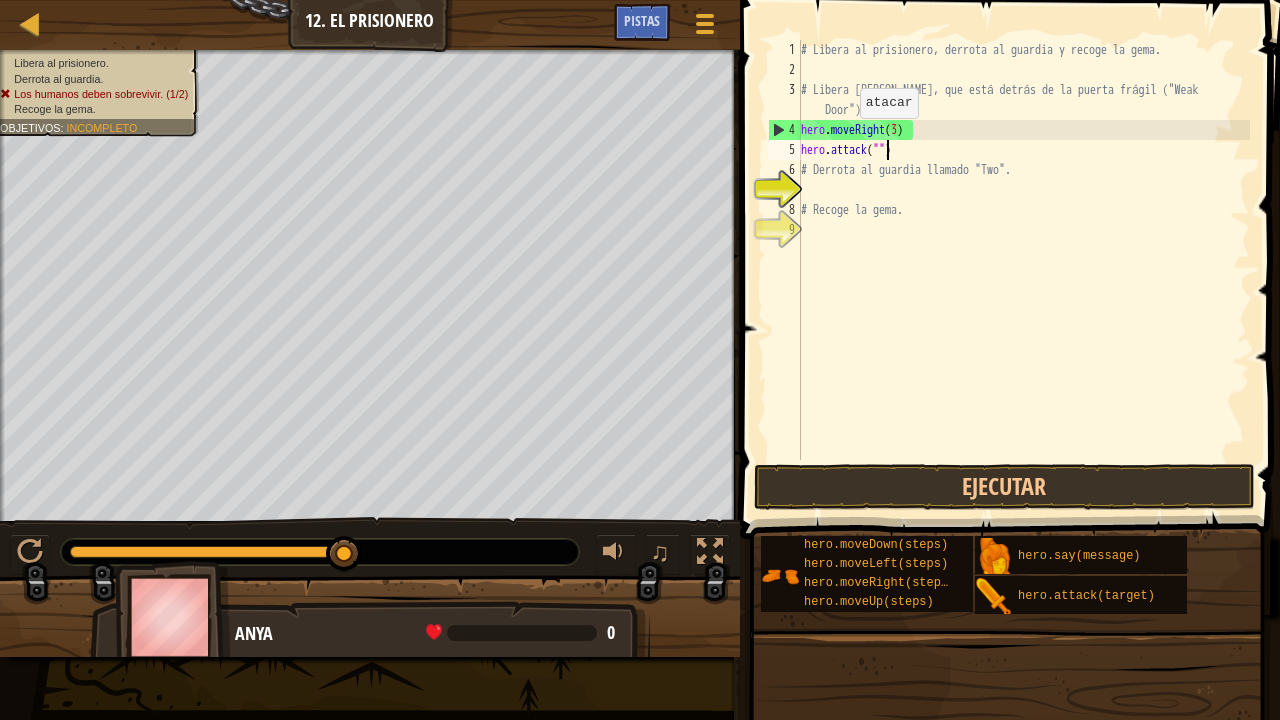 scroll, scrollTop: 9, scrollLeft: 7, axis: both 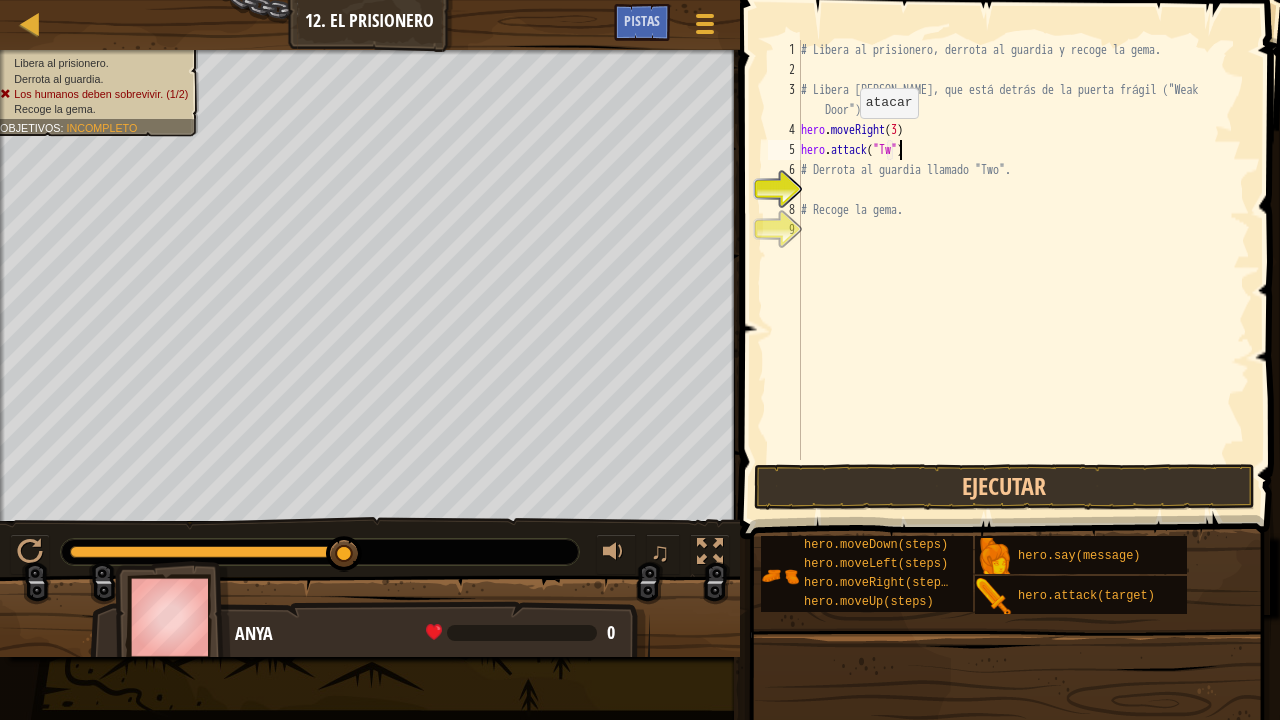 type on "hero.attack("Two")" 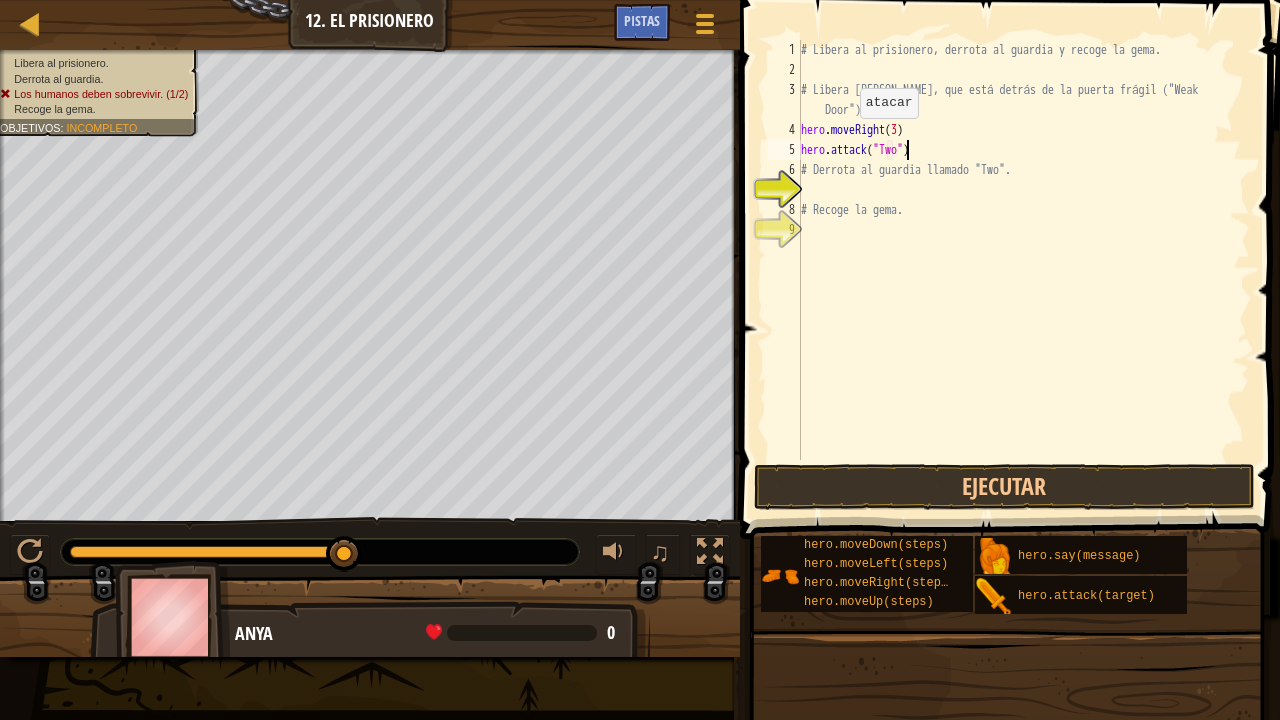 scroll, scrollTop: 9, scrollLeft: 8, axis: both 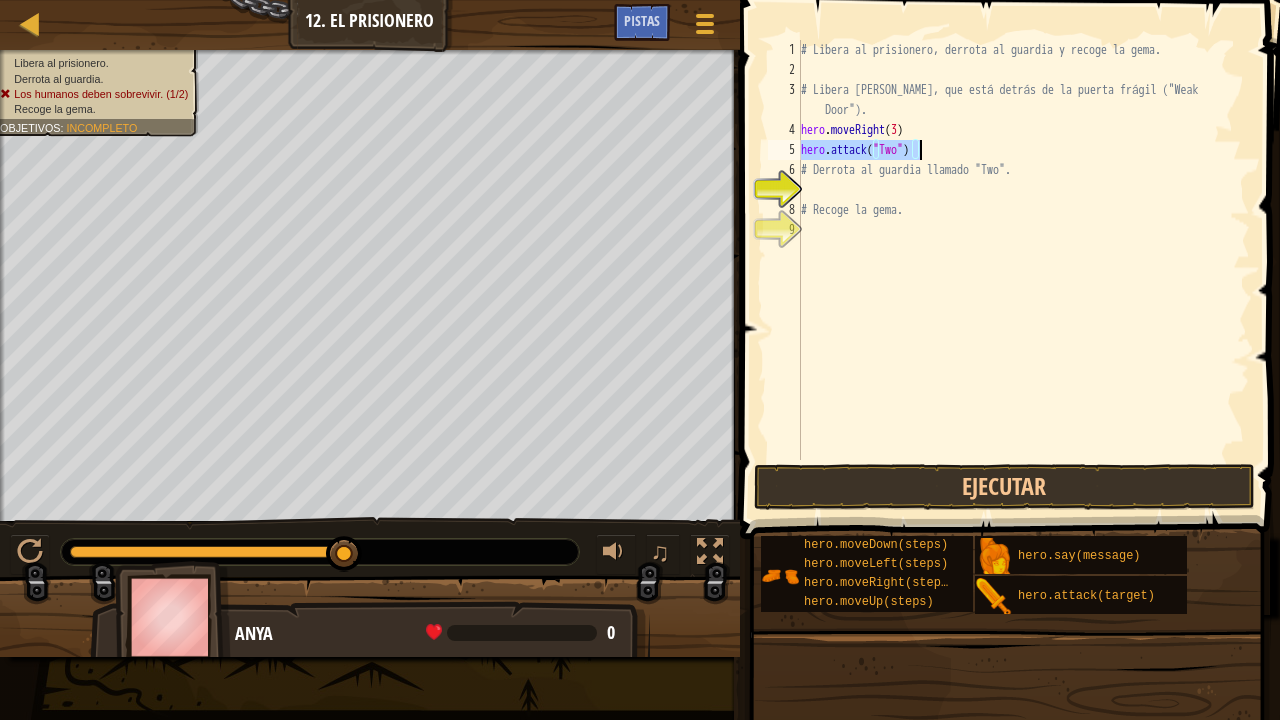 drag, startPoint x: 801, startPoint y: 152, endPoint x: 929, endPoint y: 149, distance: 128.03516 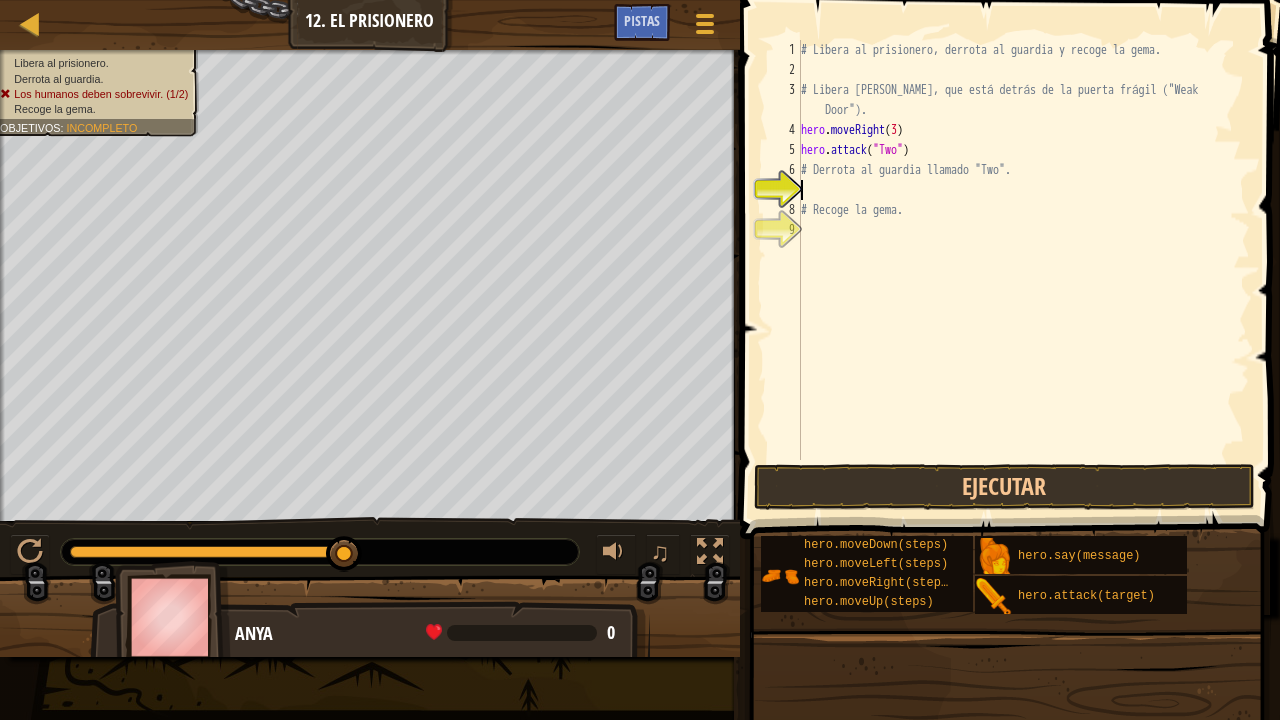 scroll, scrollTop: 9, scrollLeft: 0, axis: vertical 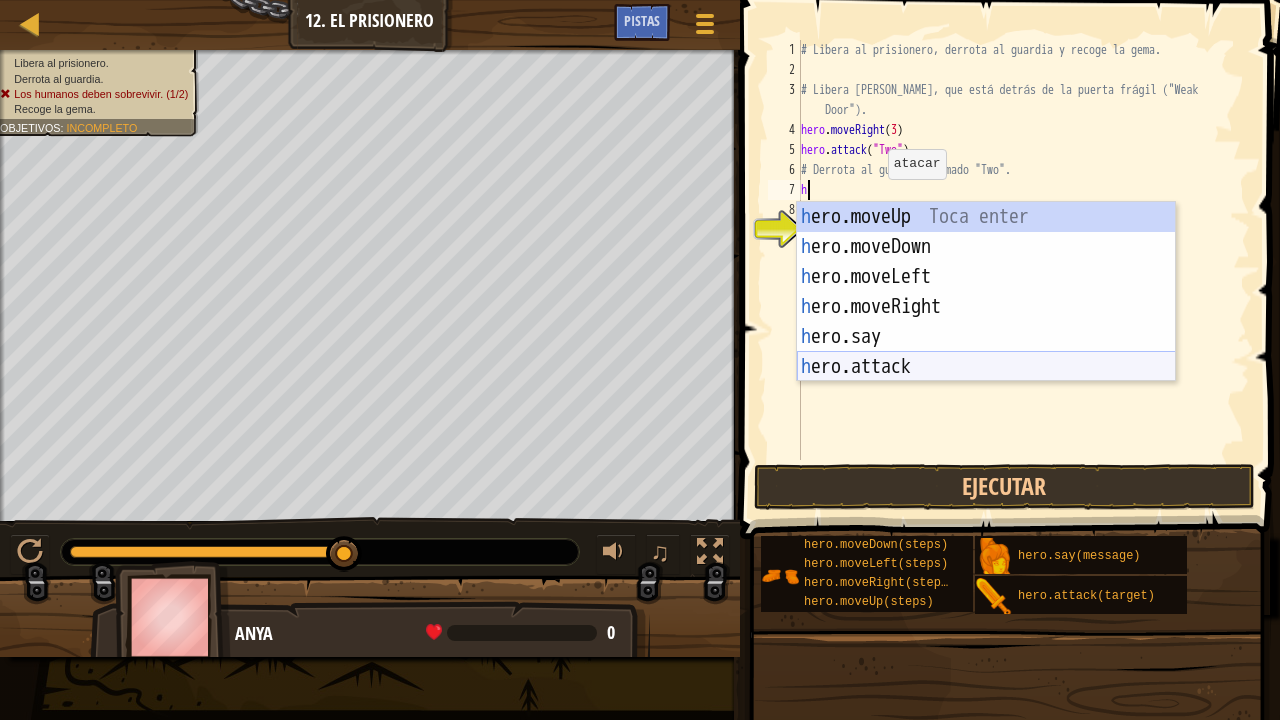 click on "h ero.moveUp Toca enter h ero.moveDown Toca enter h ero.moveLeft Toca enter h ero.moveRight Toca enter h ero.say Toca enter h ero.attack Toca enter" at bounding box center (986, 322) 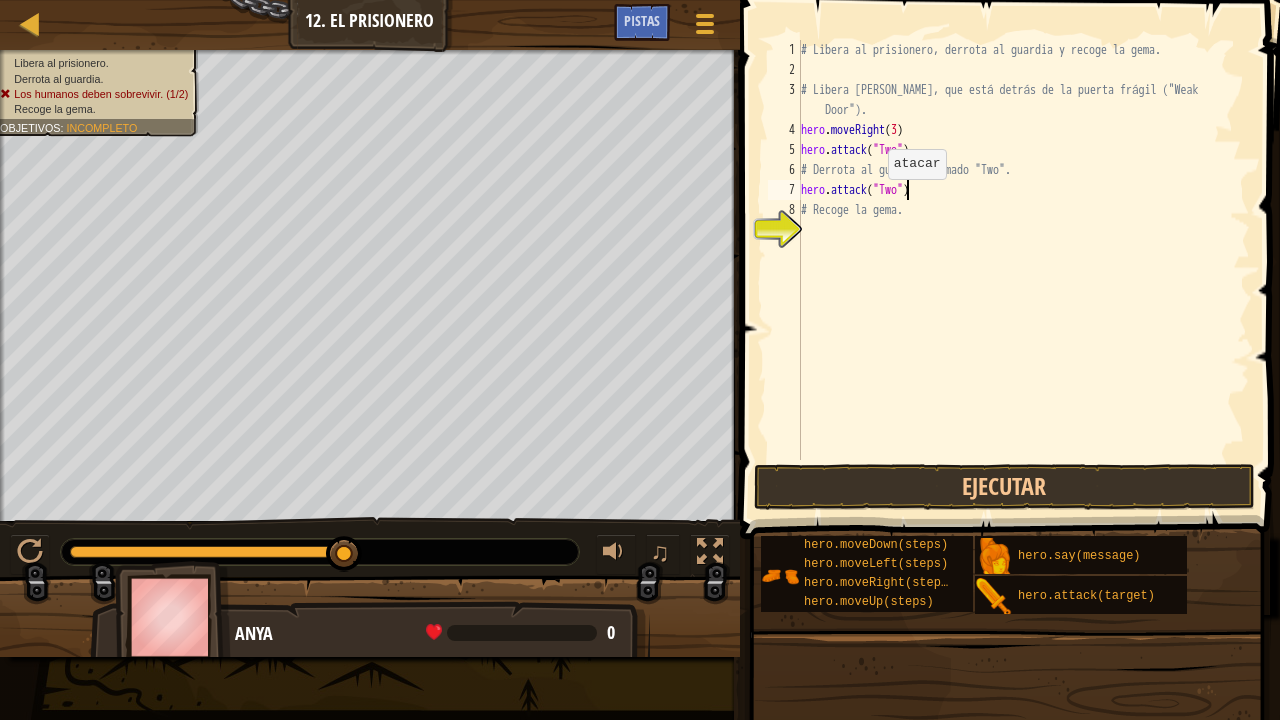 scroll, scrollTop: 9, scrollLeft: 8, axis: both 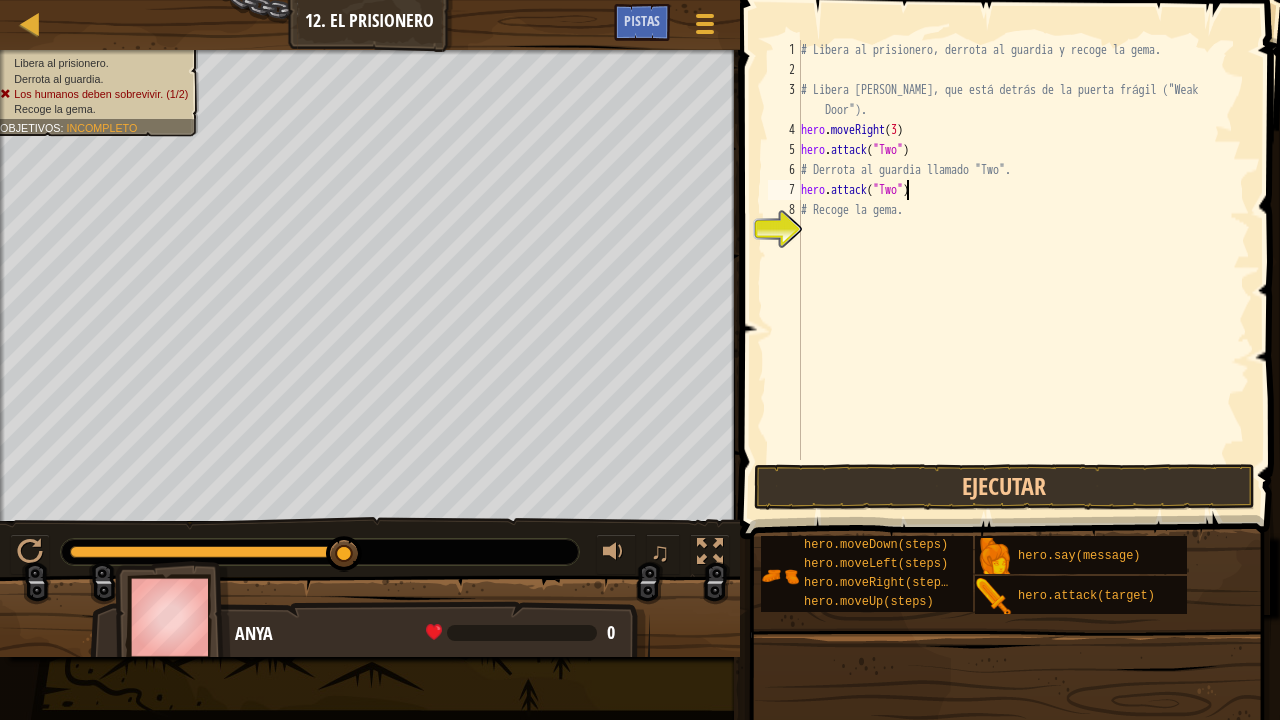 click on "# Libera al prisionero, derrota al guardia y recoge la gema. # Libera [PERSON_NAME], que está detrás de la puerta frágil ("Weak       Door"). hero . moveRight ( 3 ) hero . attack ( "Two" ) # Derrota al guardia llamado "Two". hero . attack ( "Two" ) # Recoge la gema." at bounding box center [1023, 270] 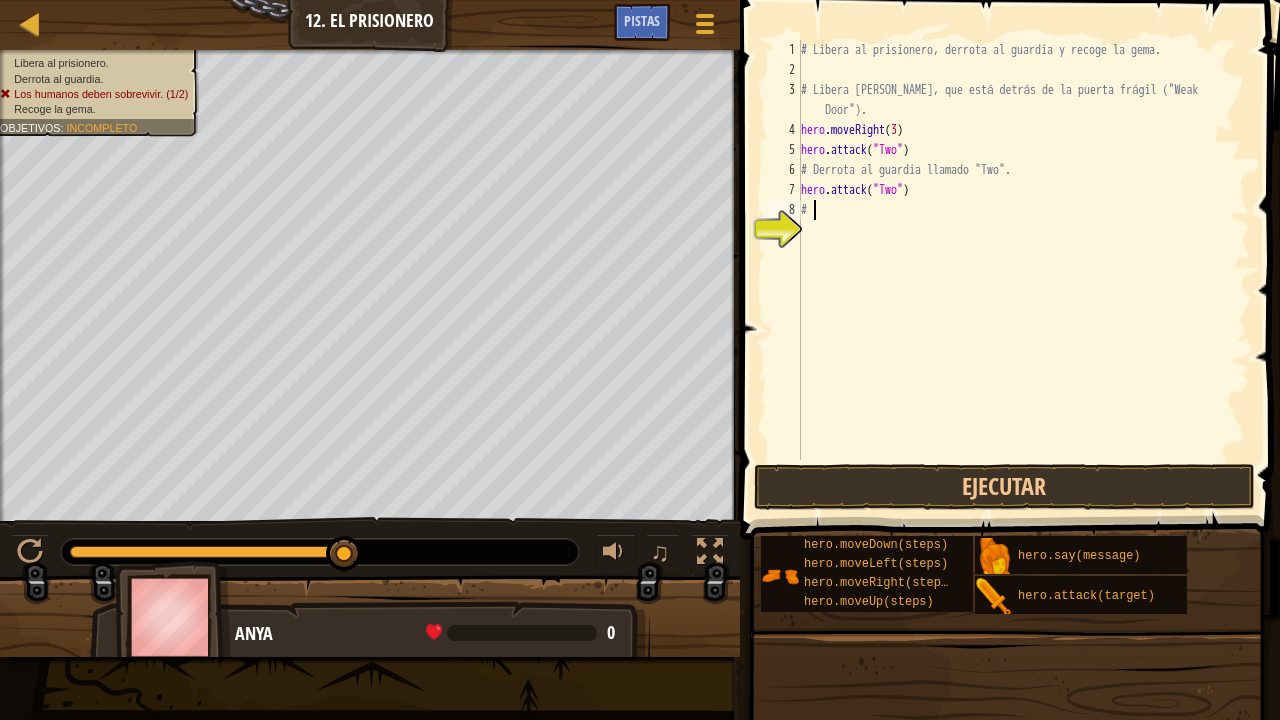 scroll, scrollTop: 9, scrollLeft: 0, axis: vertical 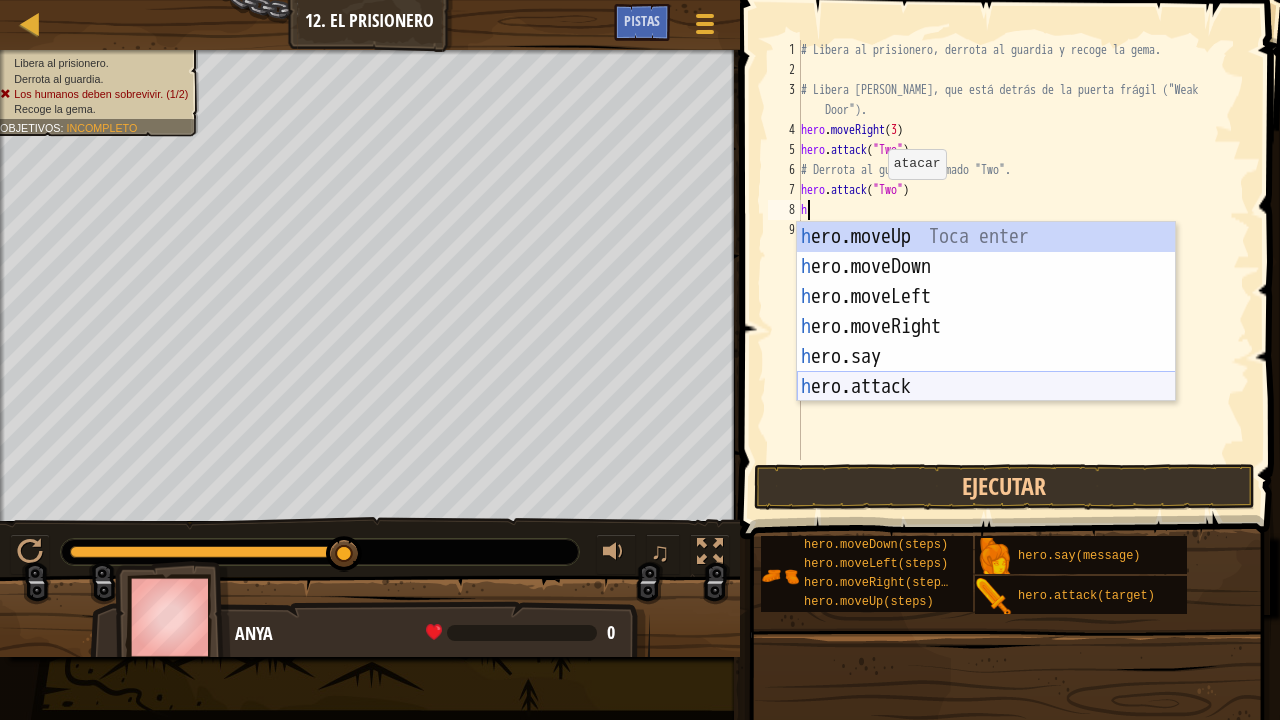 click on "h ero.moveUp Toca enter h ero.moveDown Toca enter h ero.moveLeft Toca enter h ero.moveRight Toca enter h ero.say Toca enter h ero.attack Toca enter" at bounding box center [986, 342] 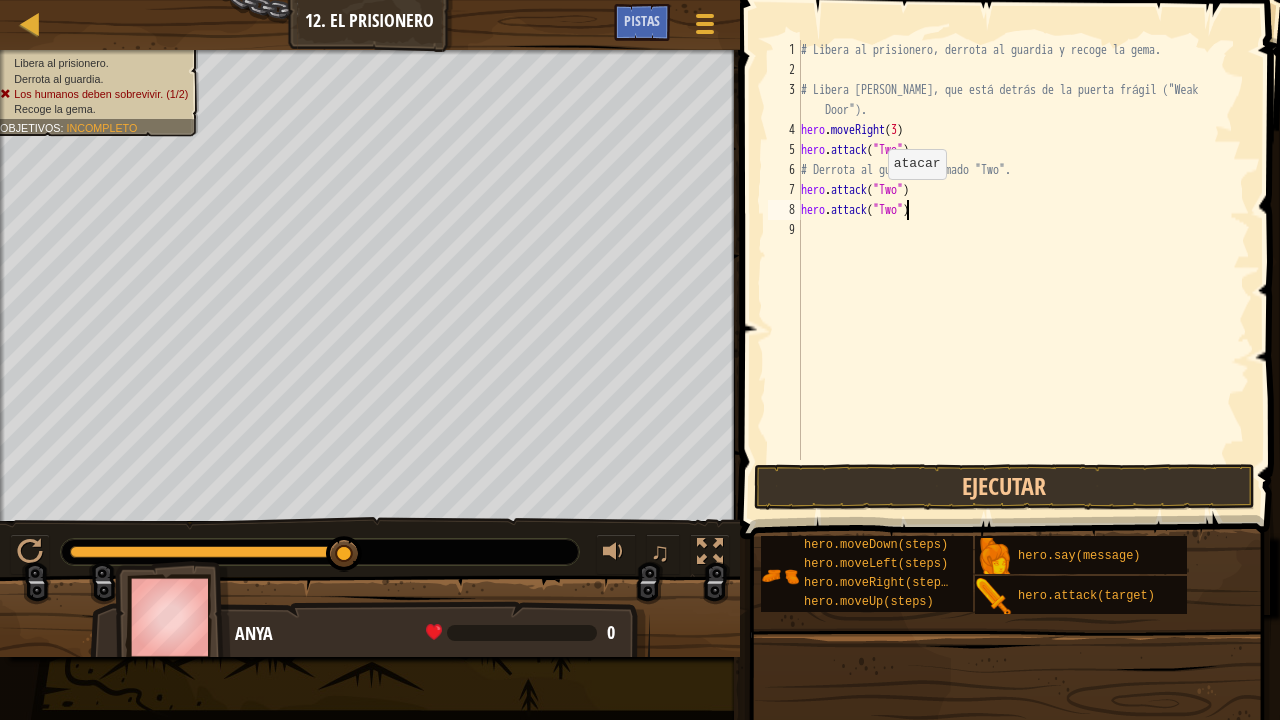 scroll, scrollTop: 9, scrollLeft: 8, axis: both 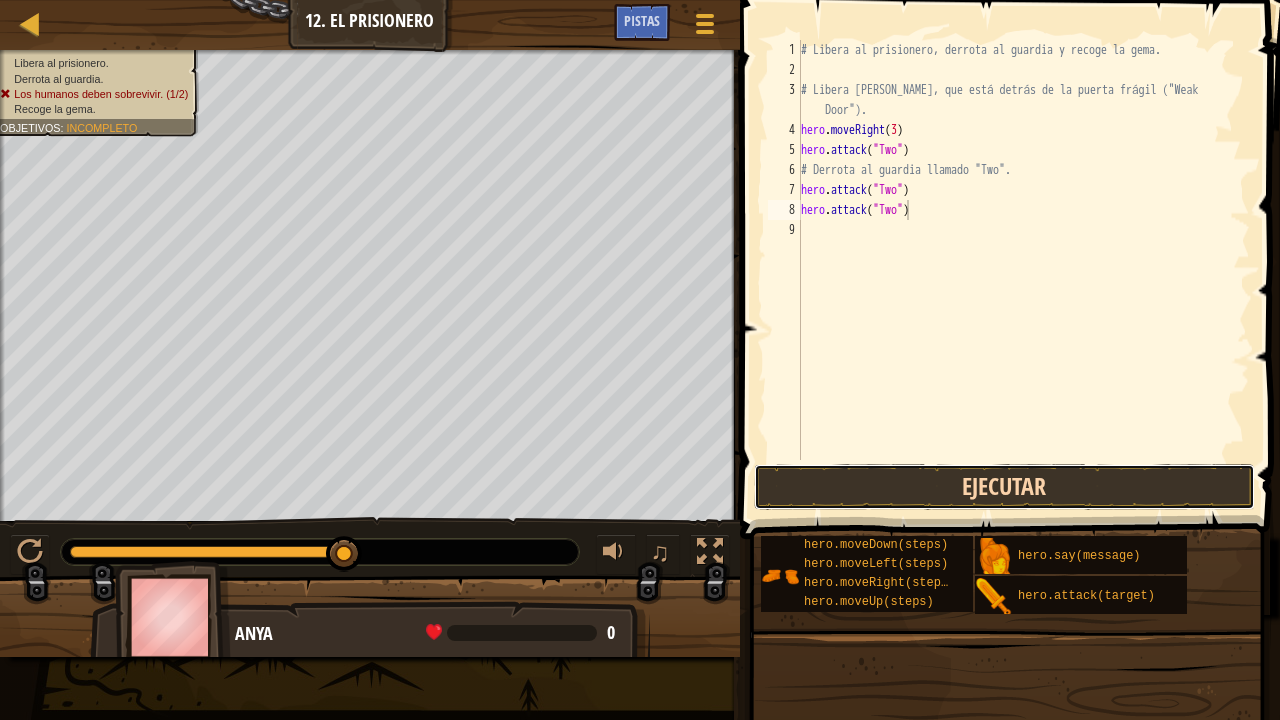 click on "Ejecutar" at bounding box center (1004, 487) 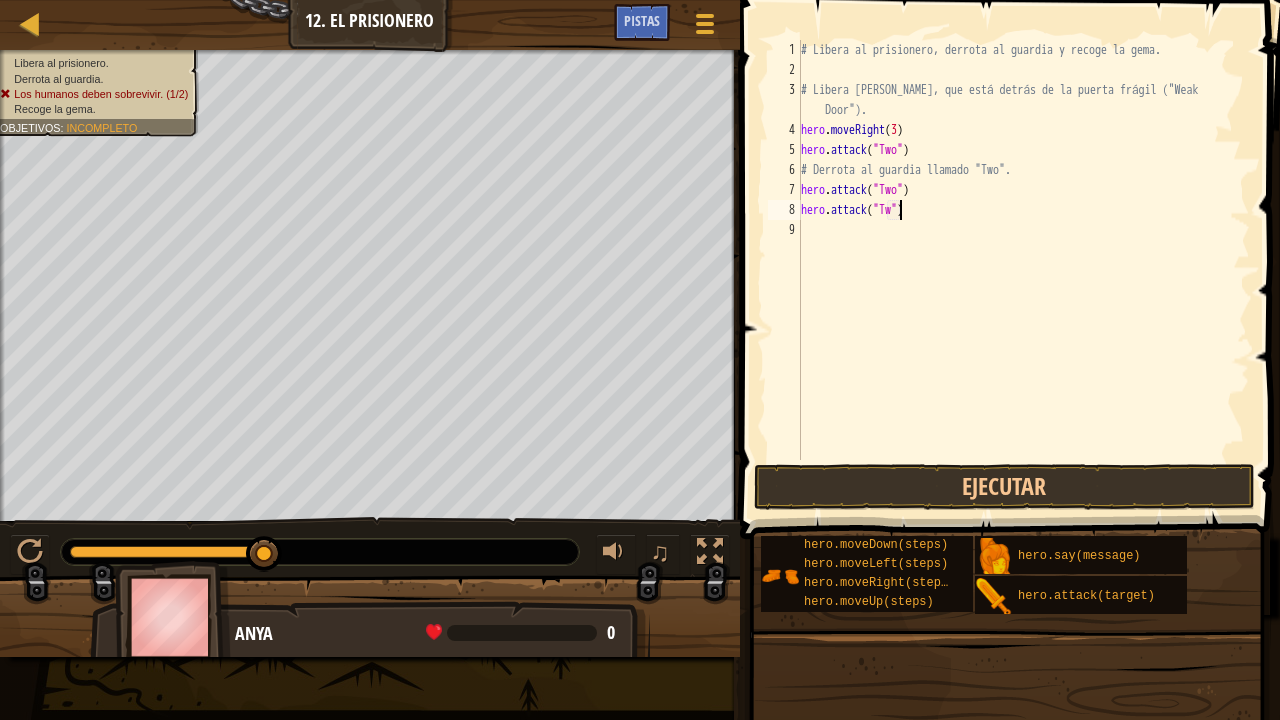 click on "# Libera al prisionero, derrota al guardia y recoge la gema. # Libera [PERSON_NAME], que está detrás de la puerta frágil ("Weak       Door"). hero . moveRight ( 3 ) hero . attack ( "Two" ) # Derrota al guardia llamado "Two". hero . attack ( "Two" ) hero . attack ( "Tw" )" at bounding box center (1023, 270) 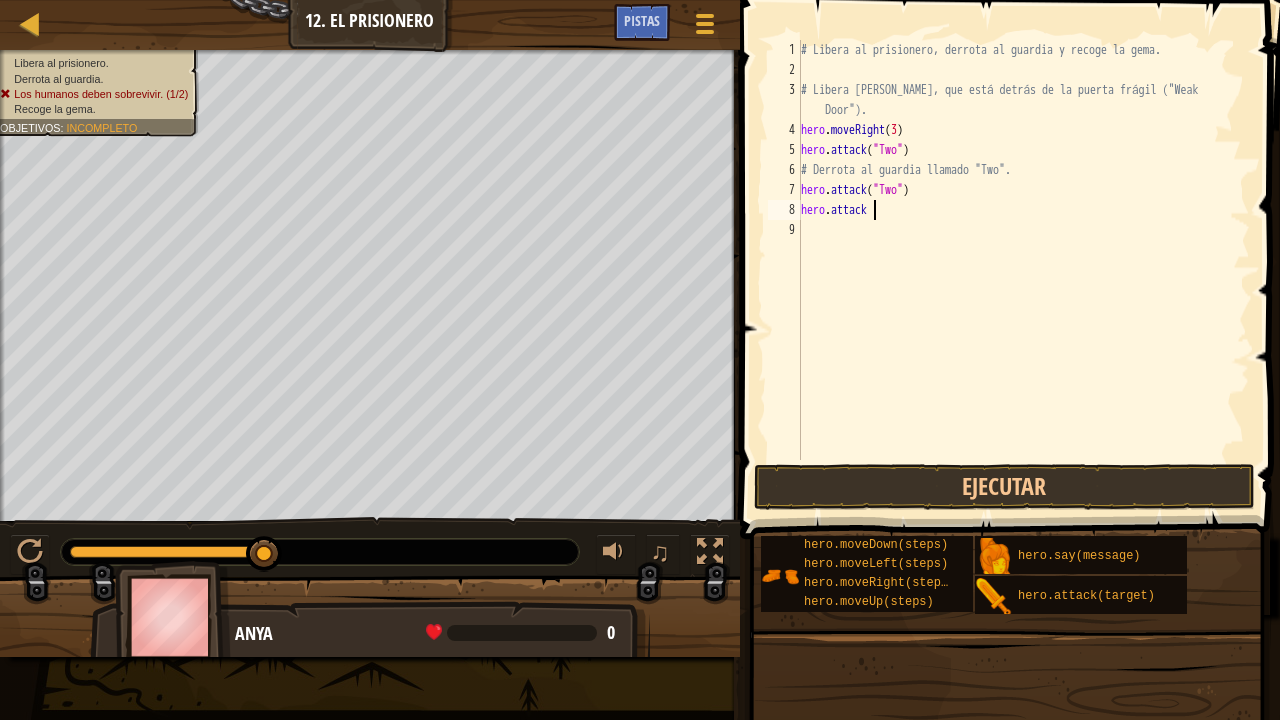 scroll, scrollTop: 9, scrollLeft: 1, axis: both 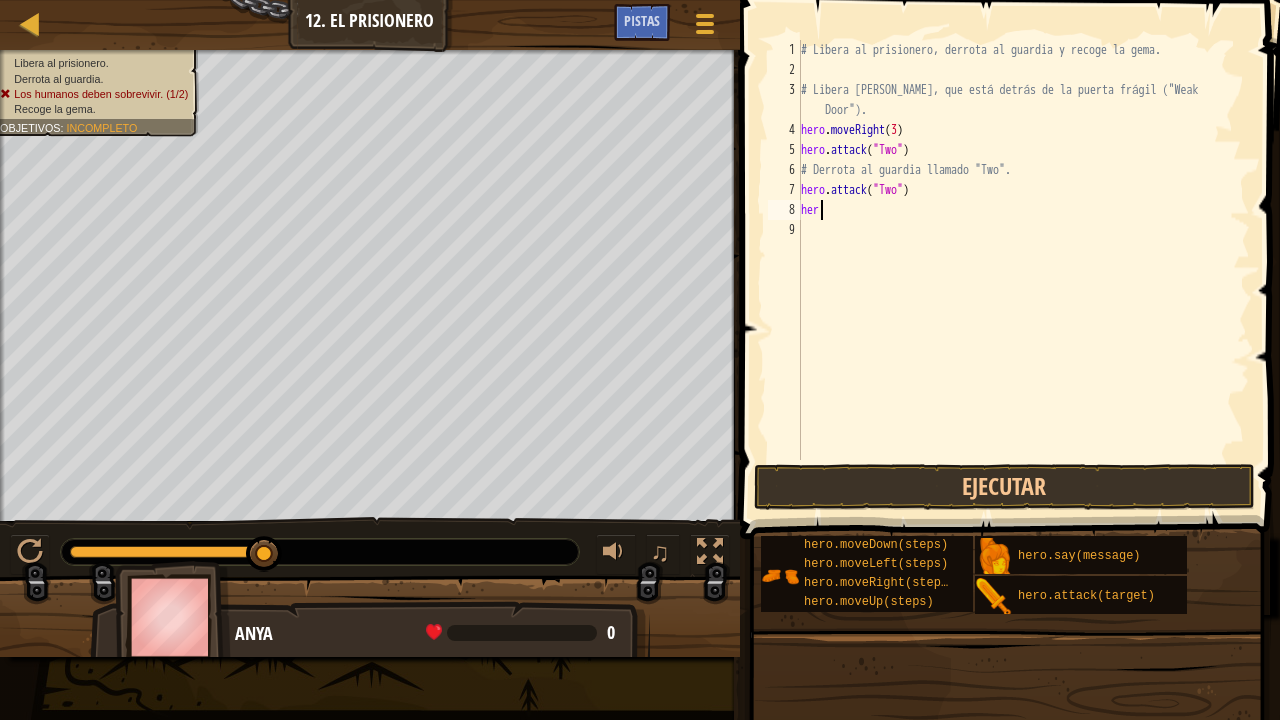 type on "h" 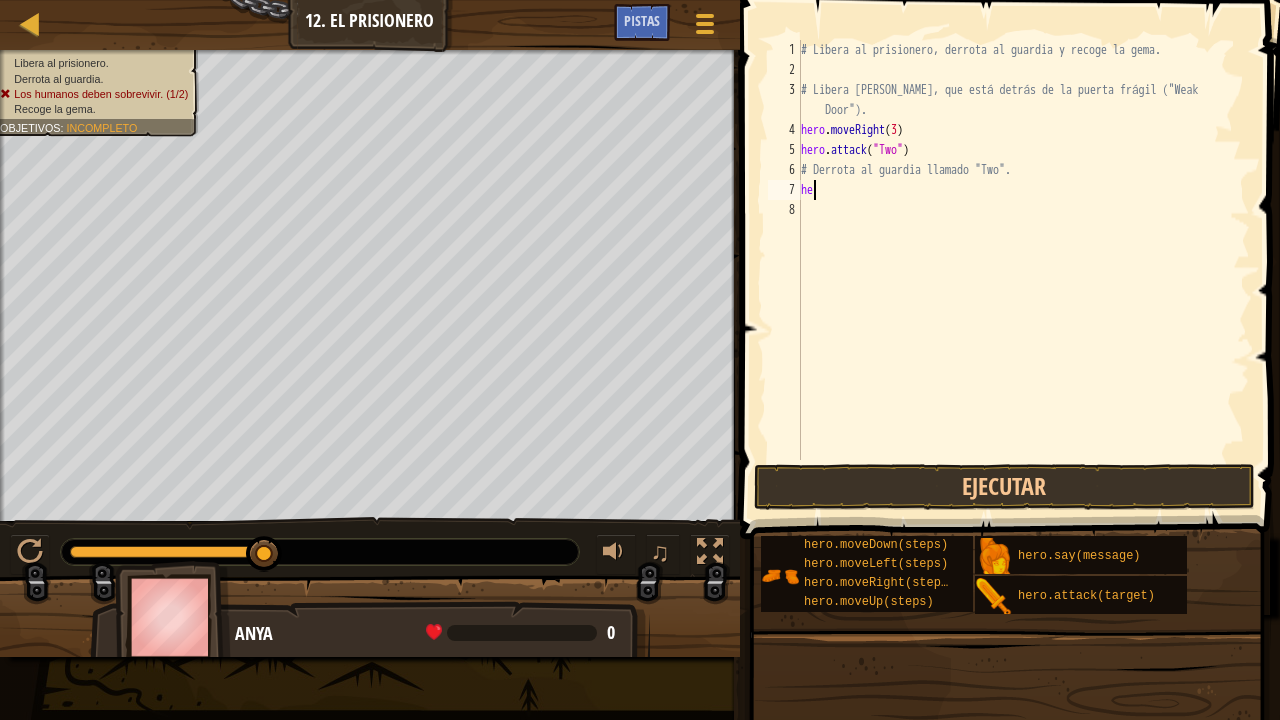 type on "h" 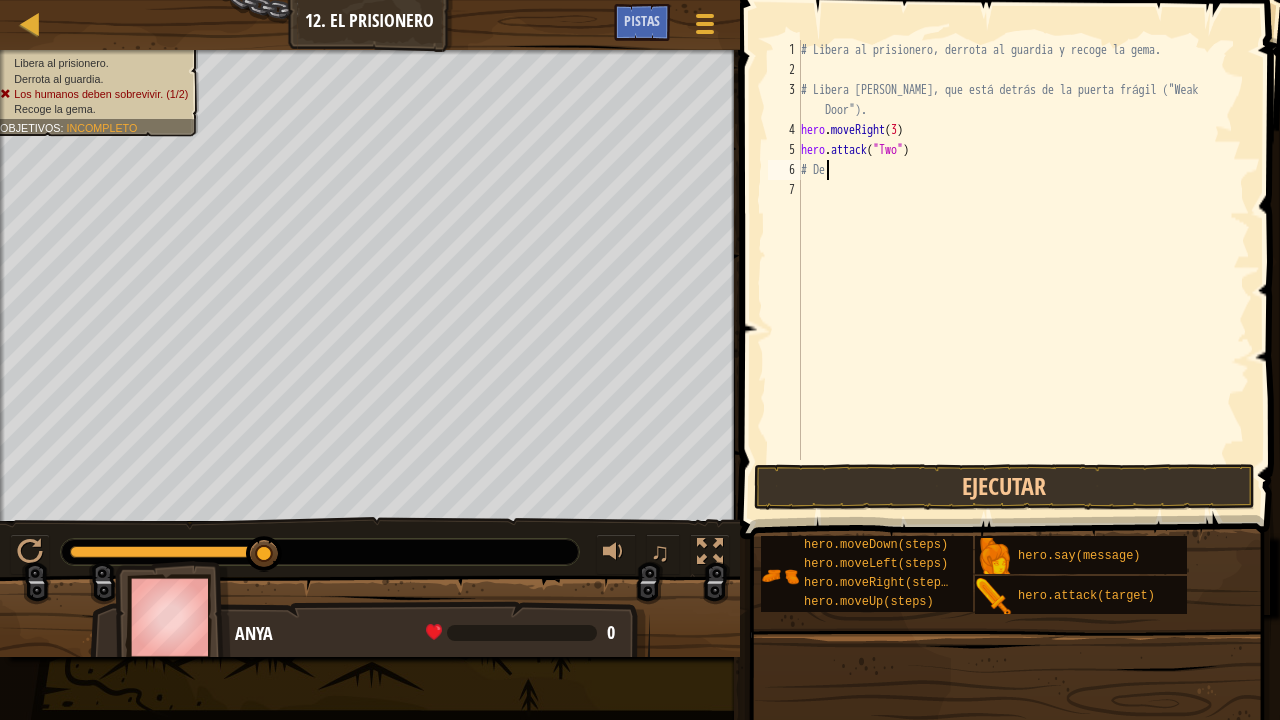 type on "#" 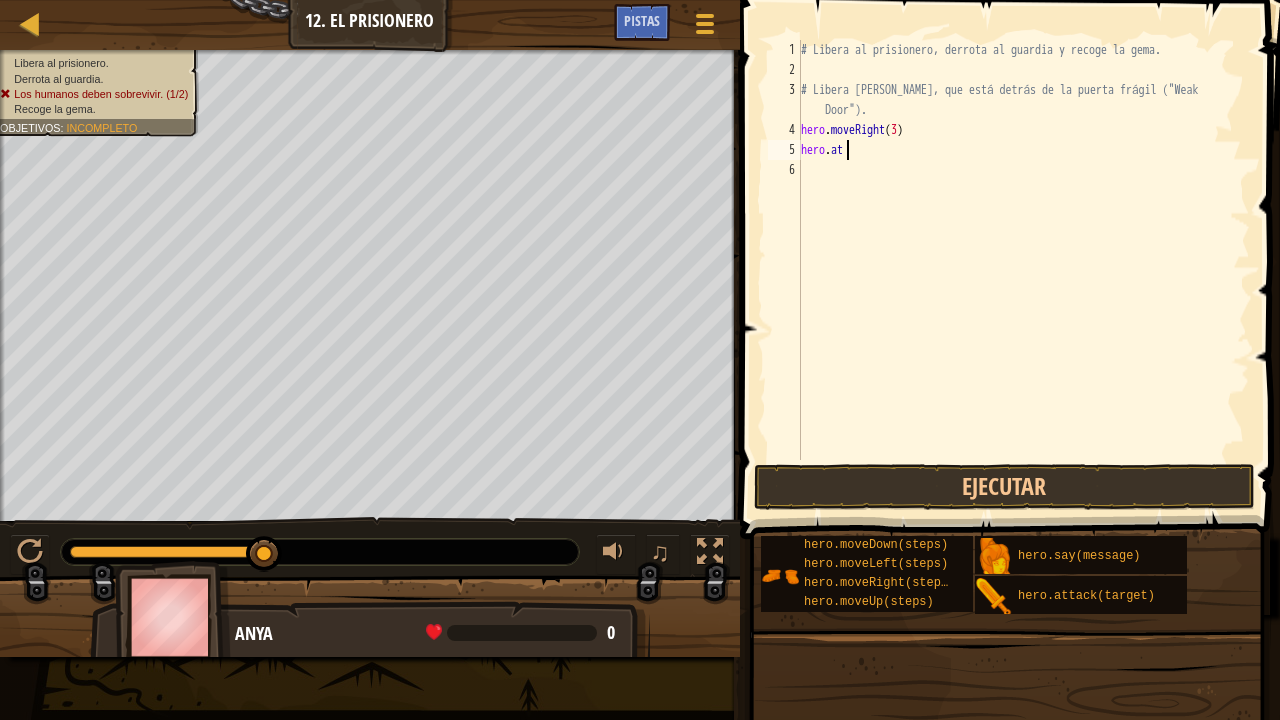 type on "h" 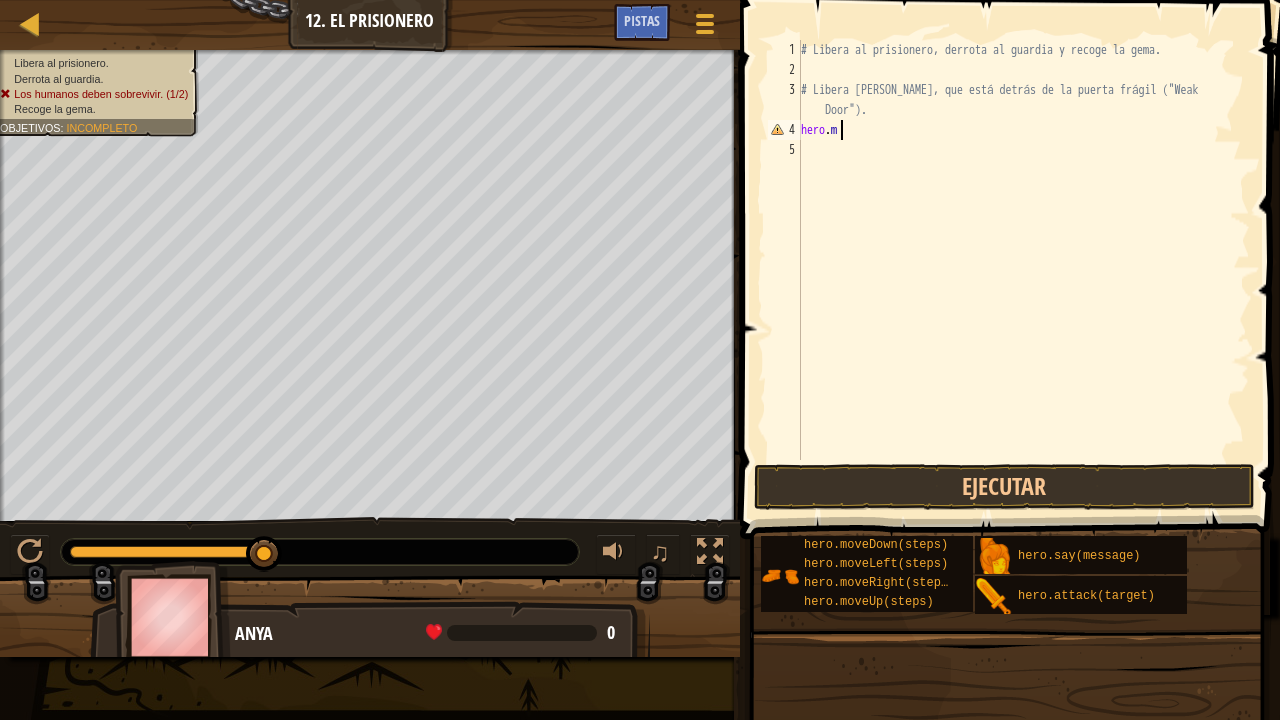 type on "h" 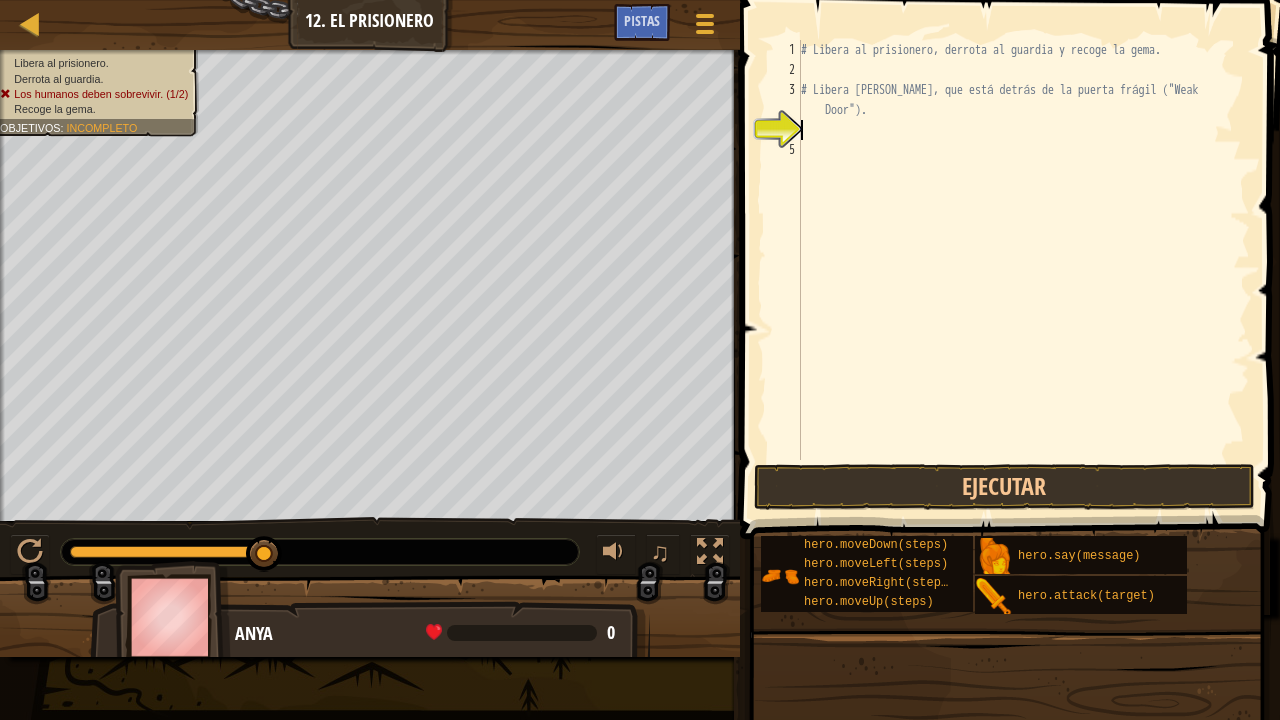 type on "m" 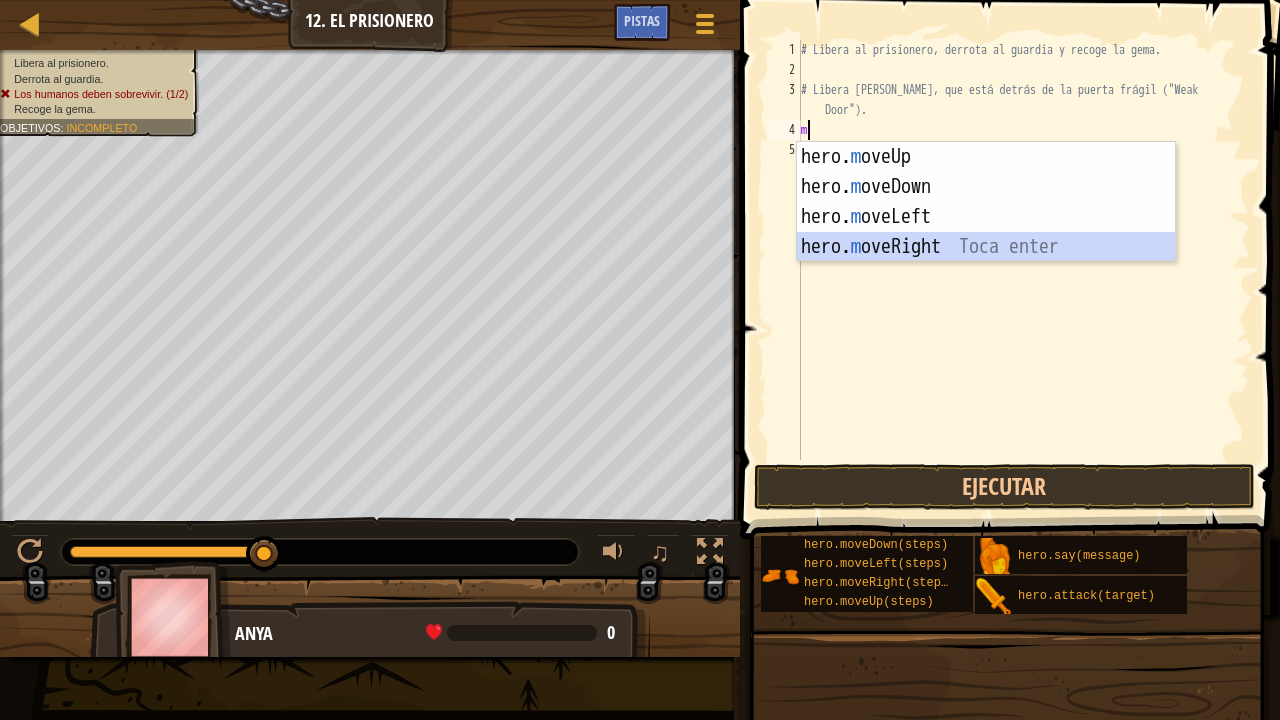 click on "hero. m oveUp Toca enter hero. m oveDown Toca enter hero. m oveLeft Toca enter hero. m [PERSON_NAME] Toca enter" at bounding box center (986, 232) 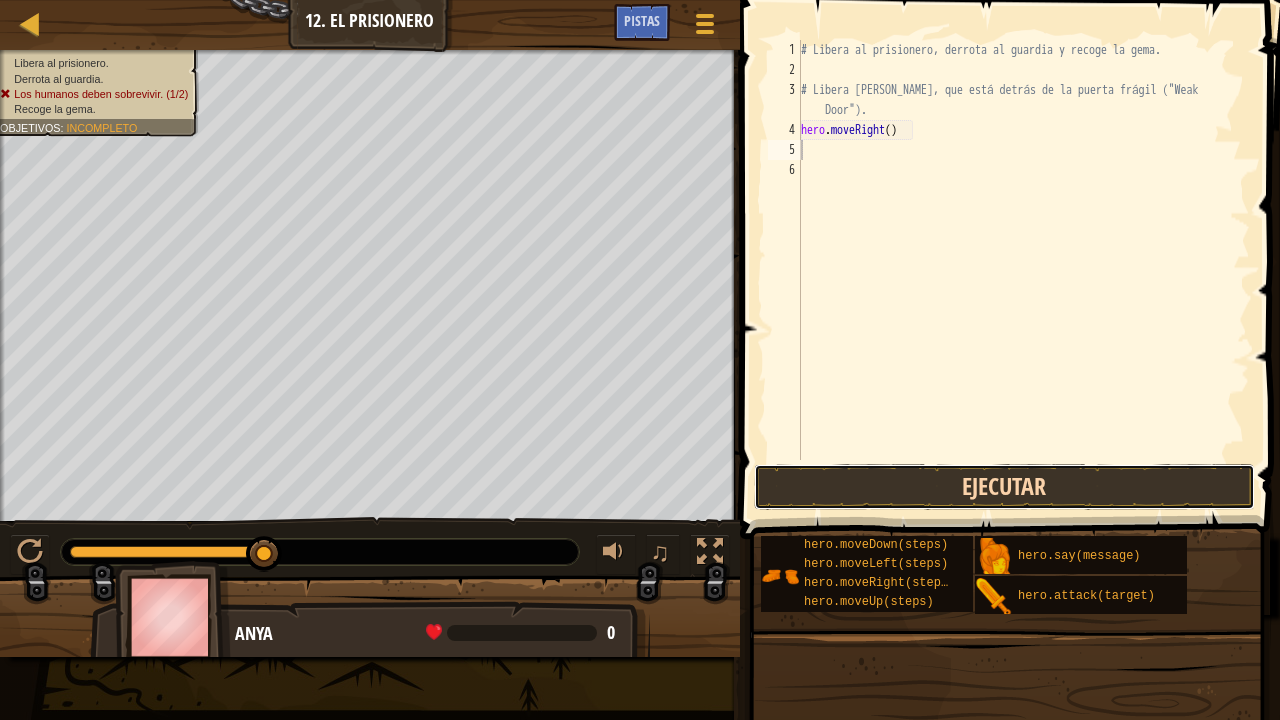 click on "Ejecutar" at bounding box center [1004, 487] 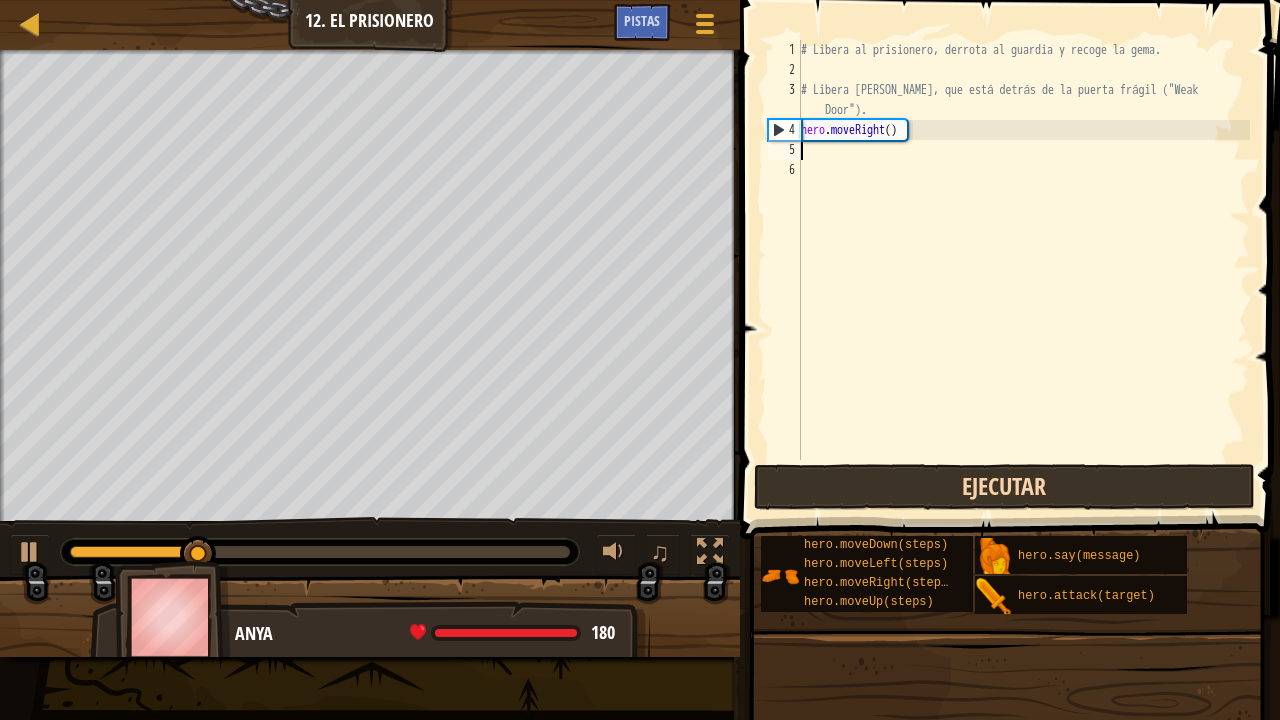 type on "m" 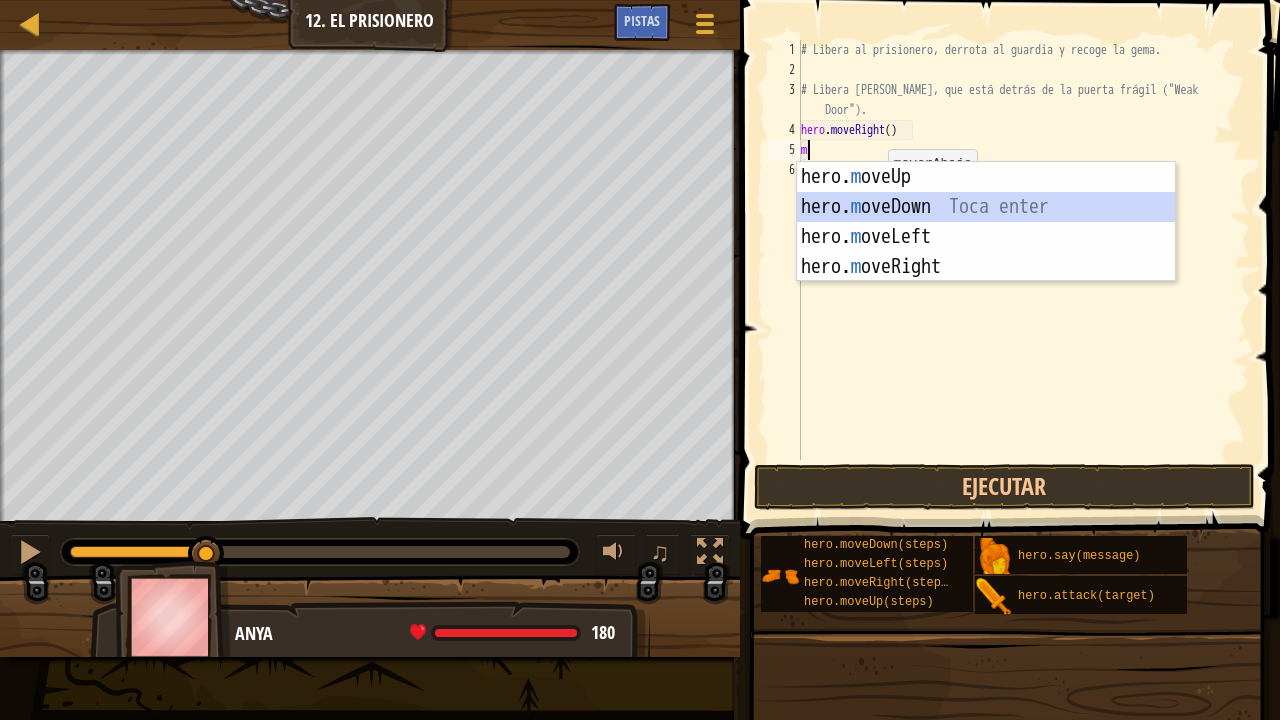 click on "hero. m oveUp Toca enter hero. m oveDown Toca enter hero. m oveLeft Toca enter hero. m [PERSON_NAME] Toca enter" at bounding box center (986, 252) 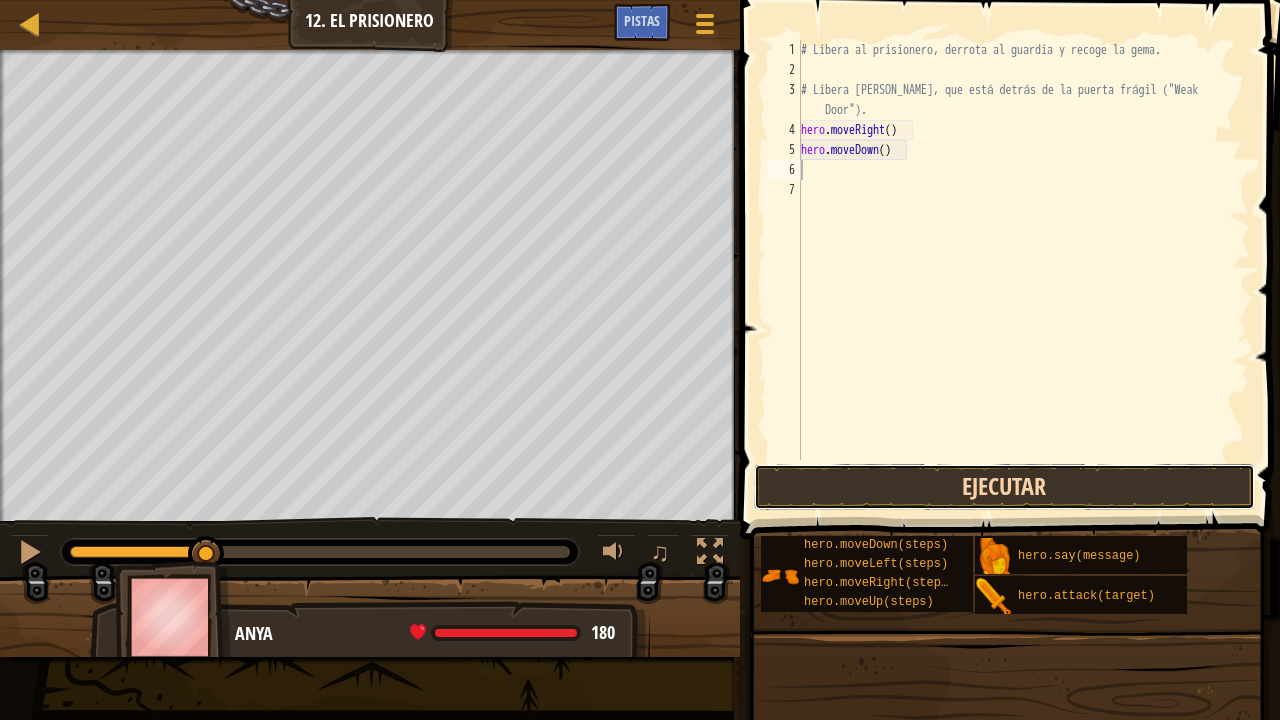click on "Ejecutar" at bounding box center [1004, 487] 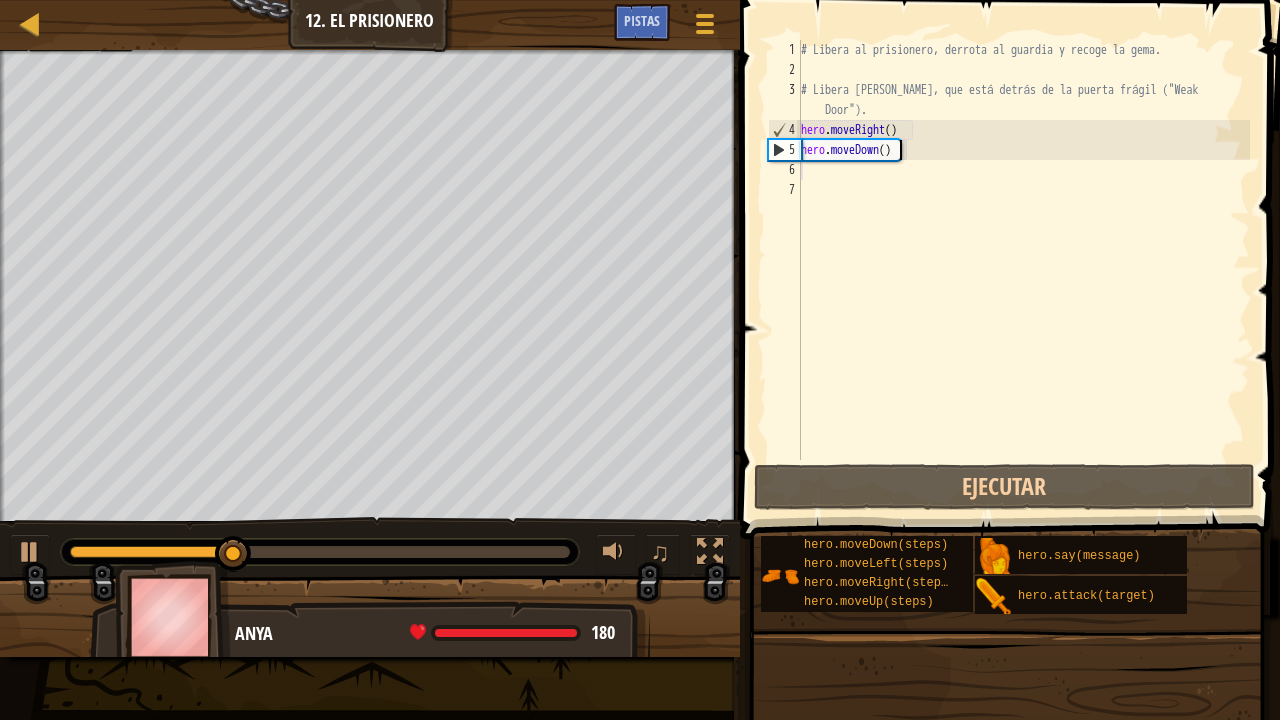click on "# Libera al prisionero, derrota al guardia y recoge la gema. # Libera [PERSON_NAME], que está detrás de la puerta frágil ("Weak       Door"). hero . moveRight ( ) hero . moveDown ( )" at bounding box center [1023, 270] 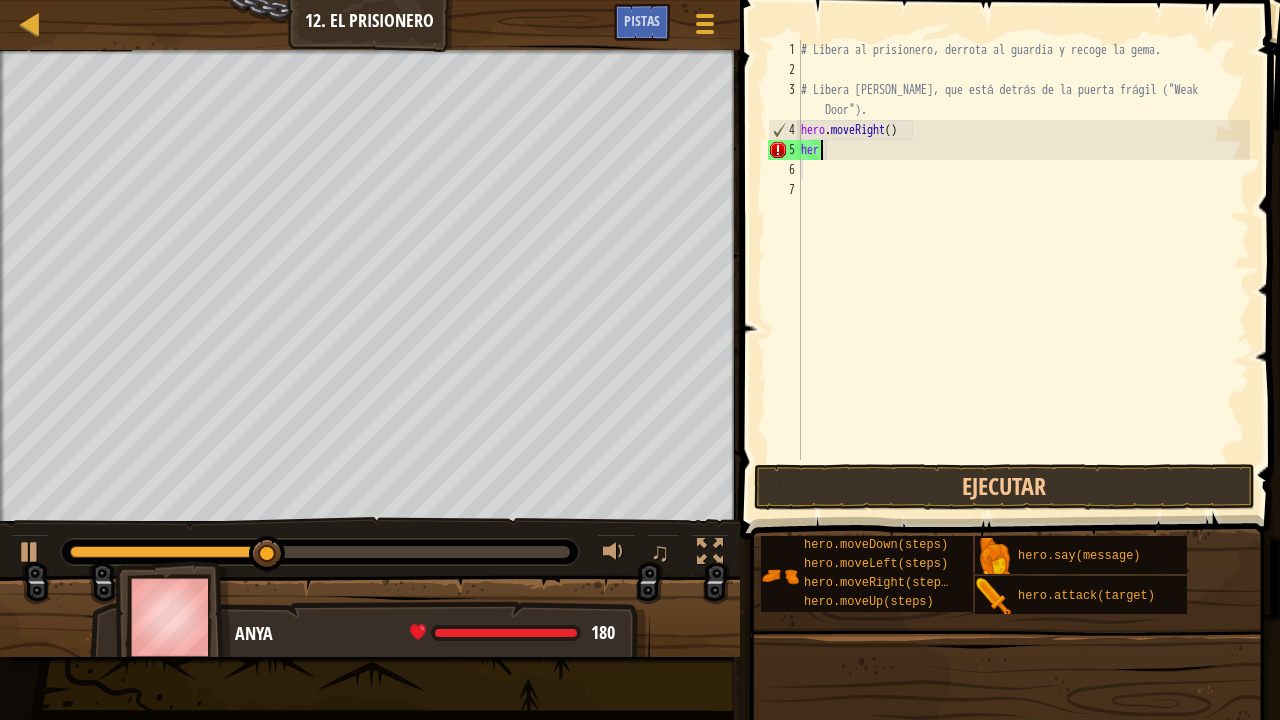 type on "h" 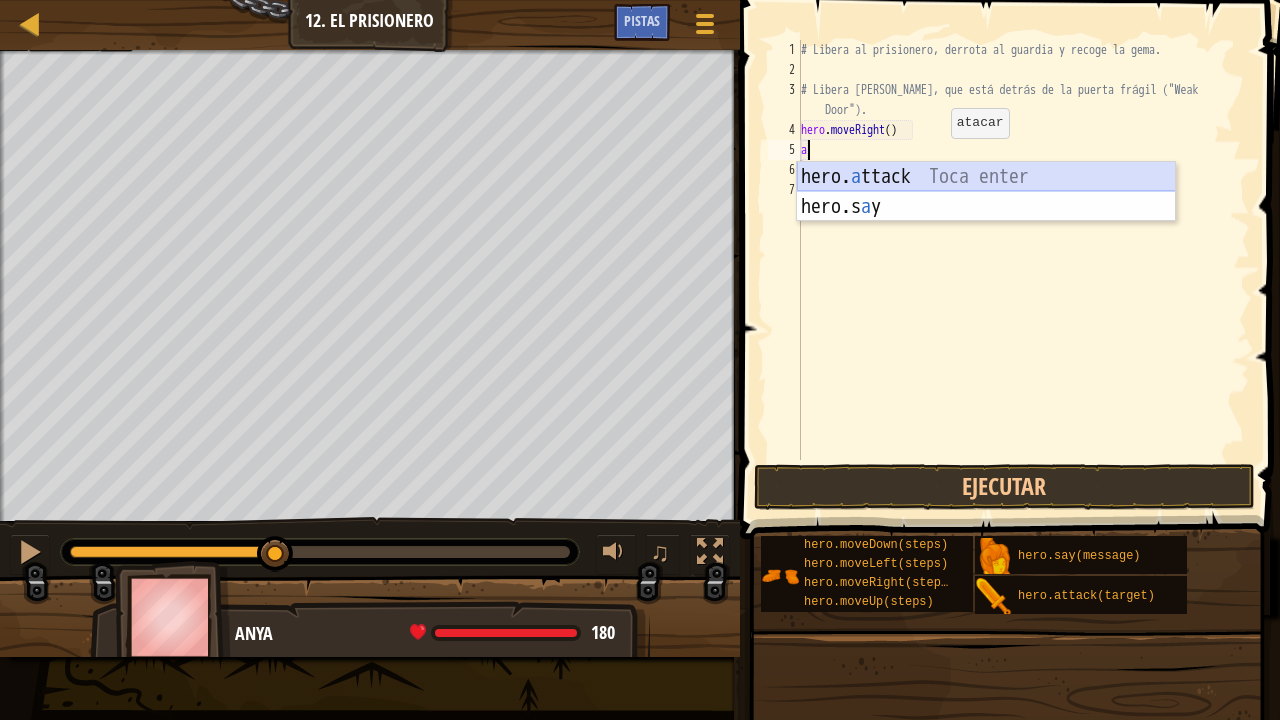 click on "hero. a ttack Toca enter hero.s a y Toca enter" at bounding box center (986, 222) 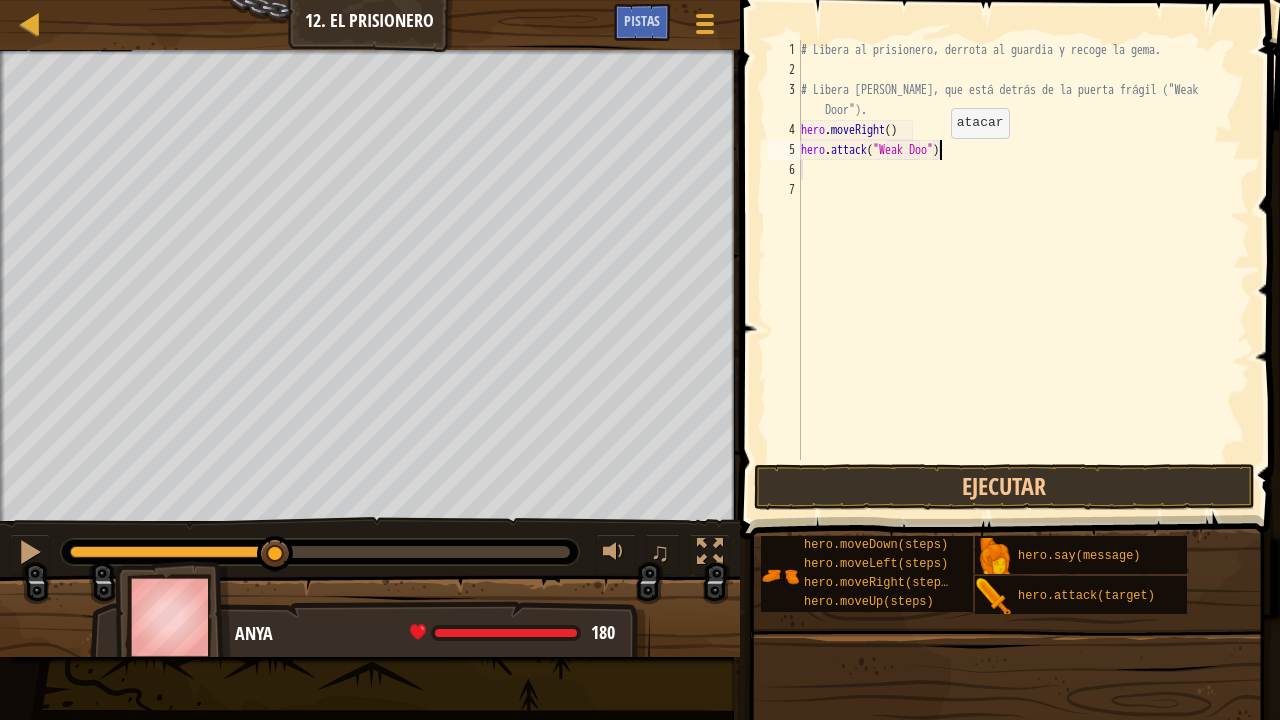 scroll, scrollTop: 9, scrollLeft: 12, axis: both 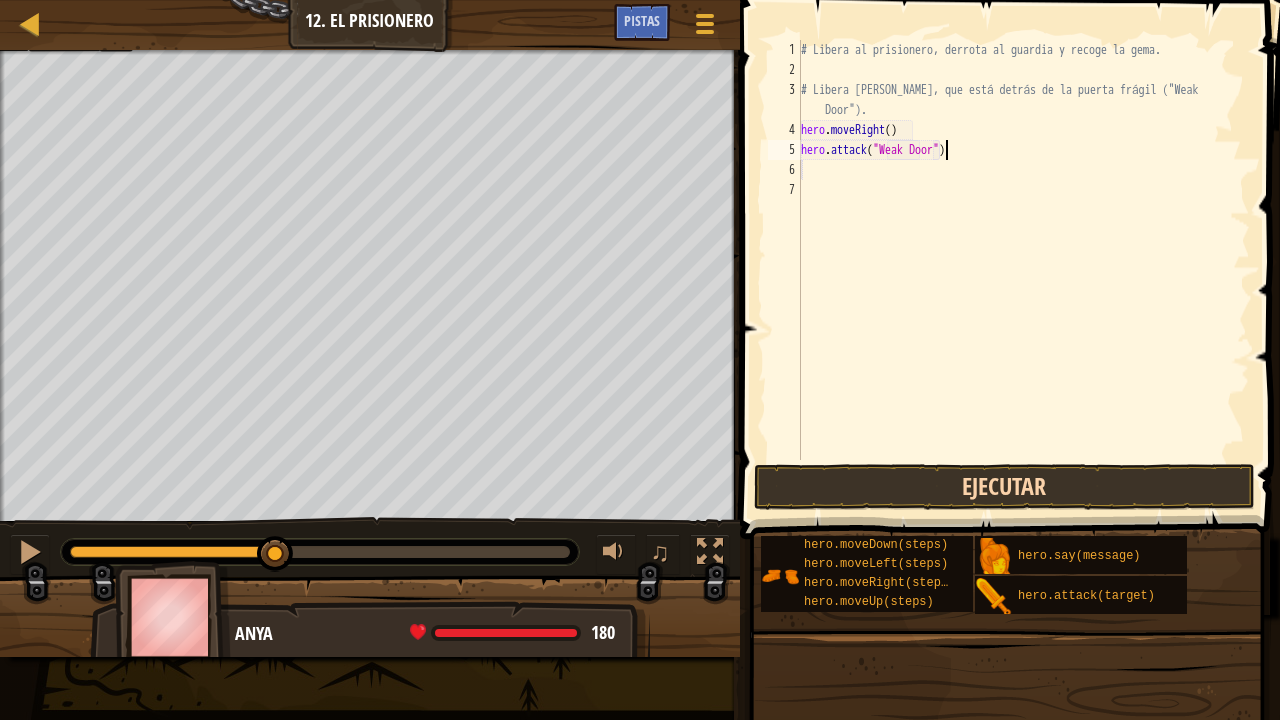 type on "hero.attack("Weak Door")" 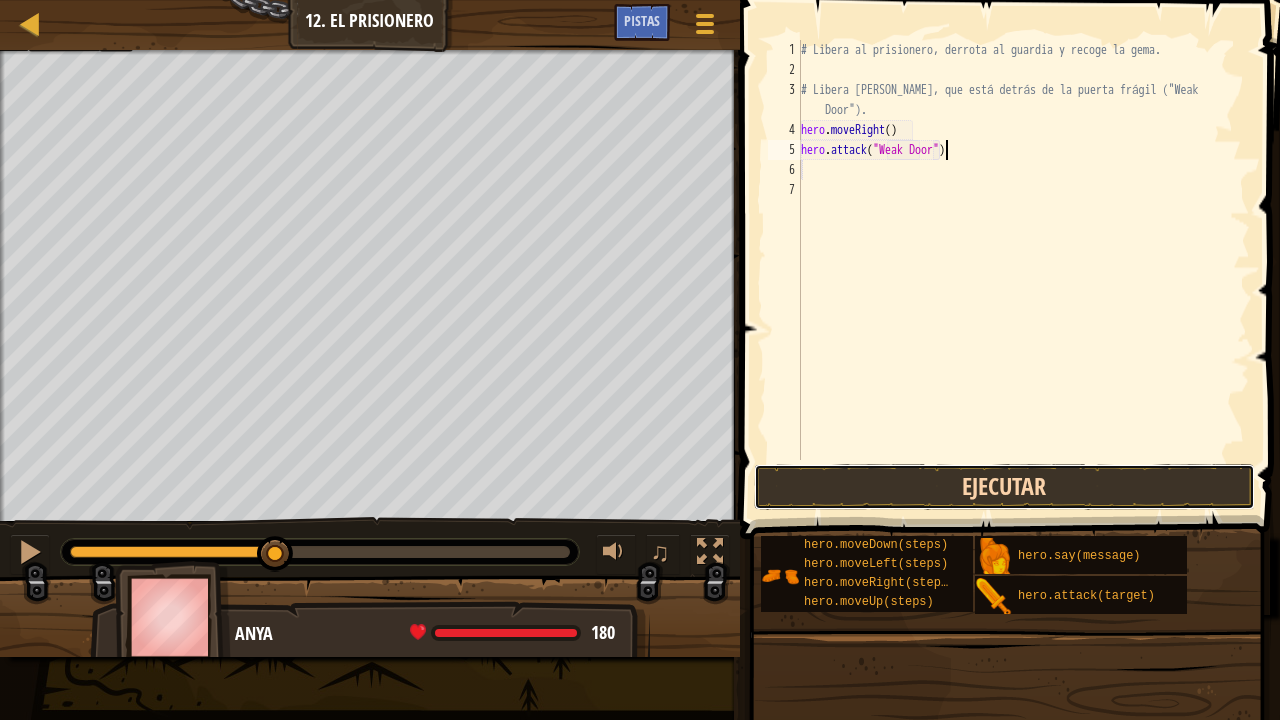 click on "Ejecutar" at bounding box center (1004, 487) 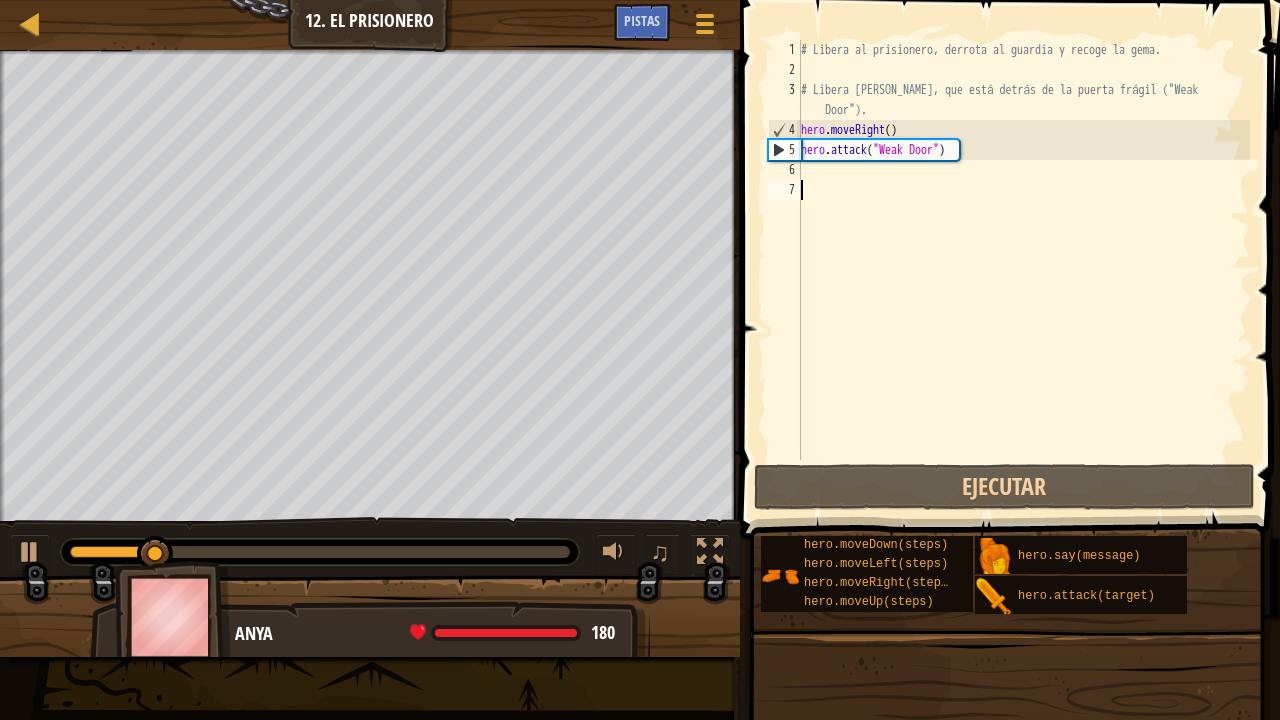 click on "# Libera al prisionero, derrota al guardia y recoge la gema. # Libera [PERSON_NAME], que está detrás de la puerta frágil ("Weak       Door"). hero . moveRight ( ) hero . attack ( "Weak Door" )" at bounding box center (1023, 270) 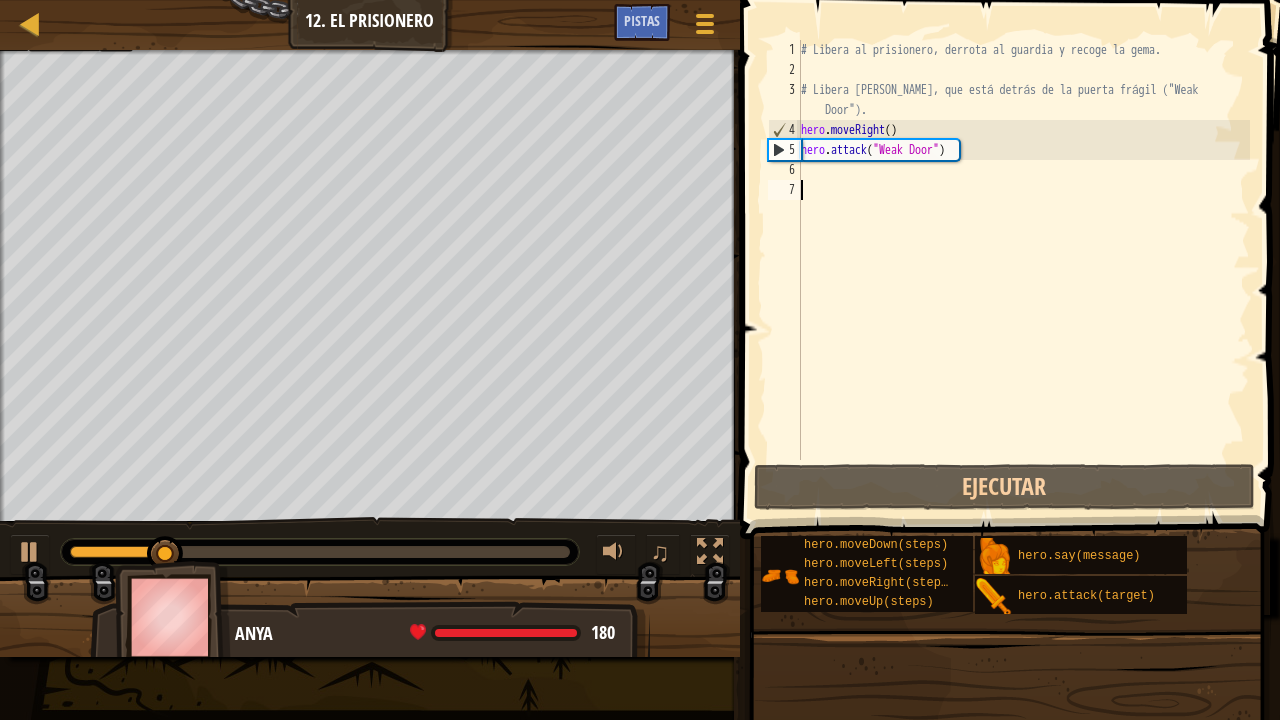 click on "# Libera al prisionero, derrota al guardia y recoge la gema. # Libera [PERSON_NAME], que está detrás de la puerta frágil ("Weak       Door"). hero . moveRight ( ) hero . attack ( "Weak Door" )" at bounding box center (1023, 270) 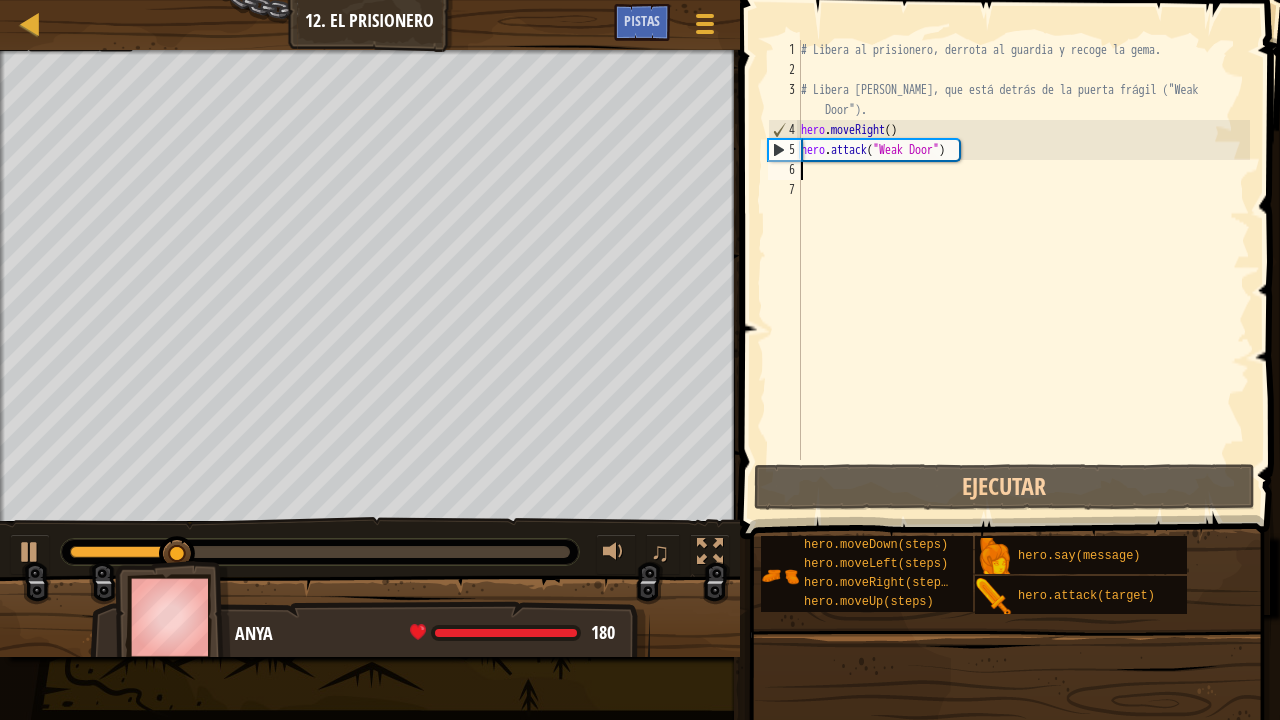 type on "h" 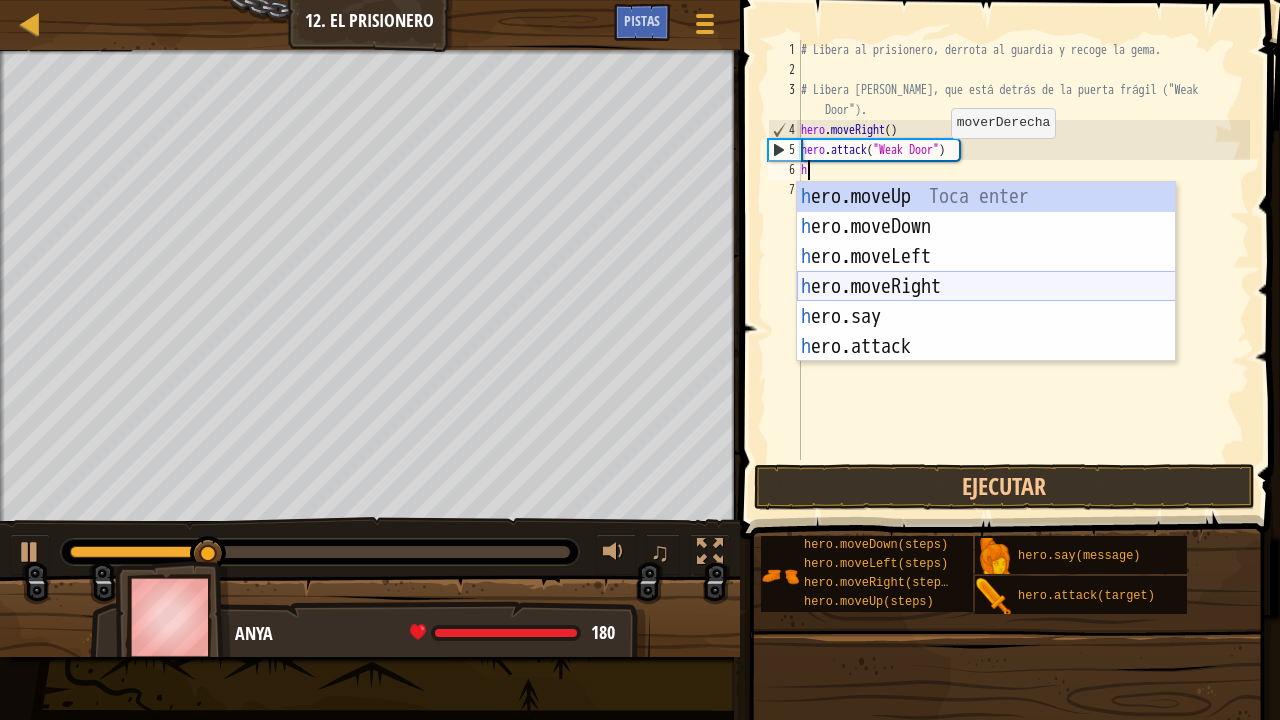 click on "h ero.moveUp Toca enter h ero.moveDown Toca enter h ero.moveLeft Toca enter h ero.moveRight Toca enter h ero.say Toca enter h ero.attack Toca enter" at bounding box center (986, 302) 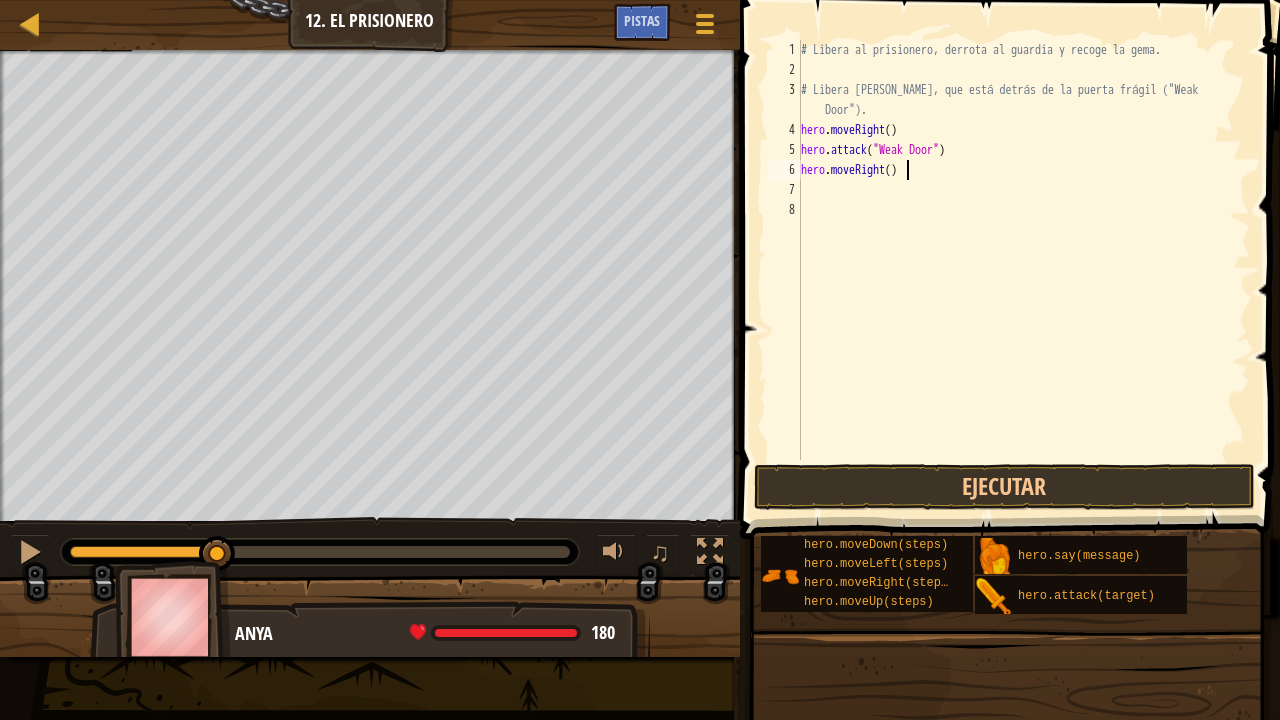 click on "# Libera al prisionero, derrota al guardia y recoge la gema. # Libera [PERSON_NAME], que está detrás de la puerta frágil ("Weak       Door"). hero . moveRight ( ) hero . attack ( "Weak Door" ) hero . moveRight ( )" at bounding box center [1023, 270] 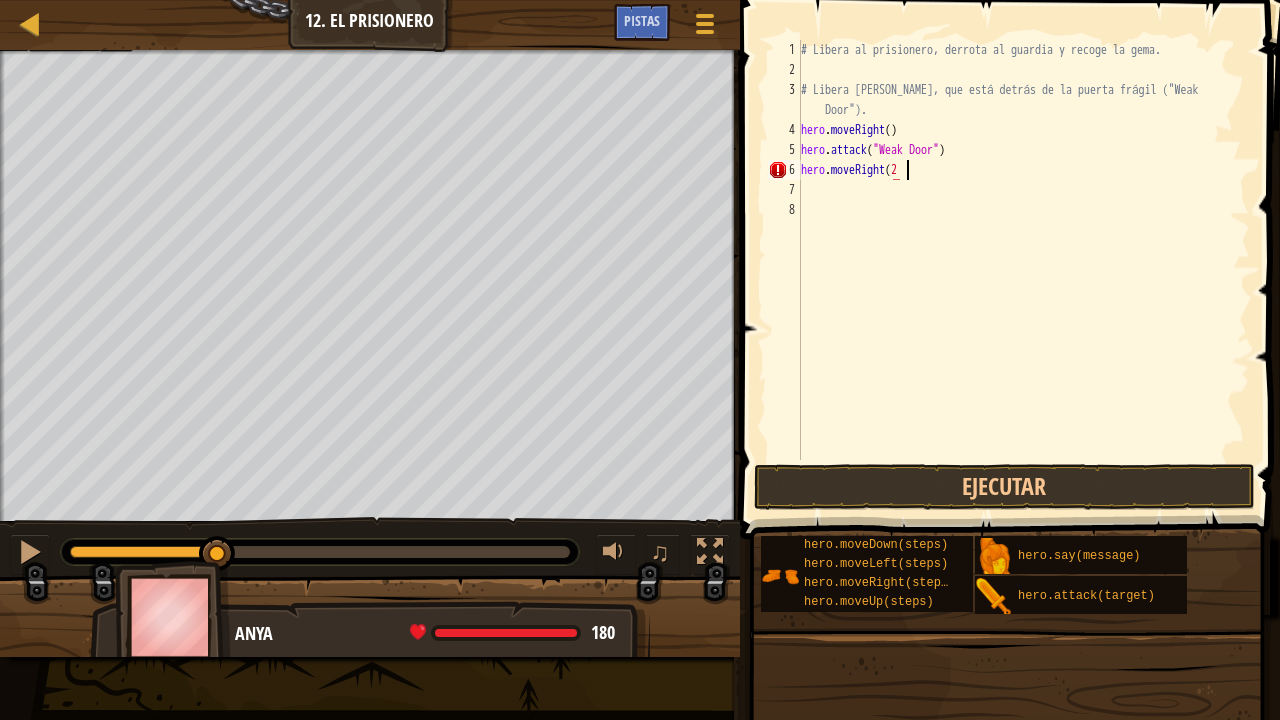 scroll, scrollTop: 9, scrollLeft: 8, axis: both 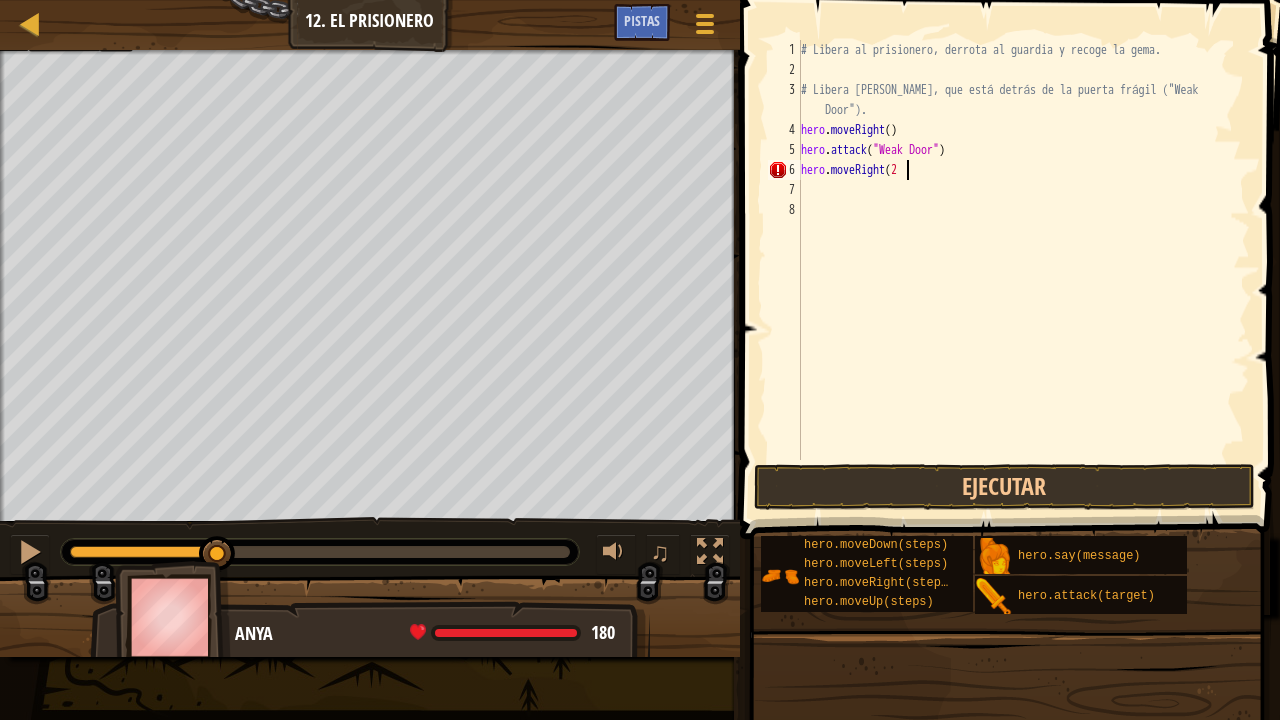 type on "hero.moveRight(2)" 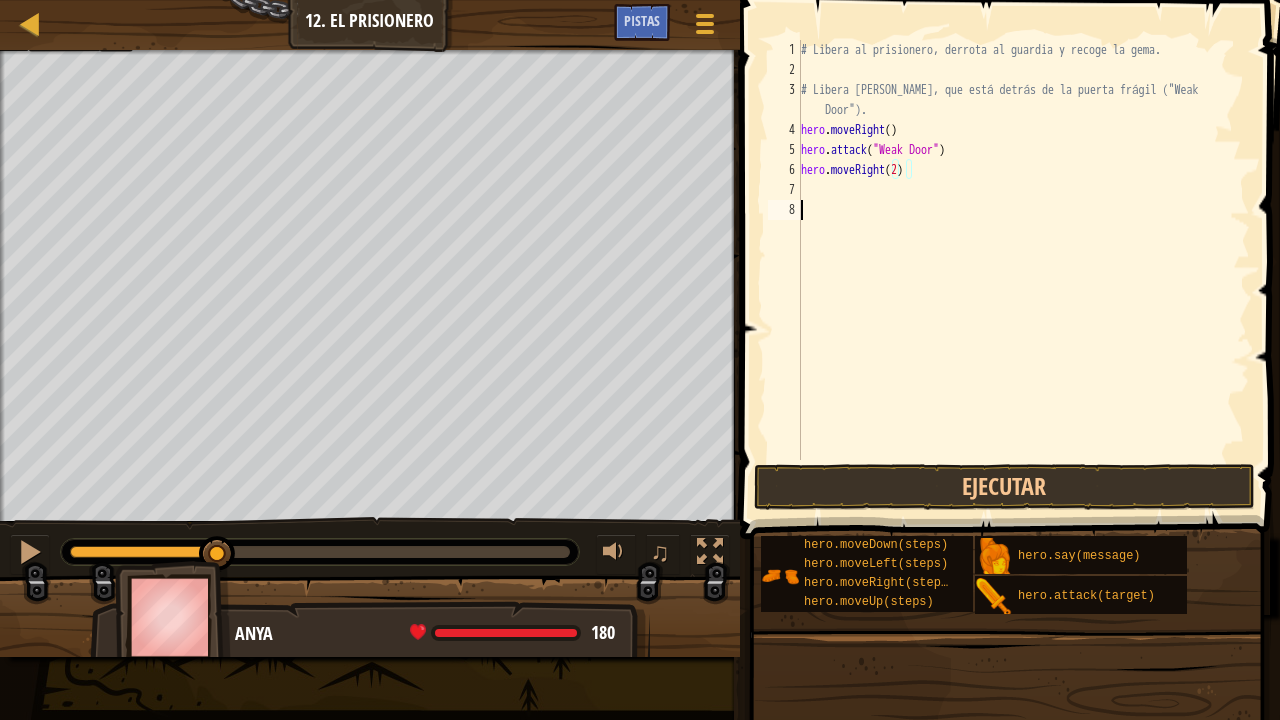 click on "# Libera al prisionero, derrota al guardia y recoge la gema. # Libera [PERSON_NAME], que está detrás de la puerta frágil ("Weak       Door"). hero . moveRight ( ) hero . attack ( "Weak Door" ) hero . moveRight ( 2 )" at bounding box center [1023, 270] 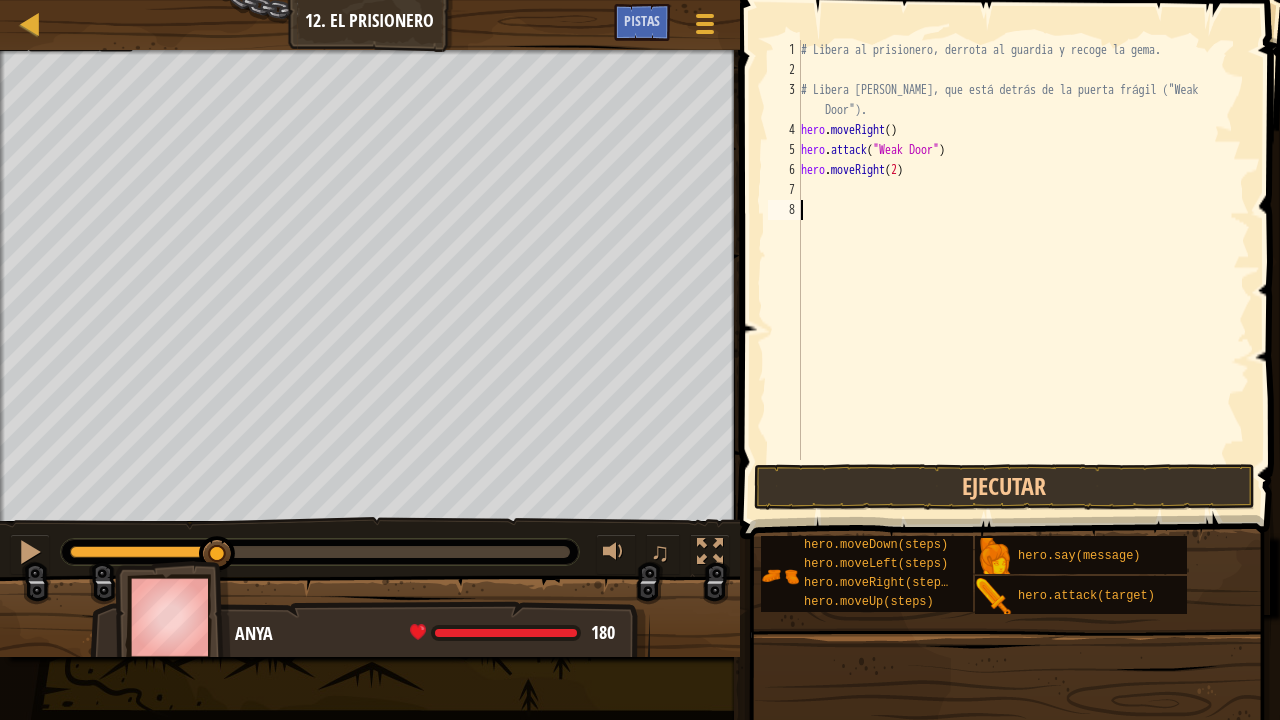 click on "# Libera al prisionero, derrota al guardia y recoge la gema. # Libera [PERSON_NAME], que está detrás de la puerta frágil ("Weak       Door"). hero . moveRight ( ) hero . attack ( "Weak Door" ) hero . moveRight ( 2 )" at bounding box center (1023, 270) 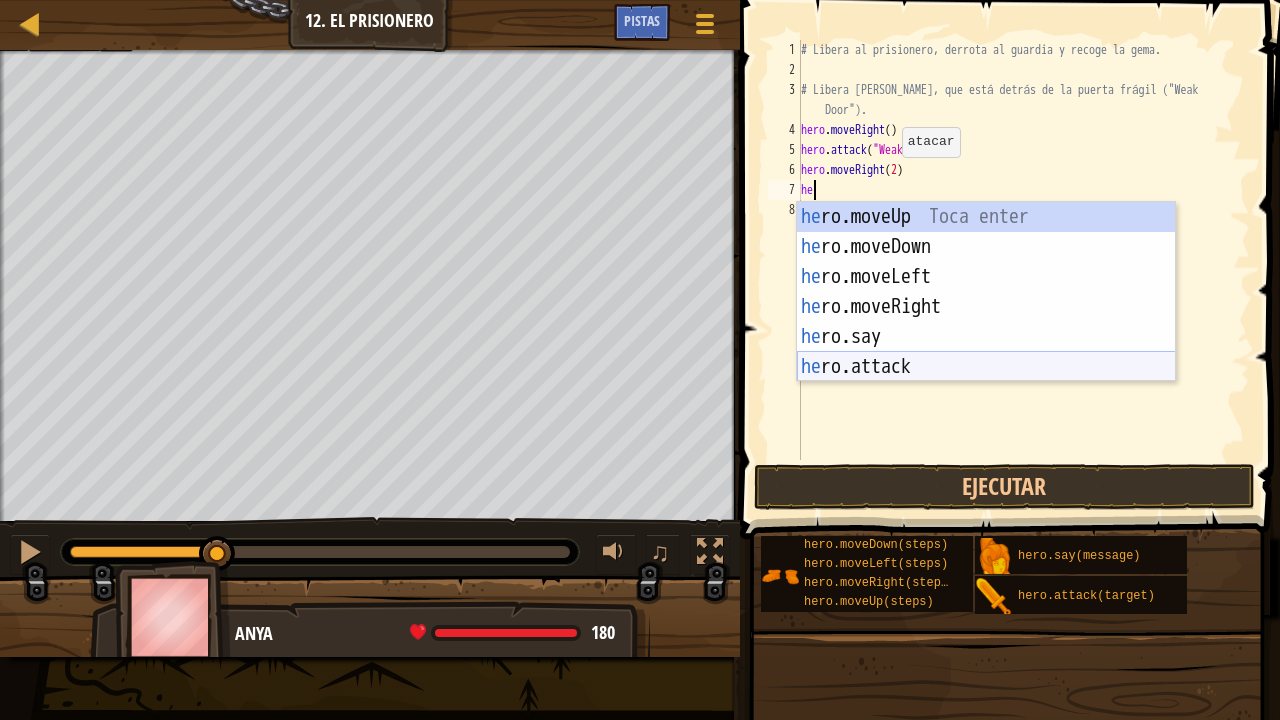 click on "he ro.moveUp Toca enter he ro.moveDown Toca enter he ro.moveLeft Toca enter he ro.moveRight Toca enter he ro.say Toca enter he ro.attack Toca enter" at bounding box center (986, 322) 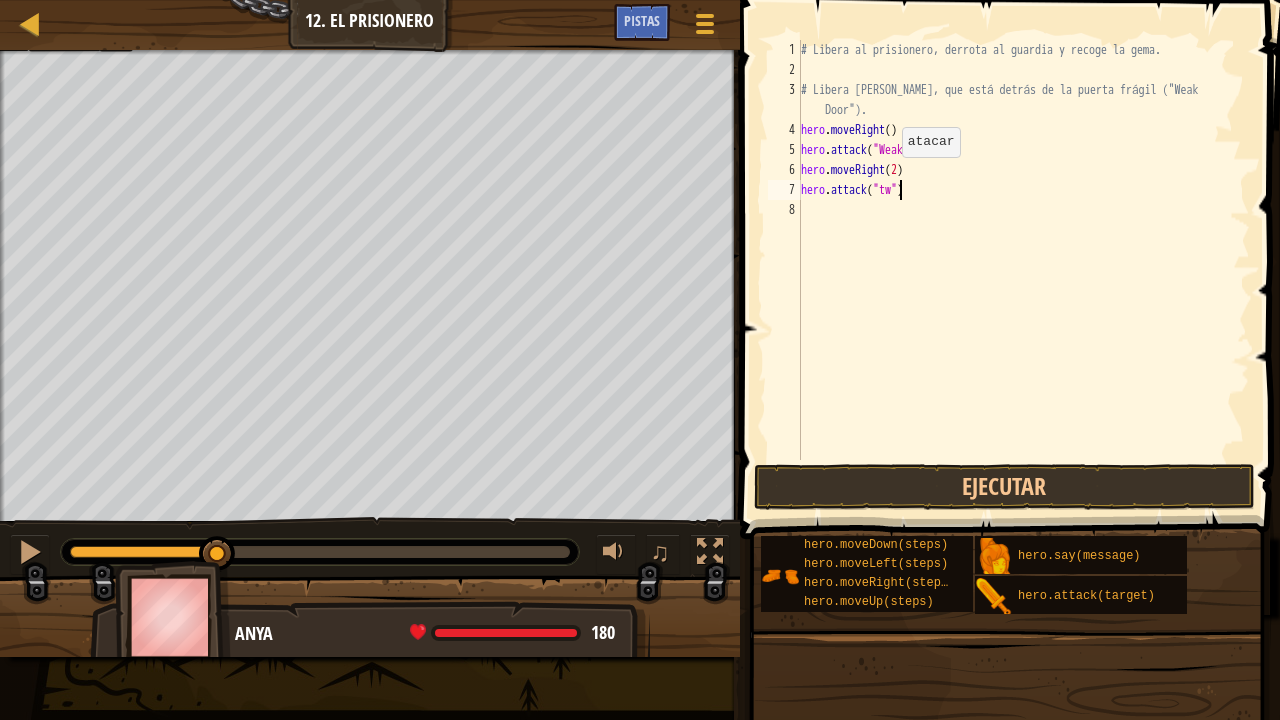 type on "hero.attack("two")" 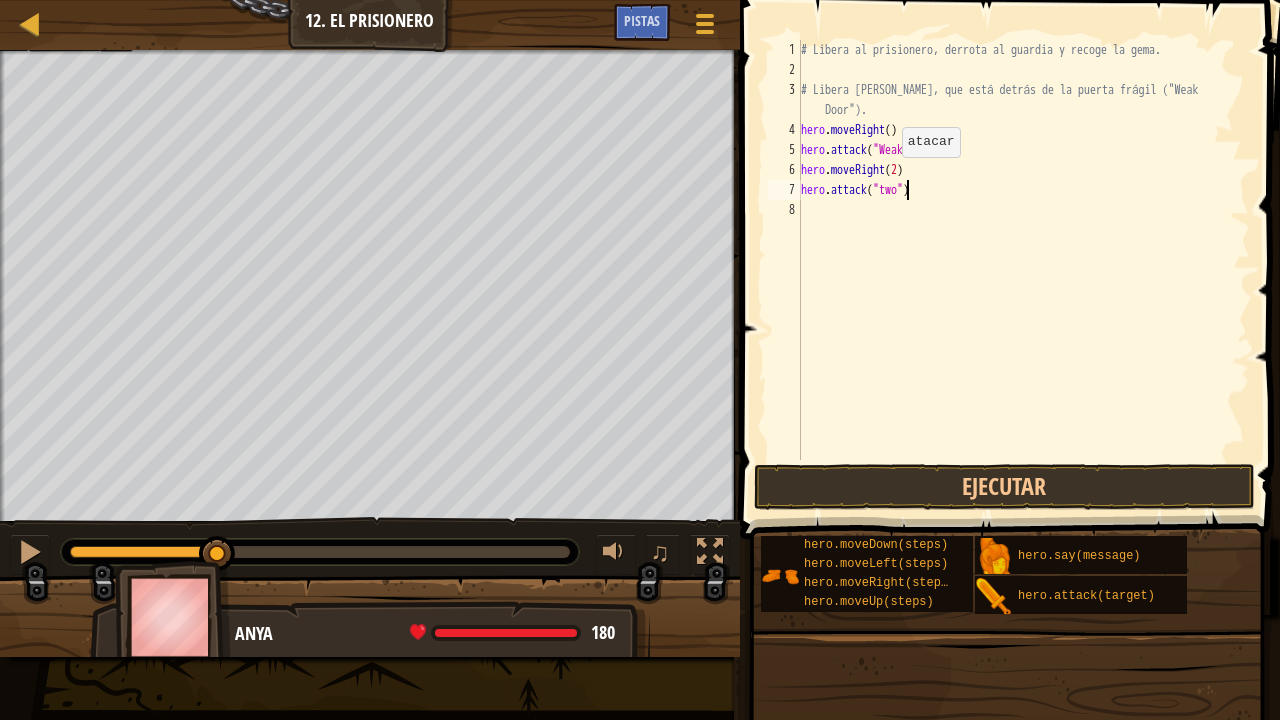 scroll, scrollTop: 9, scrollLeft: 8, axis: both 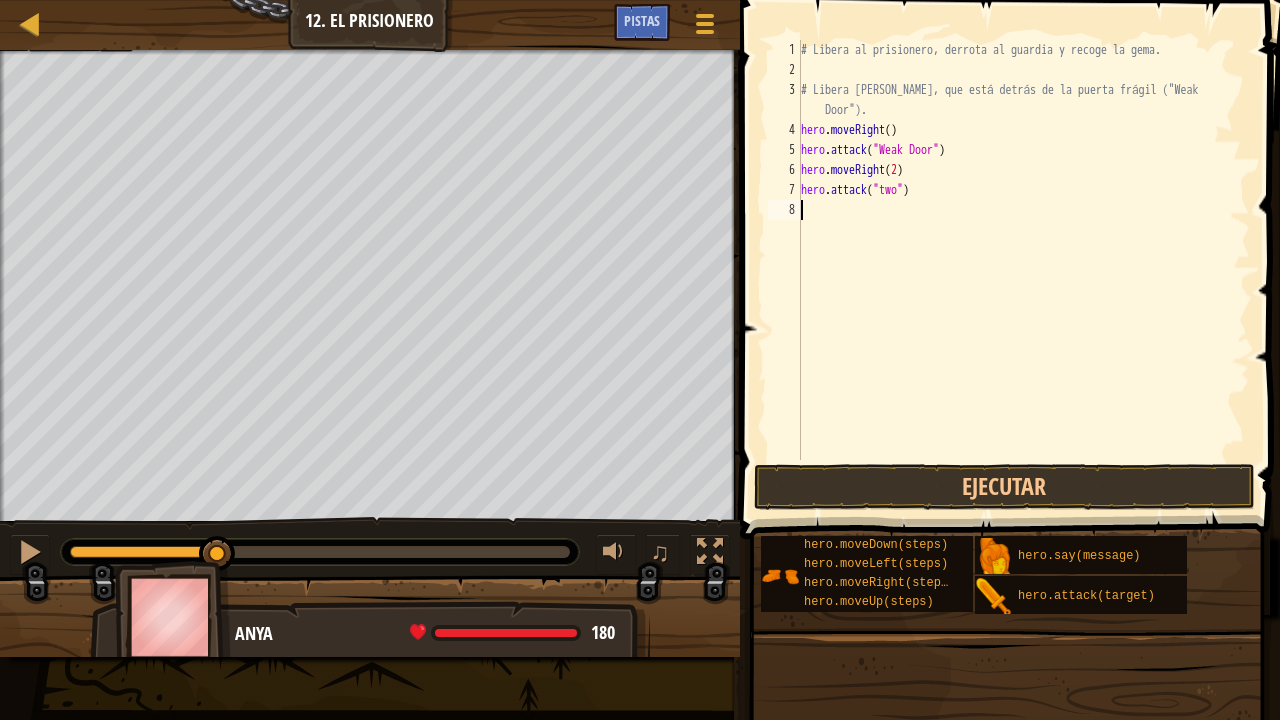 click on "# Libera al prisionero, derrota al guardia y recoge la gema. # Libera [PERSON_NAME], que está detrás de la puerta frágil ("Weak       Door"). hero . moveRight ( ) hero . attack ( "Weak Door" ) hero . moveRight ( 2 ) hero . attack ( "two" )" at bounding box center [1023, 270] 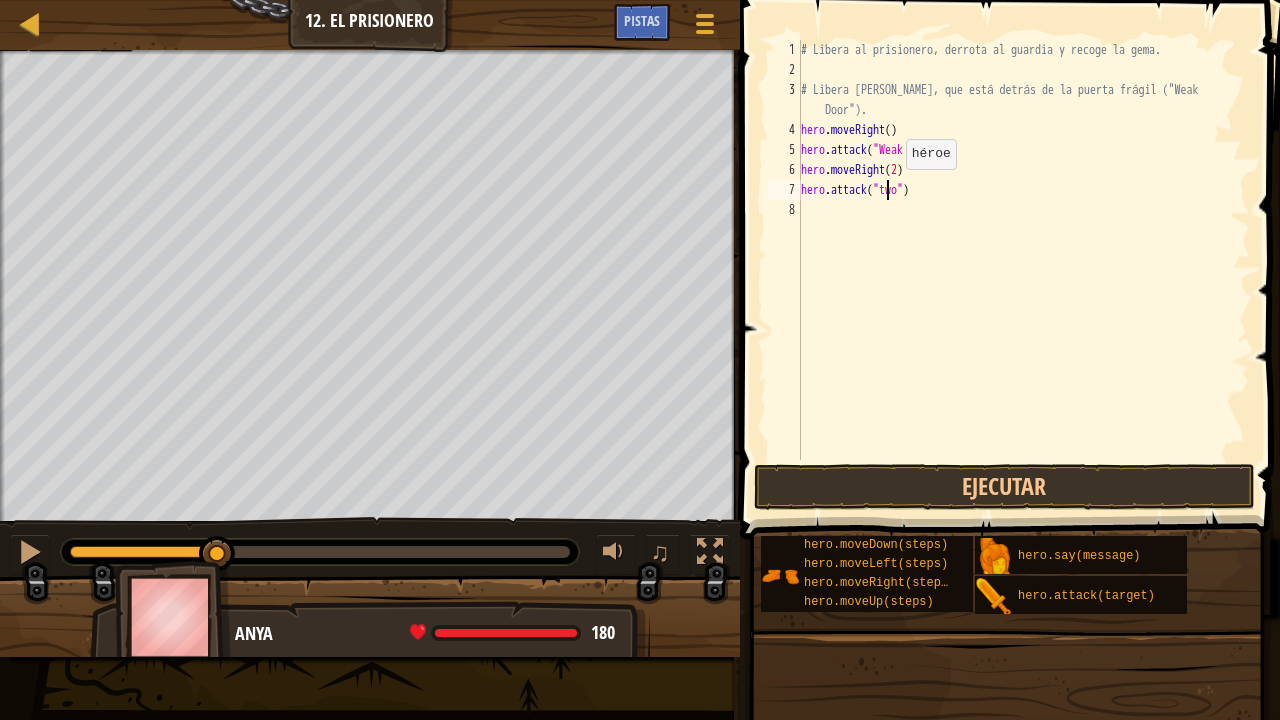 click on "# Libera al prisionero, derrota al guardia y recoge la gema. # Libera [PERSON_NAME], que está detrás de la puerta frágil ("Weak       Door"). hero . moveRight ( ) hero . attack ( "Weak Door" ) hero . moveRight ( 2 ) hero . attack ( "two" )" at bounding box center (1023, 270) 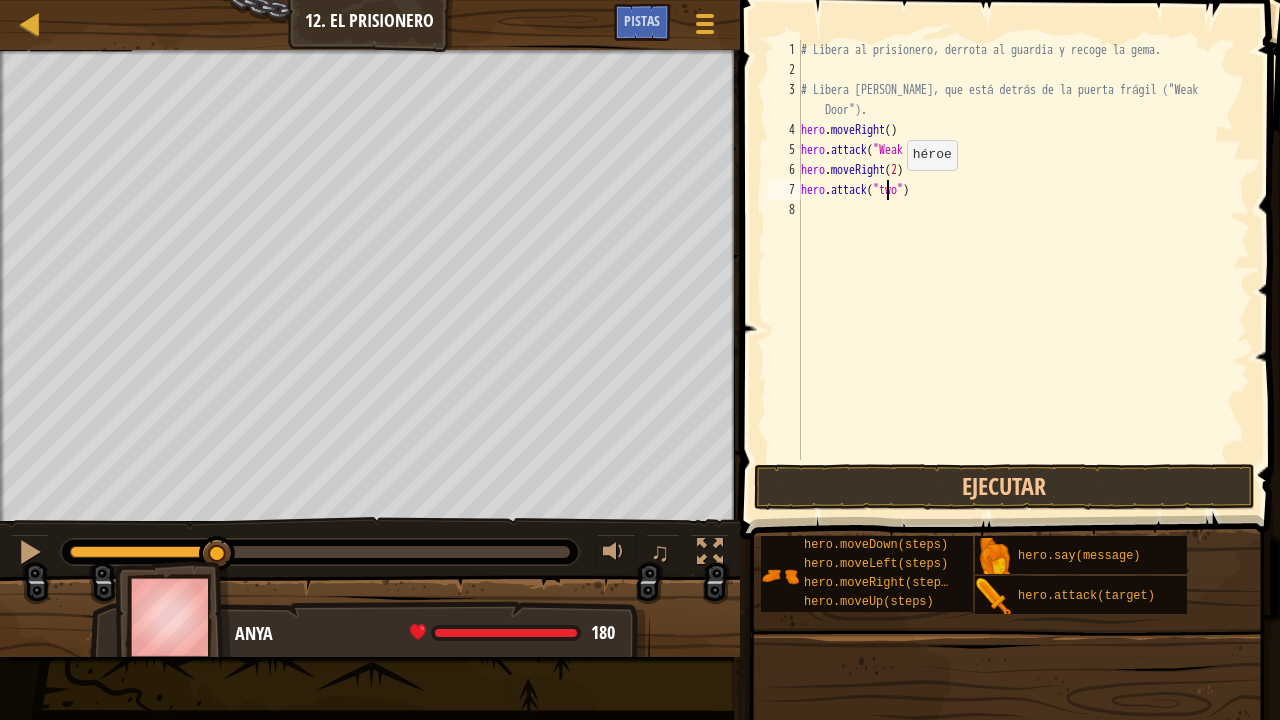 click on "# Libera al prisionero, derrota al guardia y recoge la gema. # Libera [PERSON_NAME], que está detrás de la puerta frágil ("Weak       Door"). hero . moveRight ( ) hero . attack ( "Weak Door" ) hero . moveRight ( 2 ) hero . attack ( "two" )" at bounding box center (1023, 270) 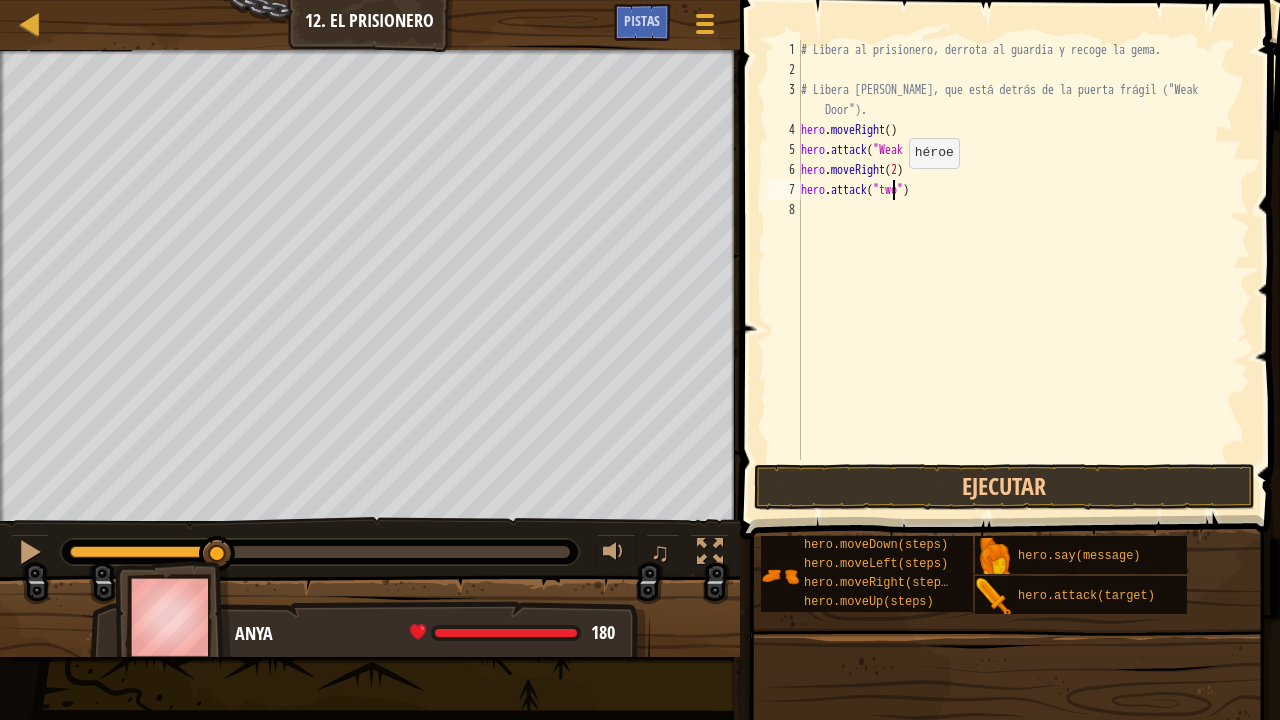 click on "# Libera al prisionero, derrota al guardia y recoge la gema. # Libera [PERSON_NAME], que está detrás de la puerta frágil ("Weak       Door"). hero . moveRight ( ) hero . attack ( "Weak Door" ) hero . moveRight ( 2 ) hero . attack ( "two" )" at bounding box center (1023, 270) 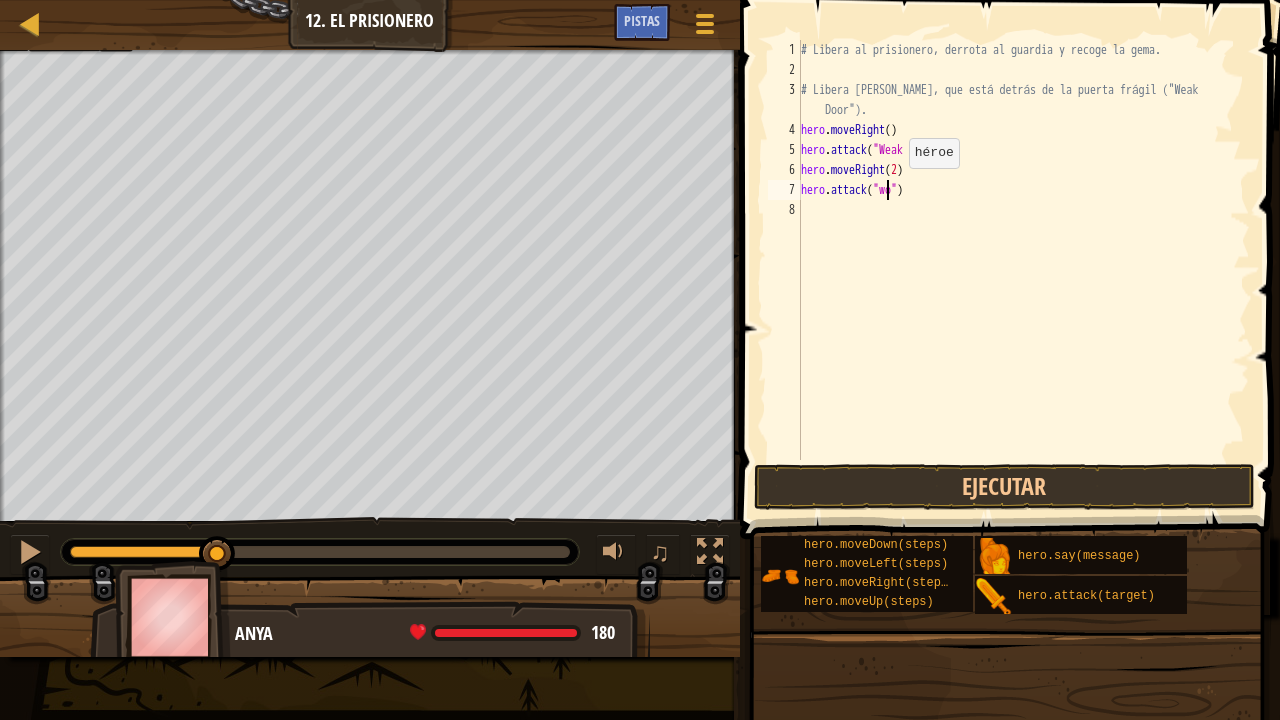 type on "hero.attack("Two")" 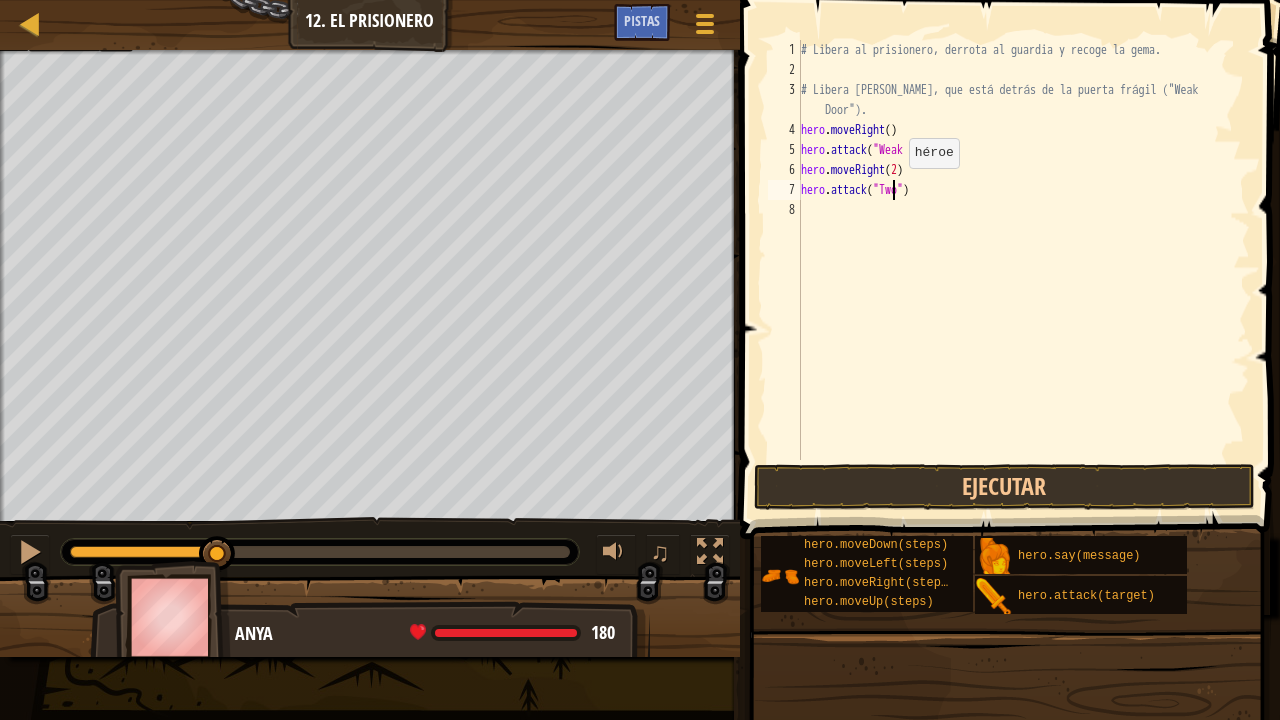 scroll, scrollTop: 9, scrollLeft: 7, axis: both 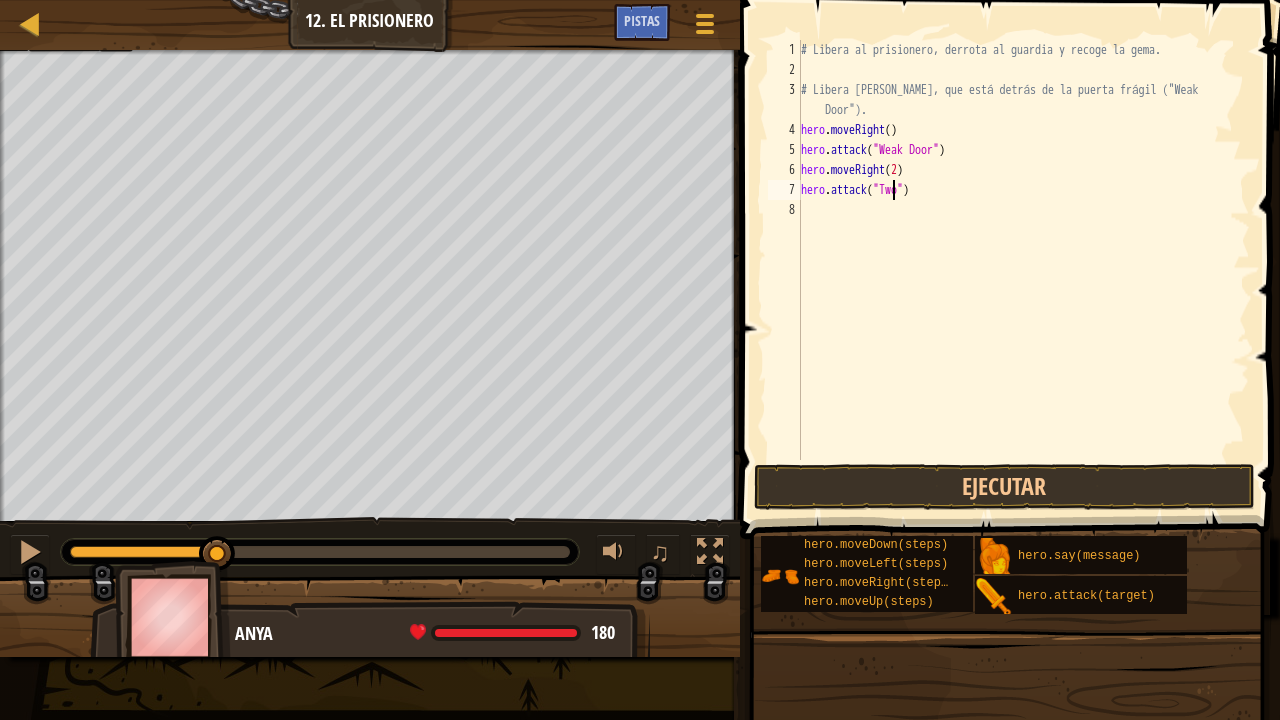 click on "# Libera al prisionero, derrota al guardia y recoge la gema. # Libera [PERSON_NAME], que está detrás de la puerta frágil ("Weak       Door"). hero . moveRight ( ) hero . attack ( "Weak Door" ) hero . moveRight ( 2 ) hero . attack ( "Two" )" at bounding box center (1023, 270) 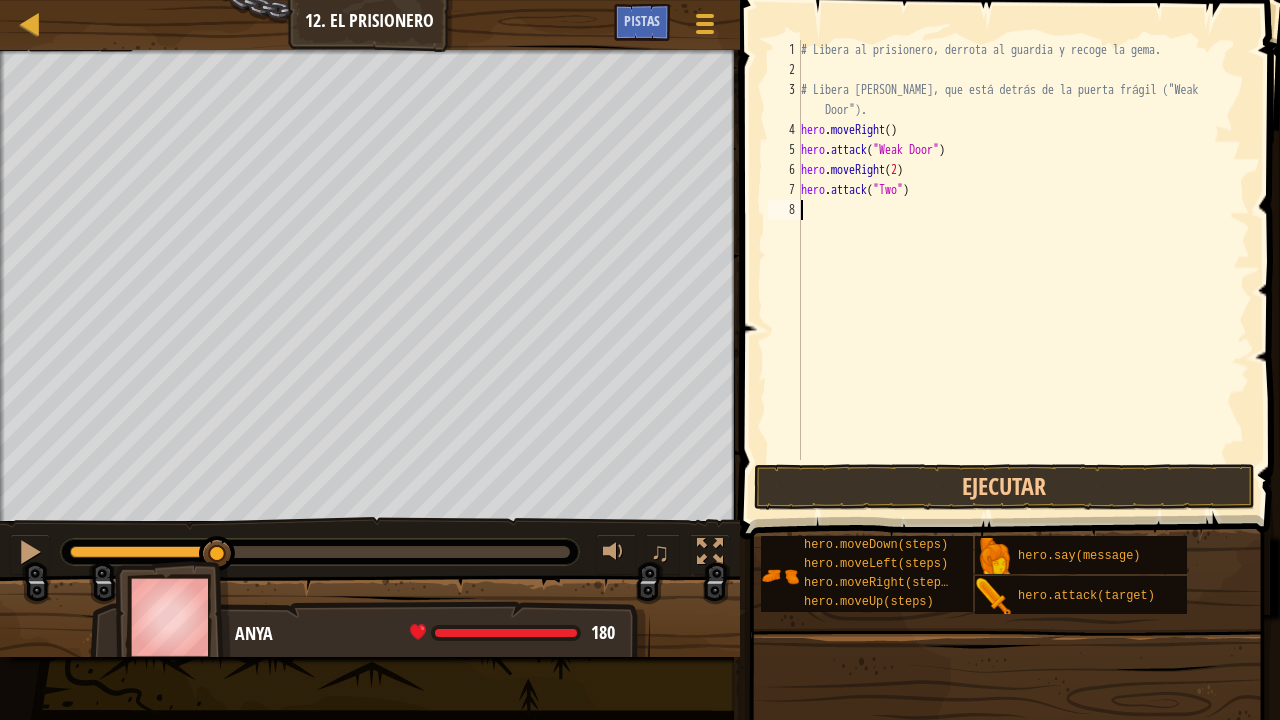 scroll, scrollTop: 9, scrollLeft: 0, axis: vertical 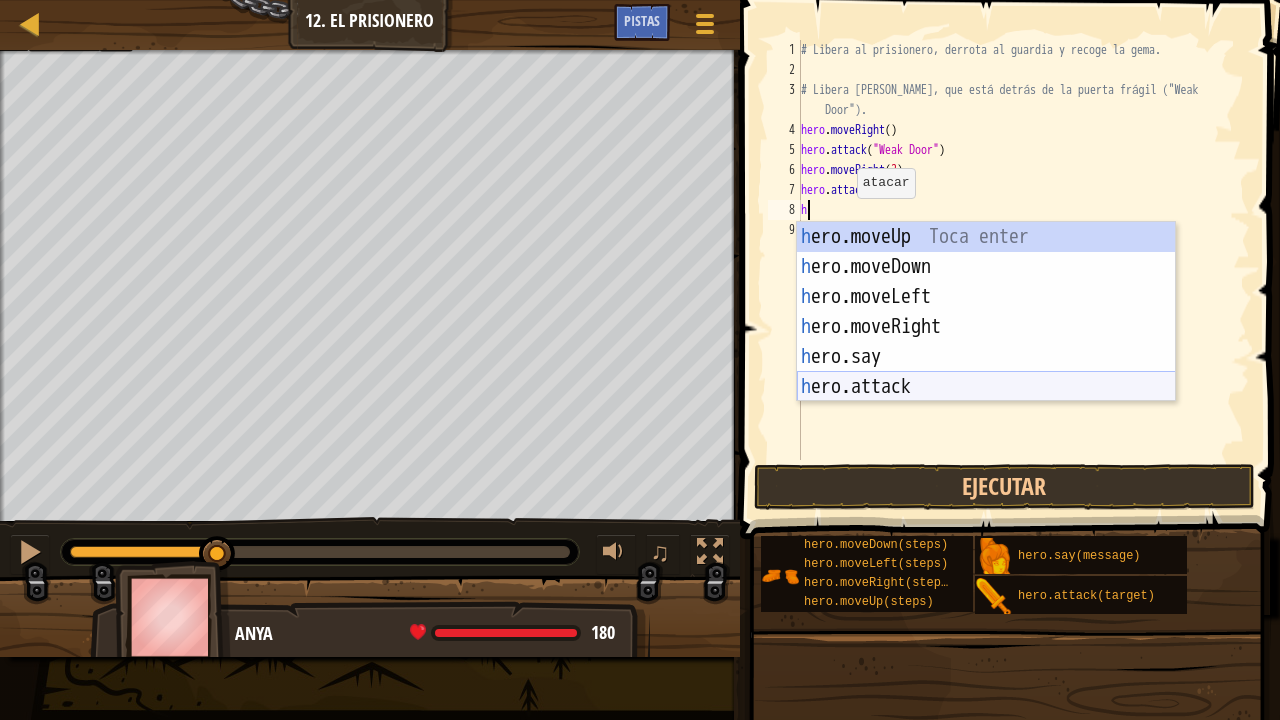 click on "h ero.moveUp Toca enter h ero.moveDown Toca enter h ero.moveLeft Toca enter h ero.moveRight Toca enter h ero.say Toca enter h ero.attack Toca enter" at bounding box center (986, 342) 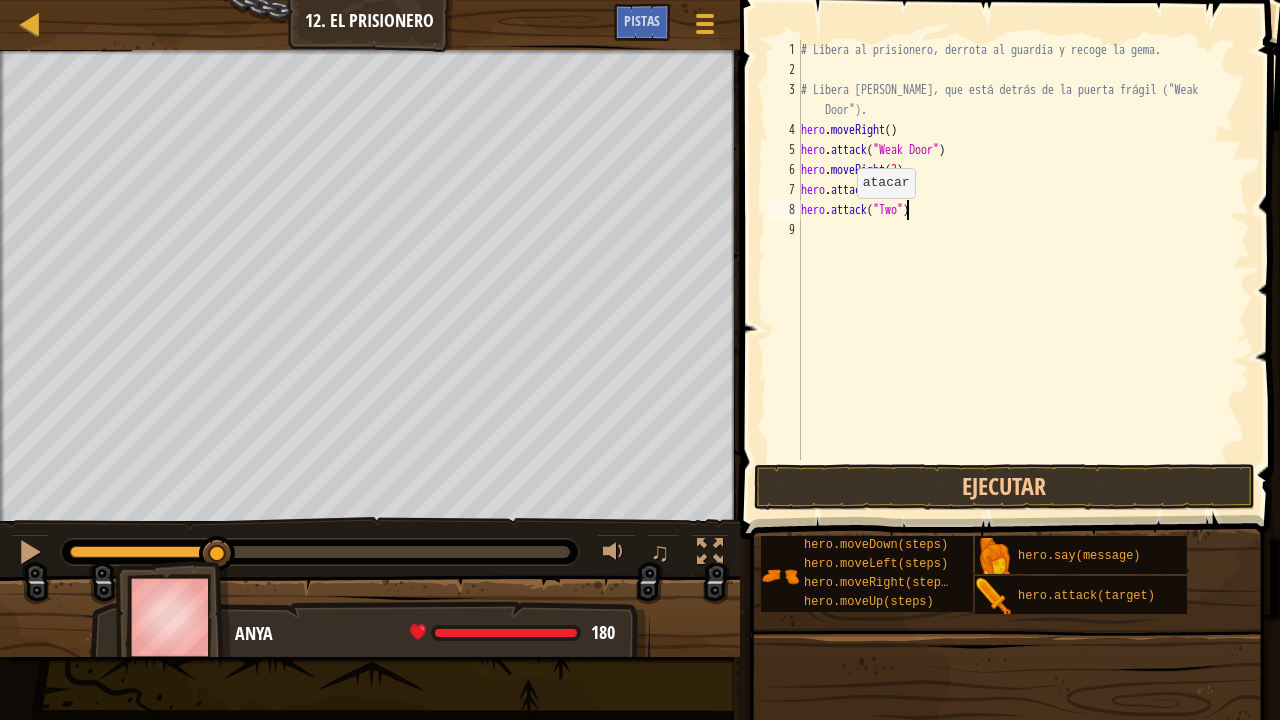 scroll, scrollTop: 9, scrollLeft: 8, axis: both 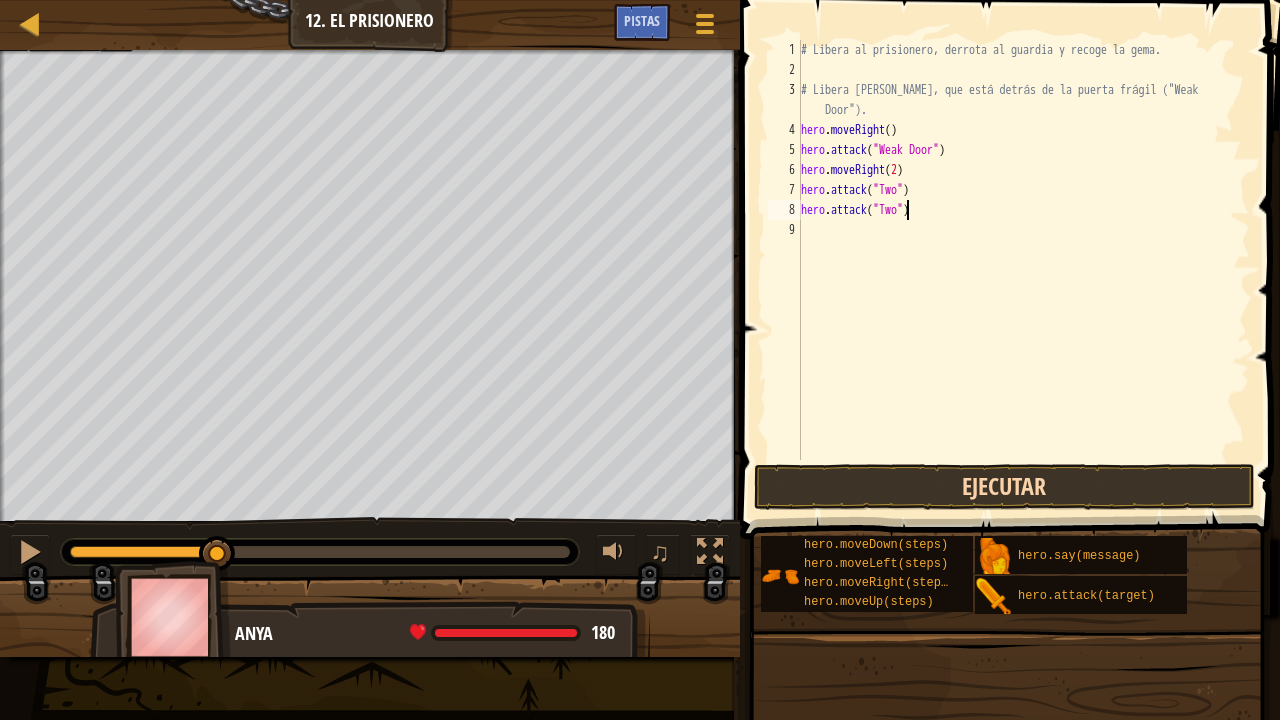type on "hero.attack("Two")" 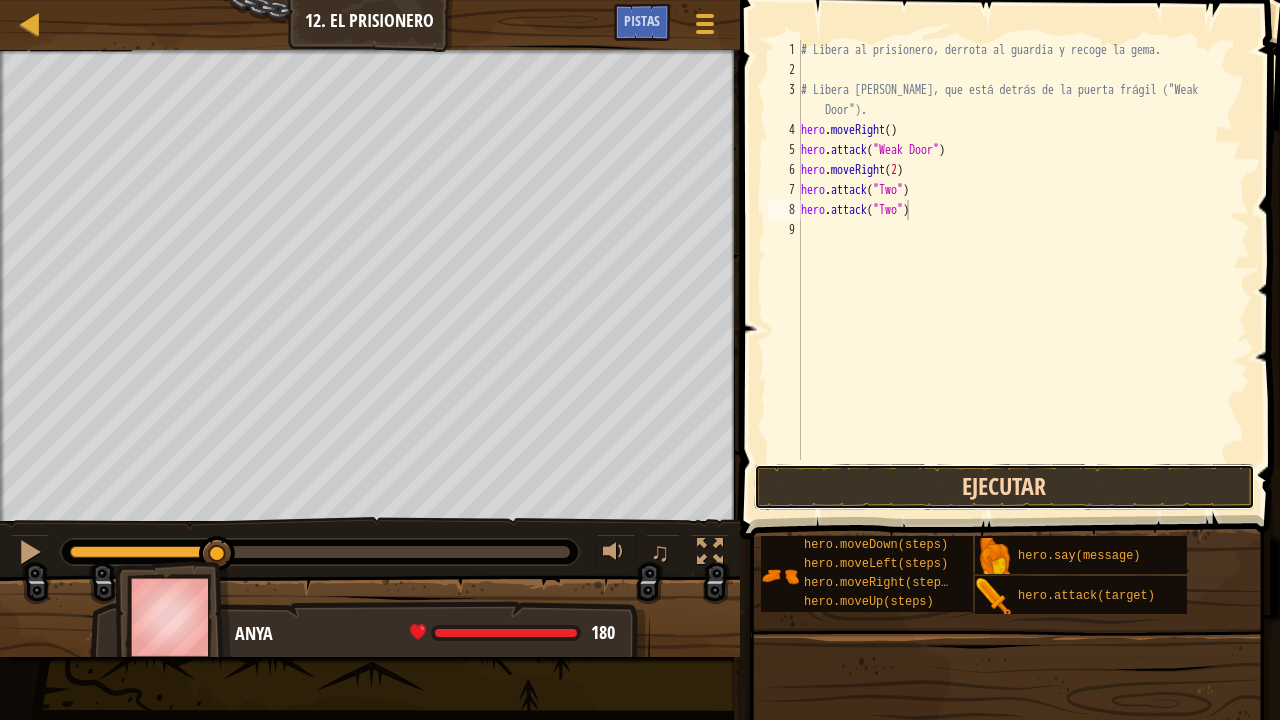click on "Ejecutar" at bounding box center [1004, 487] 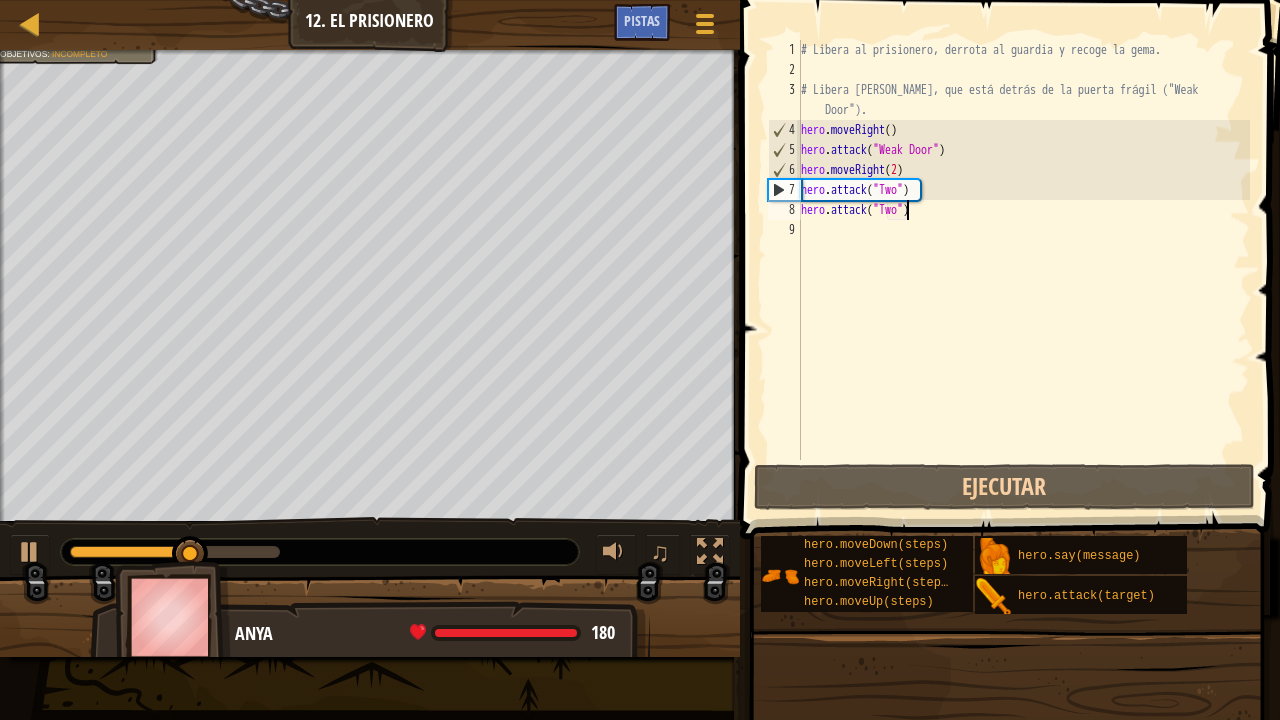 click on "# Libera al prisionero, derrota al guardia y recoge la gema. # Libera [PERSON_NAME], que está detrás de la puerta frágil ("Weak       Door"). hero . moveRight ( ) hero . attack ( "Weak Door" ) hero . moveRight ( 2 ) hero . attack ( "Two" ) hero . attack ( "Two" )" at bounding box center (1023, 270) 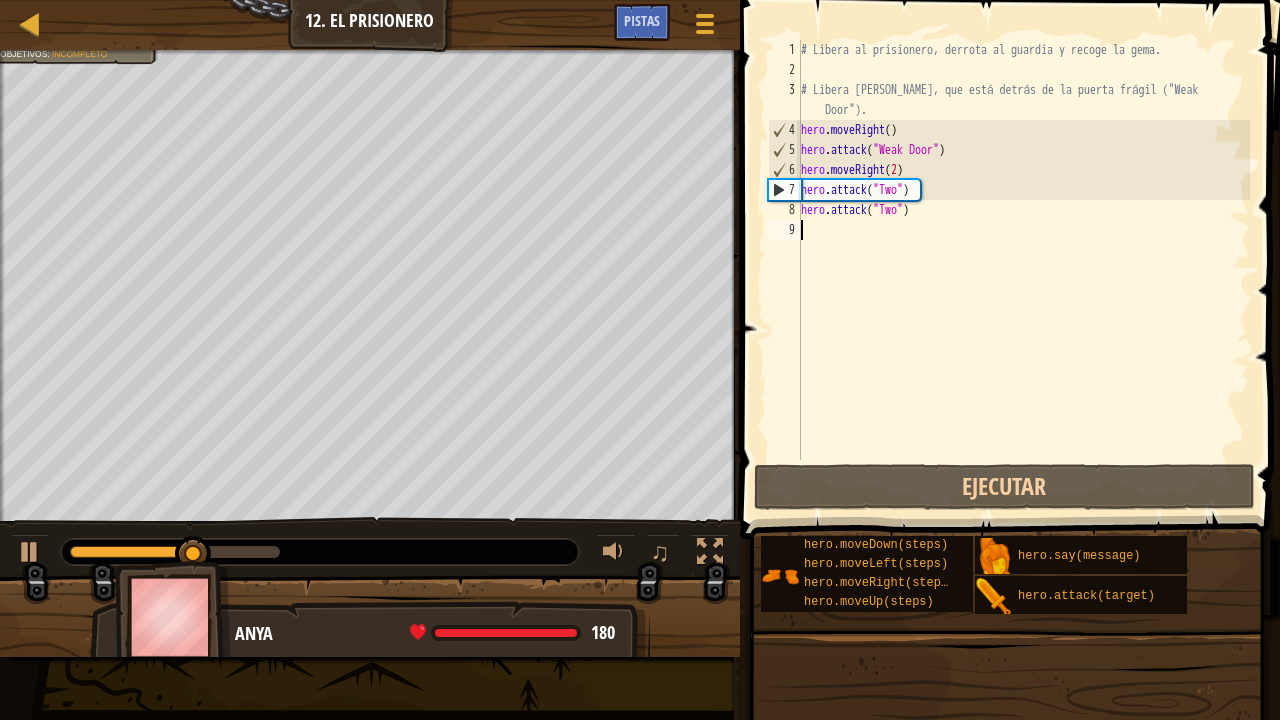 scroll, scrollTop: 9, scrollLeft: 0, axis: vertical 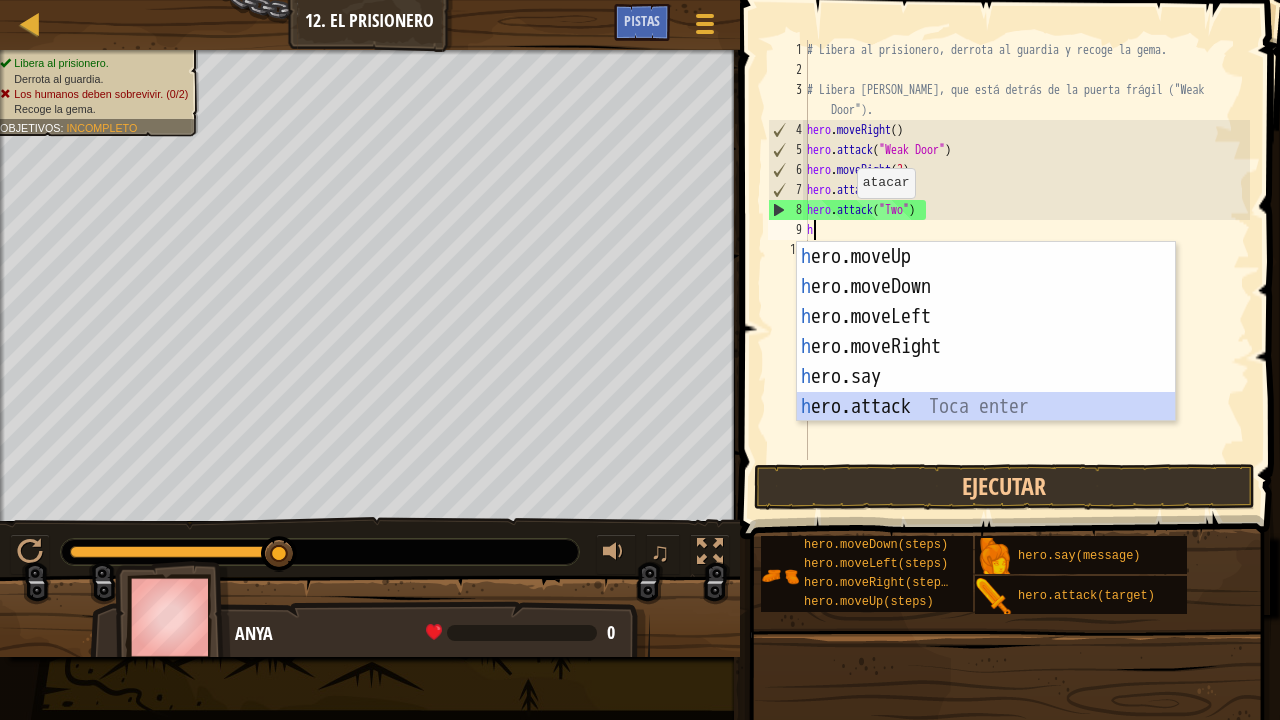 click on "h ero.moveUp Toca enter h ero.moveDown Toca enter h ero.moveLeft Toca enter h ero.moveRight Toca enter h ero.say Toca enter h ero.attack Toca enter" at bounding box center [986, 362] 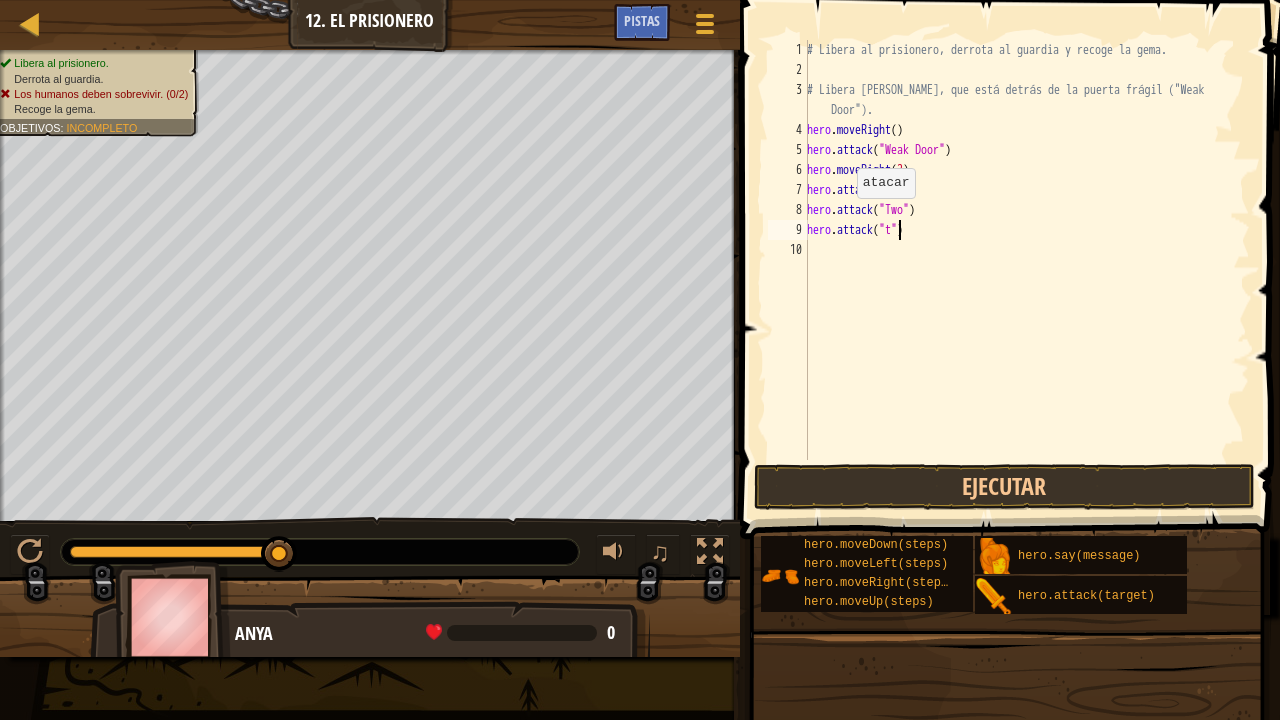 scroll, scrollTop: 9, scrollLeft: 8, axis: both 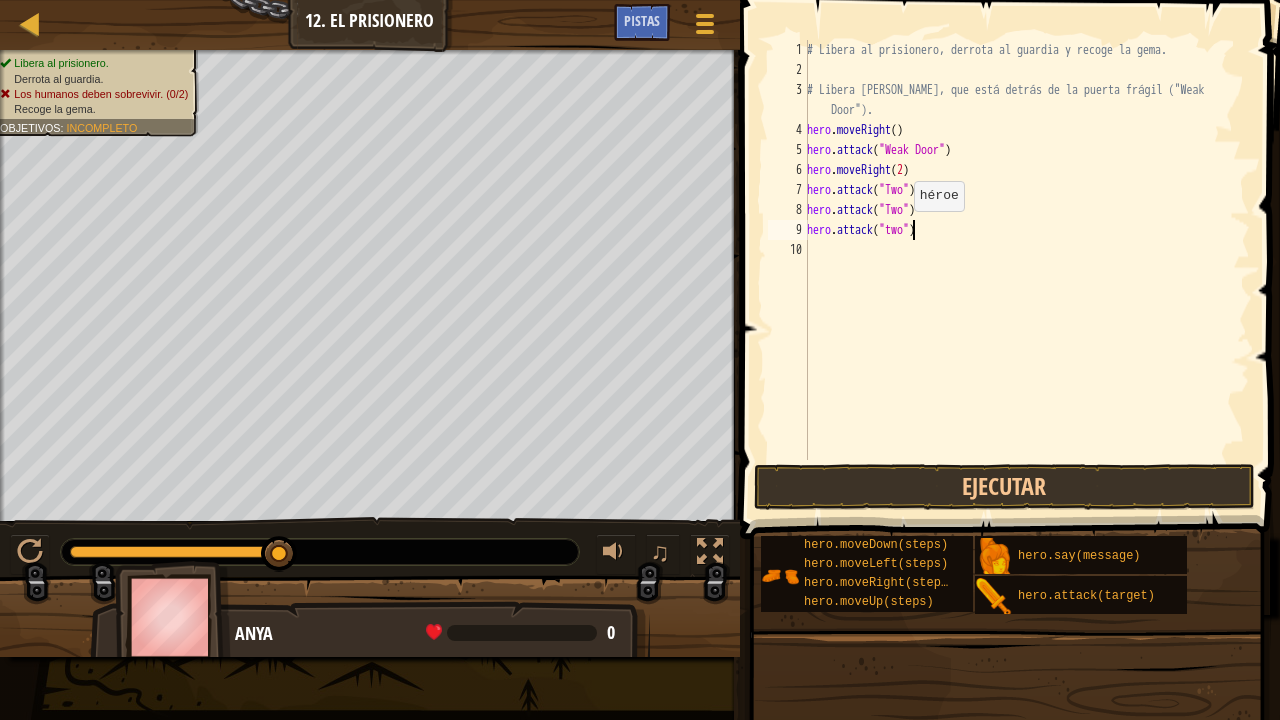 click on "# Libera al prisionero, derrota al guardia y recoge la gema. # Libera [PERSON_NAME], que está detrás de la puerta frágil ("Weak       Door"). hero . moveRight ( ) hero . attack ( "Weak Door" ) hero . moveRight ( 2 ) hero . attack ( "Two" ) hero . attack ( "Two" ) hero . attack ( "two" )" at bounding box center [1026, 270] 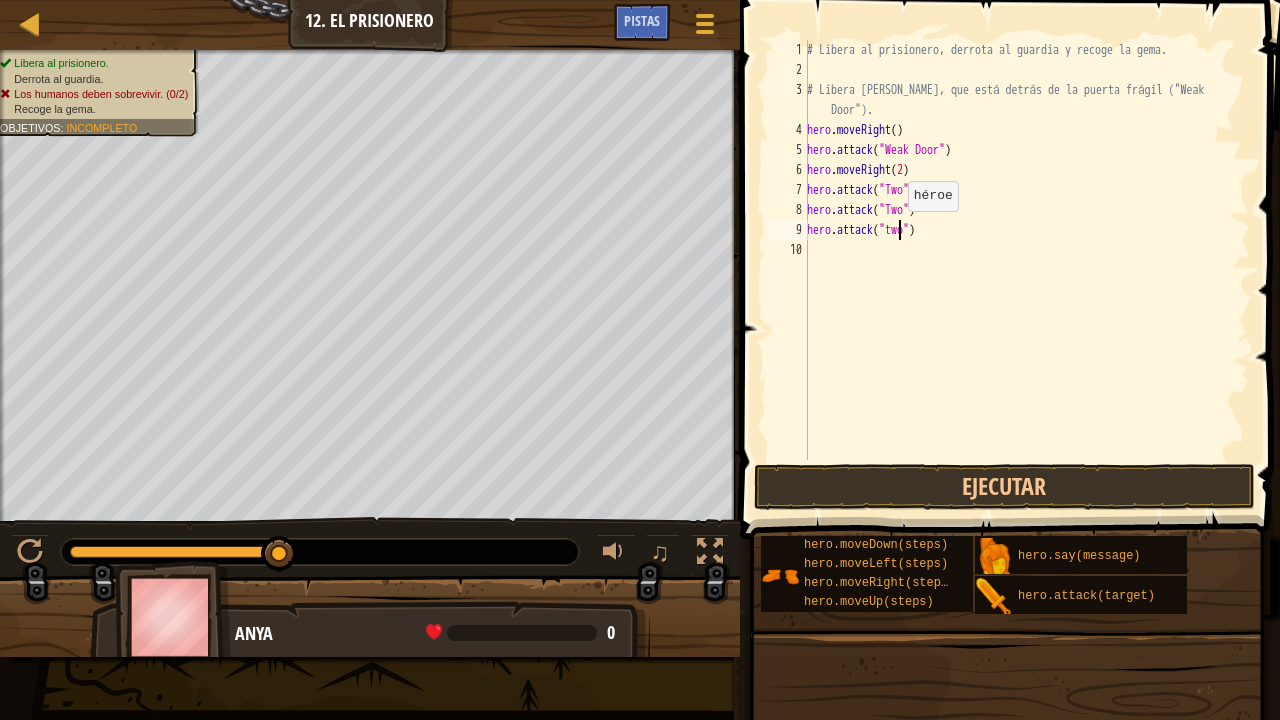click on "# Libera al prisionero, derrota al guardia y recoge la gema. # Libera [PERSON_NAME], que está detrás de la puerta frágil ("Weak       Door"). hero . moveRight ( ) hero . attack ( "Weak Door" ) hero . moveRight ( 2 ) hero . attack ( "Two" ) hero . attack ( "Two" ) hero . attack ( "two" )" at bounding box center [1026, 270] 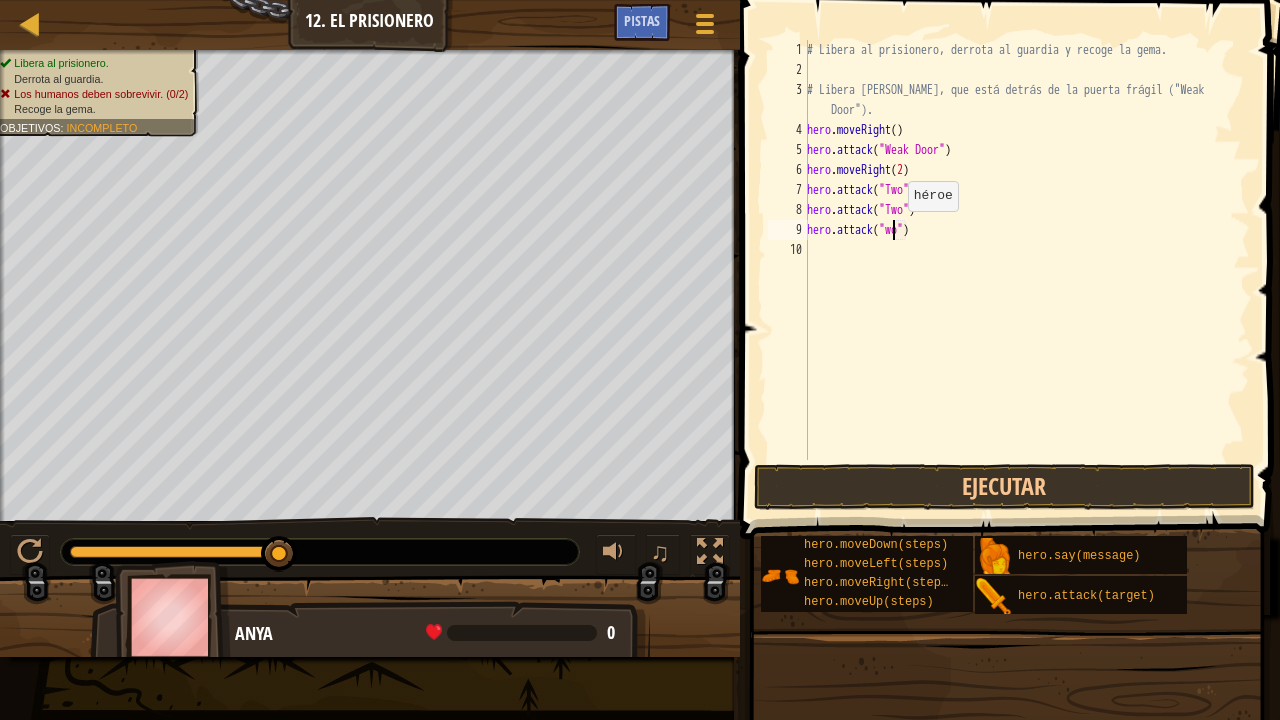 type on "hero.attack("Two")" 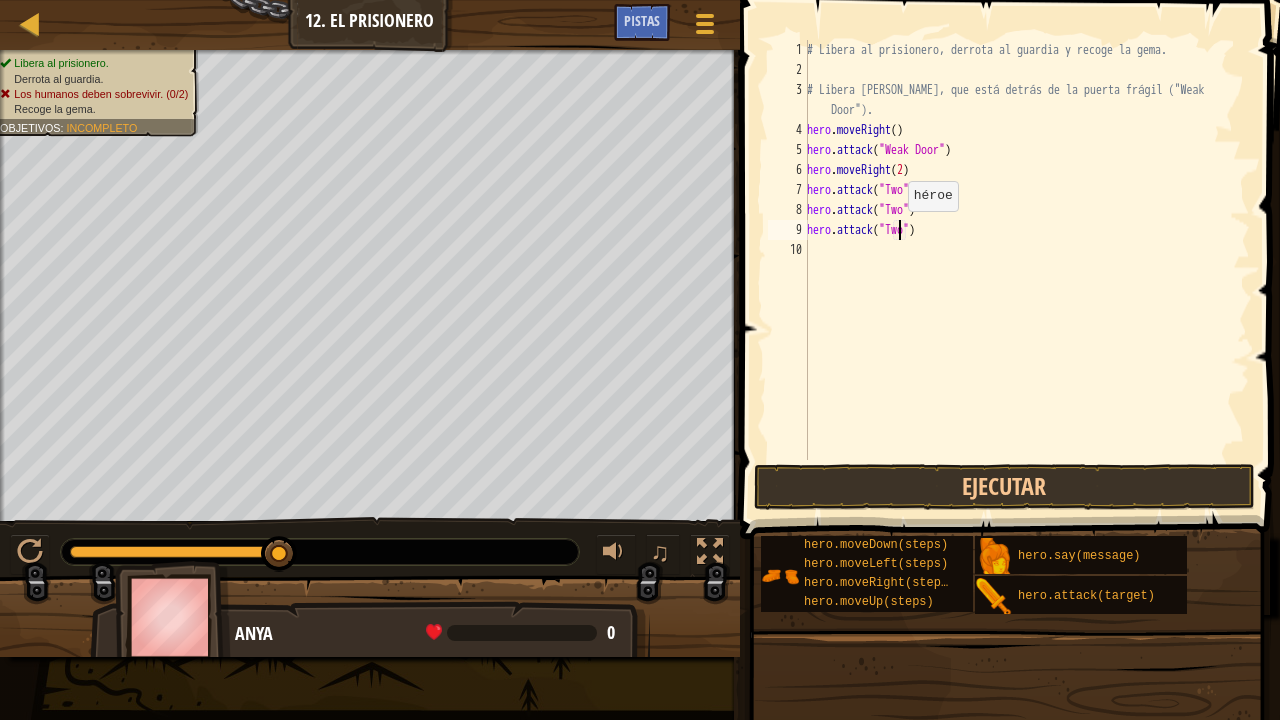 scroll, scrollTop: 9, scrollLeft: 8, axis: both 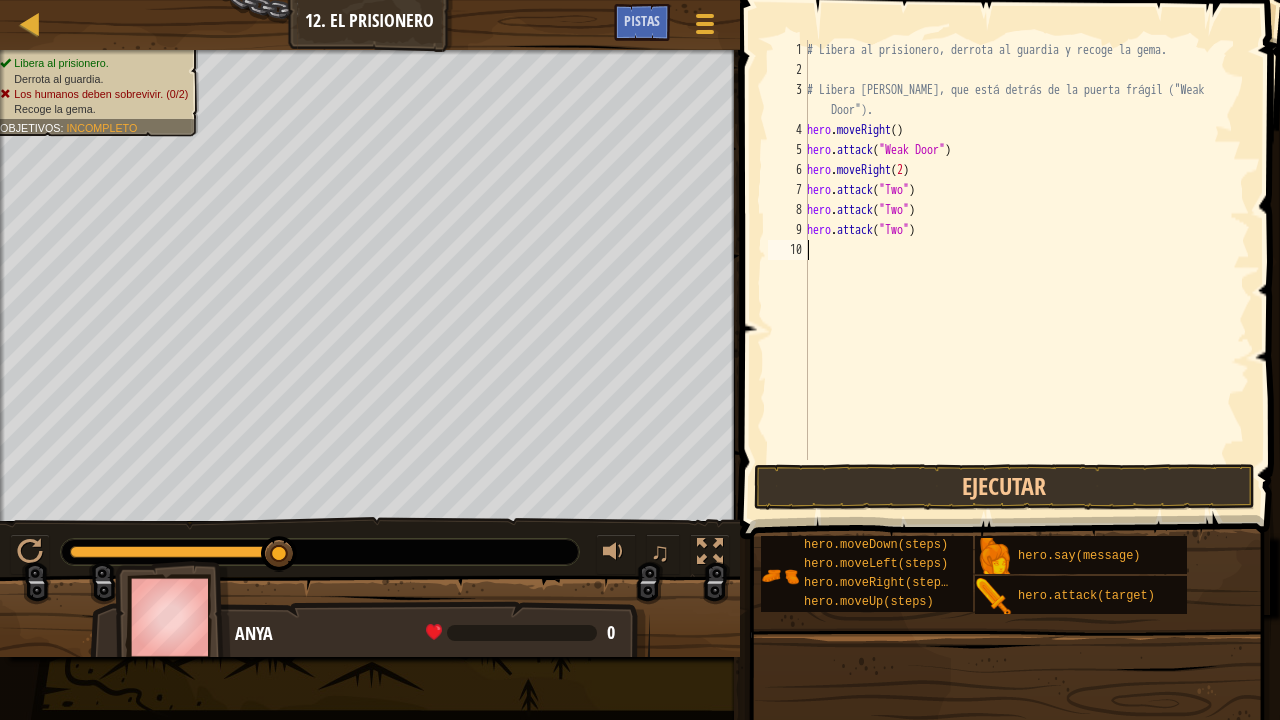 click on "# Libera al prisionero, derrota al guardia y recoge la gema. # Libera [PERSON_NAME], que está detrás de la puerta frágil ("Weak       Door"). hero . moveRight ( ) hero . attack ( "Weak Door" ) hero . moveRight ( 2 ) hero . attack ( "Two" ) hero . attack ( "Two" ) hero . attack ( "Two" )" at bounding box center [1026, 270] 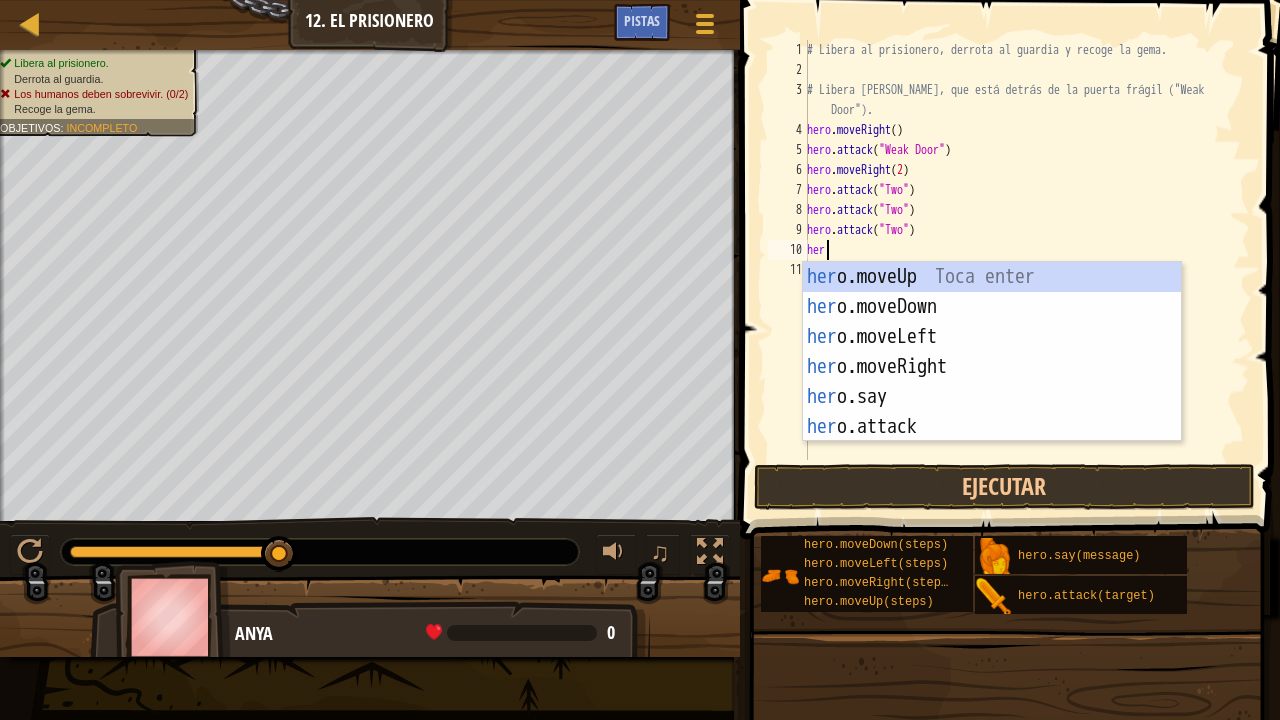 scroll, scrollTop: 9, scrollLeft: 0, axis: vertical 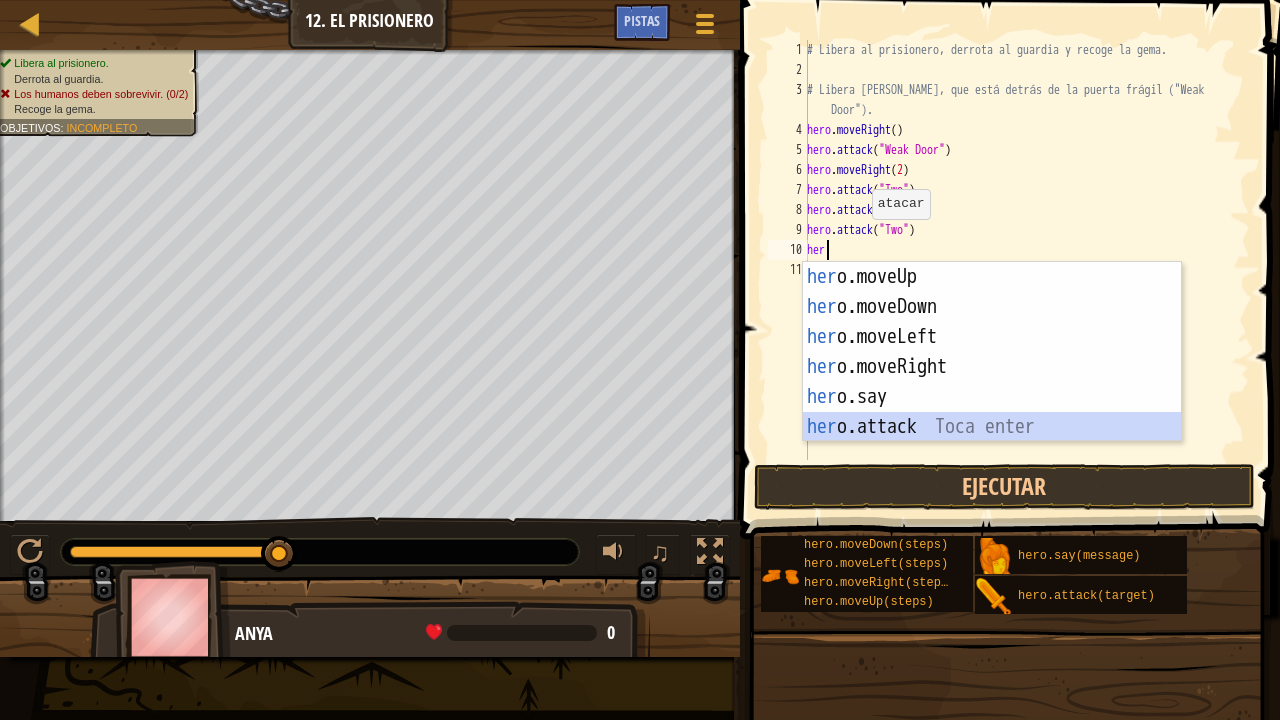 click on "her o.moveUp Toca enter her o.moveDown Toca enter her o.moveLeft [PERSON_NAME] enter her o.moveRight Toca enter her o.say Toca enter her o.attack Toca enter" at bounding box center [992, 382] 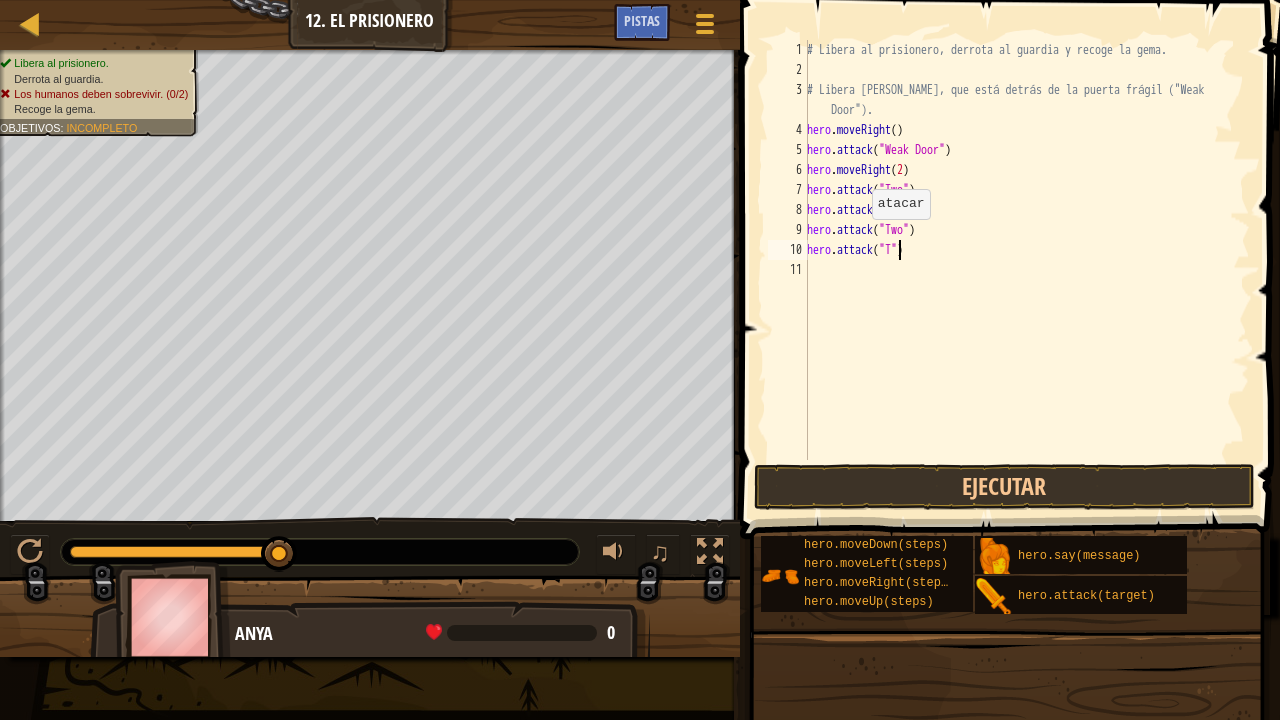 scroll, scrollTop: 9, scrollLeft: 8, axis: both 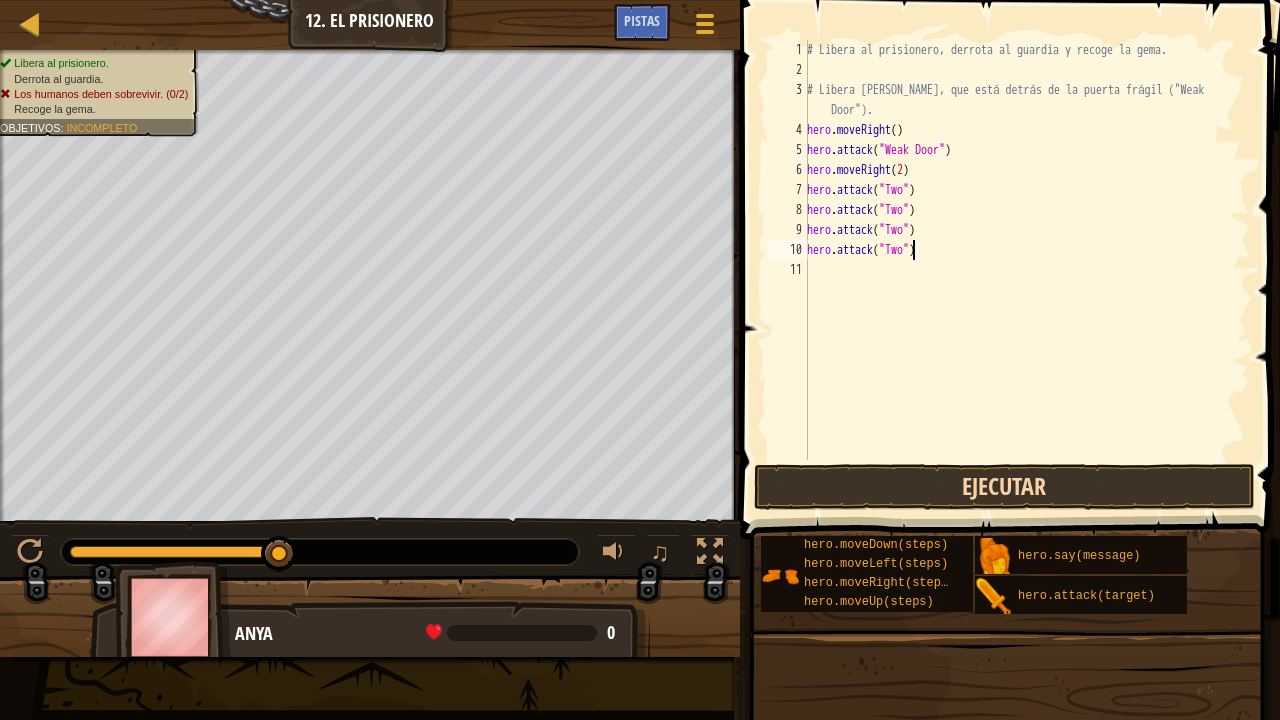 type on "hero.attack("Two")" 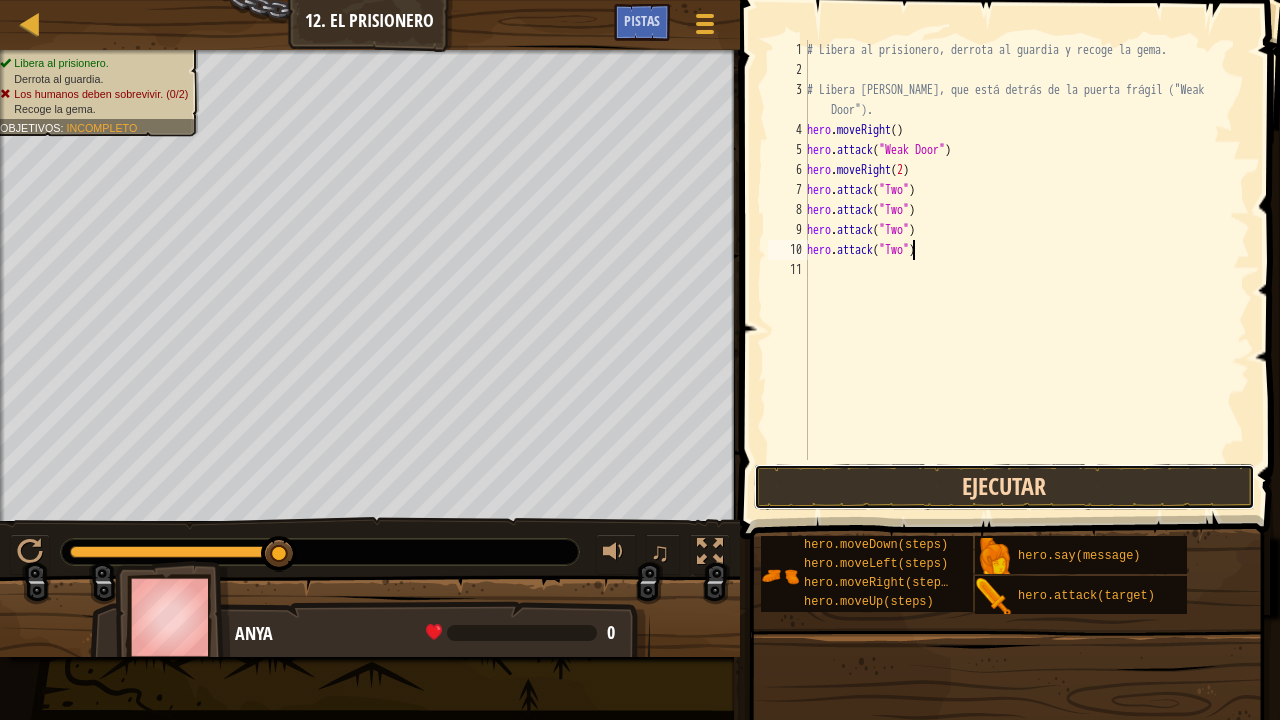 click on "Ejecutar" at bounding box center [1004, 487] 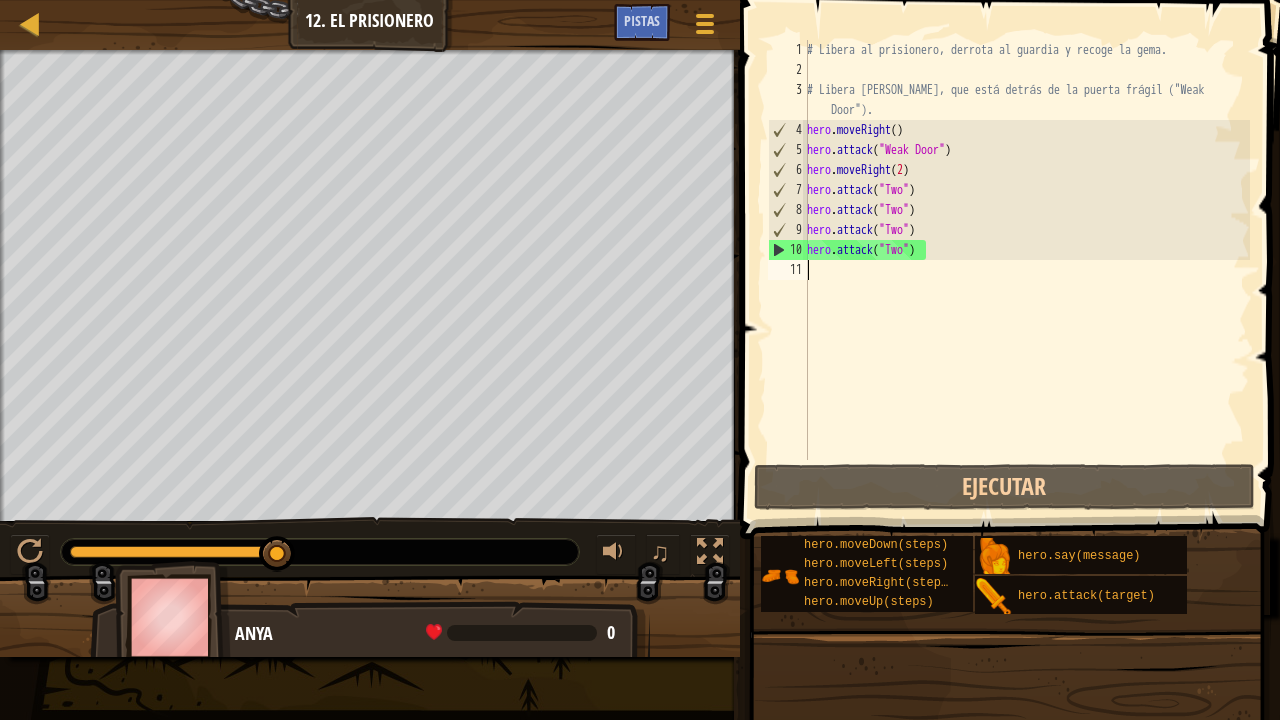 click on "# Libera al prisionero, derrota al guardia y recoge la gema. # Libera [PERSON_NAME], que está detrás de la puerta frágil ("Weak       Door"). hero . moveRight ( ) hero . attack ( "Weak Door" ) hero . moveRight ( 2 ) hero . attack ( "Two" ) hero . attack ( "Two" ) hero . attack ( "Two" ) hero . attack ( "Two" )" at bounding box center [1026, 270] 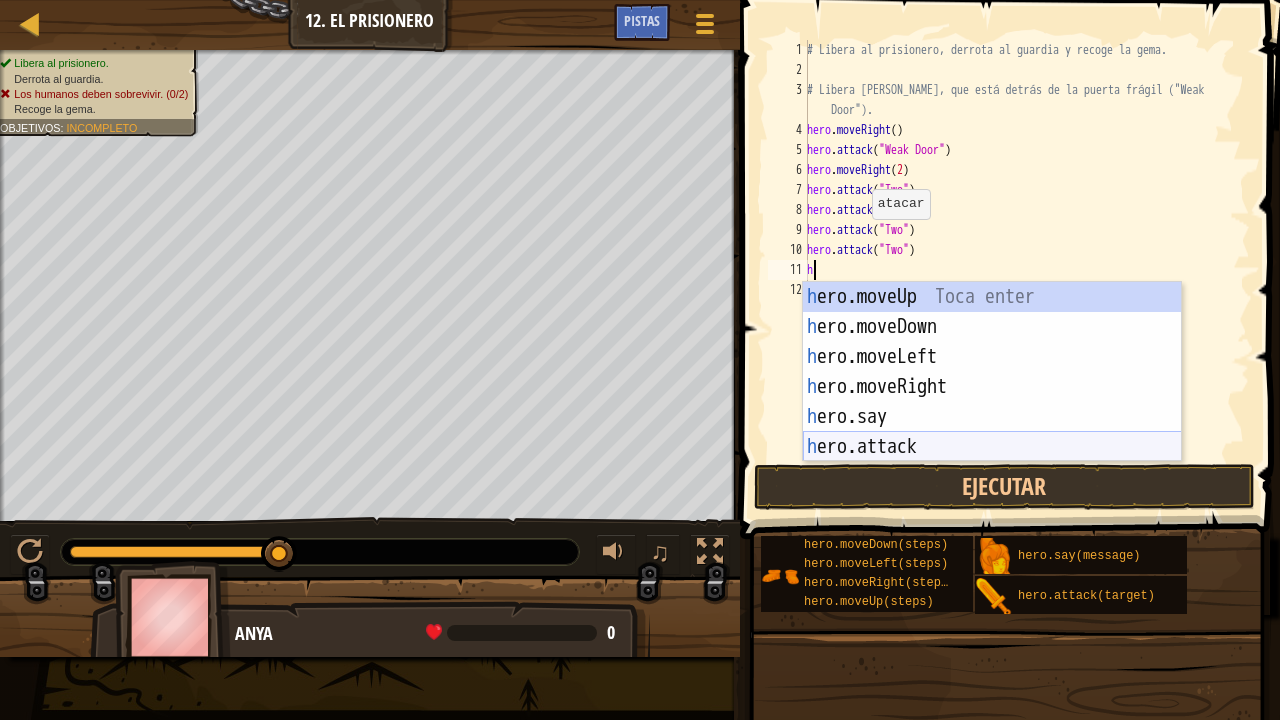 click on "h ero.moveUp Toca enter h ero.moveDown Toca enter h ero.moveLeft Toca enter h ero.moveRight Toca enter h ero.say Toca enter h ero.attack Toca enter" at bounding box center [992, 402] 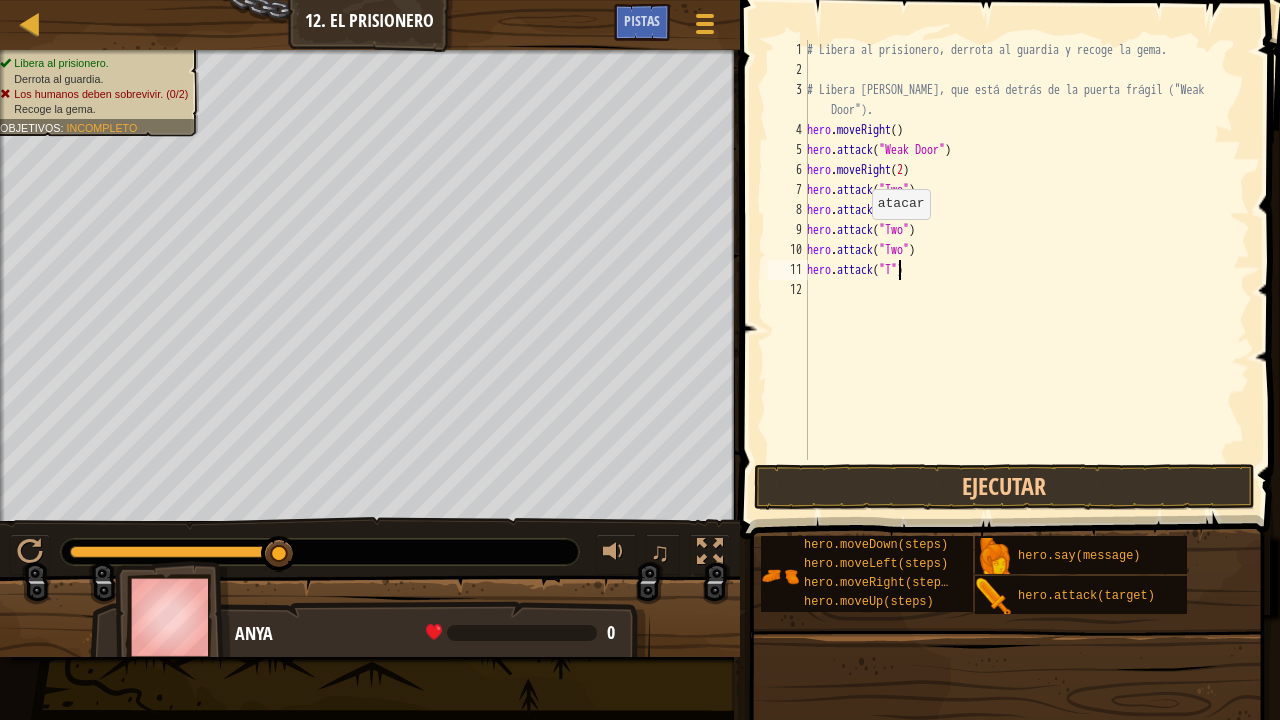 scroll, scrollTop: 9, scrollLeft: 8, axis: both 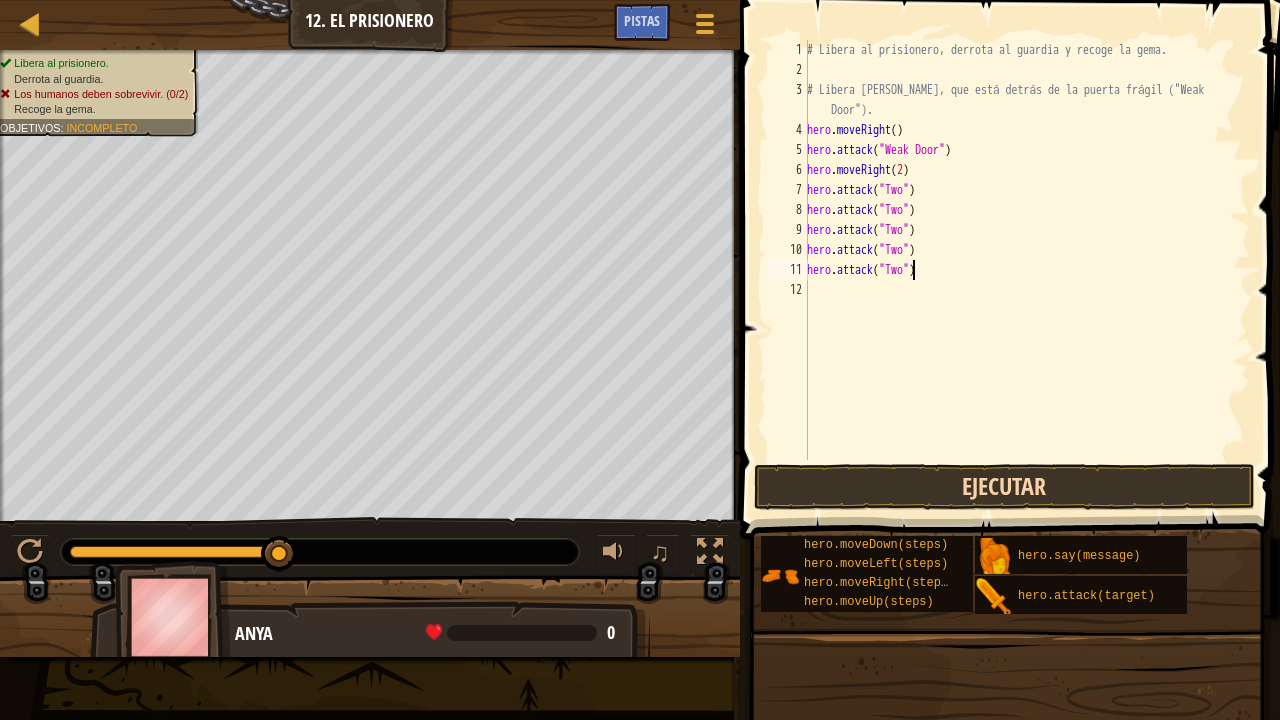 type on "hero.attack("Two")" 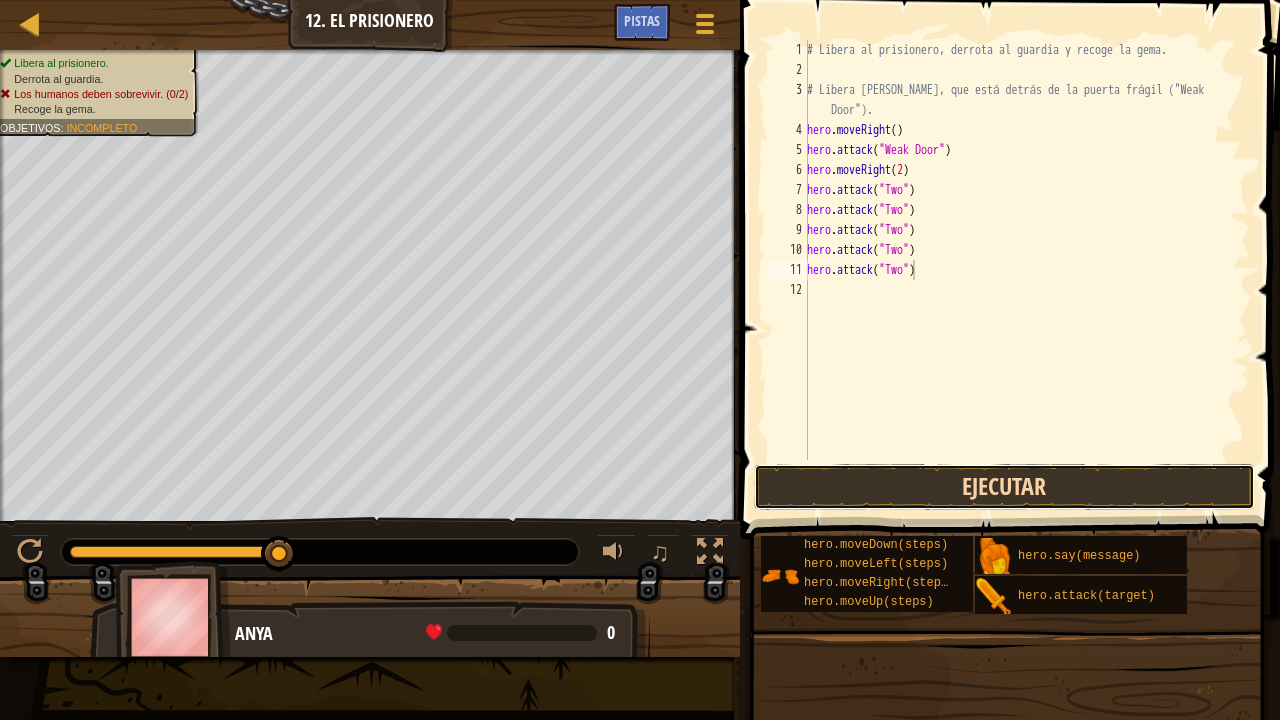 click on "Ejecutar" at bounding box center [1004, 487] 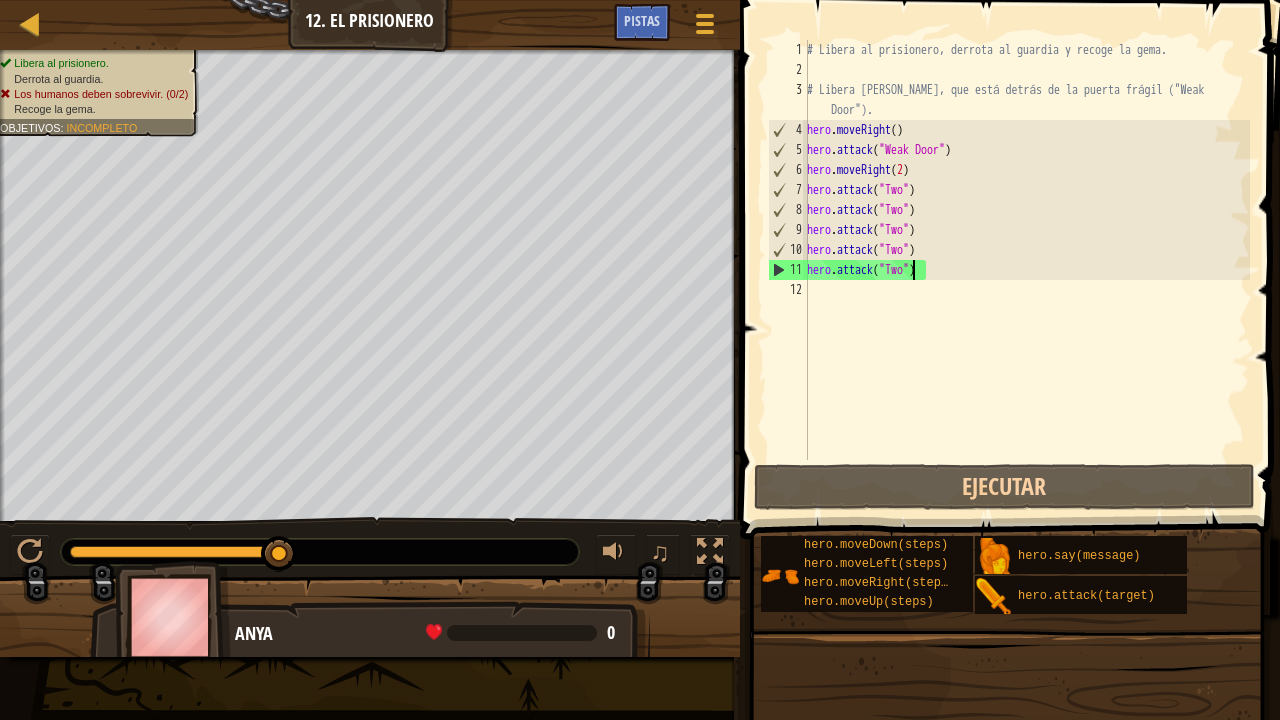 click on "# Libera al prisionero, derrota al guardia y recoge la gema. # Libera [PERSON_NAME], que está detrás de la puerta frágil ("Weak       Door"). hero . moveRight ( ) hero . attack ( "Weak Door" ) hero . moveRight ( 2 ) hero . attack ( "Two" ) hero . attack ( "Two" ) hero . attack ( "Two" ) hero . attack ( "Two" ) hero . attack ( "Two" )" at bounding box center [1026, 270] 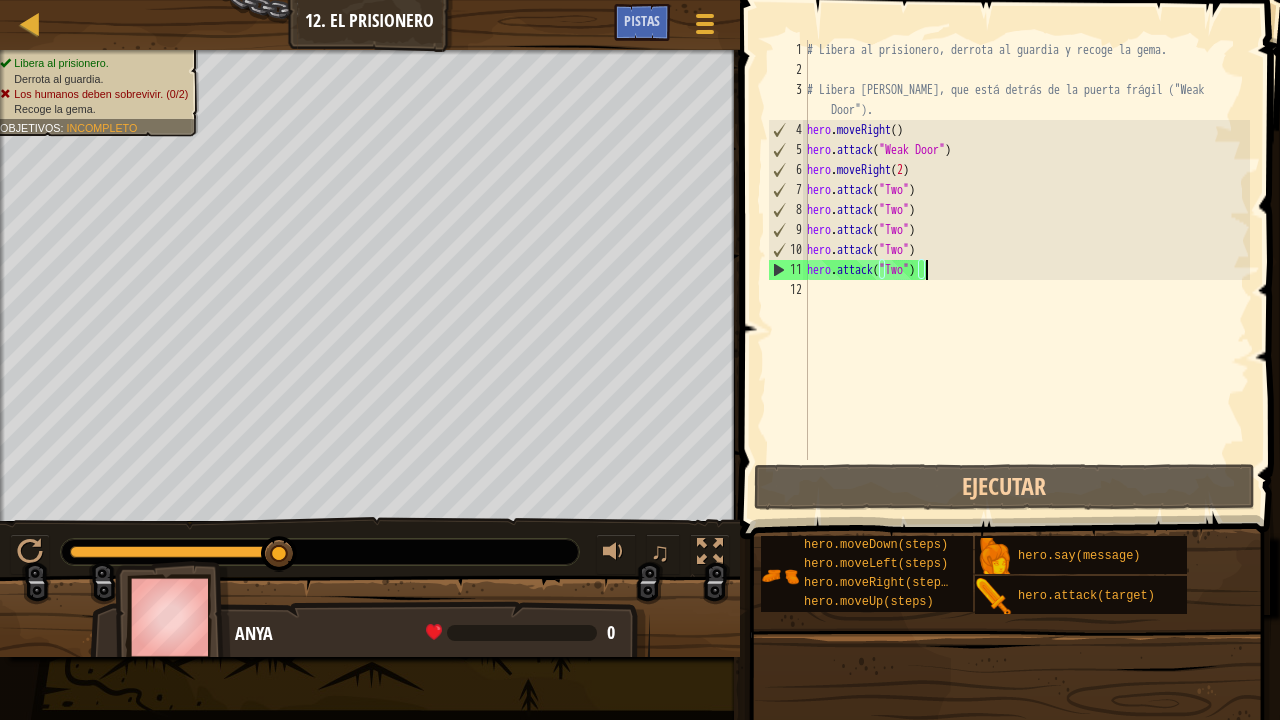 click on "# Libera al prisionero, derrota al guardia y recoge la gema. # Libera [PERSON_NAME], que está detrás de la puerta frágil ("Weak       Door"). hero . moveRight ( ) hero . attack ( "Weak Door" ) hero . moveRight ( 2 ) hero . attack ( "Two" ) hero . attack ( "Two" ) hero . attack ( "Two" ) hero . attack ( "Two" ) hero . attack ( "Two" )" at bounding box center (1026, 270) 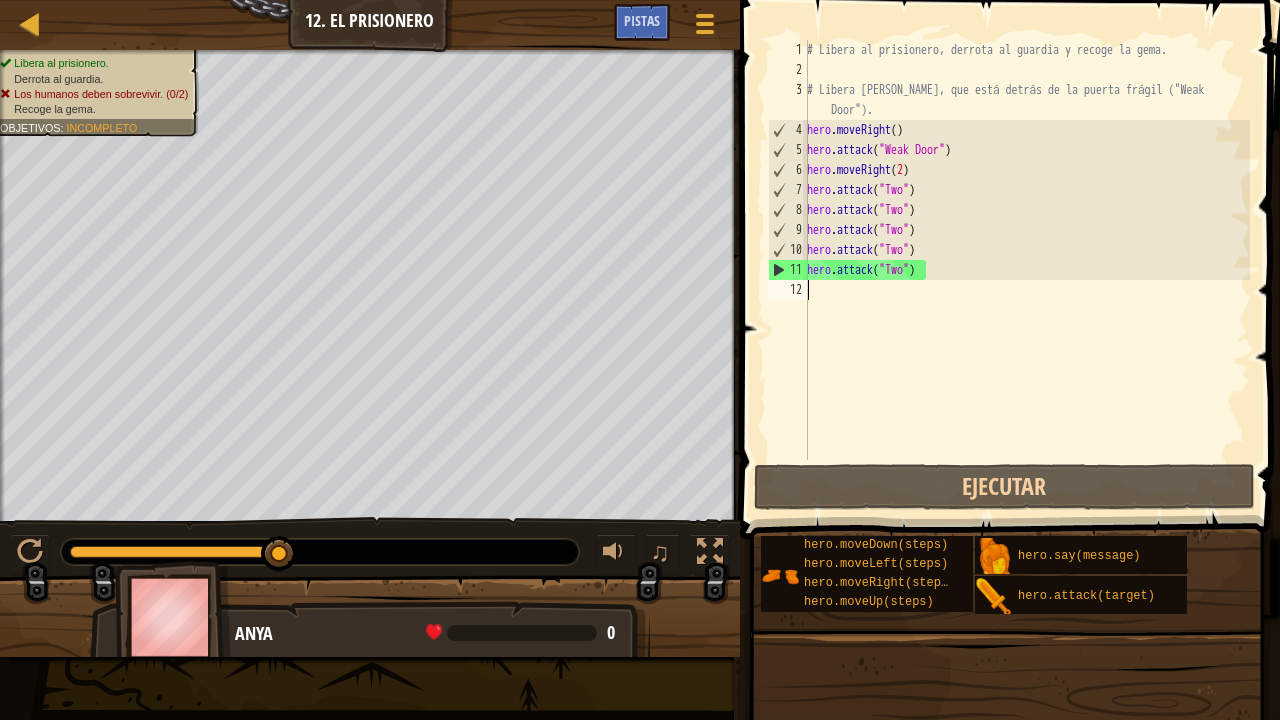 scroll, scrollTop: 9, scrollLeft: 0, axis: vertical 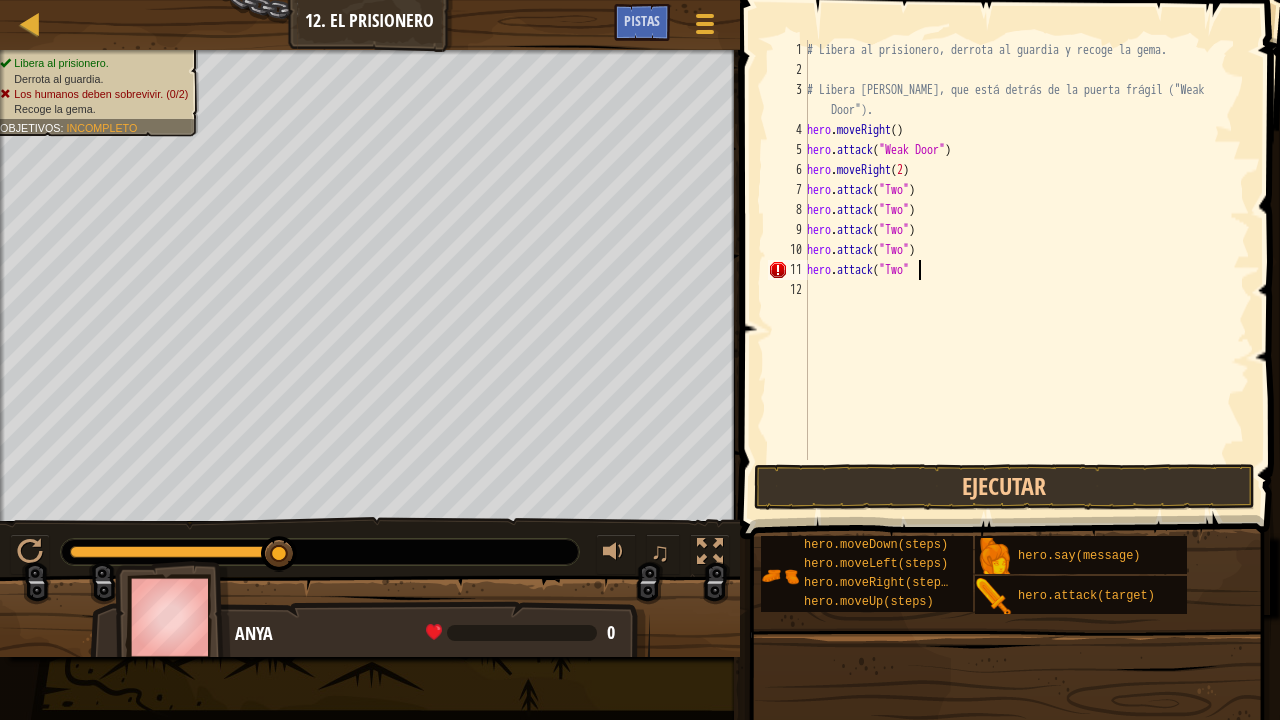 click on "# Libera al prisionero, derrota al guardia y recoge la gema. # Libera [PERSON_NAME], que está detrás de la puerta frágil ("Weak       Door"). hero . moveRight ( ) hero . attack ( "Weak Door" ) hero . moveRight ( 2 ) hero . attack ( "Two" ) hero . attack ( "Two" ) hero . attack ( "Two" ) hero . attack ( "Two" ) hero . attack ( "Two"" at bounding box center [1026, 270] 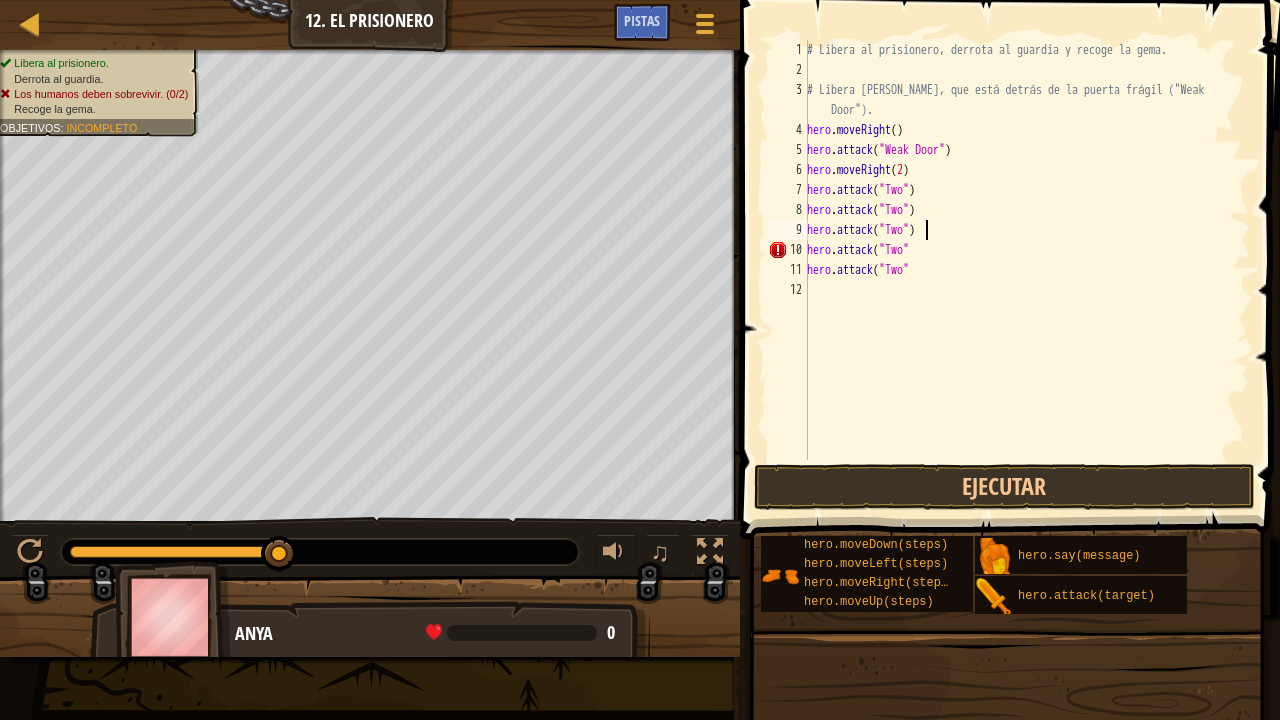 click on "# Libera al prisionero, derrota al guardia y recoge la gema. # Libera [PERSON_NAME], que está detrás de la puerta frágil ("Weak       Door"). hero . moveRight ( ) hero . attack ( "Weak Door" ) hero . moveRight ( 2 ) hero . attack ( "Two" ) hero . attack ( "Two" ) hero . attack ( "Two" ) hero . attack ( "Two" hero . attack ( "Two"" at bounding box center [1026, 270] 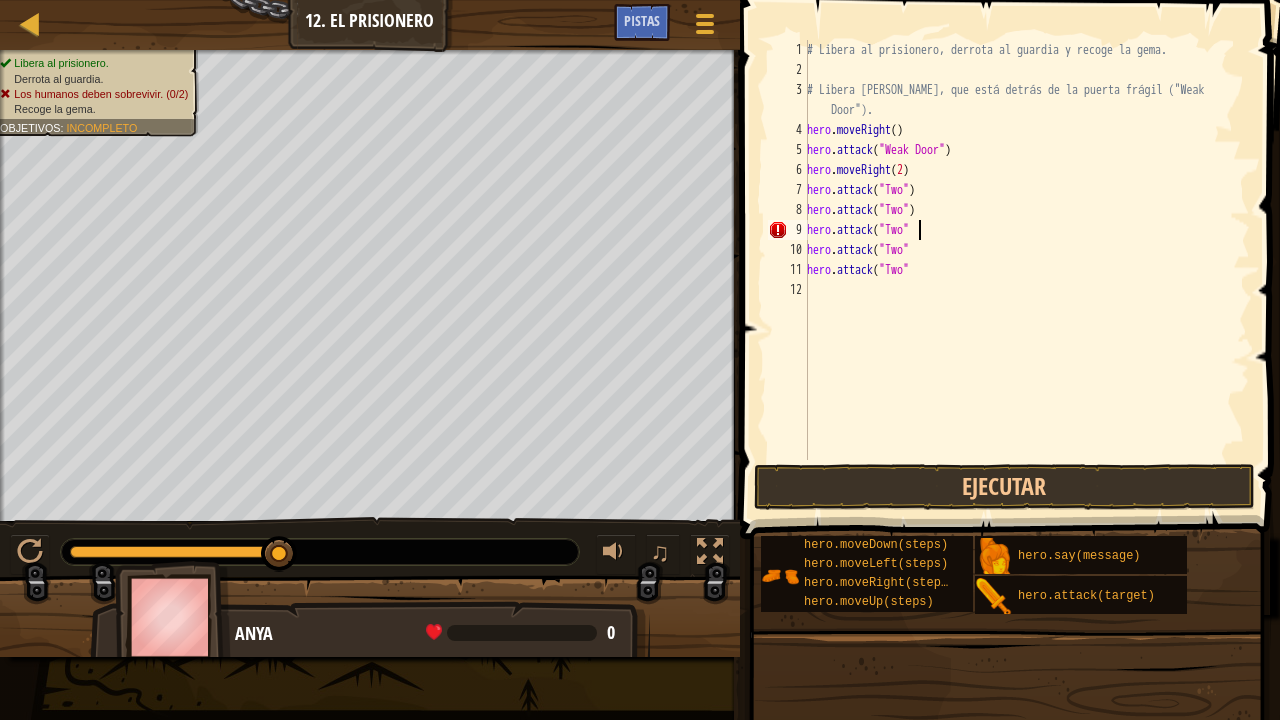 click on "# Libera al prisionero, derrota al guardia y recoge la gema. # Libera [PERSON_NAME], que está detrás de la puerta frágil ("Weak       Door"). hero . moveRight ( ) hero . attack ( "Weak Door" ) hero . moveRight ( 2 ) hero . attack ( "Two" ) hero . attack ( "Two" ) hero . attack ( "Two" hero . attack ( "Two" hero . attack ( "Two"" at bounding box center [1026, 270] 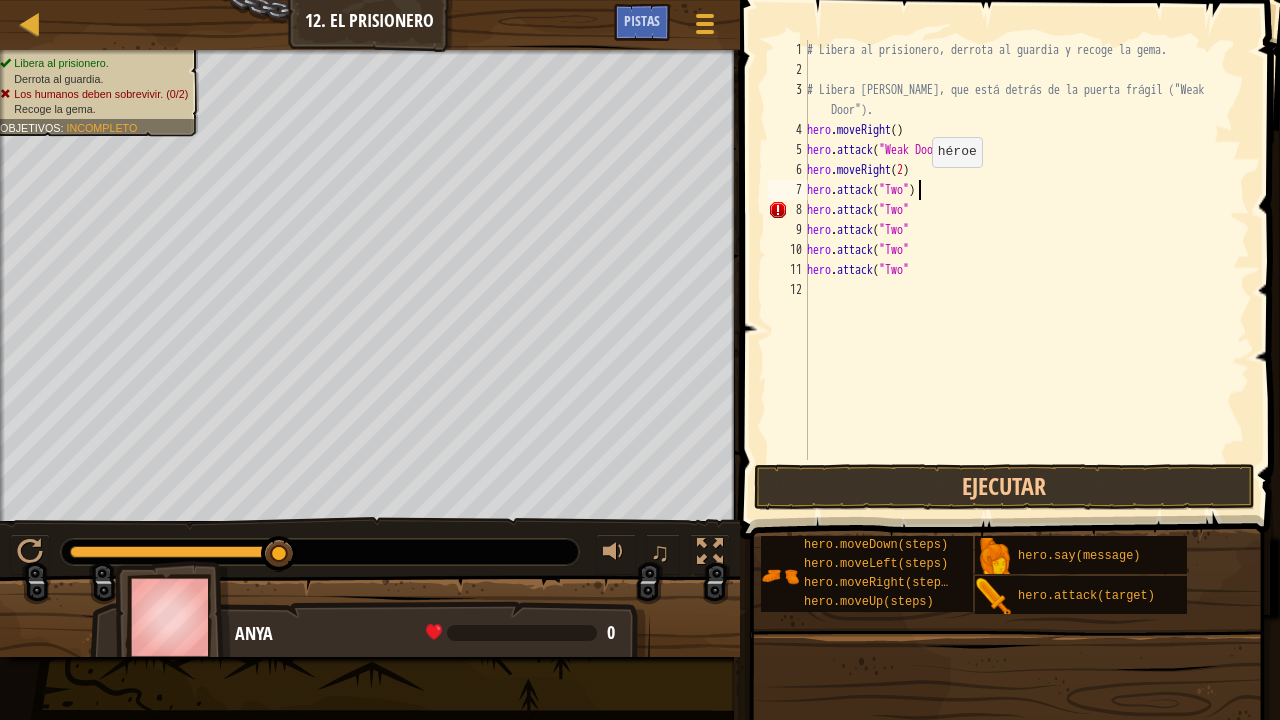click on "# Libera al prisionero, derrota al guardia y recoge la gema. # Libera [PERSON_NAME], que está detrás de la puerta frágil ("Weak       Door"). hero . moveRight ( ) hero . attack ( "Weak Door" ) hero . moveRight ( 2 ) hero . attack ( "Two" ) hero . attack ( "Two" hero . attack ( "Two" hero . attack ( "Two" hero . attack ( "Two"" at bounding box center (1026, 270) 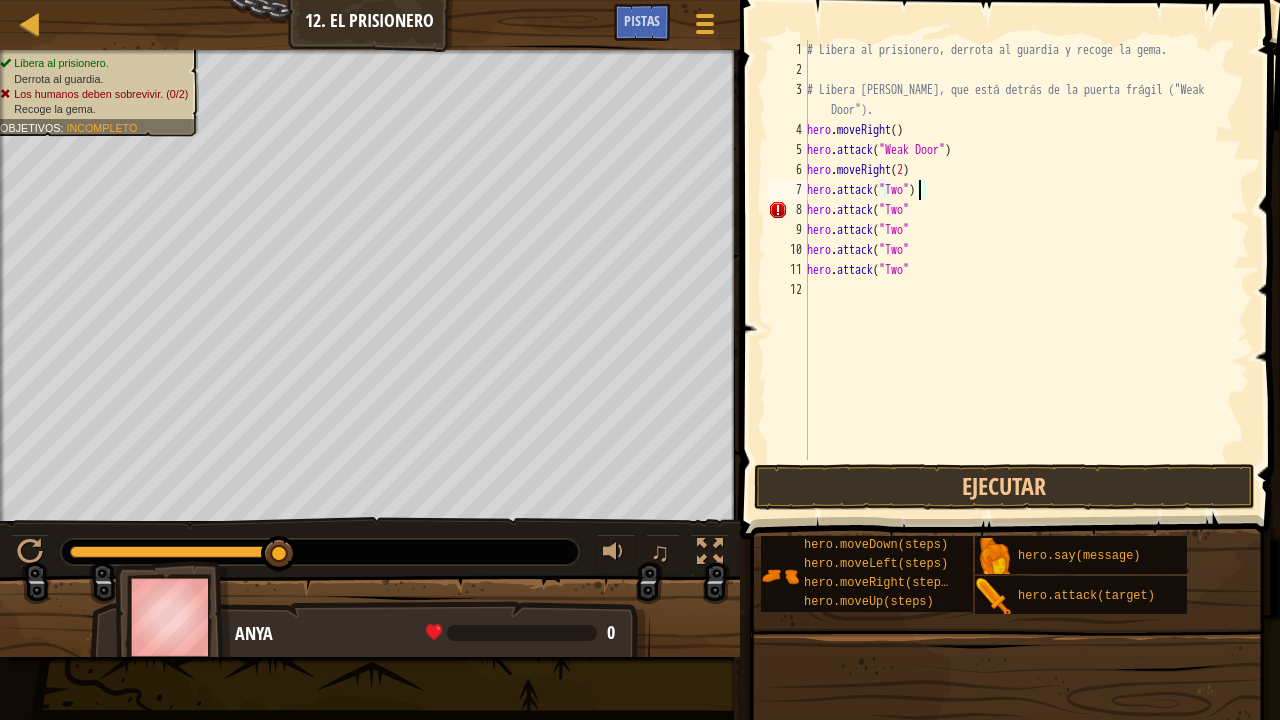 click on "# Libera al prisionero, derrota al guardia y recoge la gema. # Libera [PERSON_NAME], que está detrás de la puerta frágil ("Weak       Door"). hero . moveRight ( ) hero . attack ( "Weak Door" ) hero . moveRight ( 2 ) hero . attack ( "Two" ) hero . attack ( "Two" hero . attack ( "Two" hero . attack ( "Two" hero . attack ( "Two"" at bounding box center [1026, 270] 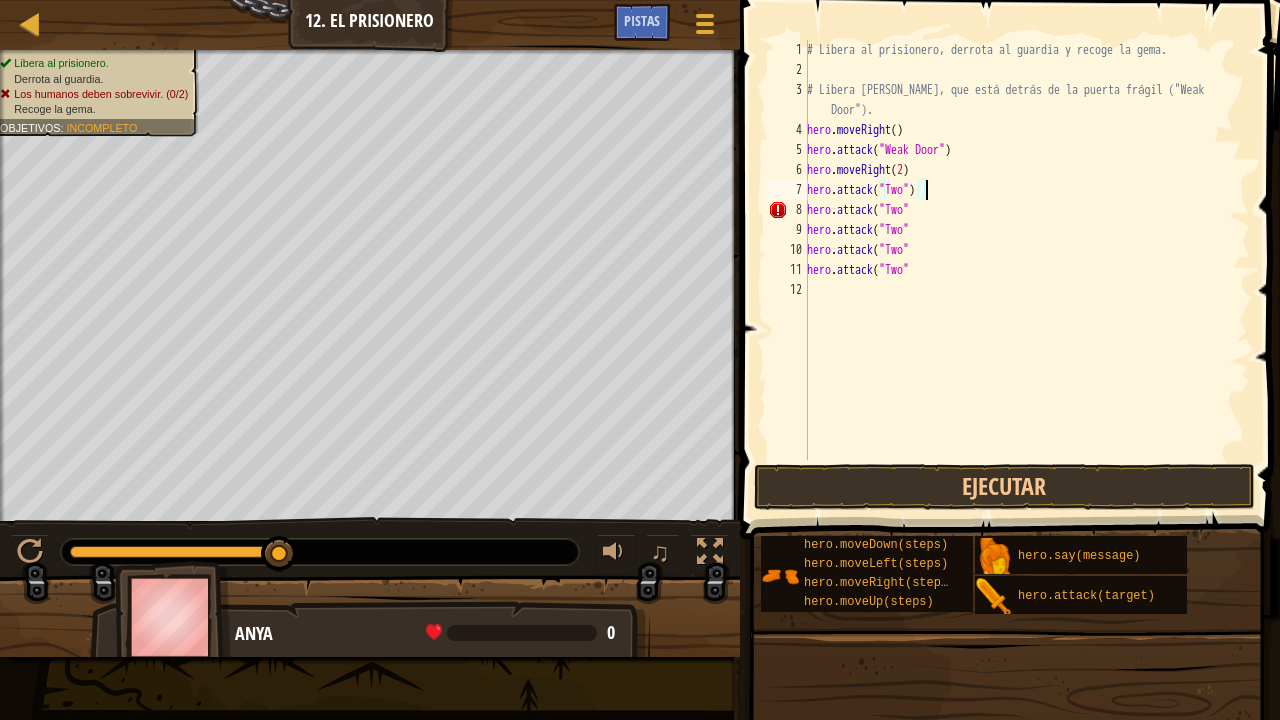 type on "hero.attack("Two"" 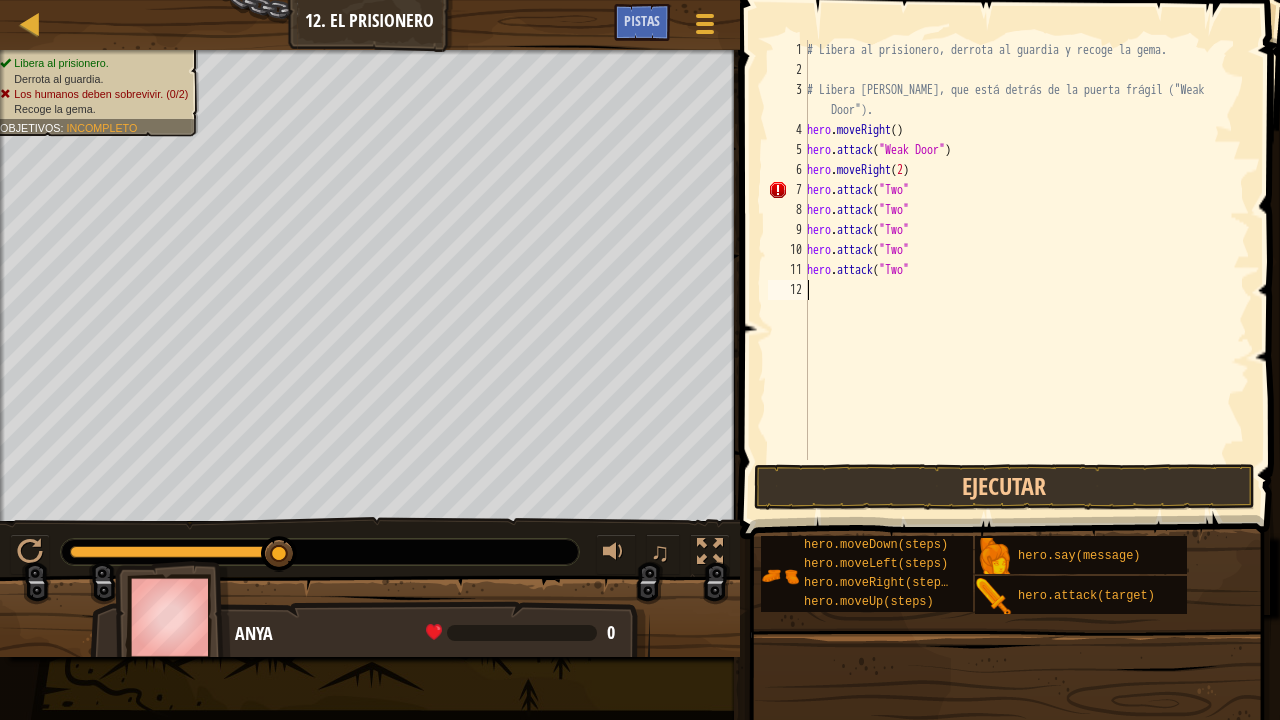 click on "# Libera al prisionero, derrota al guardia y recoge la gema. # Libera [PERSON_NAME], que está detrás de la puerta frágil ("Weak       Door"). hero . moveRight ( ) hero . attack ( "Weak Door" ) hero . moveRight ( 2 ) hero . attack ( "Two" hero . attack ( "Two" hero . attack ( "Two" hero . attack ( "Two" hero . attack ( "Two"" at bounding box center (1026, 270) 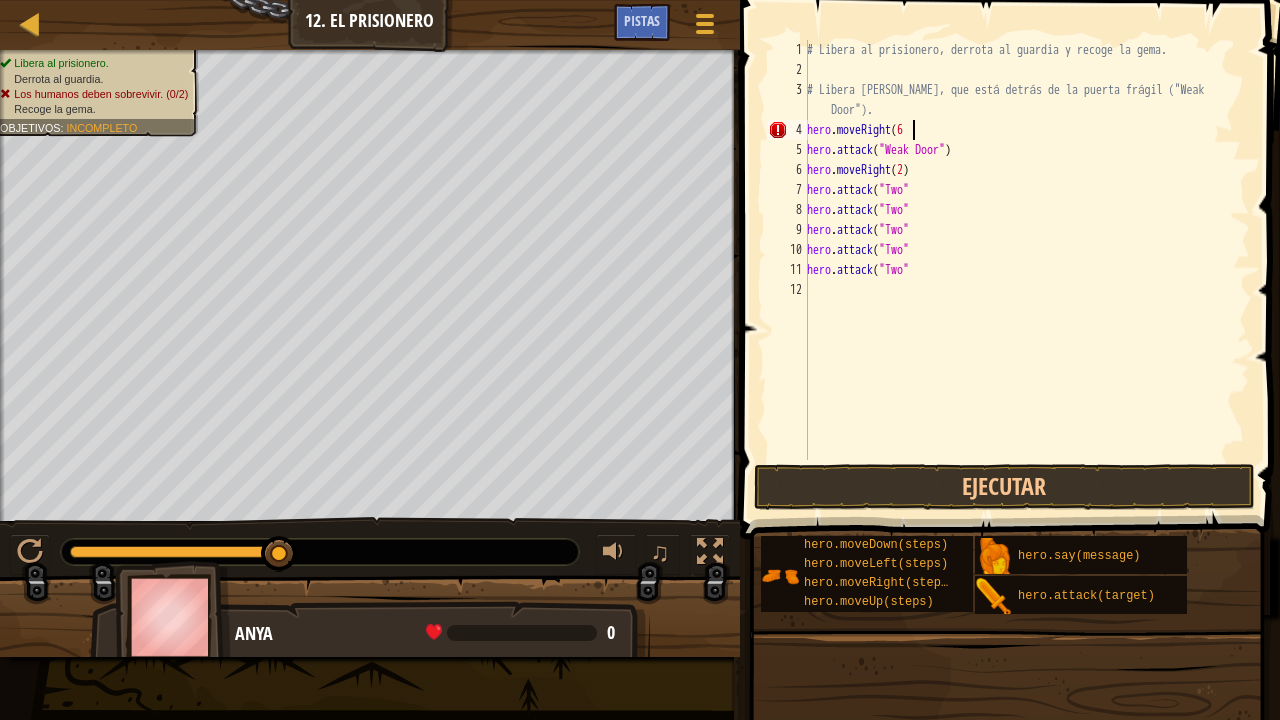 scroll, scrollTop: 9, scrollLeft: 7, axis: both 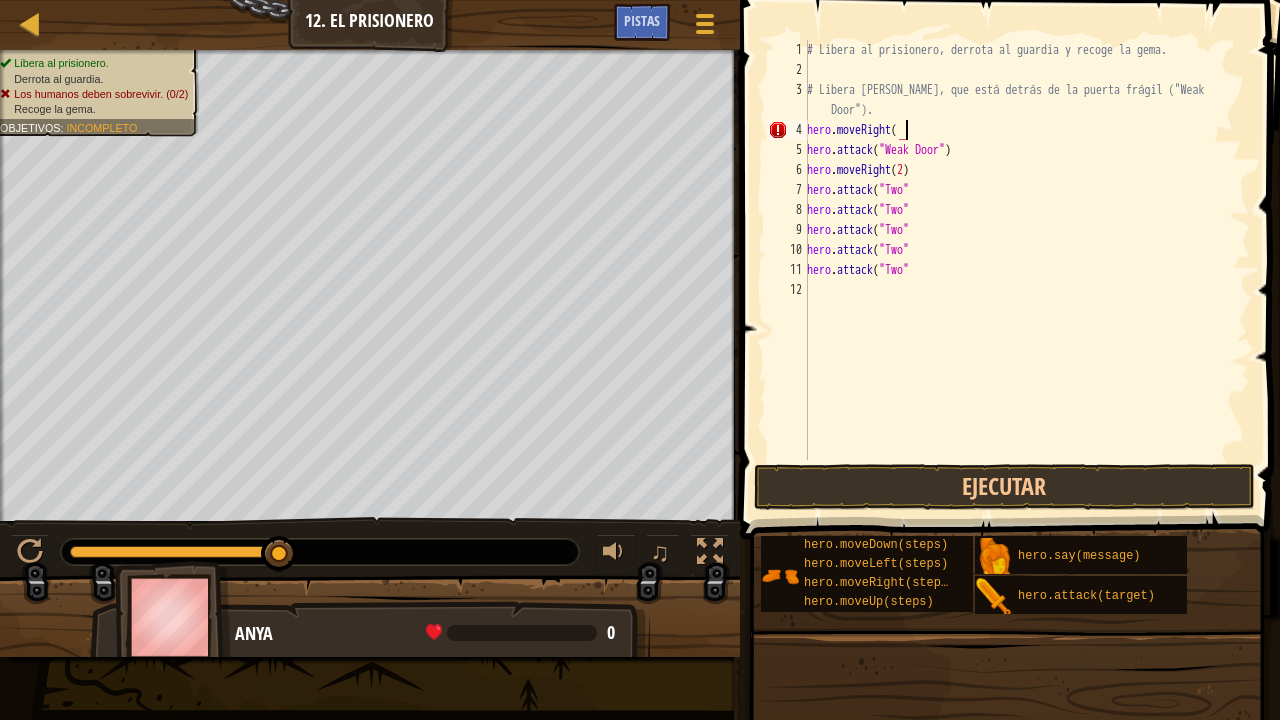 type on "hero.moveRight()" 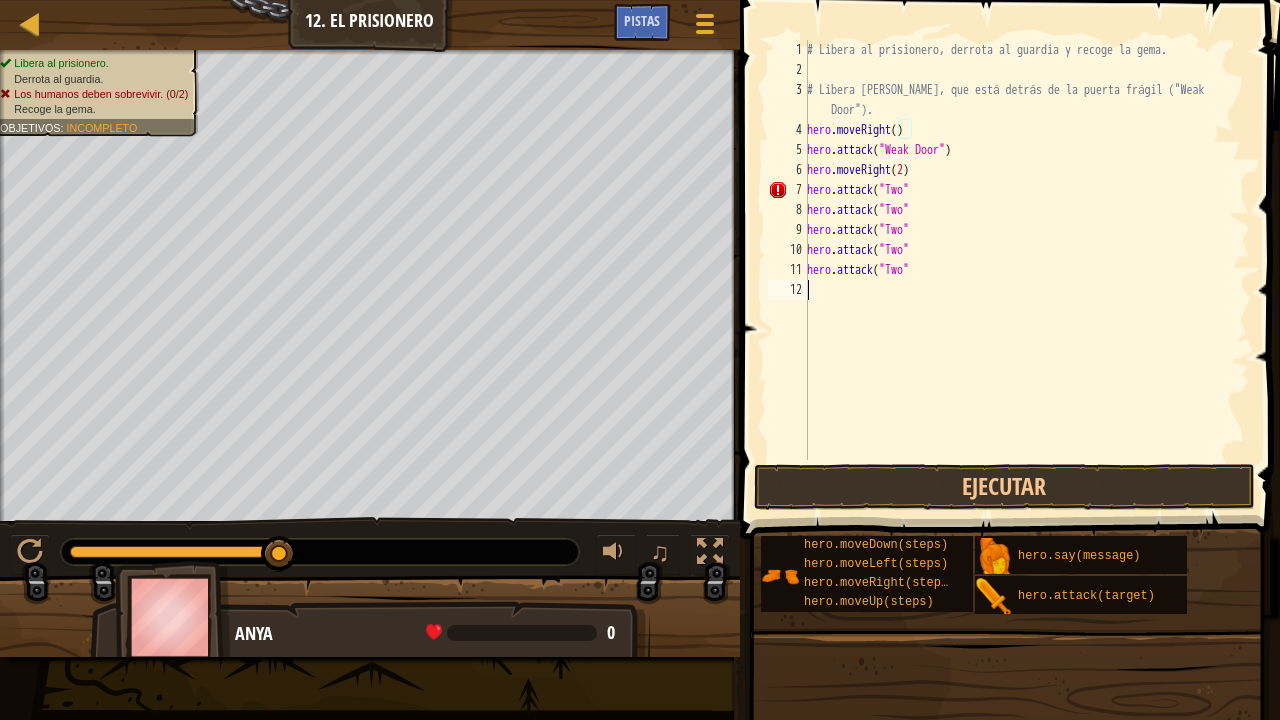 click on "# Libera al prisionero, derrota al guardia y recoge la gema. # Libera [PERSON_NAME], que está detrás de la puerta frágil ("Weak       Door"). hero . moveRight ( ) hero . attack ( "Weak Door" ) hero . moveRight ( 2 ) hero . attack ( "Two" hero . attack ( "Two" hero . attack ( "Two" hero . attack ( "Two" hero . attack ( "Two"" at bounding box center [1026, 270] 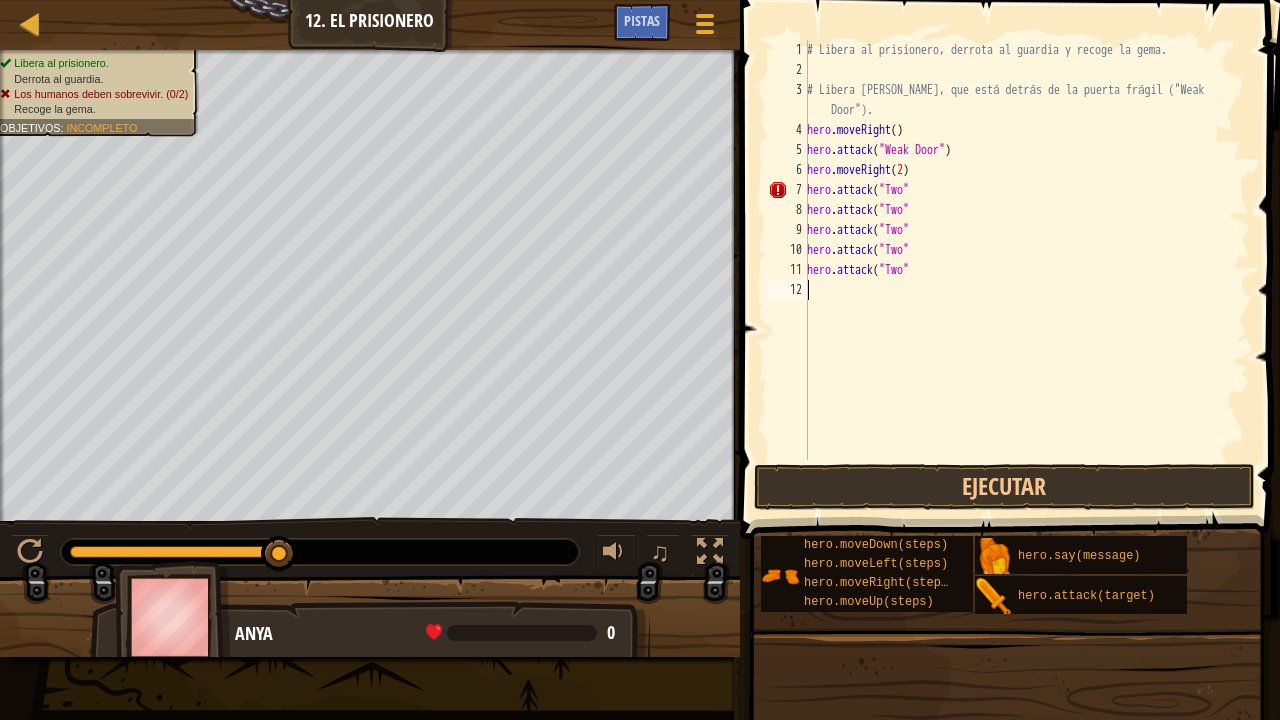 type on "m" 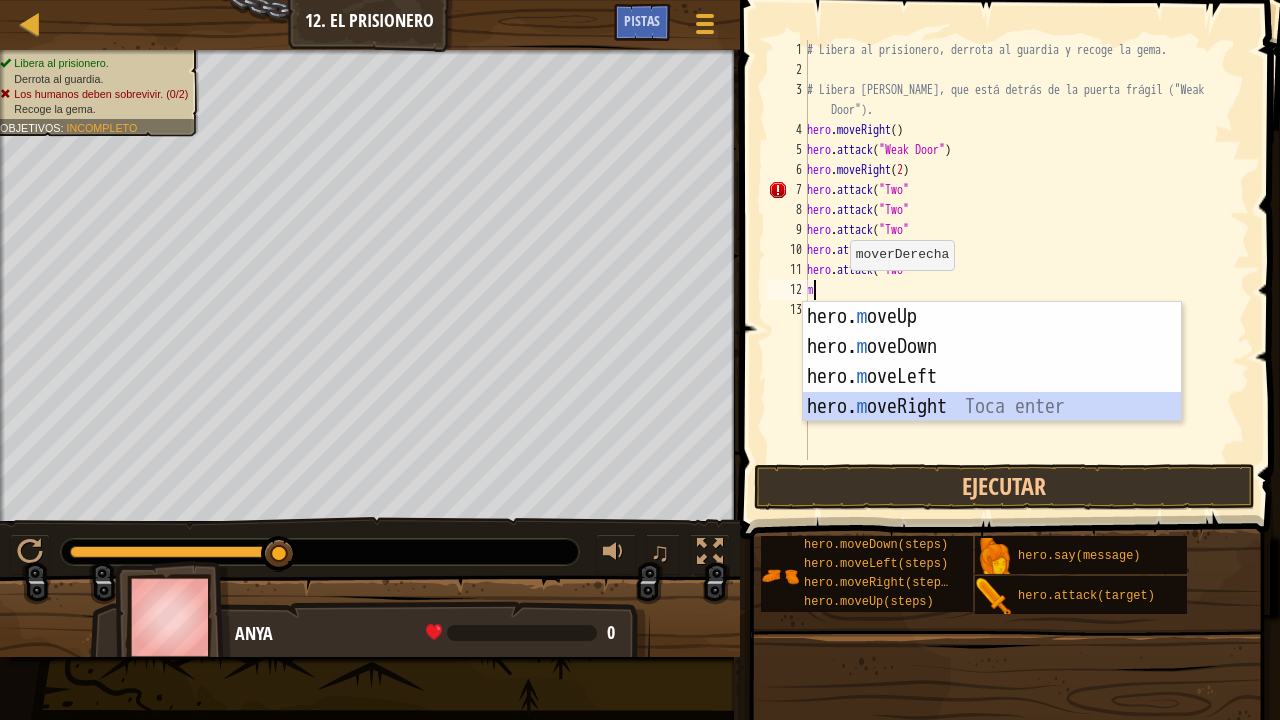 click on "hero. m oveUp Toca enter hero. m oveDown Toca enter hero. m oveLeft Toca enter hero. m [PERSON_NAME] Toca enter" at bounding box center [992, 392] 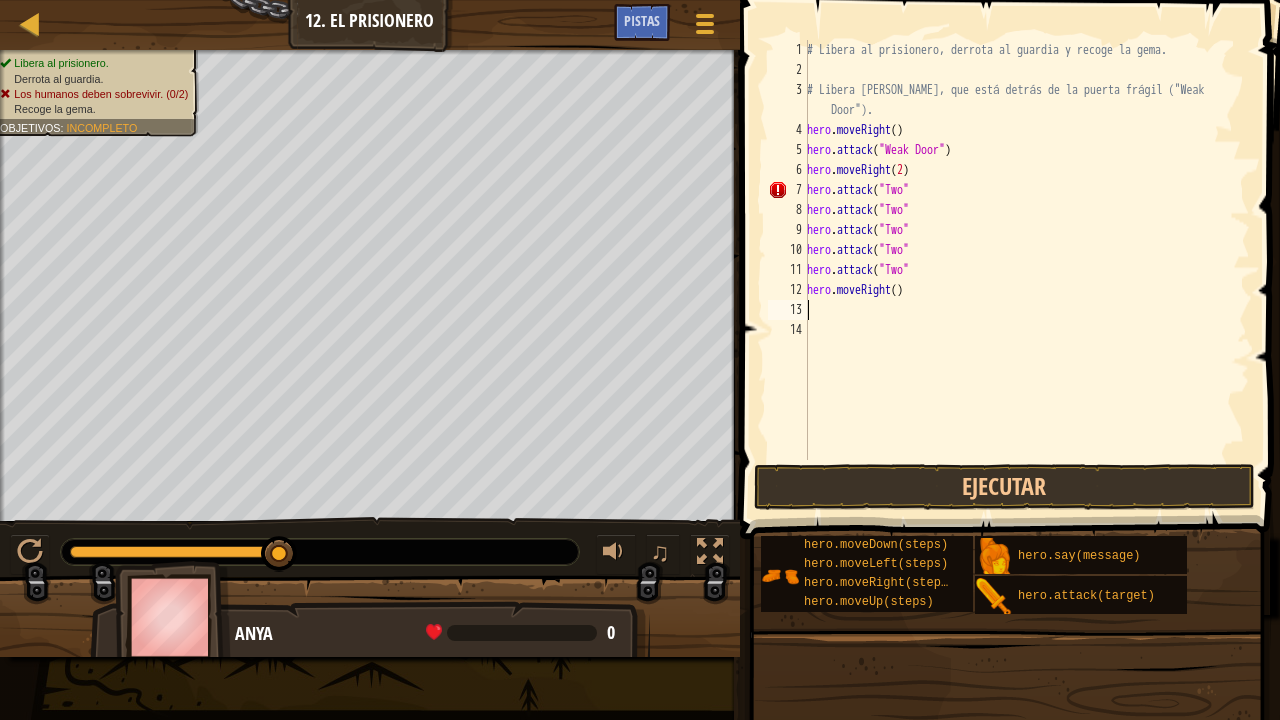 click on "# Libera al prisionero, derrota al guardia y recoge la gema. # Libera [PERSON_NAME], que está detrás de la puerta frágil ("Weak       Door"). hero . moveRight ( ) hero . attack ( "Weak Door" ) hero . moveRight ( 2 ) hero . attack ( "Two" hero . attack ( "Two" hero . attack ( "Two" hero . attack ( "Two" hero . attack ( "Two" hero . moveRight ( )" at bounding box center [1026, 270] 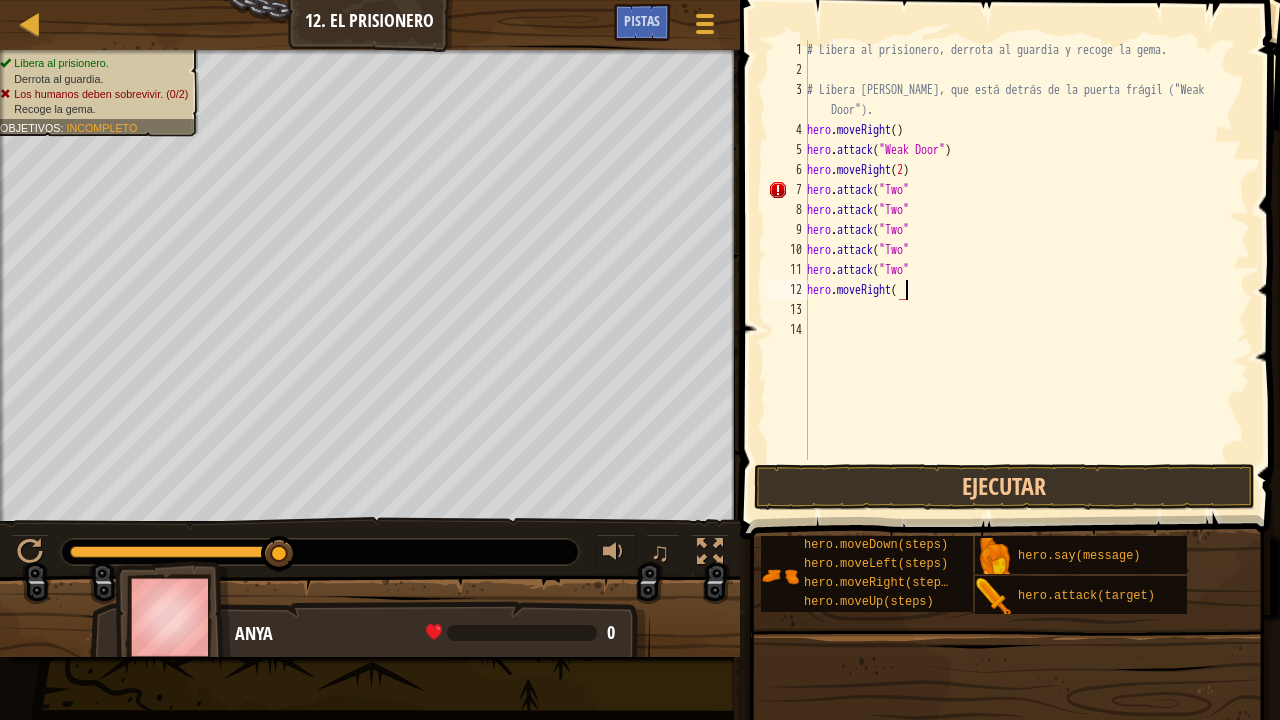 scroll, scrollTop: 9, scrollLeft: 8, axis: both 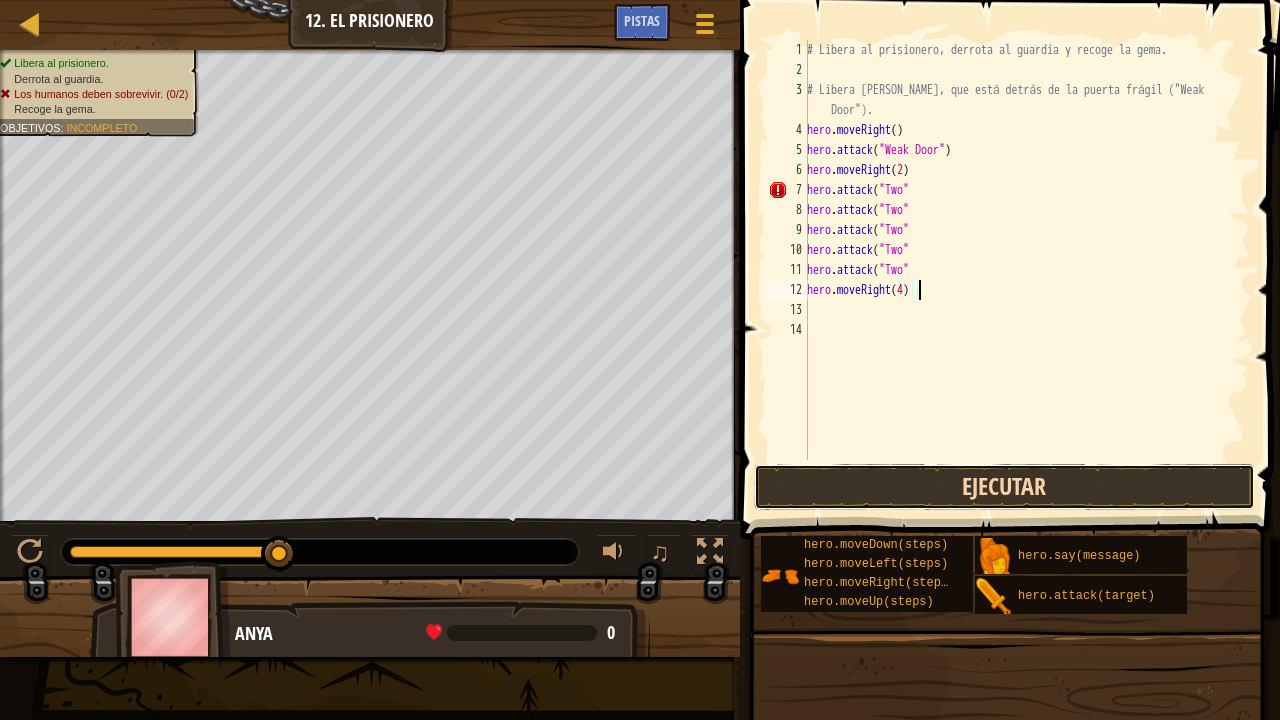 click on "Ejecutar" at bounding box center (1004, 487) 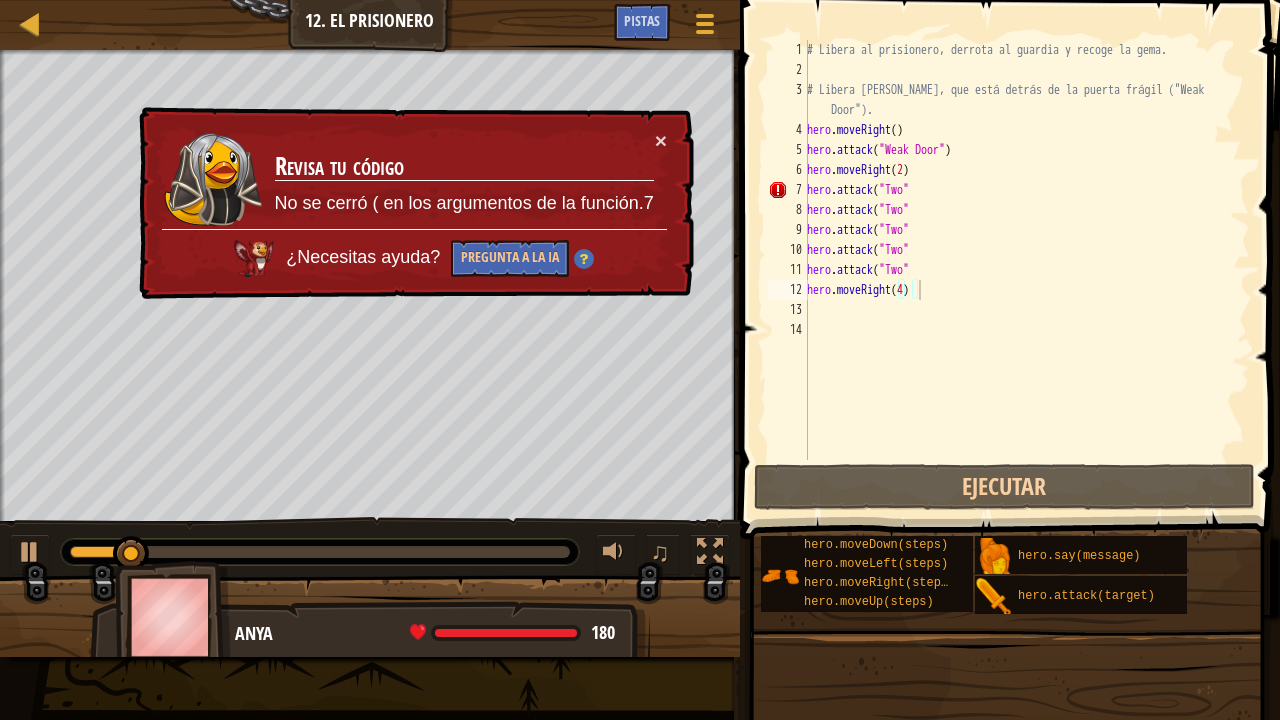 click on "Revisa tu código No se cerró ( en los argumentos de la función.7" at bounding box center [464, 179] 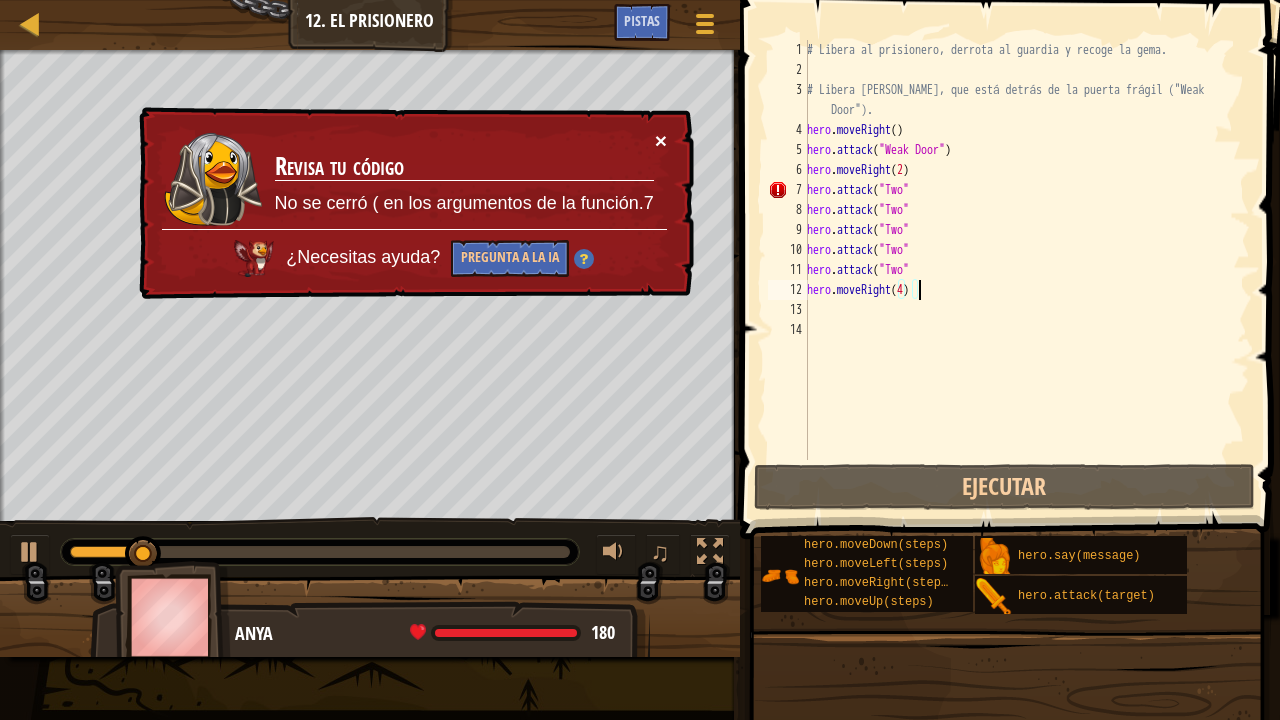 click on "×" at bounding box center (661, 140) 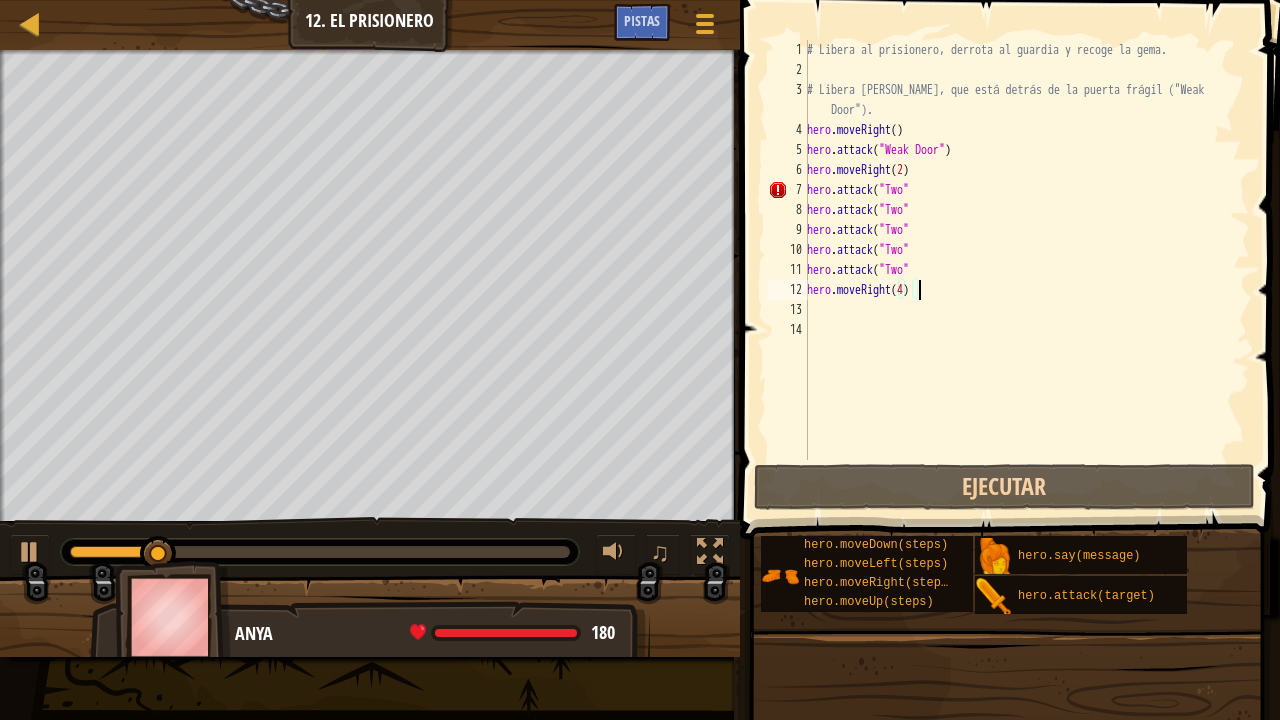 click on "# Libera al prisionero, derrota al guardia y recoge la gema. # Libera [PERSON_NAME], que está detrás de la puerta frágil ("Weak       Door"). hero . moveRight ( ) hero . attack ( "Weak Door" ) hero . moveRight ( 2 ) hero . attack ( "Two" hero . attack ( "Two" hero . attack ( "Two" hero . attack ( "Two" hero . attack ( "Two" hero . moveRight ( 4 )" at bounding box center (1026, 270) 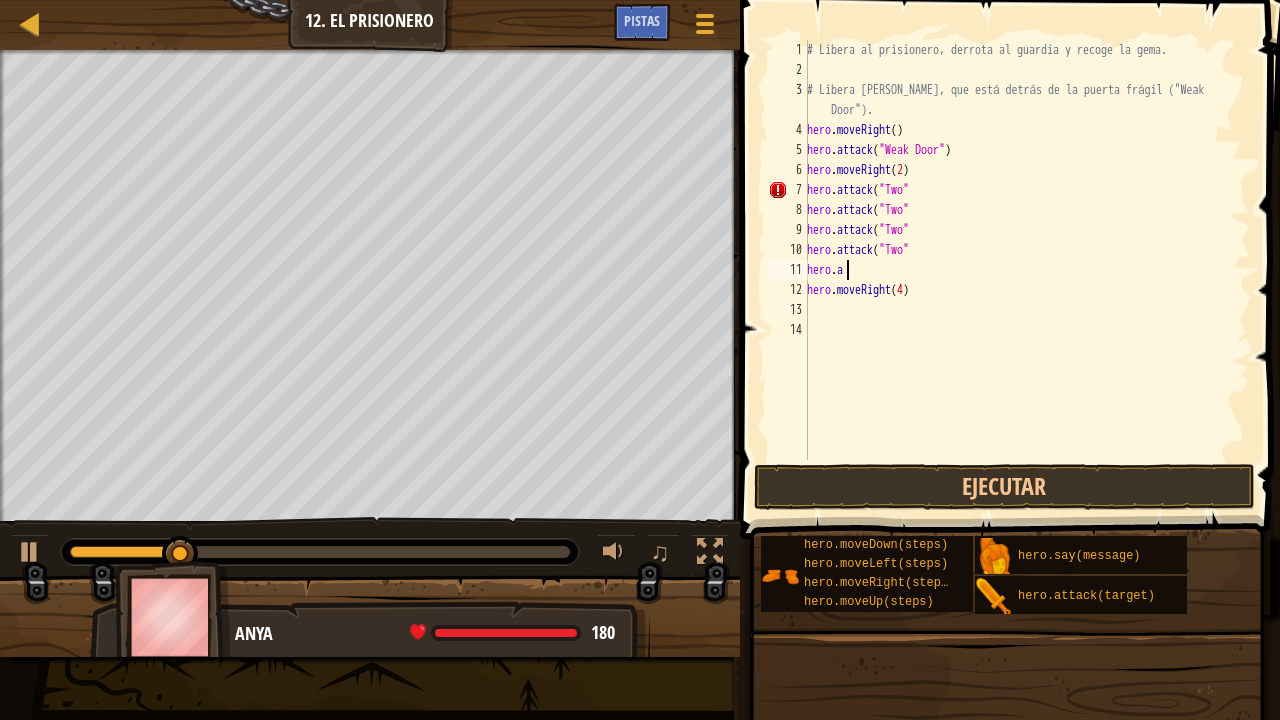 scroll, scrollTop: 9, scrollLeft: 0, axis: vertical 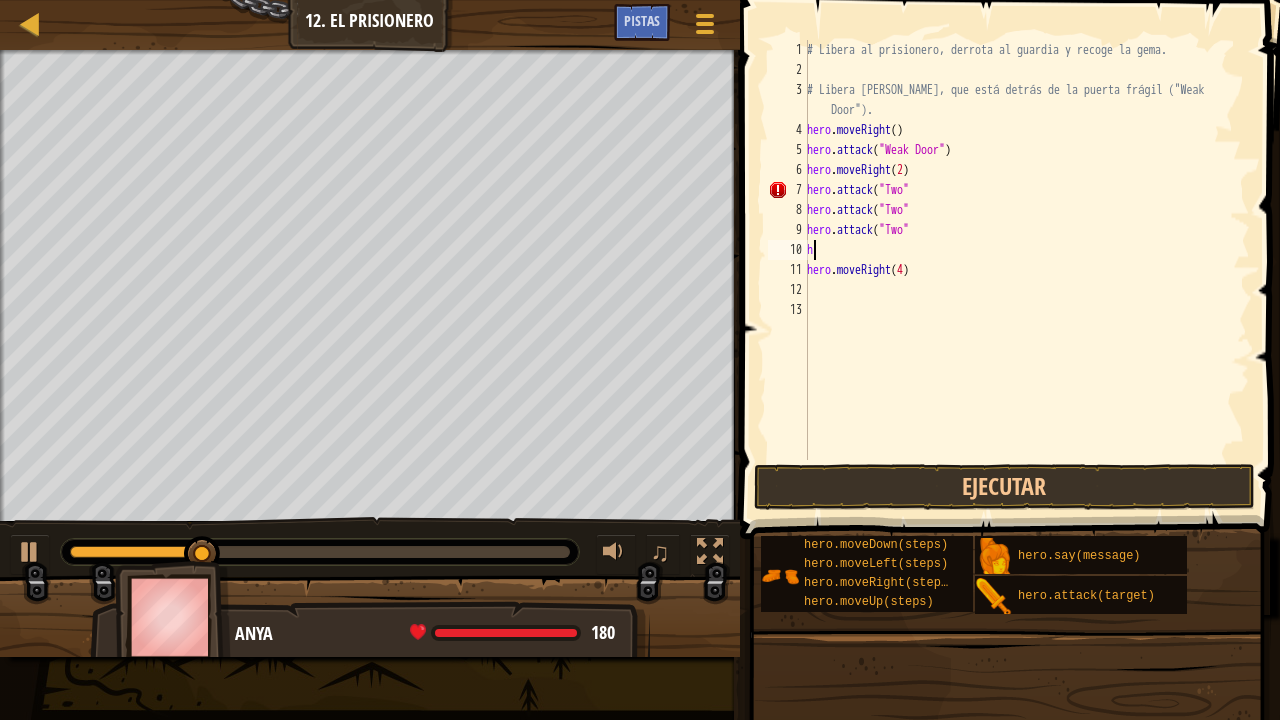type on "h" 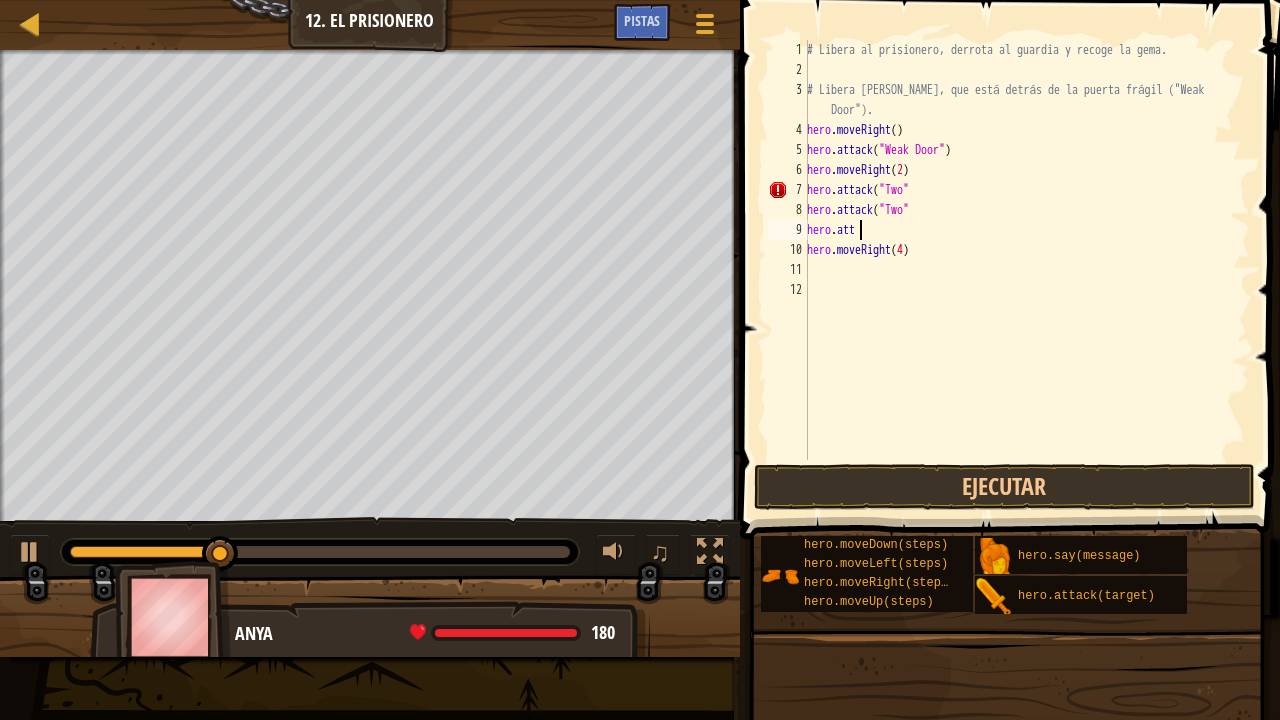 type on "h" 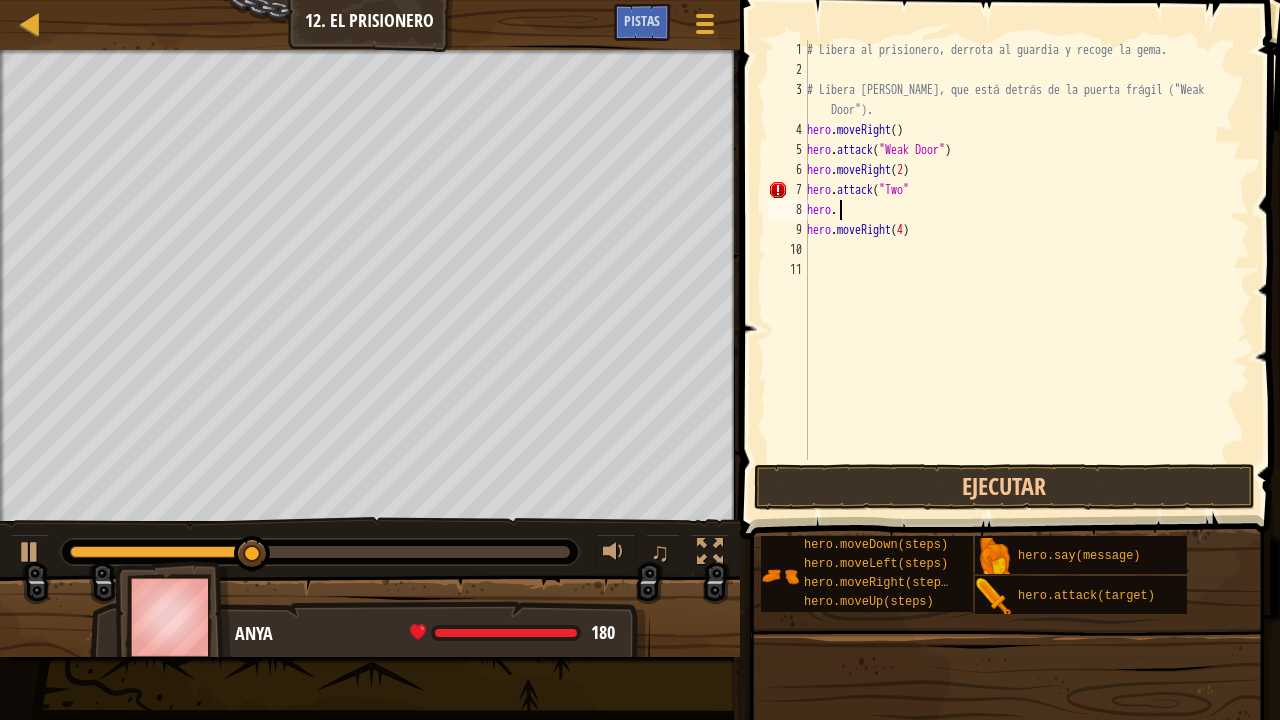 type on "h" 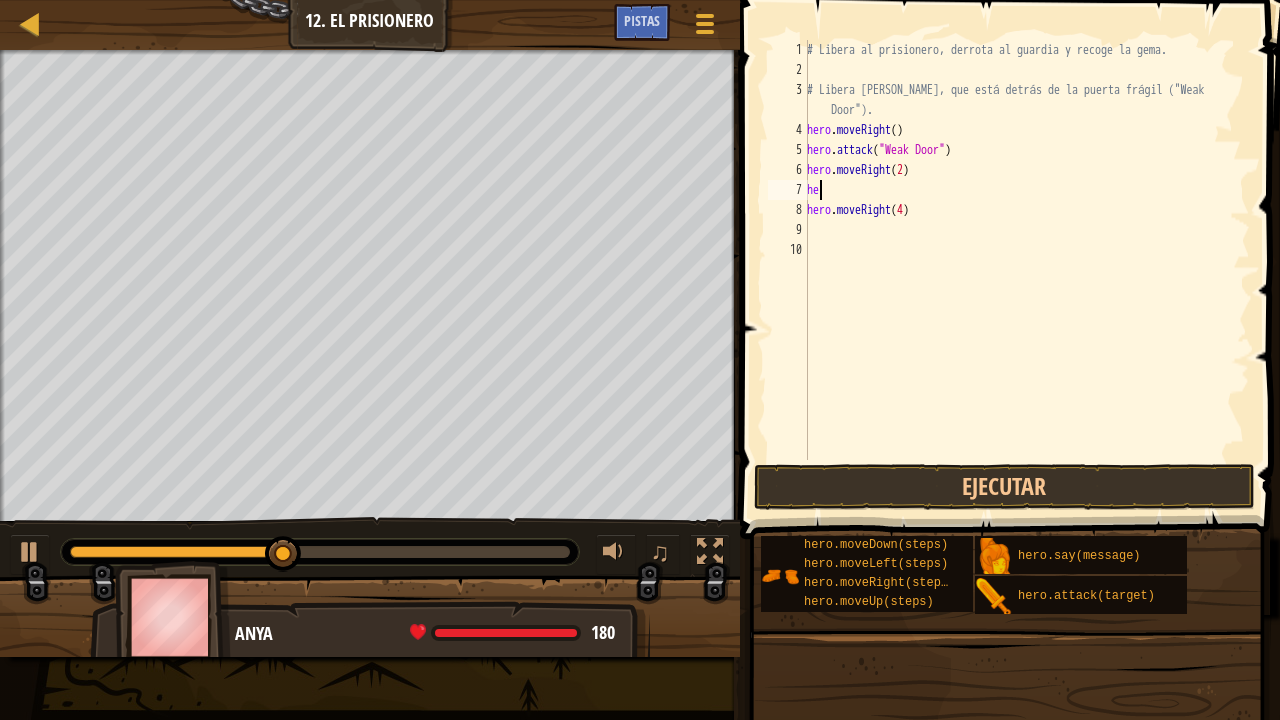 type on "h" 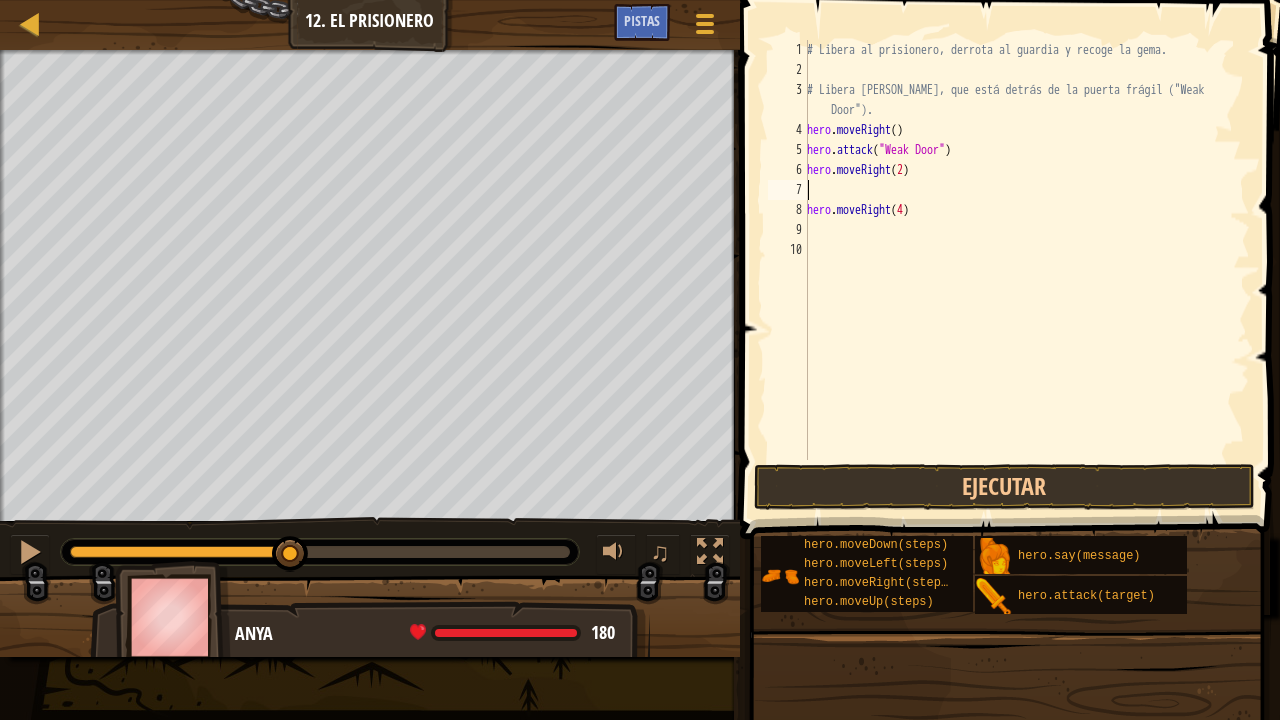type on "hero.moveRight(2)" 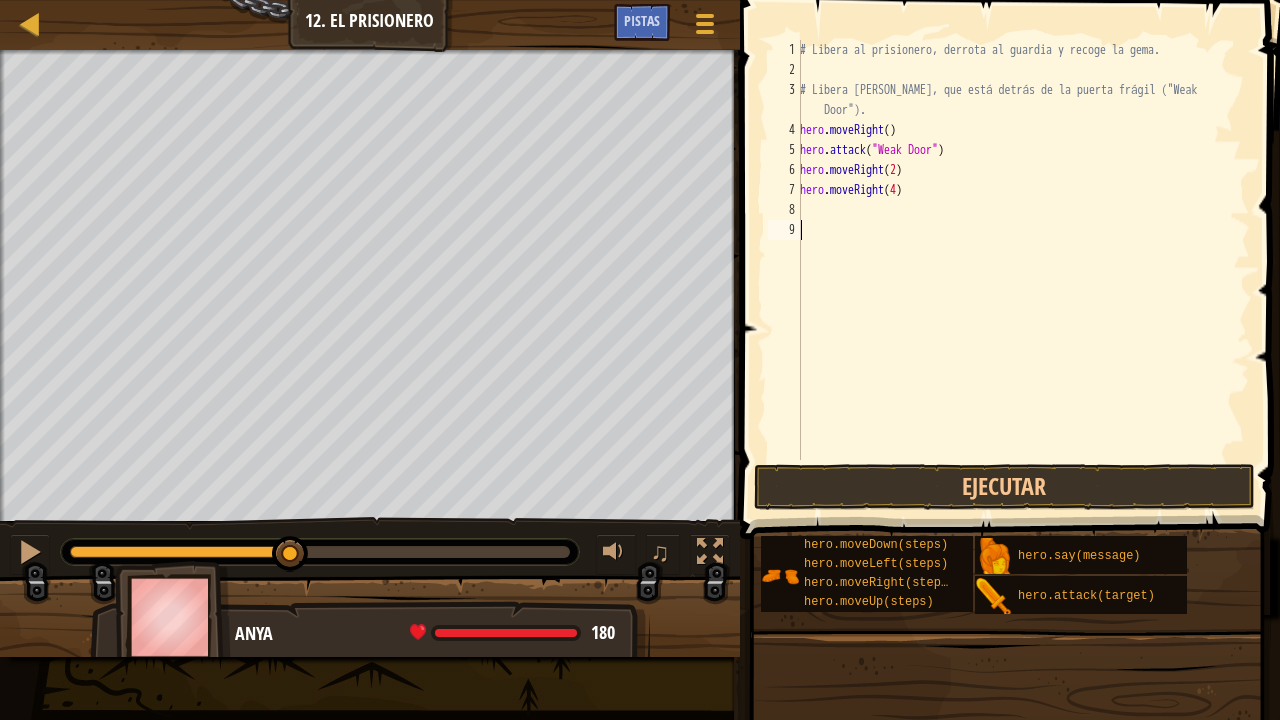 click on "# Libera al prisionero, derrota al guardia y recoge la gema. # Libera [PERSON_NAME], que está detrás de la puerta frágil ("Weak       Door"). hero . moveRight ( ) hero . attack ( "Weak Door" ) hero . moveRight ( 2 ) hero . moveRight ( 4 )" at bounding box center [1023, 270] 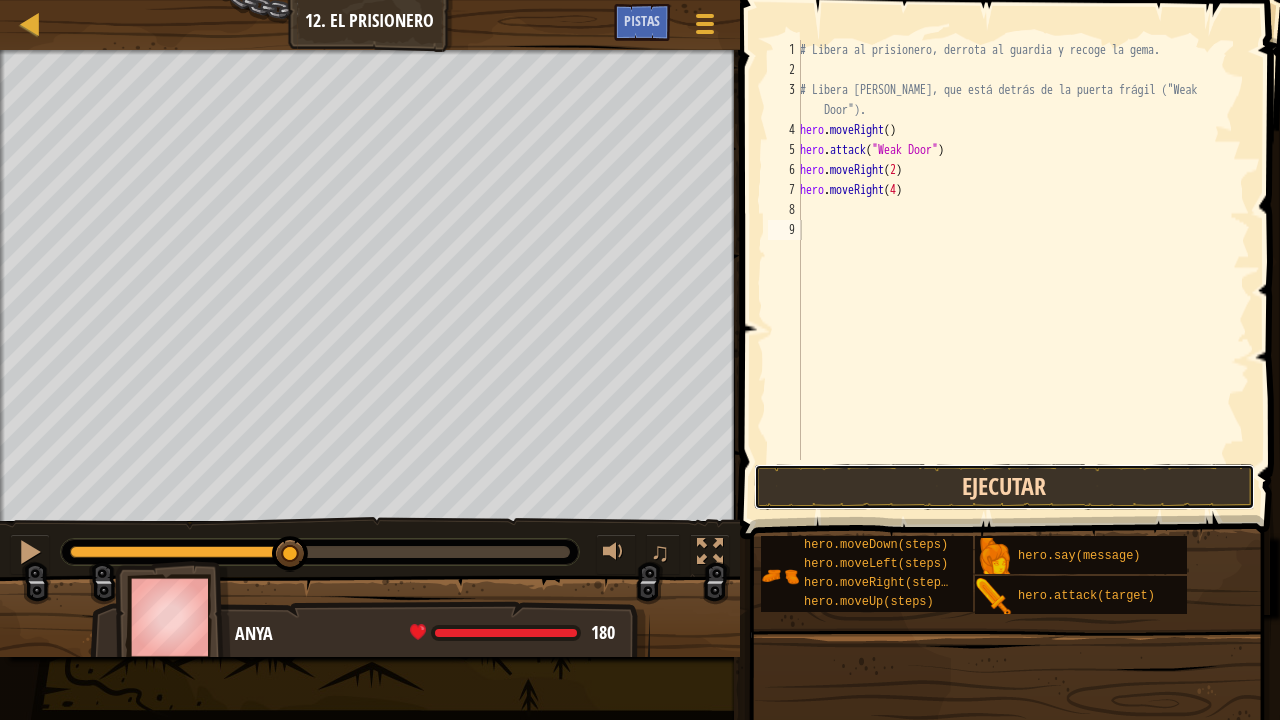 click on "Ejecutar" at bounding box center (1004, 487) 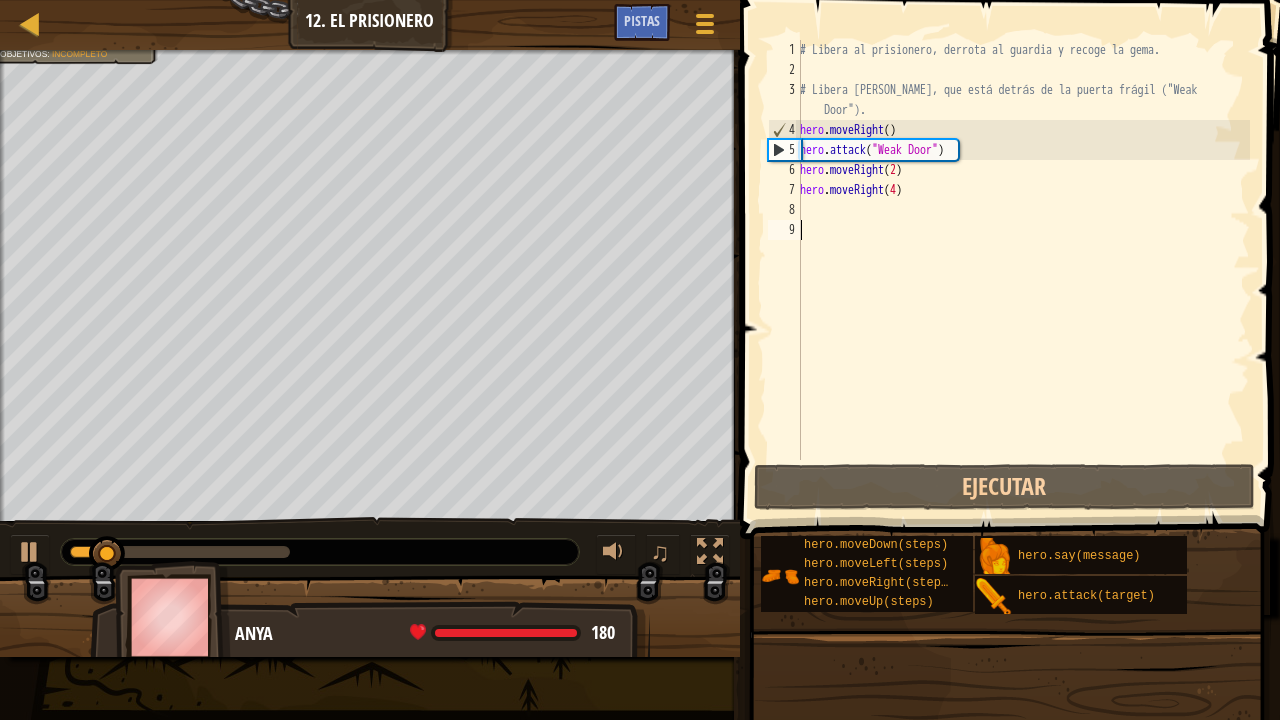 click on "# Libera al prisionero, derrota al guardia y recoge la gema. # Libera [PERSON_NAME], que está detrás de la puerta frágil ("Weak       Door"). hero . moveRight ( ) hero . attack ( "Weak Door" ) hero . moveRight ( 2 ) hero . moveRight ( 4 )" at bounding box center [1023, 270] 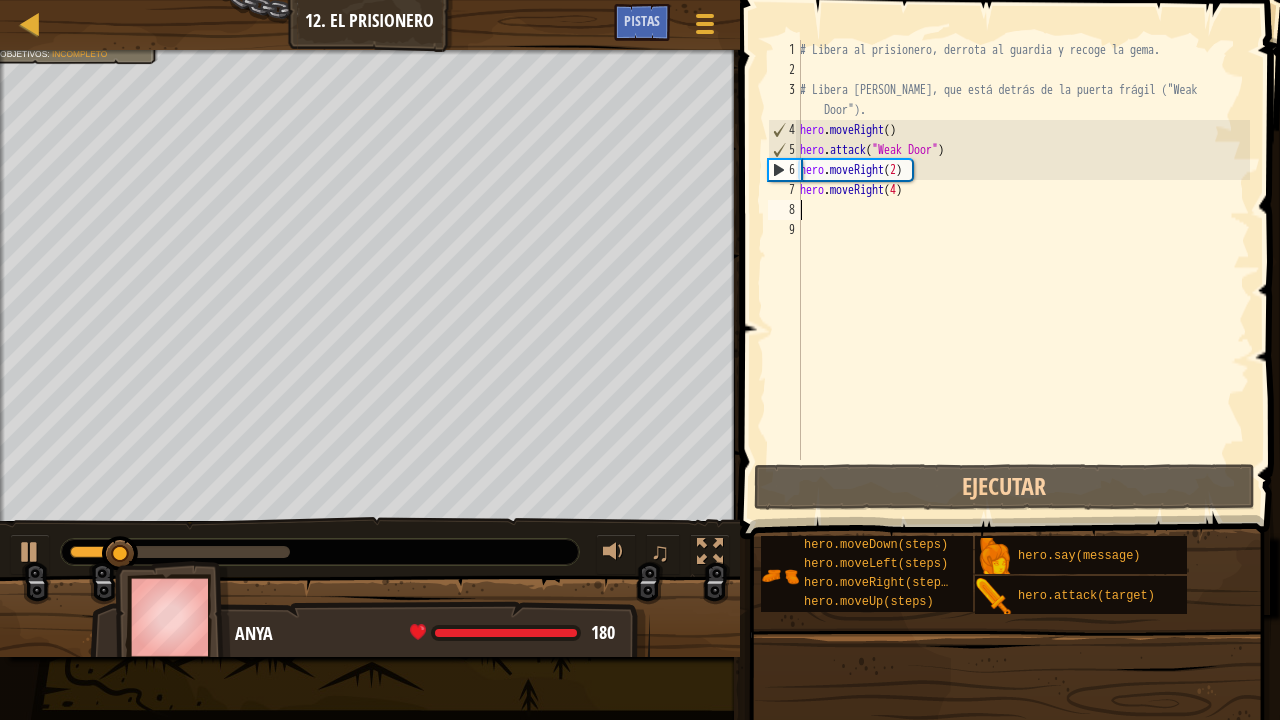 type on "m" 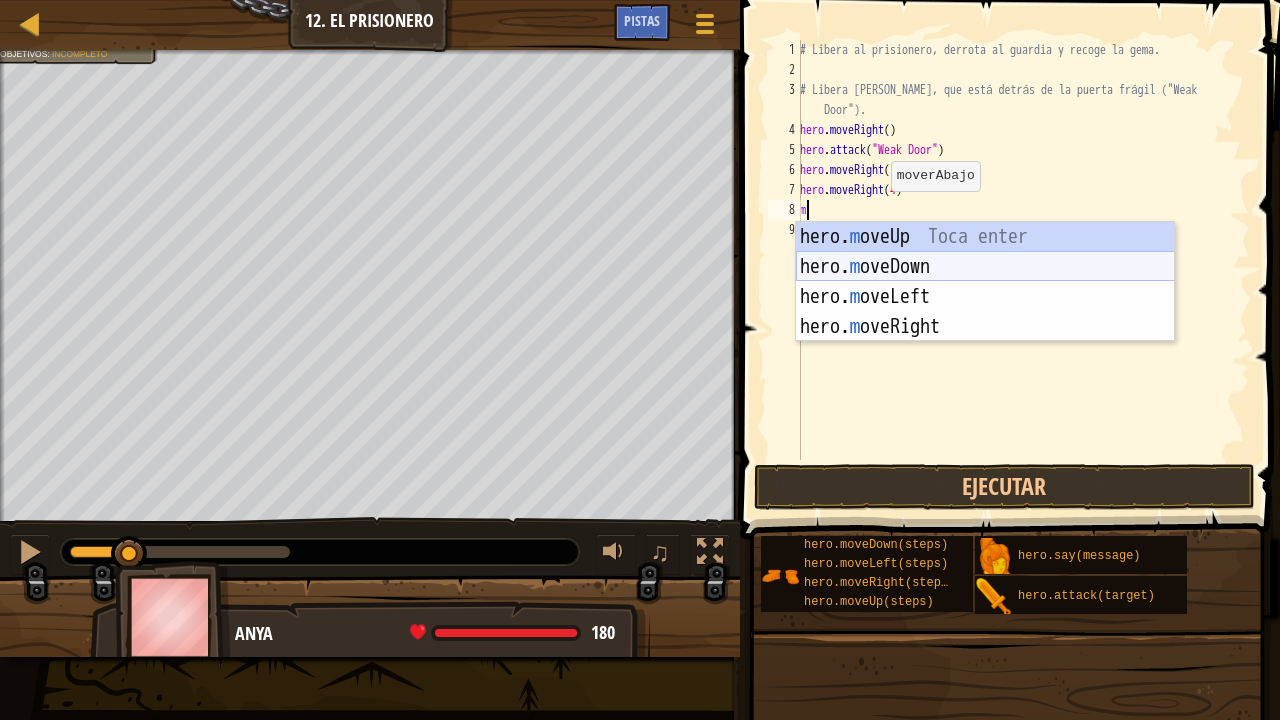 click on "hero. m oveUp Toca enter hero. m oveDown Toca enter hero. m oveLeft Toca enter hero. m [PERSON_NAME] Toca enter" at bounding box center (985, 312) 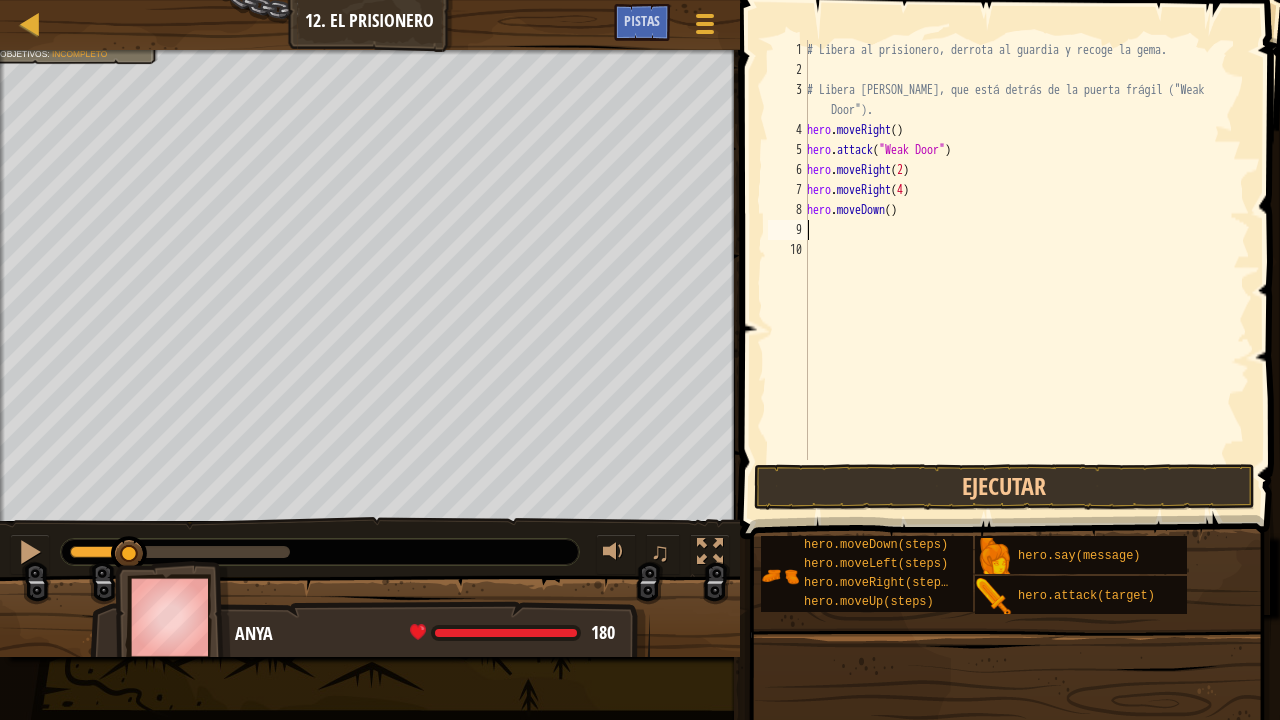 click on "# Libera al prisionero, derrota al guardia y recoge la gema. # Libera [PERSON_NAME], que está detrás de la puerta frágil ("Weak       Door"). hero . moveRight ( ) hero . attack ( "Weak Door" ) hero . moveRight ( 2 ) hero . moveRight ( 4 ) hero . moveDown ( )" at bounding box center (1026, 270) 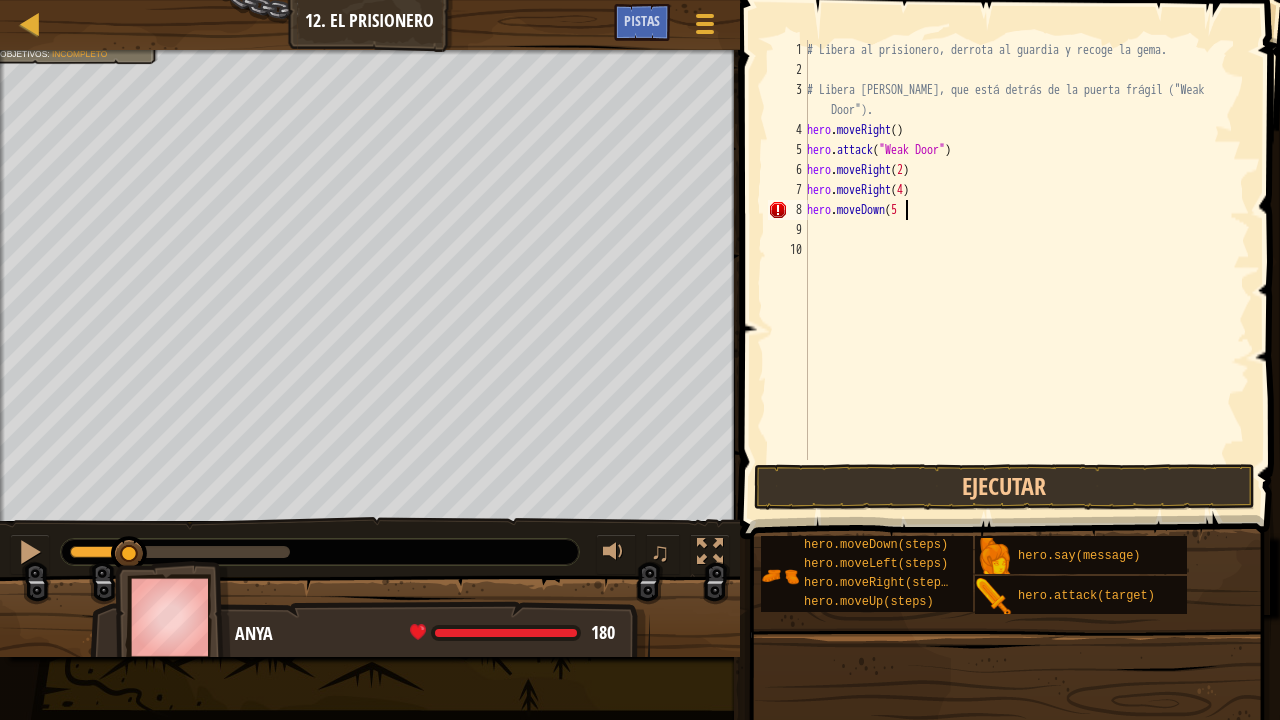 scroll, scrollTop: 9, scrollLeft: 8, axis: both 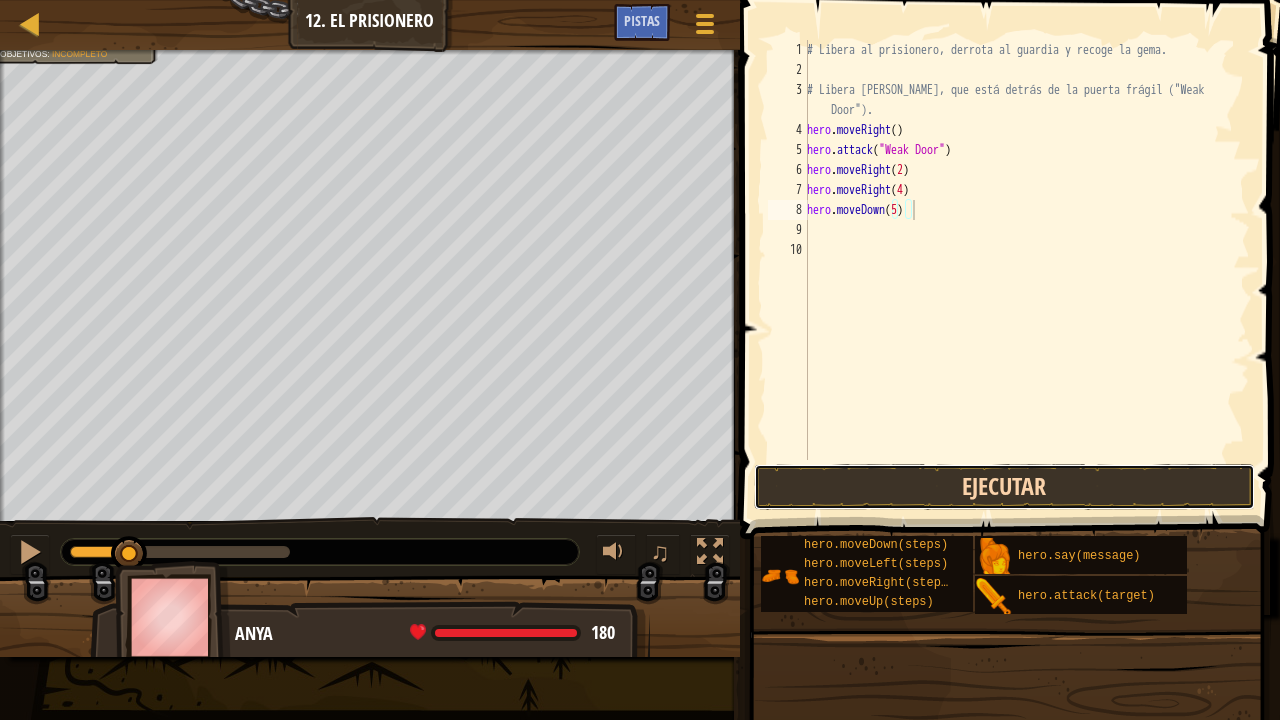 click on "Ejecutar" at bounding box center (1004, 487) 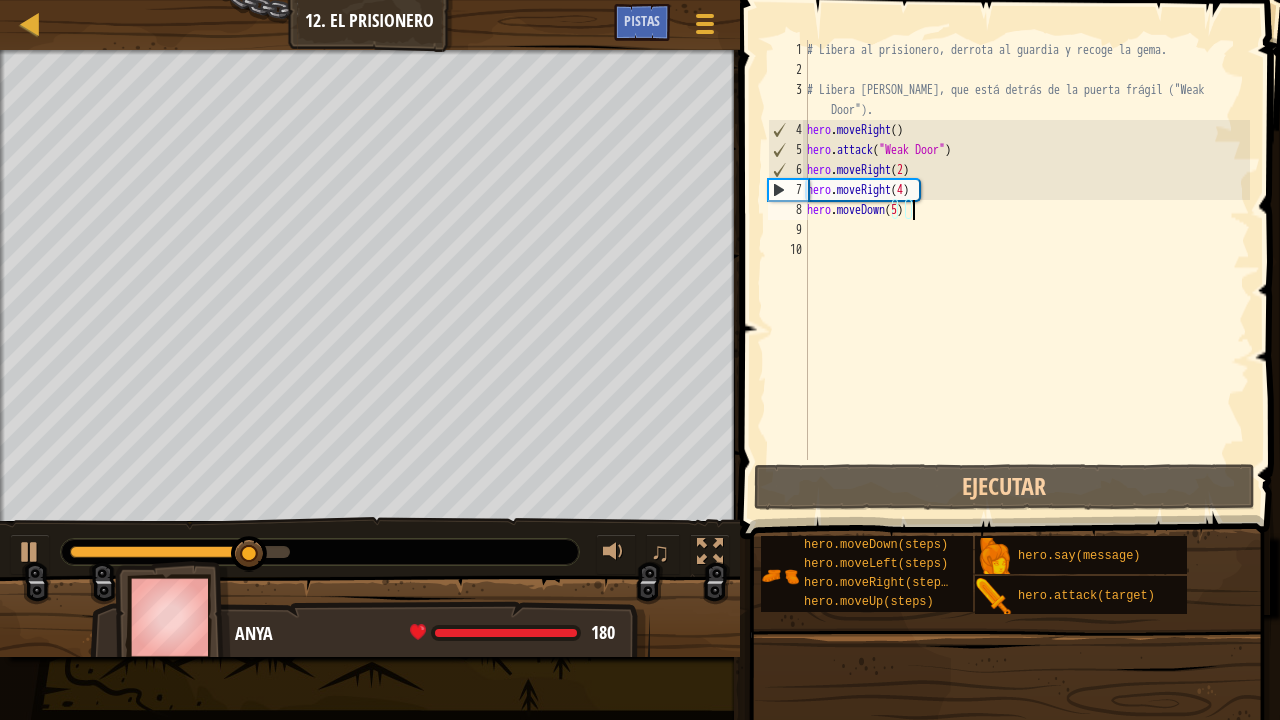 click on "# Libera al prisionero, derrota al guardia y recoge la gema. # Libera [PERSON_NAME], que está detrás de la puerta frágil ("Weak       Door"). hero . moveRight ( ) hero . attack ( "Weak Door" ) hero . moveRight ( 2 ) hero . moveRight ( 4 ) hero . moveDown ( 5 )" at bounding box center [1026, 270] 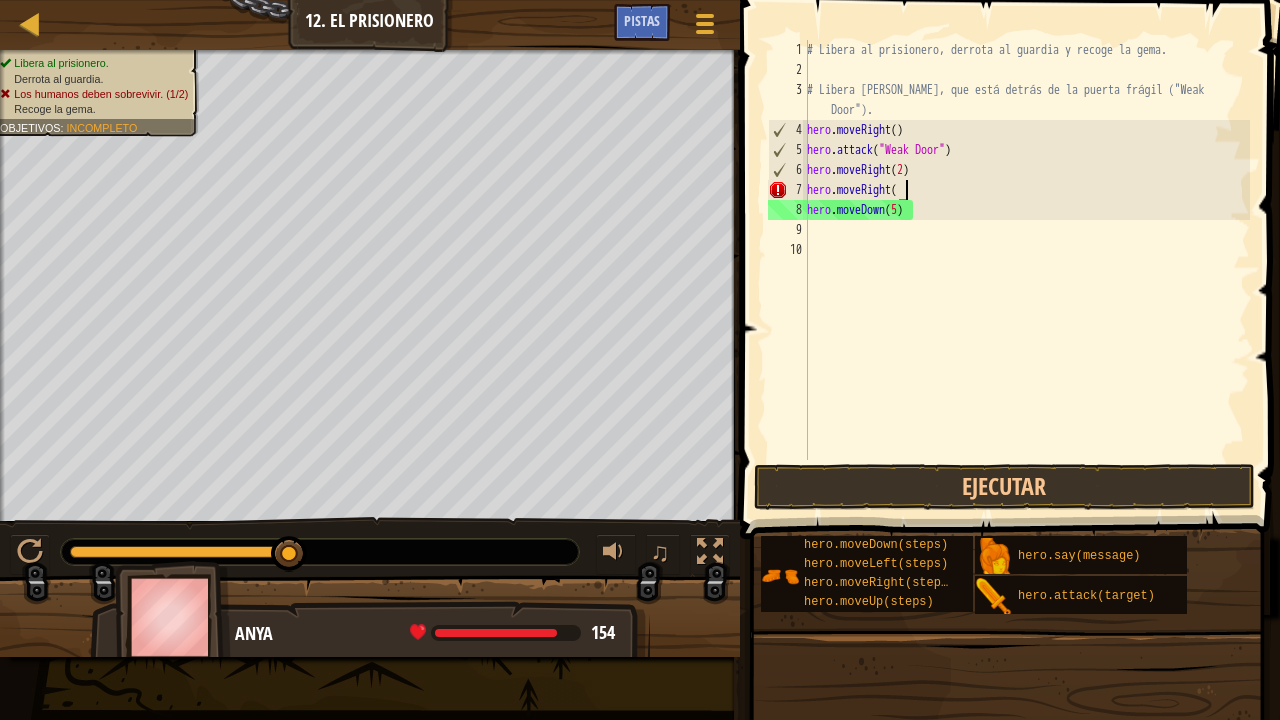 scroll, scrollTop: 9, scrollLeft: 8, axis: both 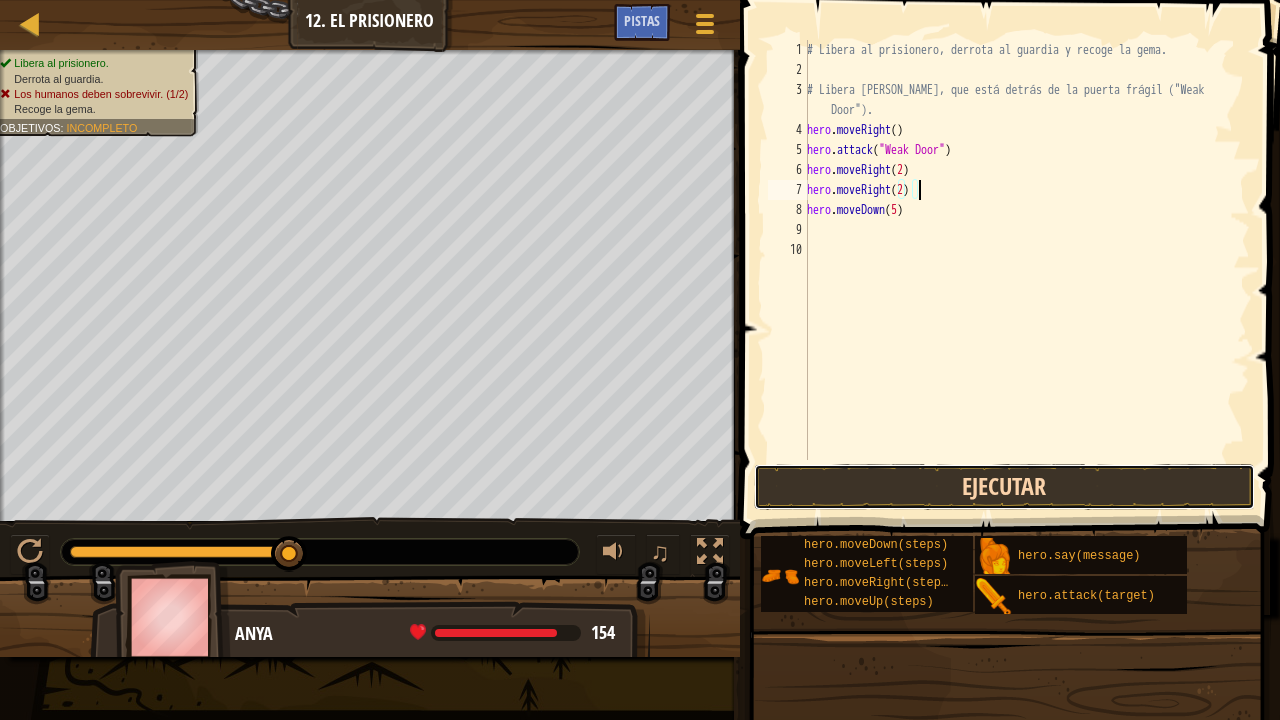 click on "Ejecutar" at bounding box center [1004, 487] 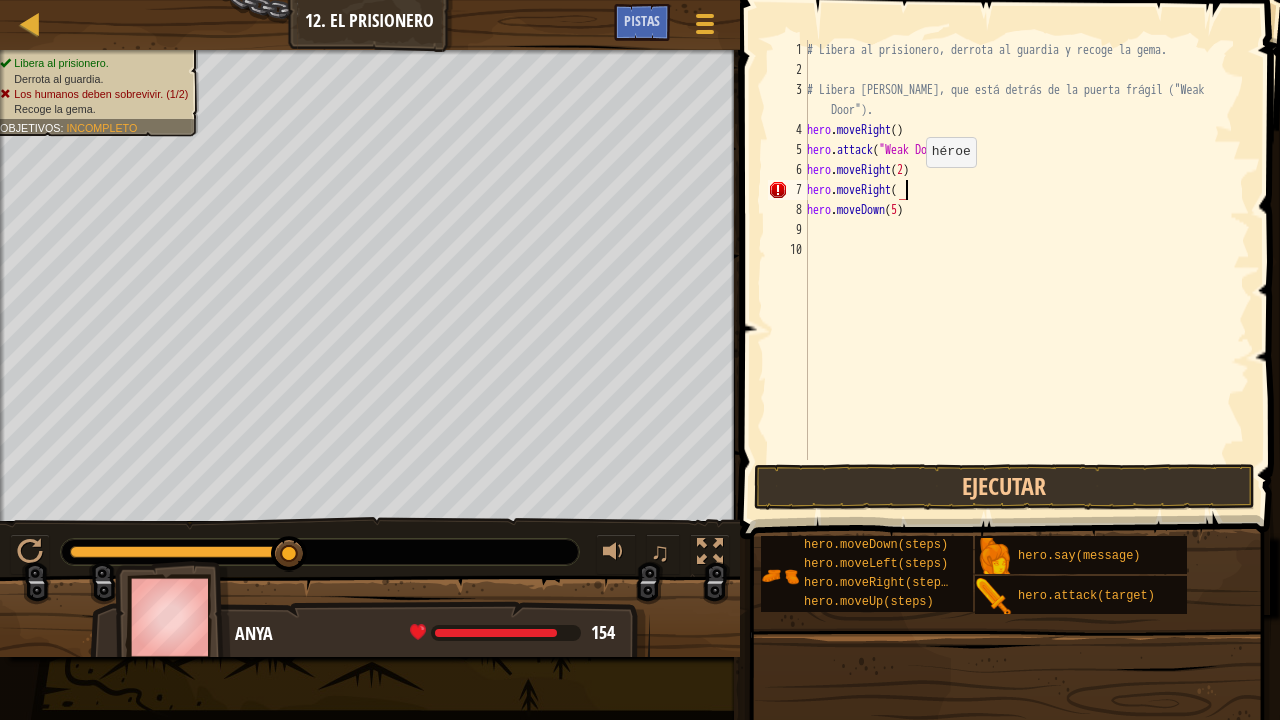 scroll, scrollTop: 9, scrollLeft: 8, axis: both 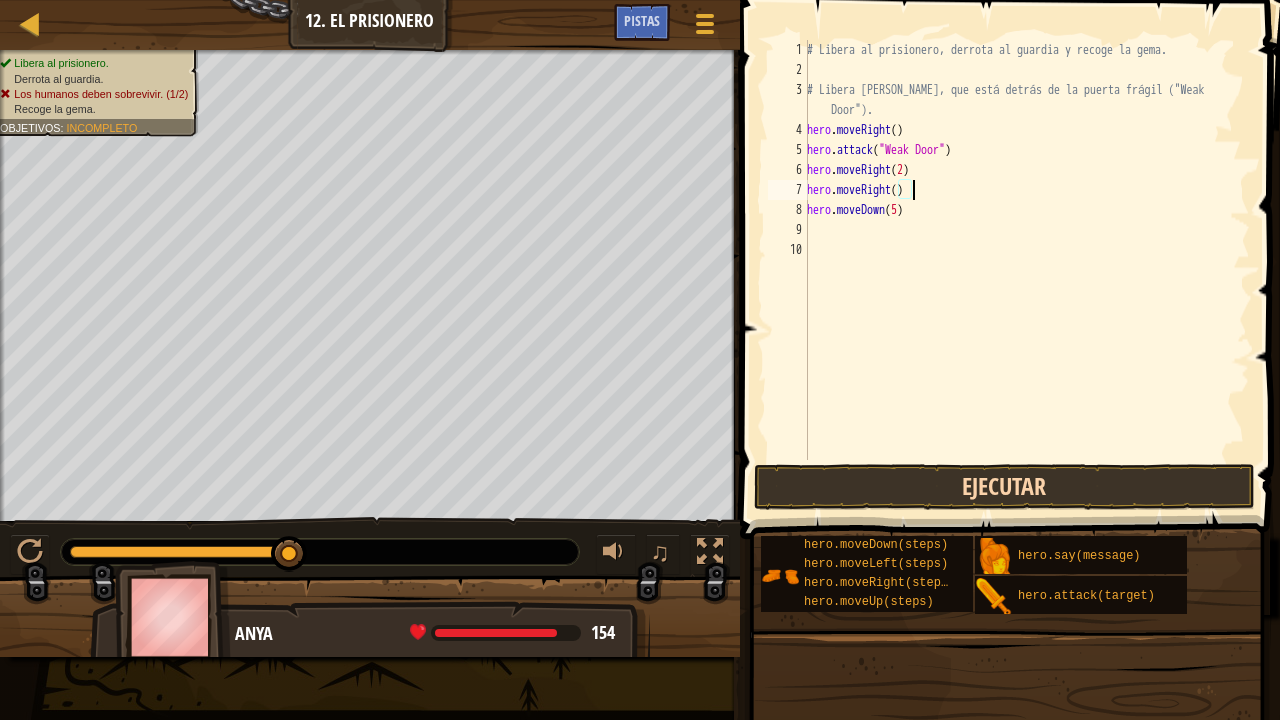 type on "hero.moveRight()" 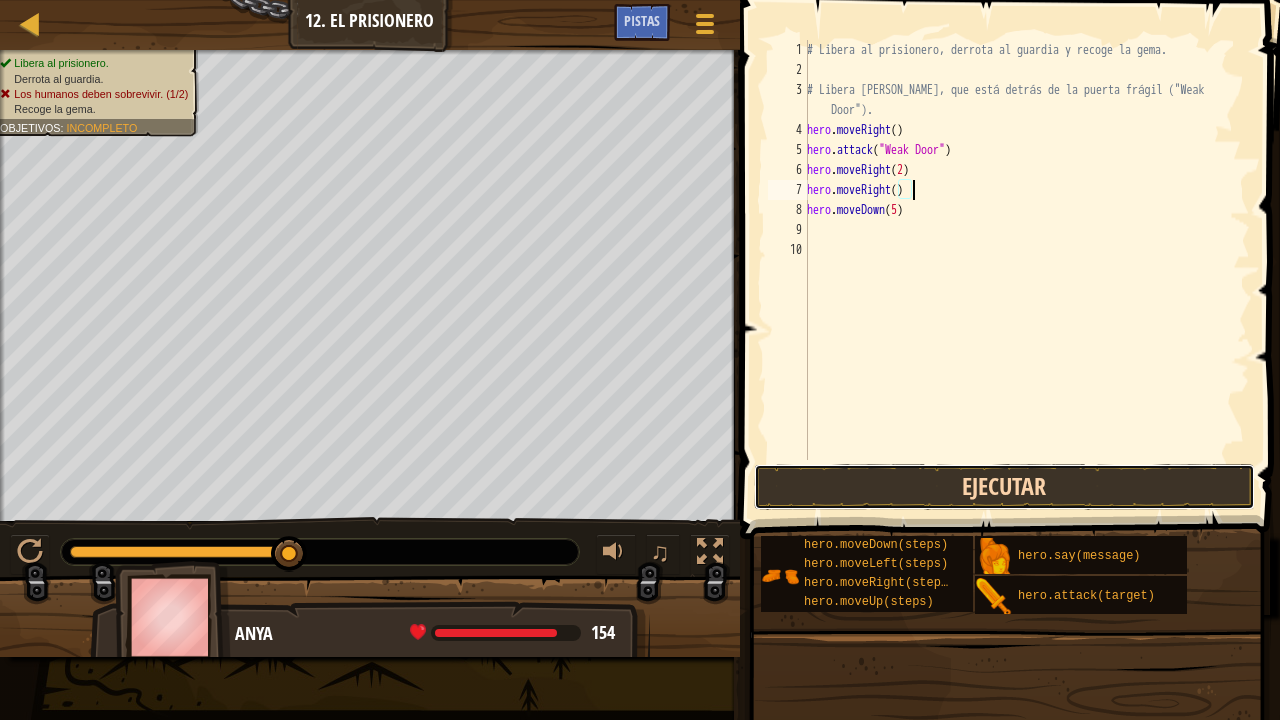 click on "Ejecutar" at bounding box center [1004, 487] 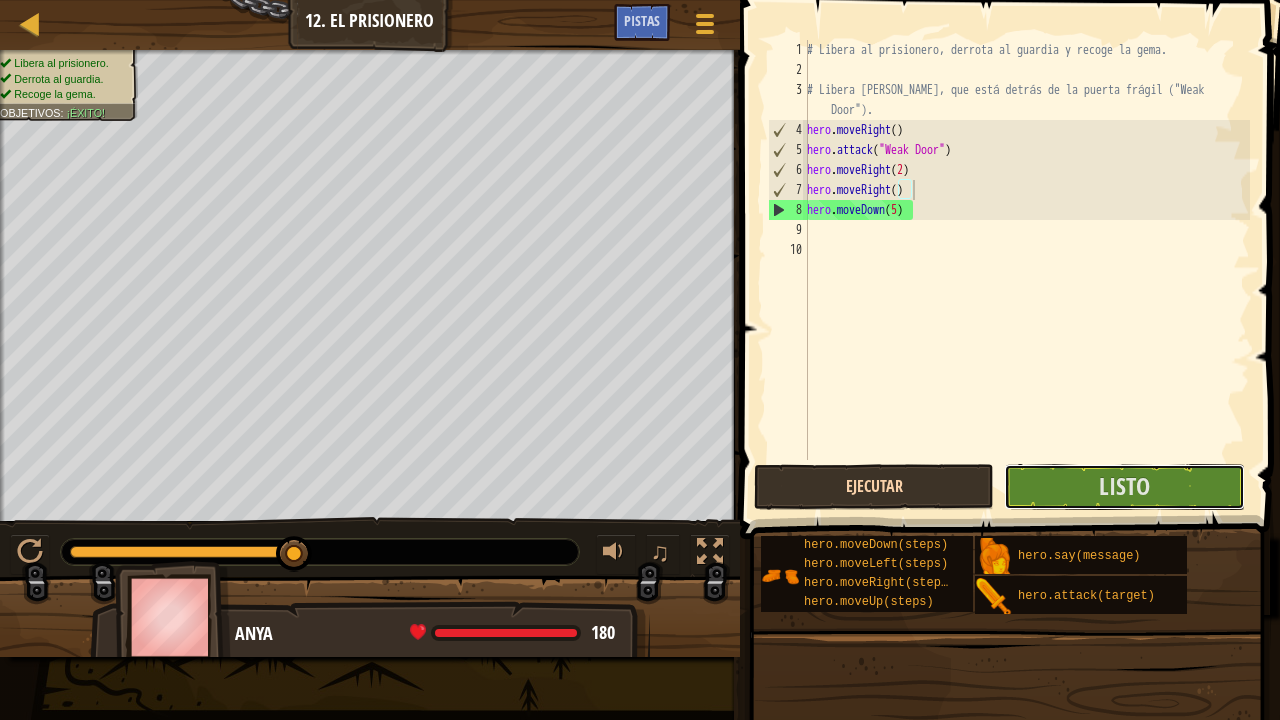 click on "Listo" at bounding box center [1124, 487] 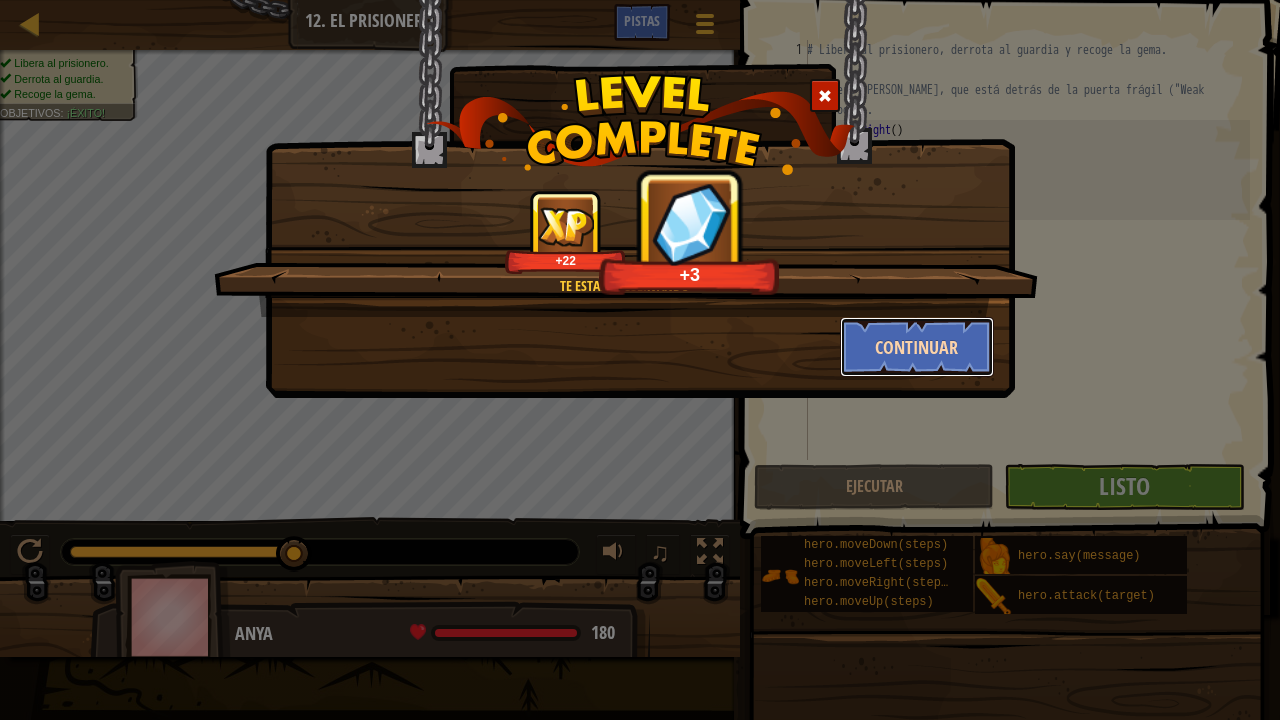 click on "Continuar" at bounding box center [917, 347] 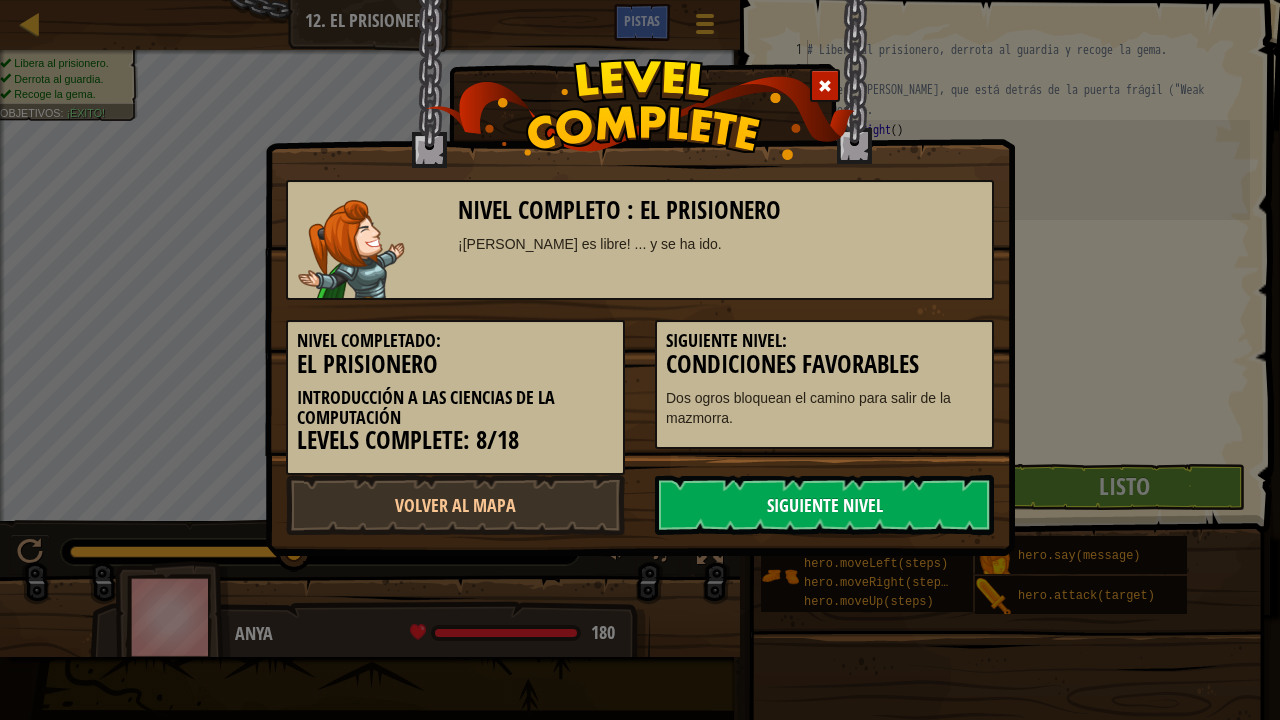 click on "Siguiente Nivel" at bounding box center [824, 505] 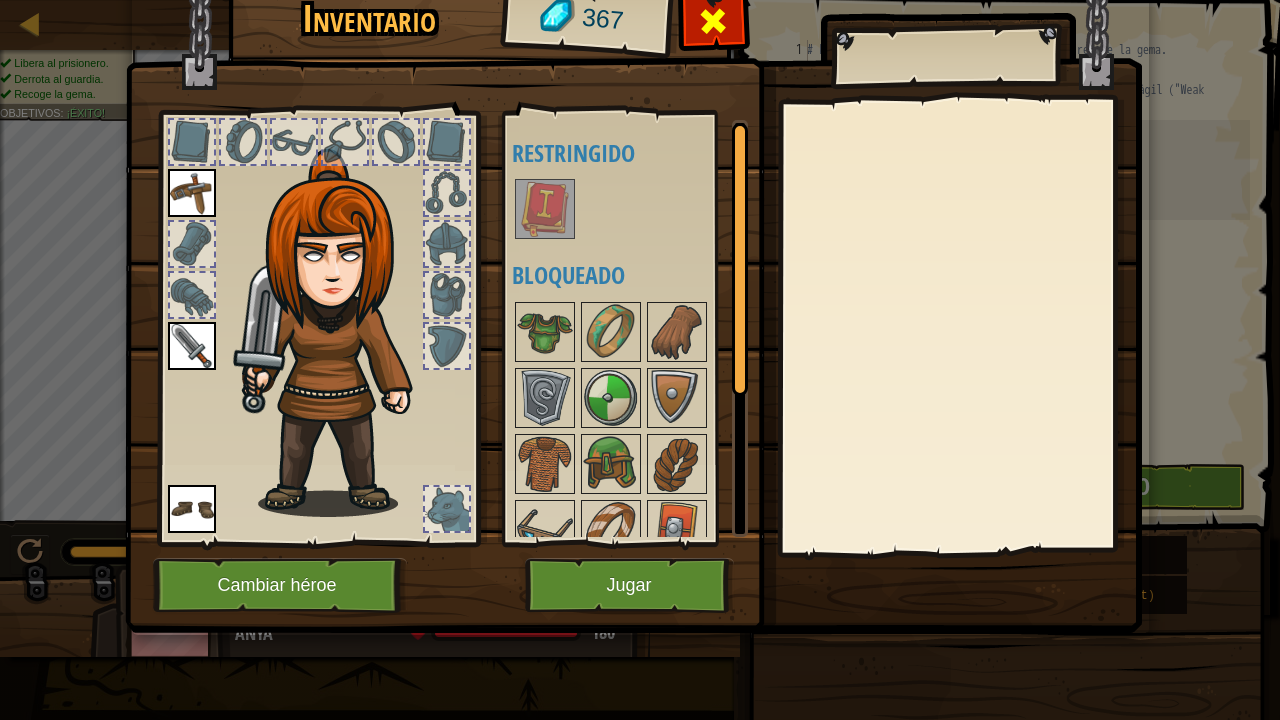 click at bounding box center (713, 21) 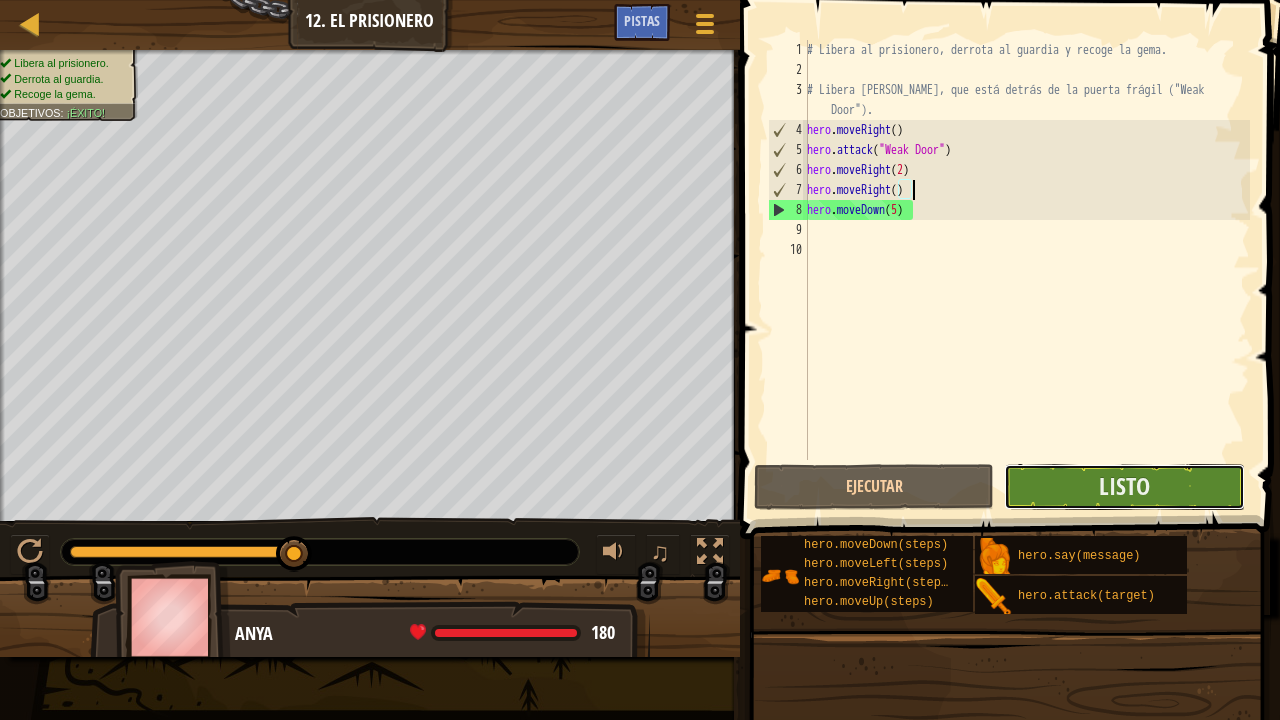 click on "Listo" at bounding box center [1124, 487] 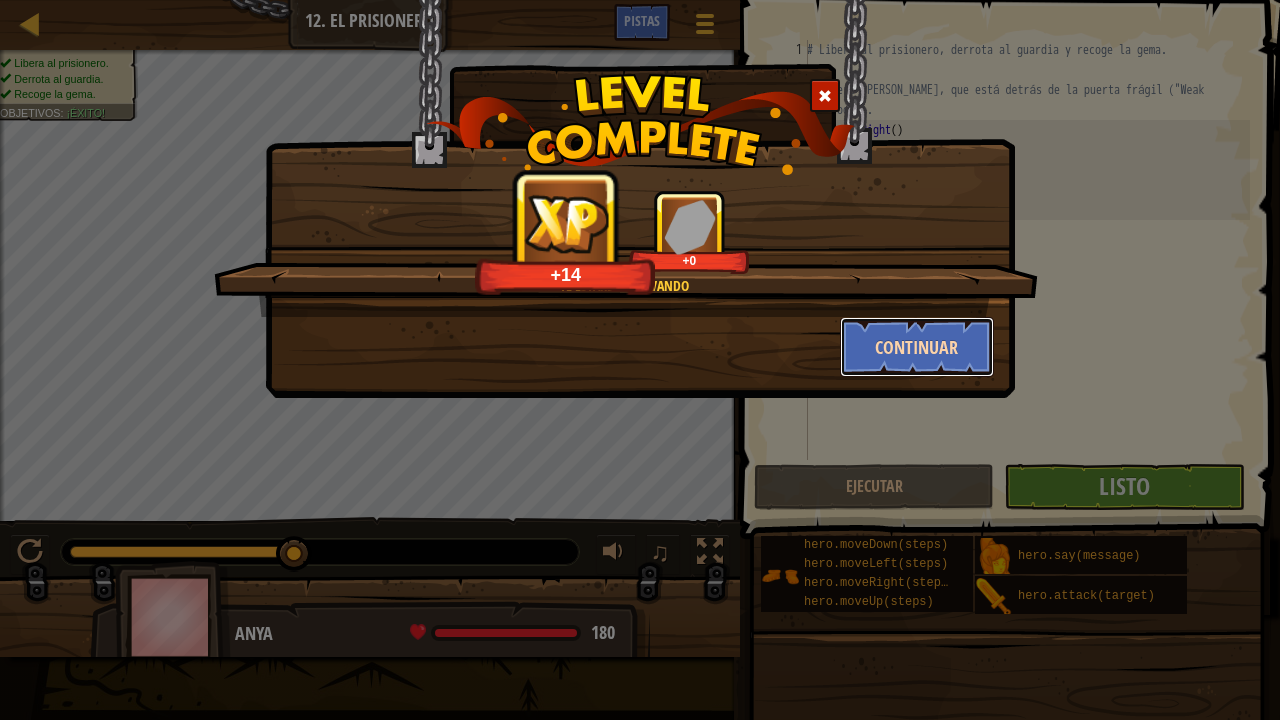 click on "Continuar" at bounding box center [917, 347] 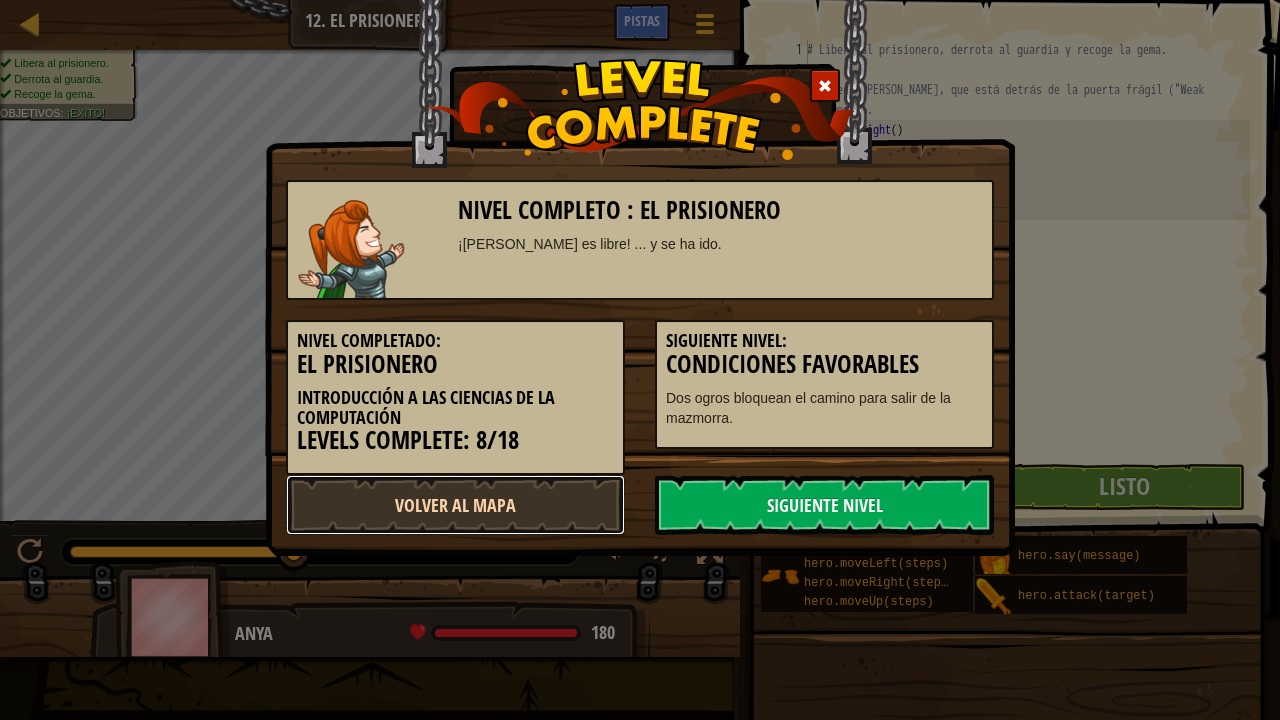 click on "Volver al Mapa" at bounding box center [455, 505] 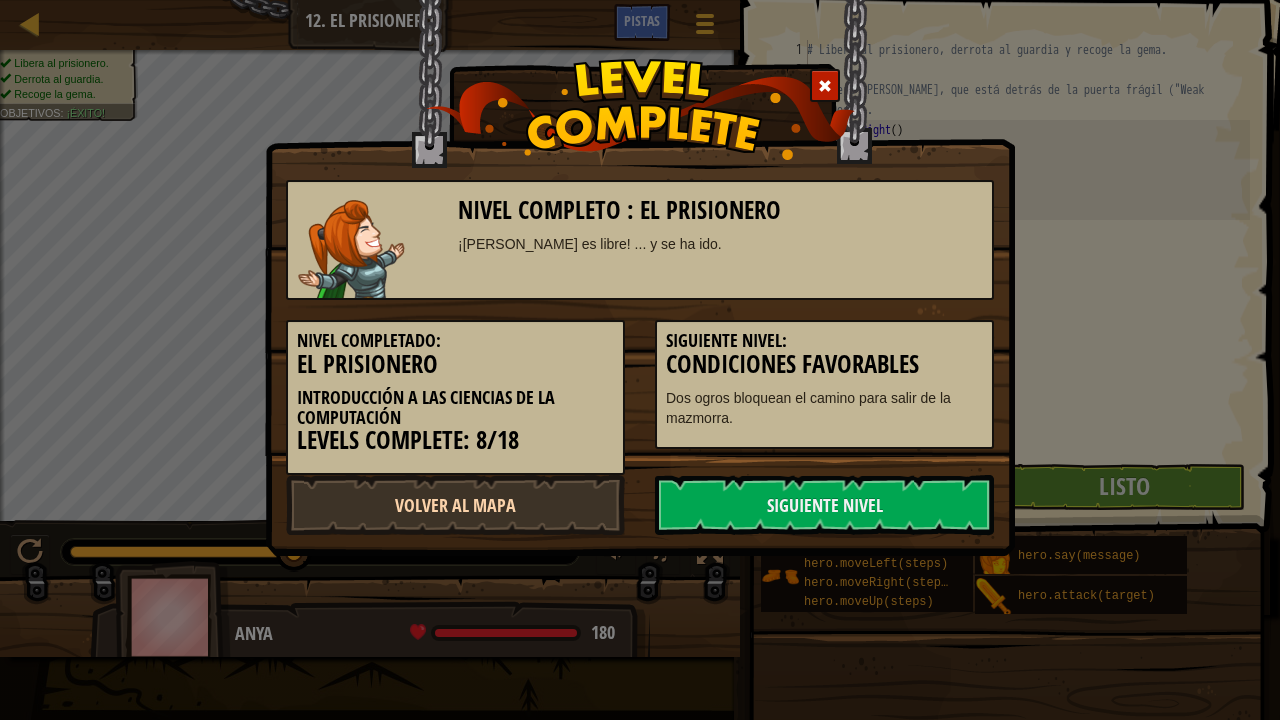select on "es-419" 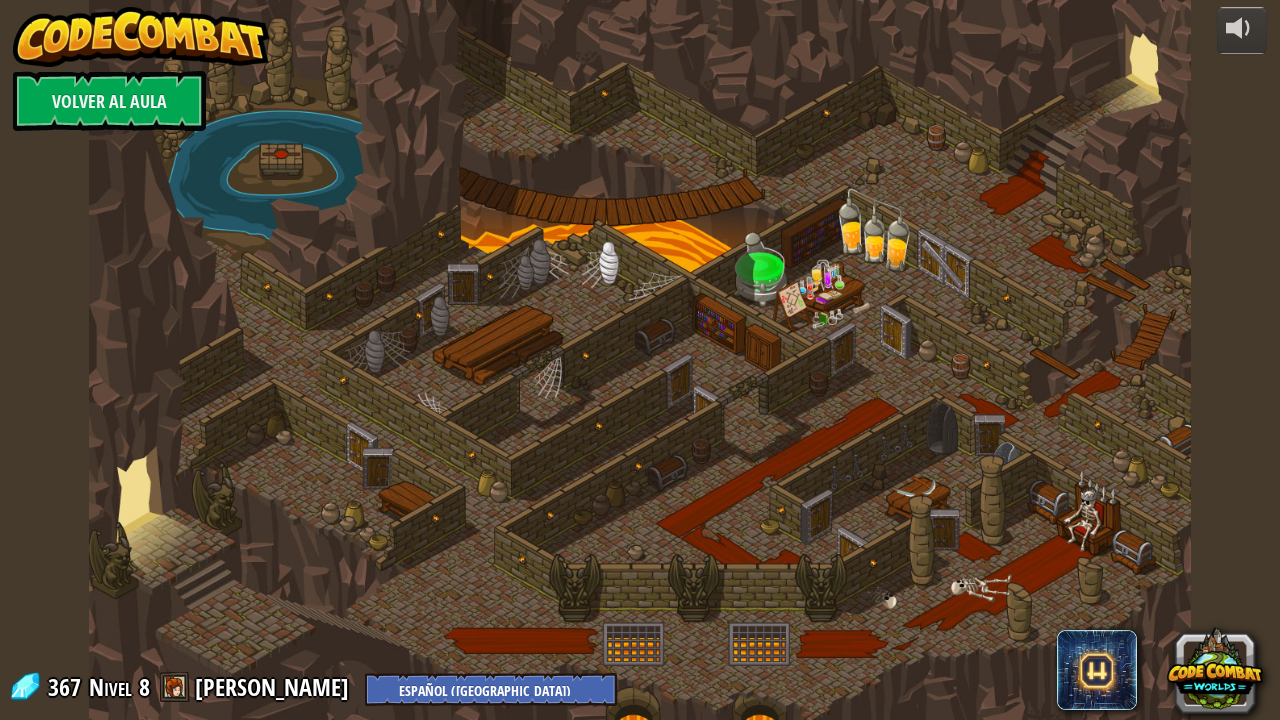 select on "es-419" 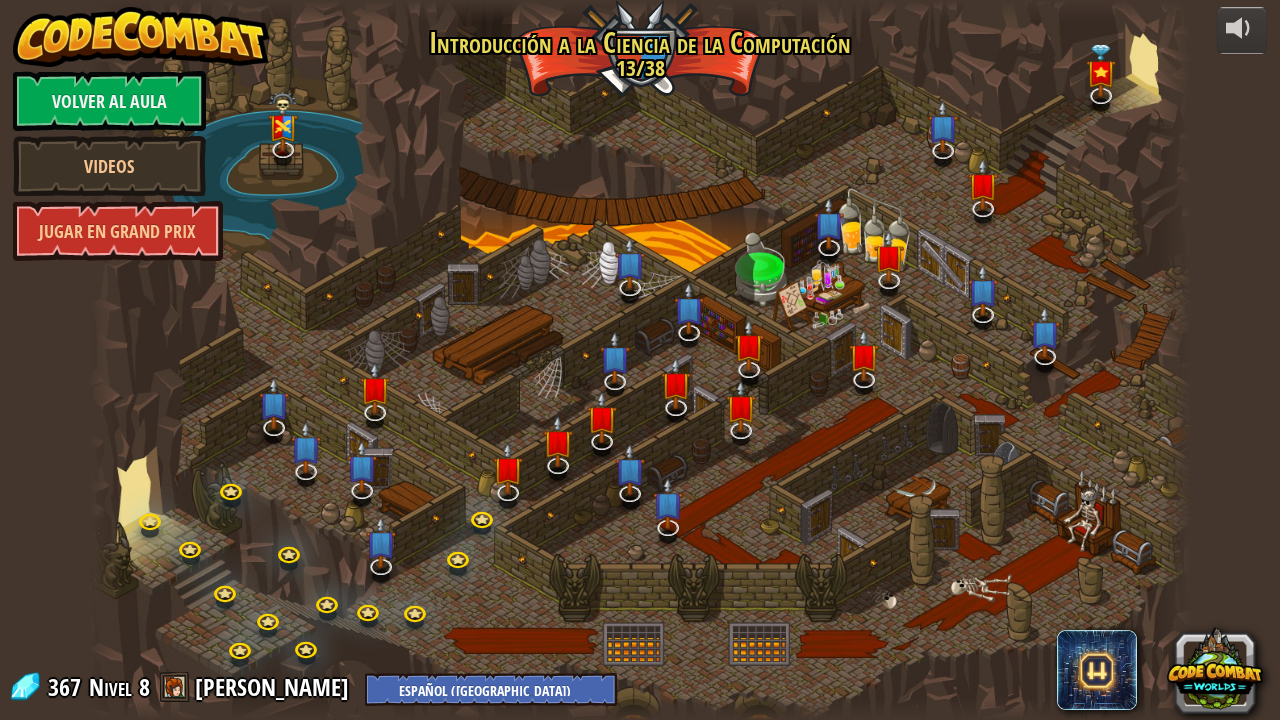 select on "es-419" 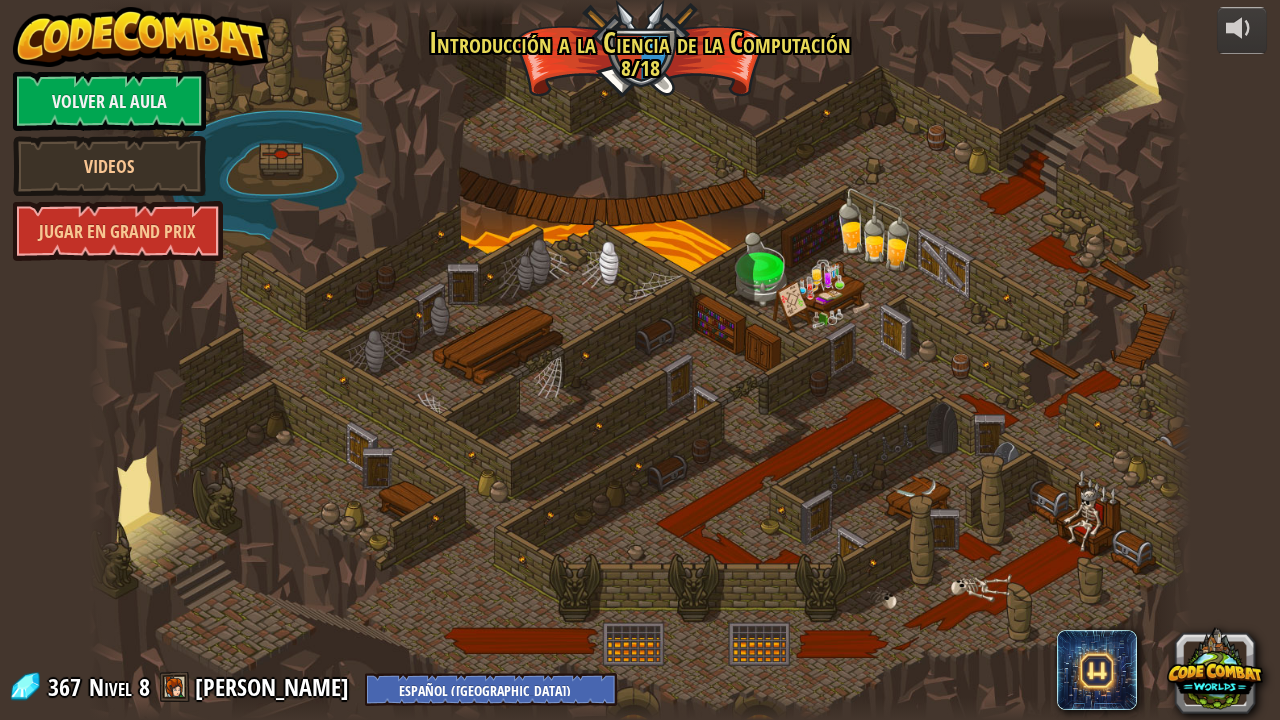 select on "es-419" 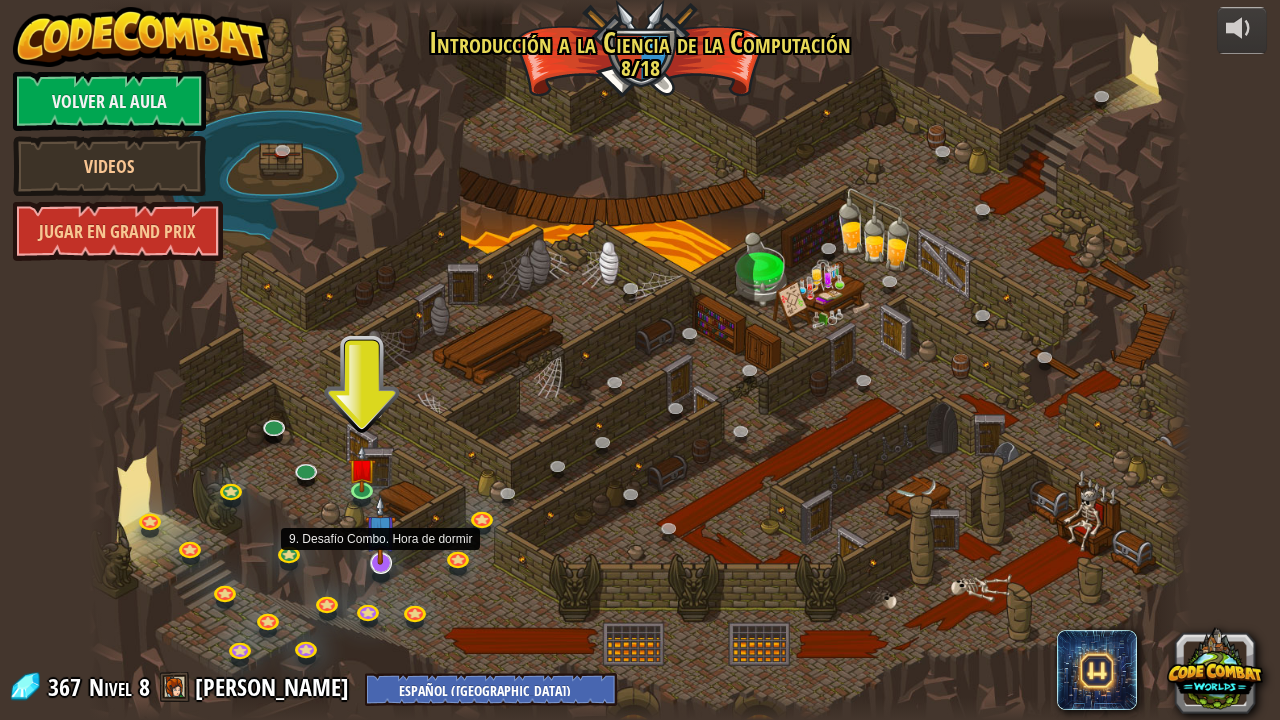 click at bounding box center [380, 530] 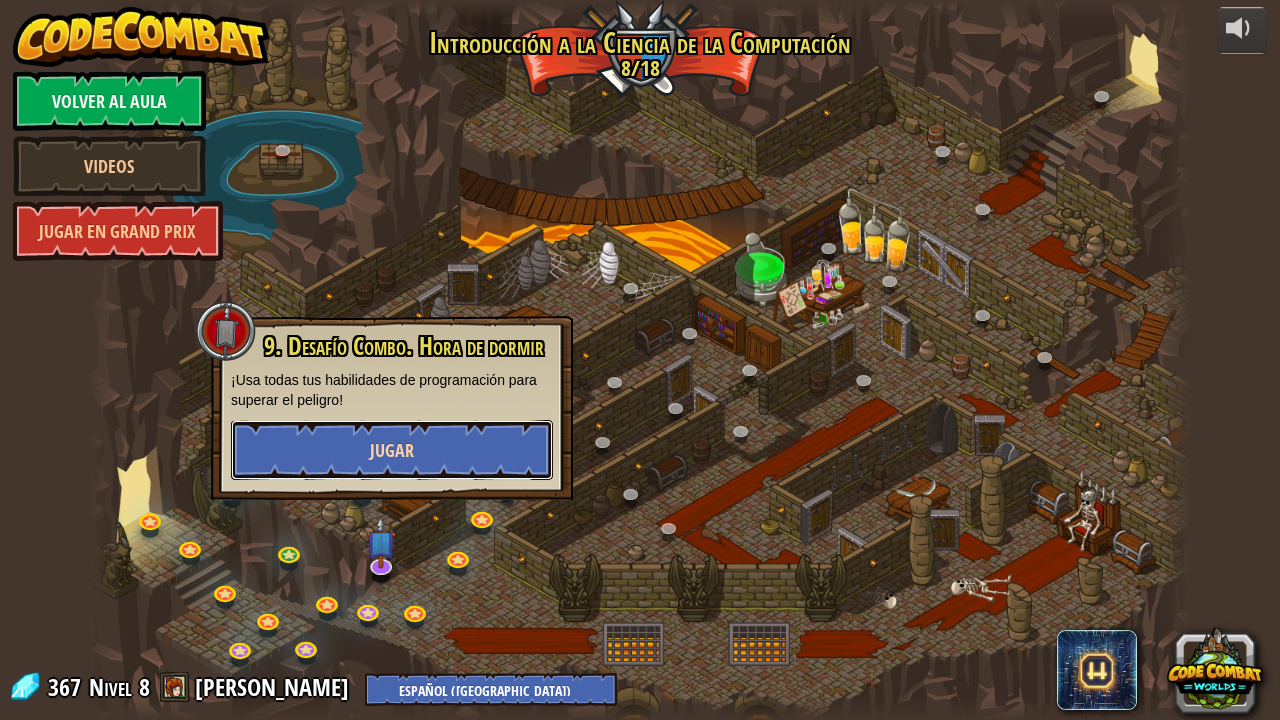 click on "Jugar" at bounding box center [392, 450] 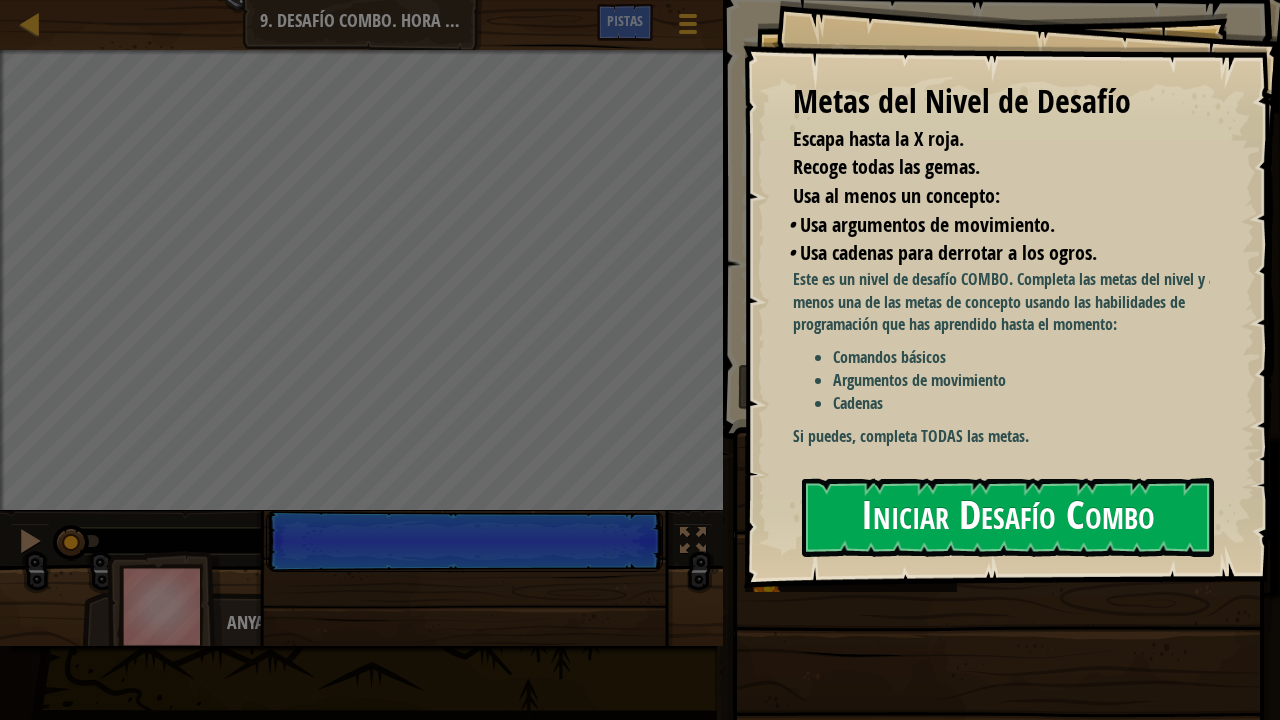 click on "Iniciar Desafío Combo" at bounding box center (1008, 517) 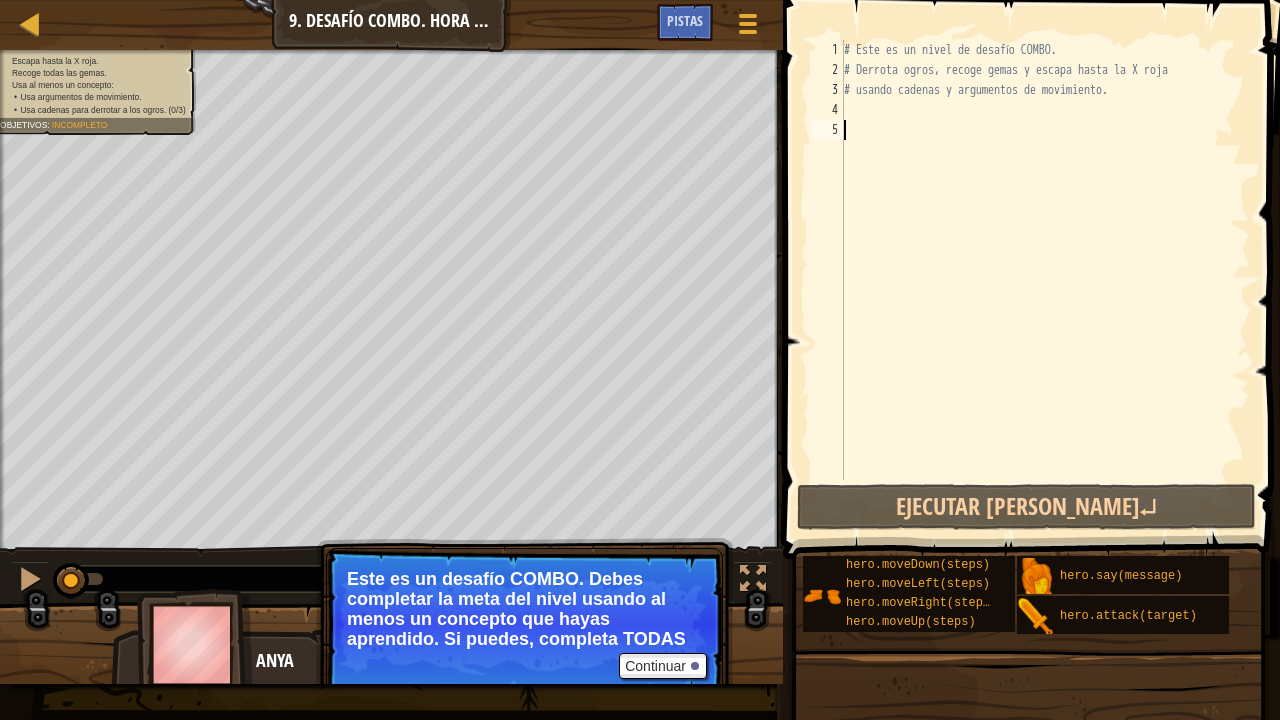 click on "# Este es un nivel de desafío COMBO. # Derrota ogros, recoge gemas y escapa hasta la X roja # usando cadenas y argumentos de movimiento." at bounding box center (1045, 280) 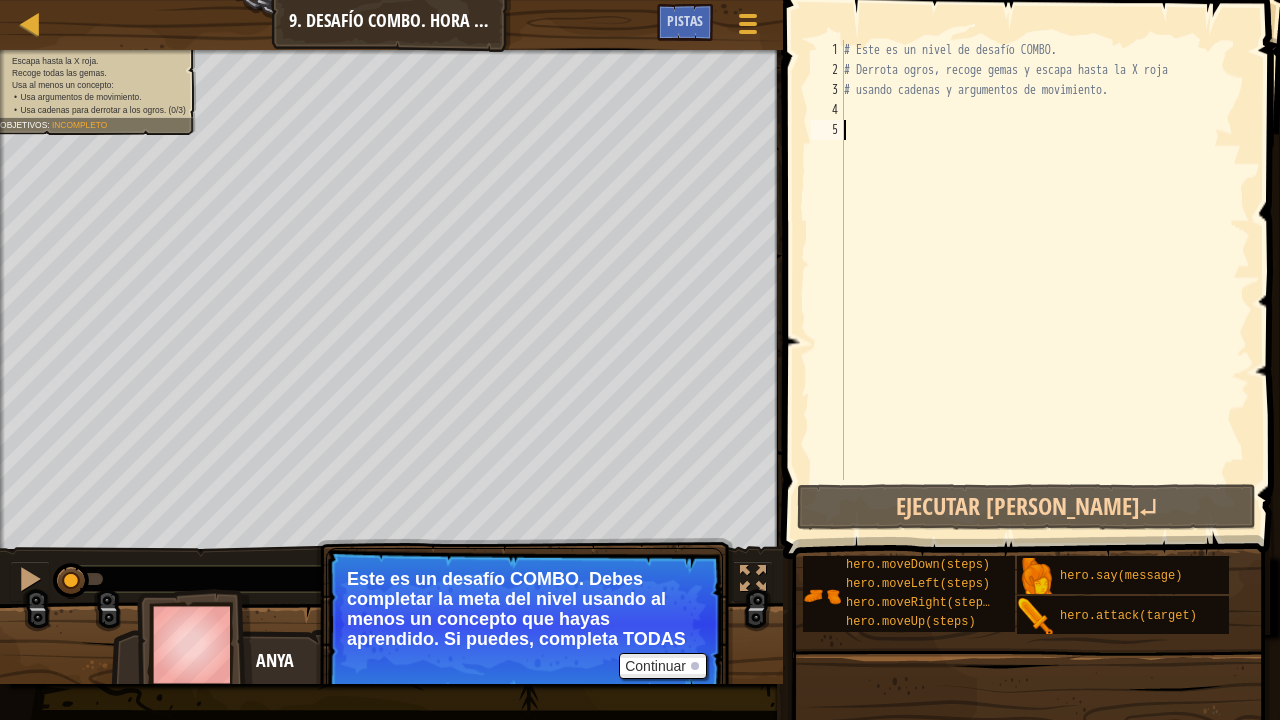 click on "# Este es un nivel de desafío COMBO. # Derrota ogros, recoge gemas y escapa hasta la X roja # usando cadenas y argumentos de movimiento." at bounding box center (1045, 280) 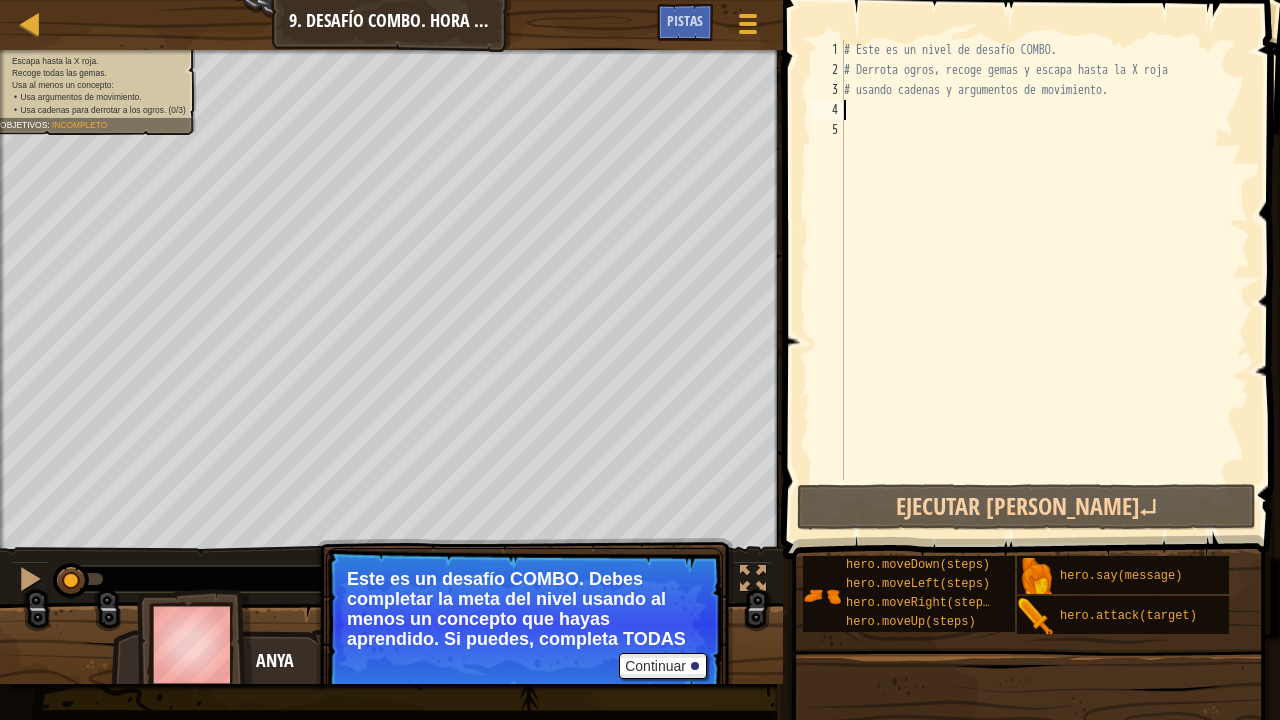 type on "h" 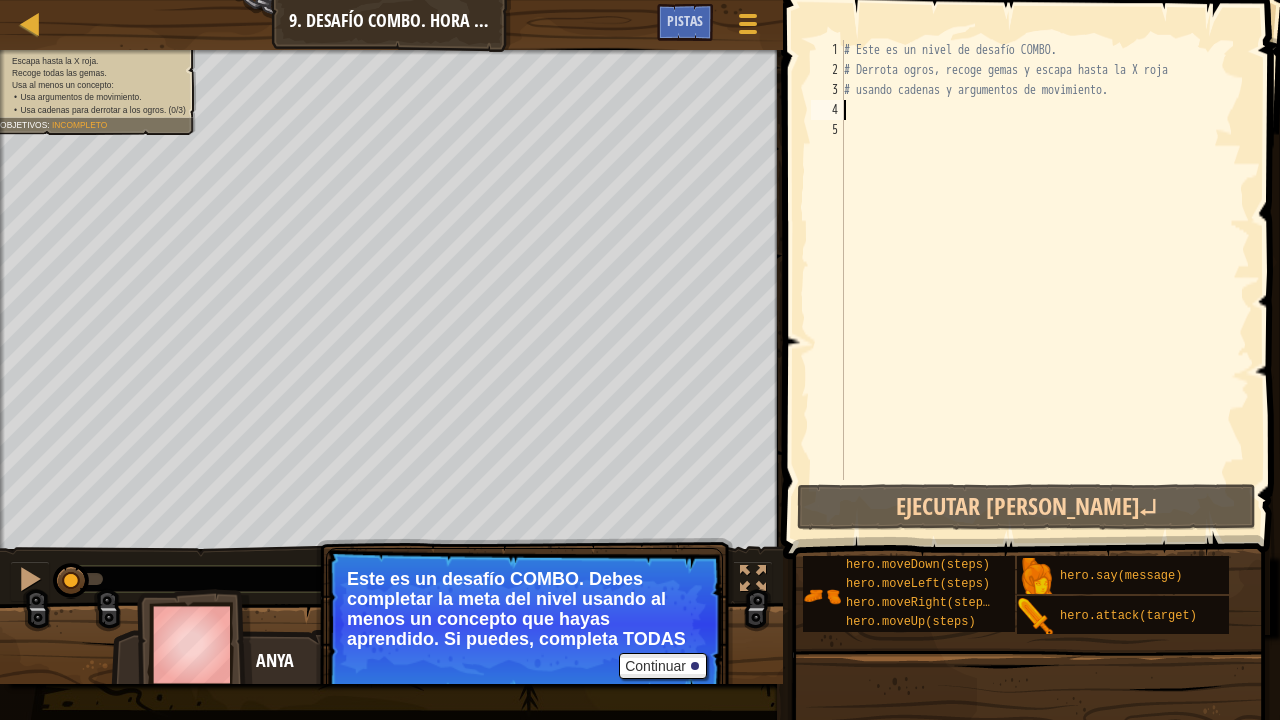 scroll, scrollTop: 9, scrollLeft: 0, axis: vertical 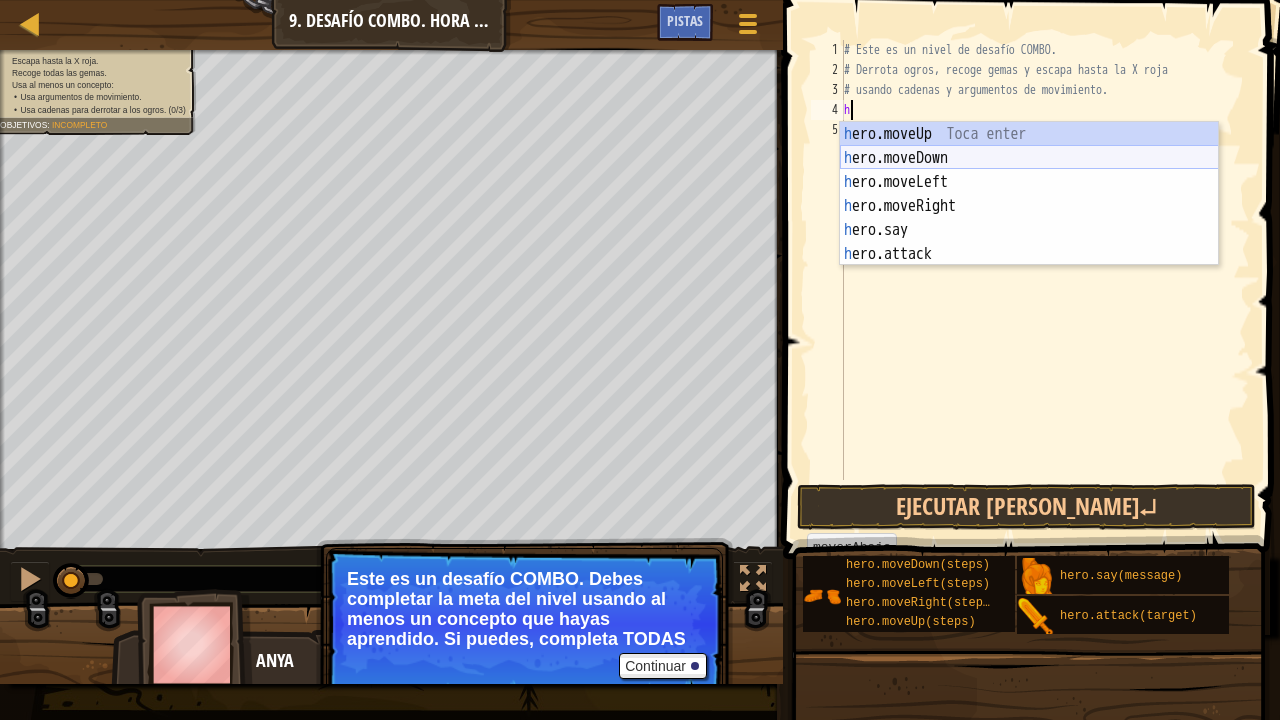 click on "h ero.moveUp Toca enter h ero.moveDown Toca enter h ero.moveLeft Toca enter h ero.moveRight Toca enter h ero.say Toca enter h ero.attack Toca enter" at bounding box center [1029, 218] 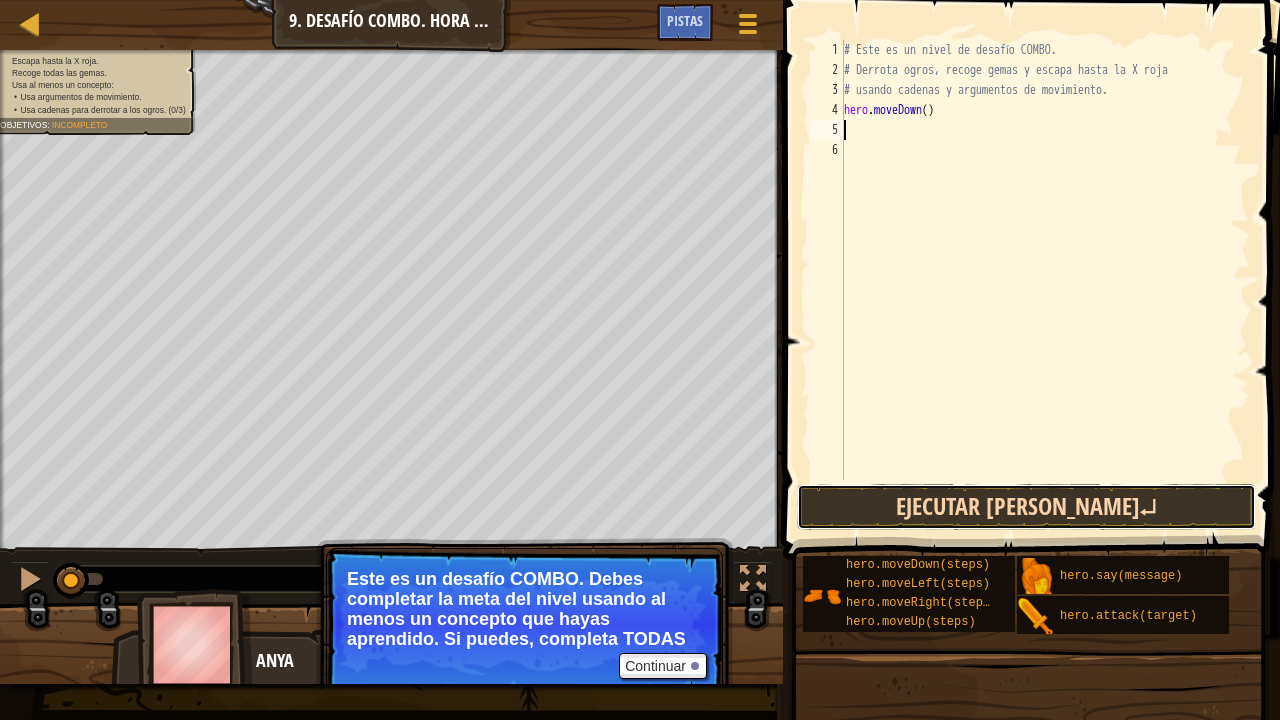 click on "Ejecutar [PERSON_NAME]↵" at bounding box center (1026, 507) 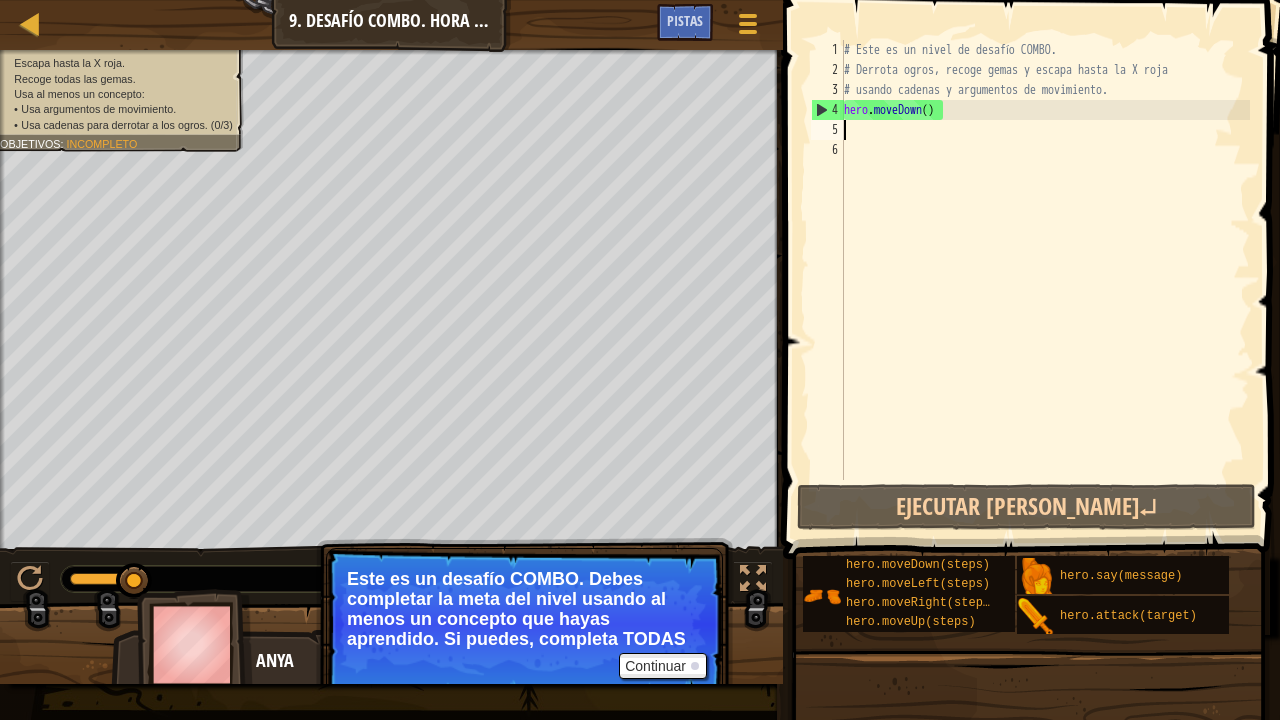 type on "h" 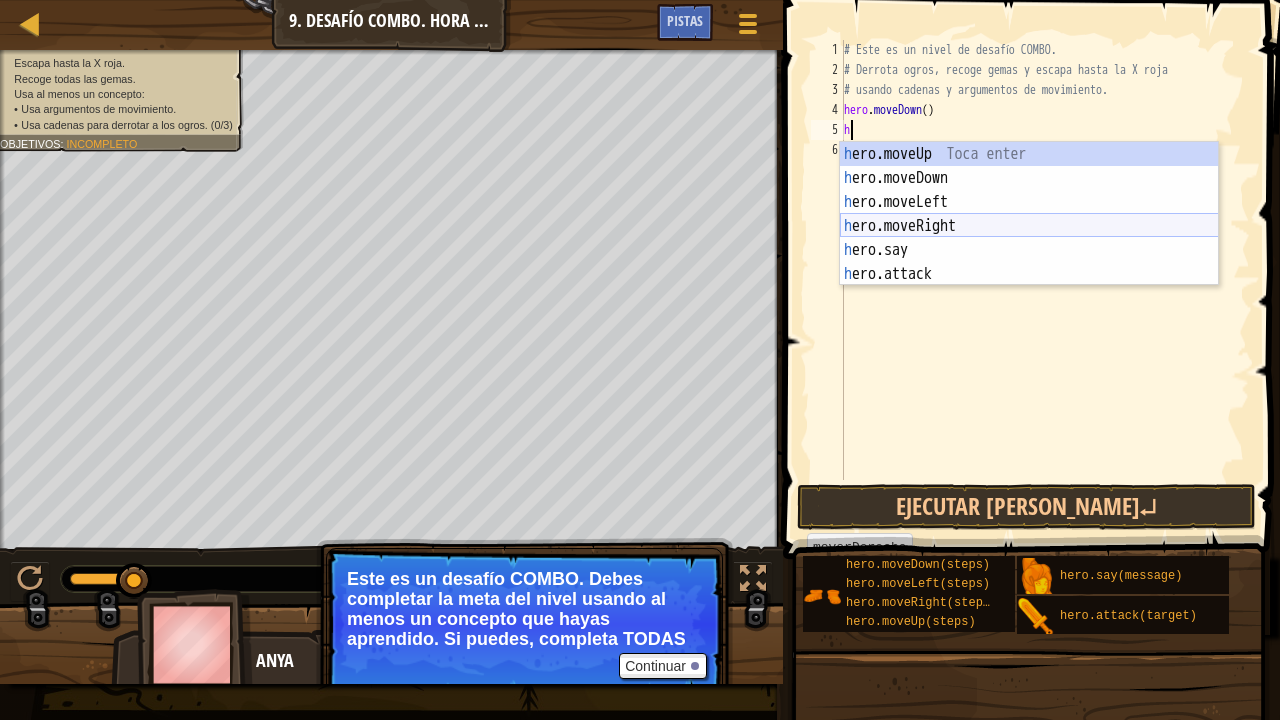 click on "h ero.moveUp Toca enter h ero.moveDown Toca enter h ero.moveLeft Toca enter h ero.moveRight Toca enter h ero.say Toca enter h ero.attack Toca enter" at bounding box center (1029, 238) 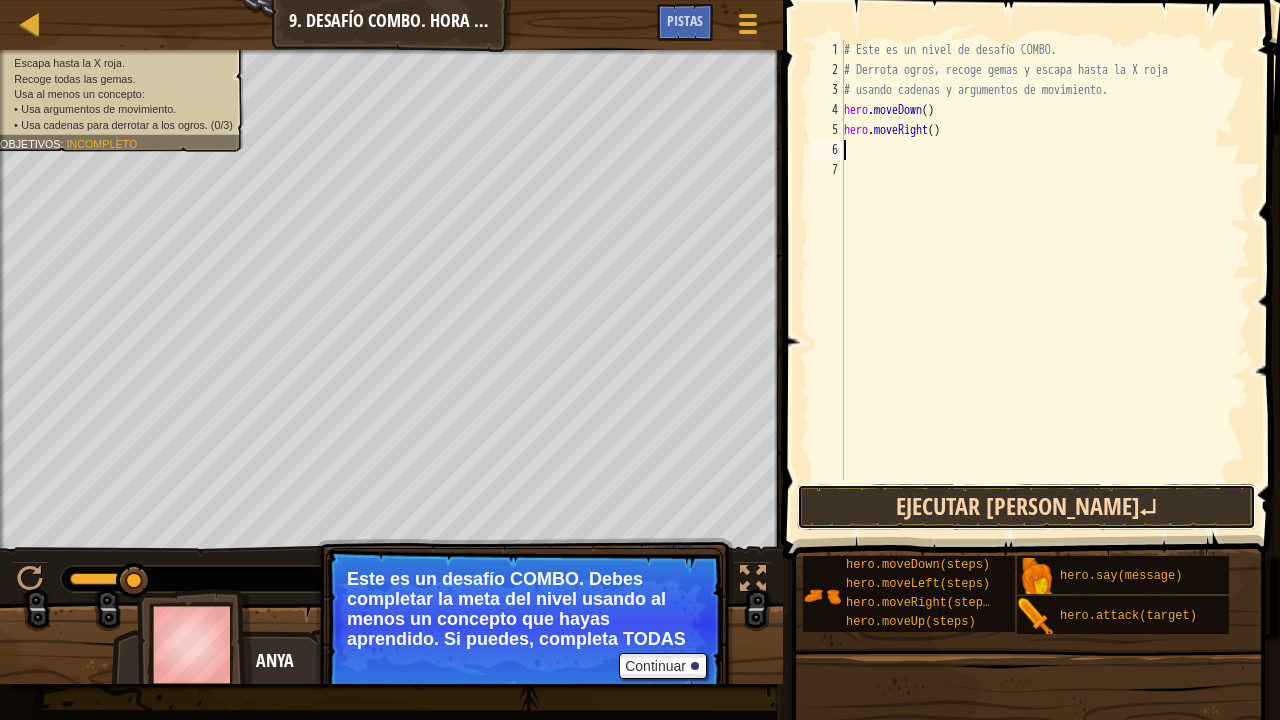click on "Ejecutar [PERSON_NAME]↵" at bounding box center (1026, 507) 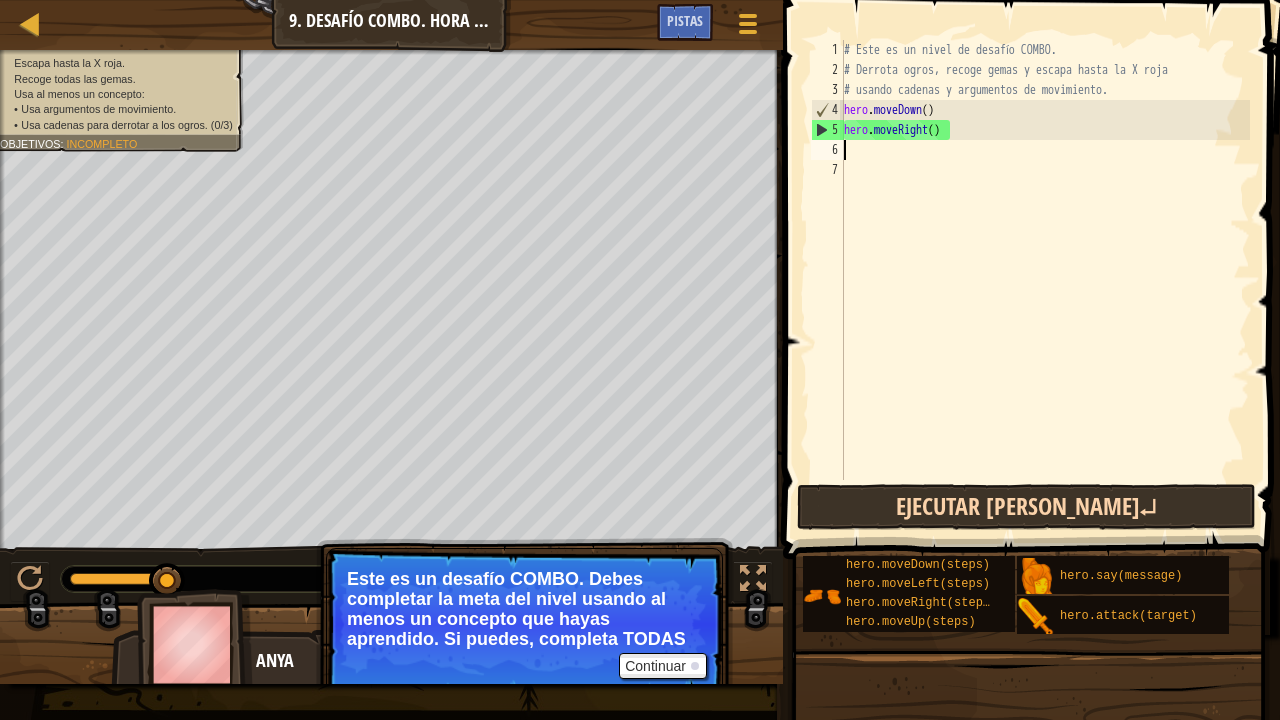 type on "h" 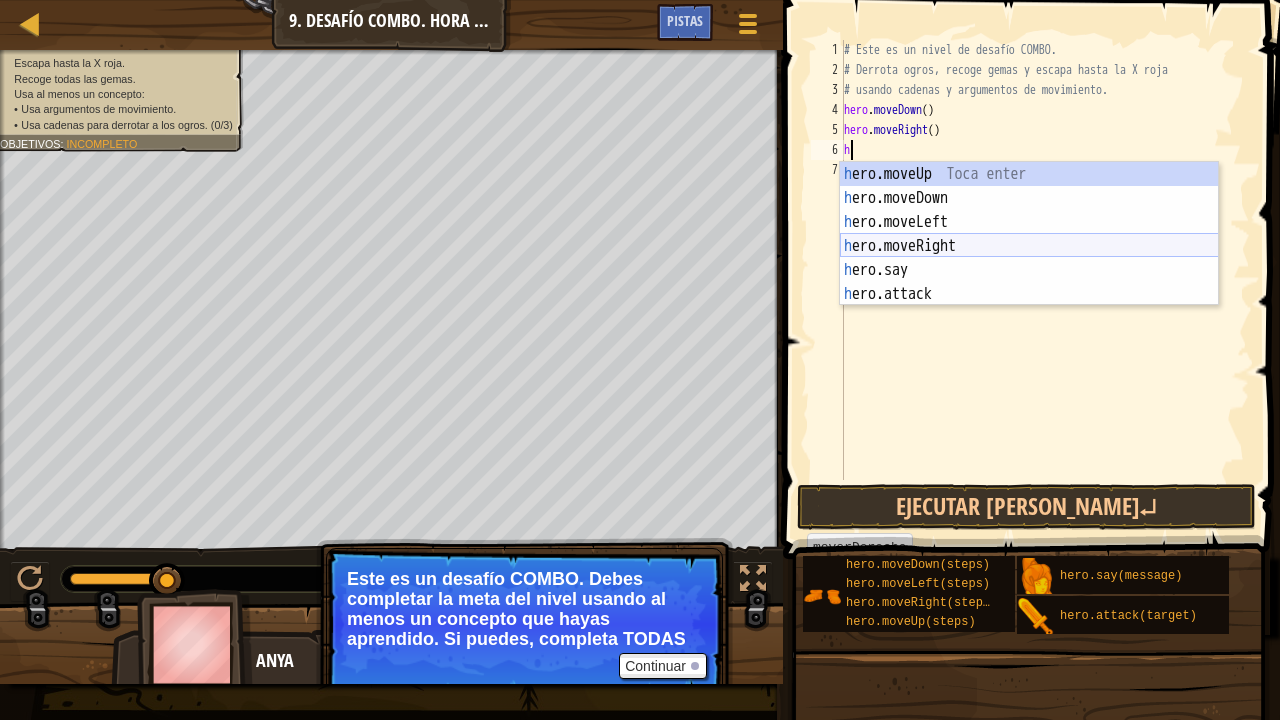 click on "h ero.moveUp Toca enter h ero.moveDown Toca enter h ero.moveLeft Toca enter h ero.moveRight Toca enter h ero.say Toca enter h ero.attack Toca enter" at bounding box center [1029, 258] 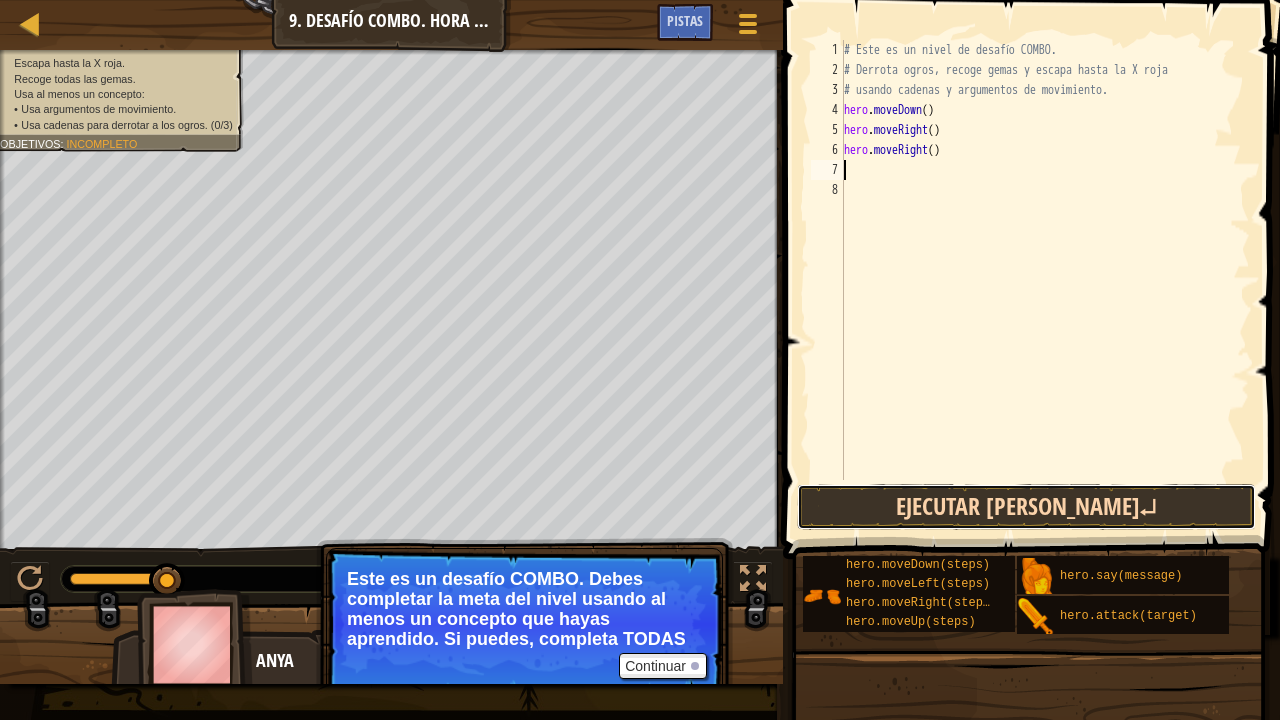 click on "Ejecutar [PERSON_NAME]↵" at bounding box center (1026, 507) 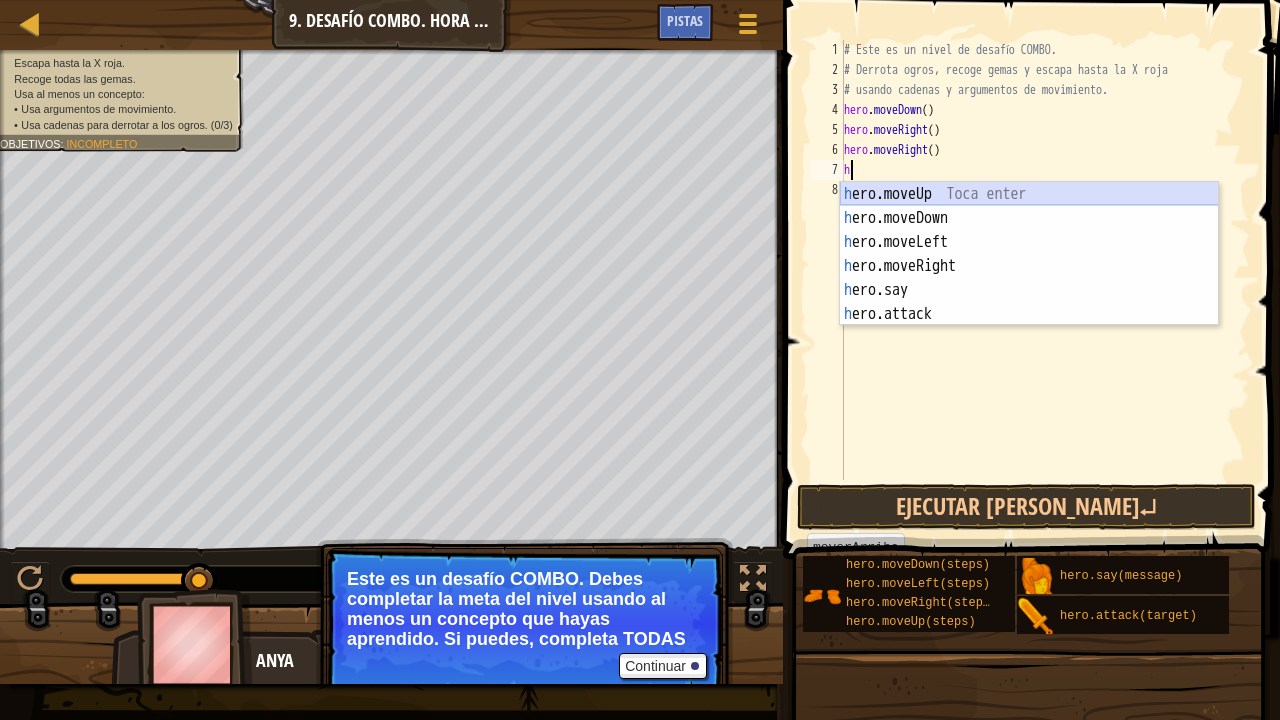 type on "h" 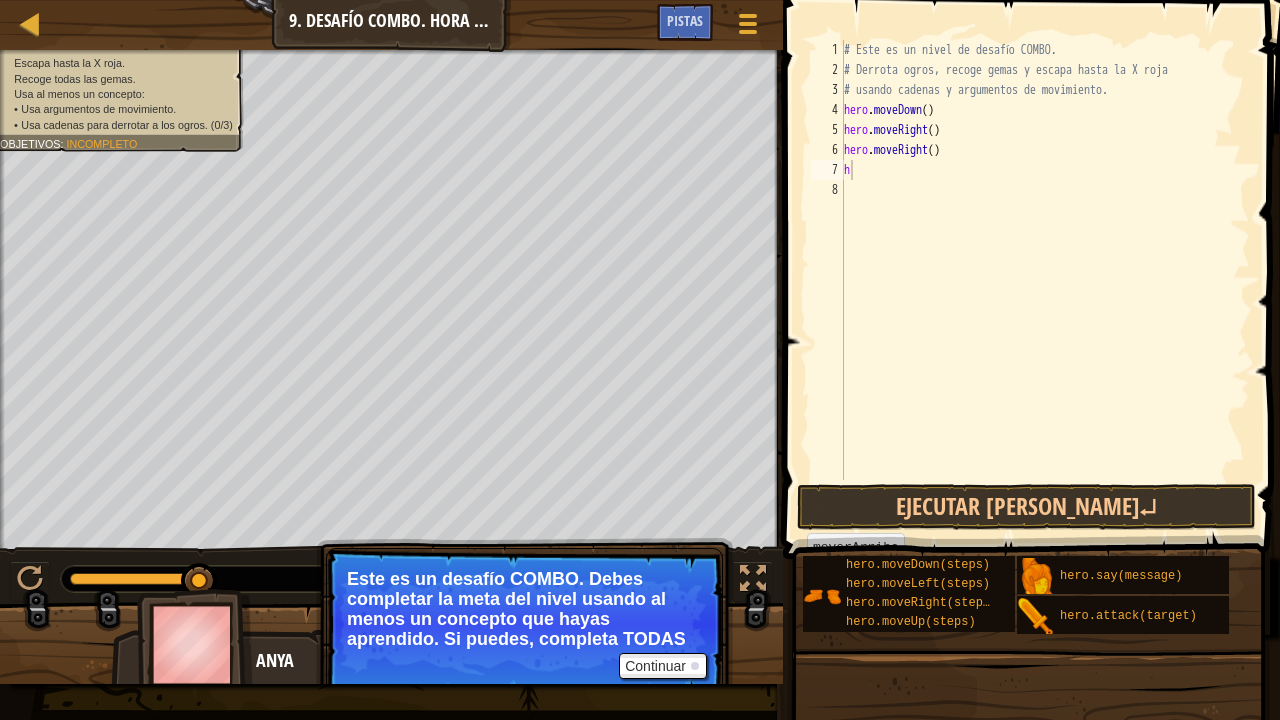 click on "Mapa Introducción a las Ciencias de la computación 9. Desafío Combo. Hora de dormir Menú del Juego Listo Pistas 1     הההההההההההההההההההההההההההההההההההההההההההההההההההההההההההההההההההההההההההההההההההההההההההההההההההההההההההההההההההההההההההההההההההההההההההההההההההההההההההההההההההההההההההההההההההההההההההההההההההההההההההההההההההההההההההההההההההההההההההההההההההההההההההההההה XXXXXXXXXXXXXXXXXXXXXXXXXXXXXXXXXXXXXXXXXXXXXXXXXXXXXXXXXXXXXXXXXXXXXXXXXXXXXXXXXXXXXXXXXXXXXXXXXXXXXXXXXXXXXXXXXXXXXXXXXXXXXXXXXXXXXXXXXXXXXXXXXXXXXXXXXXXXXXXXXXXXXXXXXXXXXXXXXXXXXXXXXXXXXXXXXXXXXXXXXXXXXXXXXXXXXXXXXXXXXXXXXXXXXXXXXXXXXXXXXXXXXXXXXXXXXXXX Solución × Pistas Videos h 1 2 3 4 5 6 7 8 # Este es un nivel de desafío COMBO. # usando cadenas y argumentos de movimiento. ." at bounding box center (640, 0) 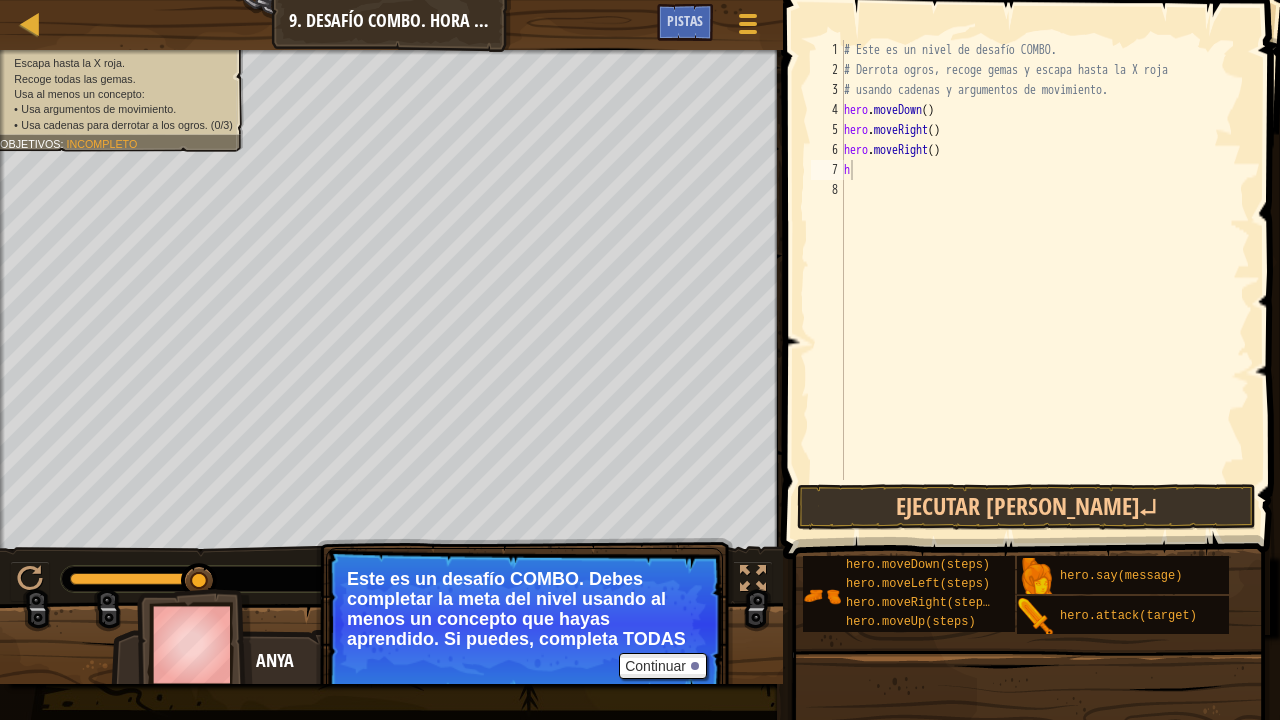 click on "# Este es un nivel de desafío COMBO. # Derrota ogros, recoge gemas y escapa hasta la X roja # usando cadenas y argumentos de movimiento. hero . moveDown ( ) hero . moveRight ( ) hero . moveRight ( ) h" at bounding box center [1045, 280] 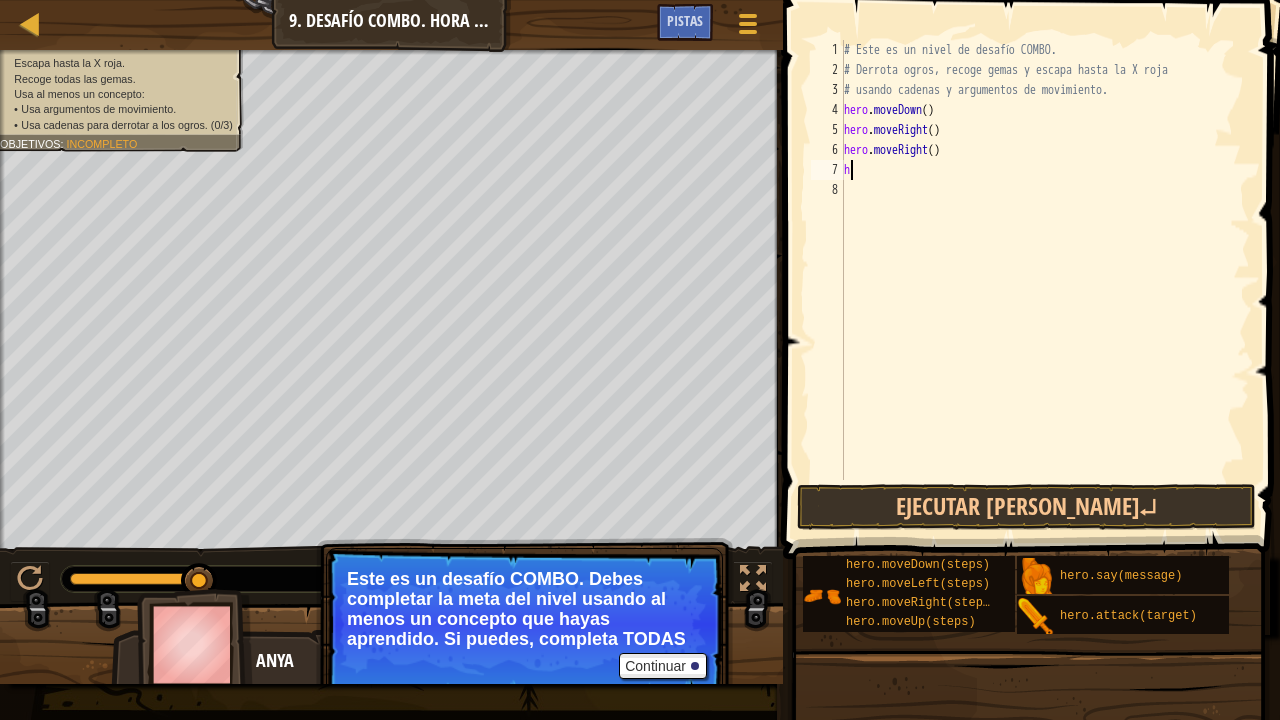 click on "# Este es un nivel de desafío COMBO. # Derrota ogros, recoge gemas y escapa hasta la X roja # usando cadenas y argumentos de movimiento. hero . moveDown ( ) hero . moveRight ( ) hero . moveRight ( ) h" at bounding box center [1045, 280] 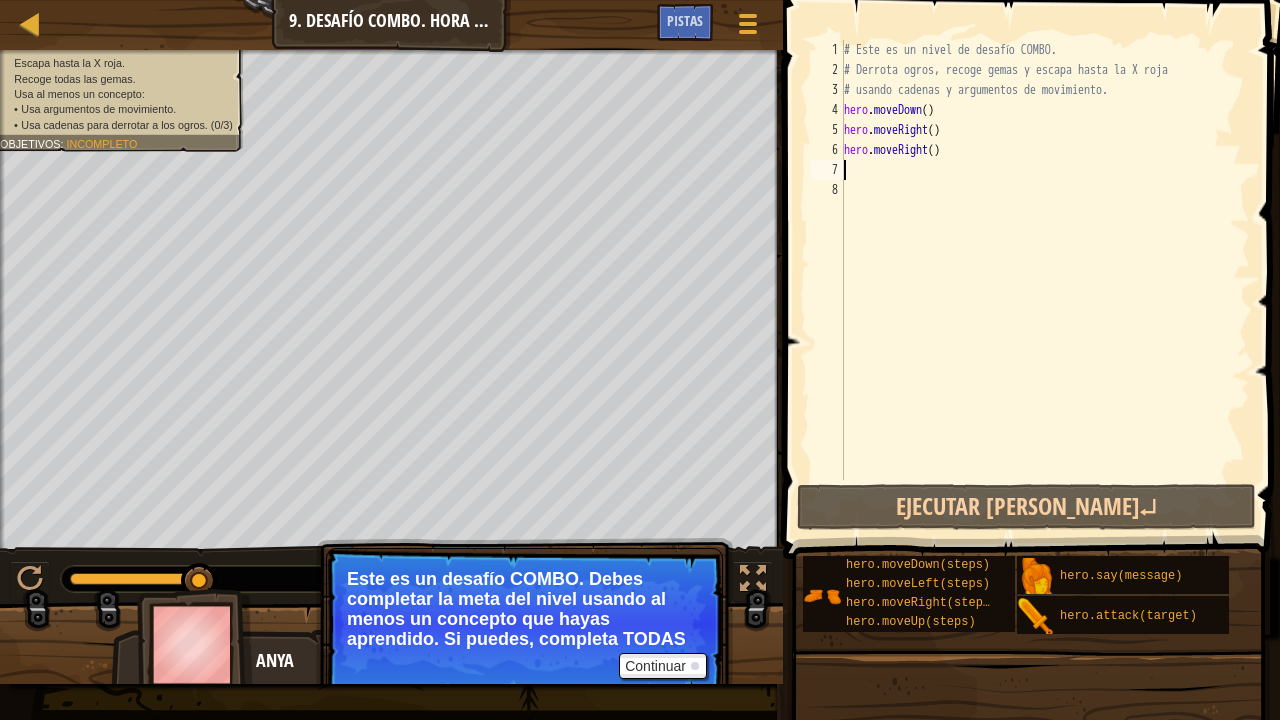 type on "h" 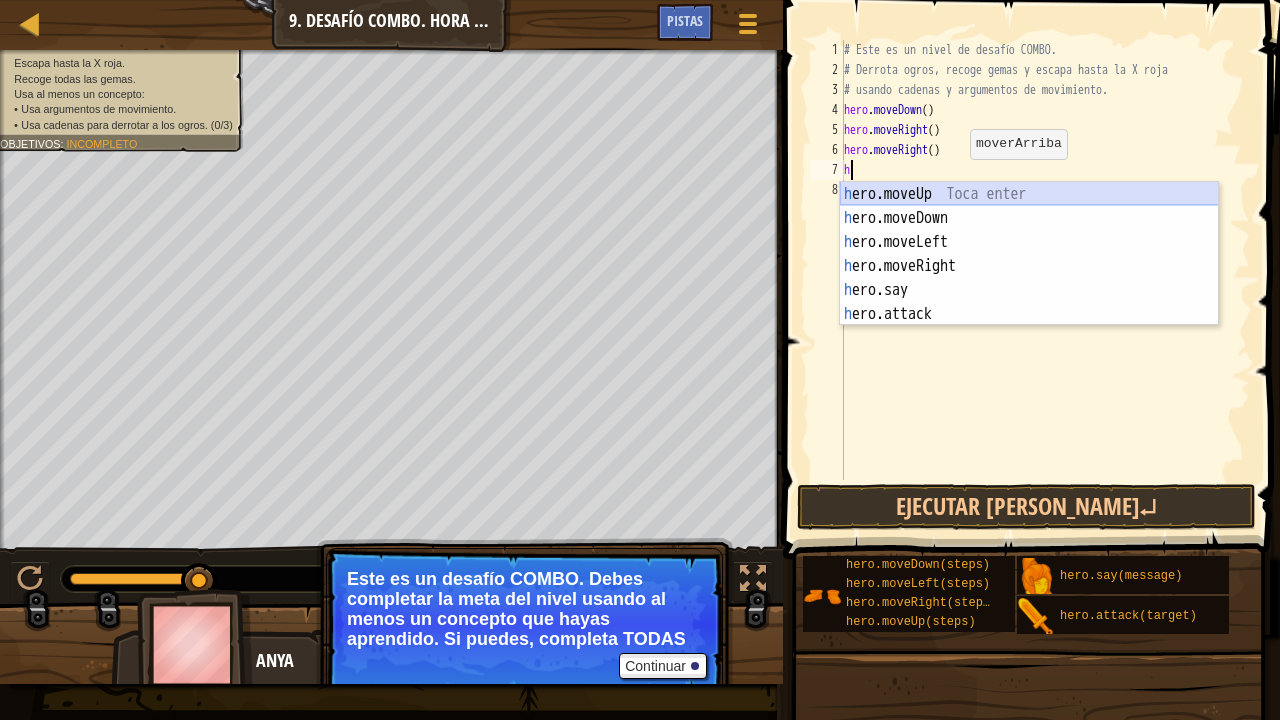 click on "h ero.moveUp Toca enter h ero.moveDown Toca enter h ero.moveLeft Toca enter h ero.moveRight Toca enter h ero.say Toca enter h ero.attack Toca enter" at bounding box center [1029, 278] 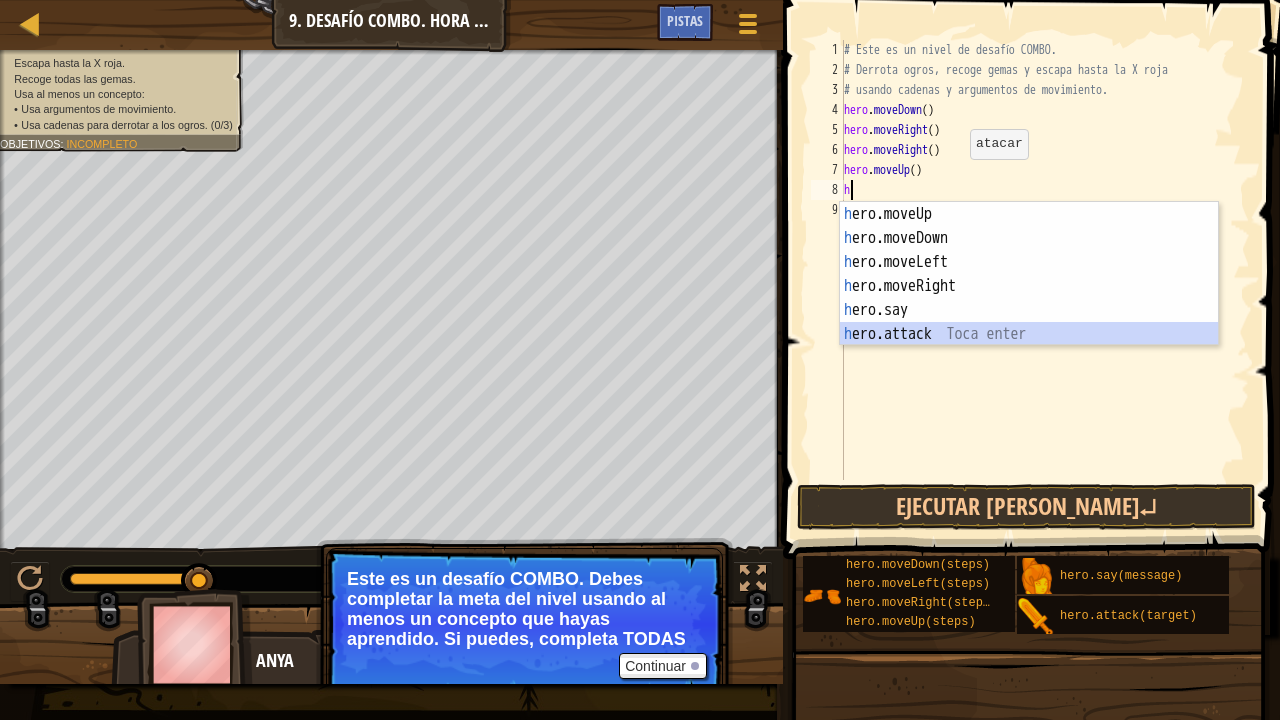 click on "h ero.moveUp Toca enter h ero.moveDown Toca enter h ero.moveLeft Toca enter h ero.moveRight Toca enter h ero.say Toca enter h ero.attack Toca enter" at bounding box center (1029, 298) 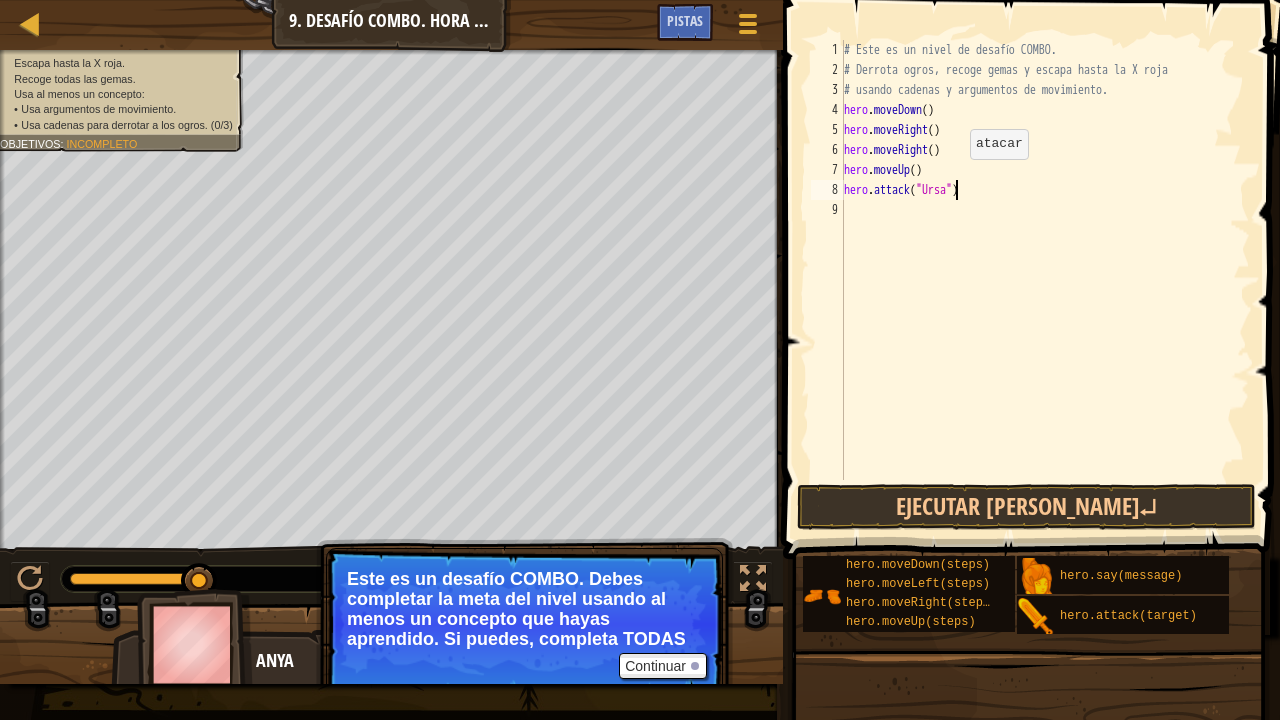 scroll, scrollTop: 9, scrollLeft: 9, axis: both 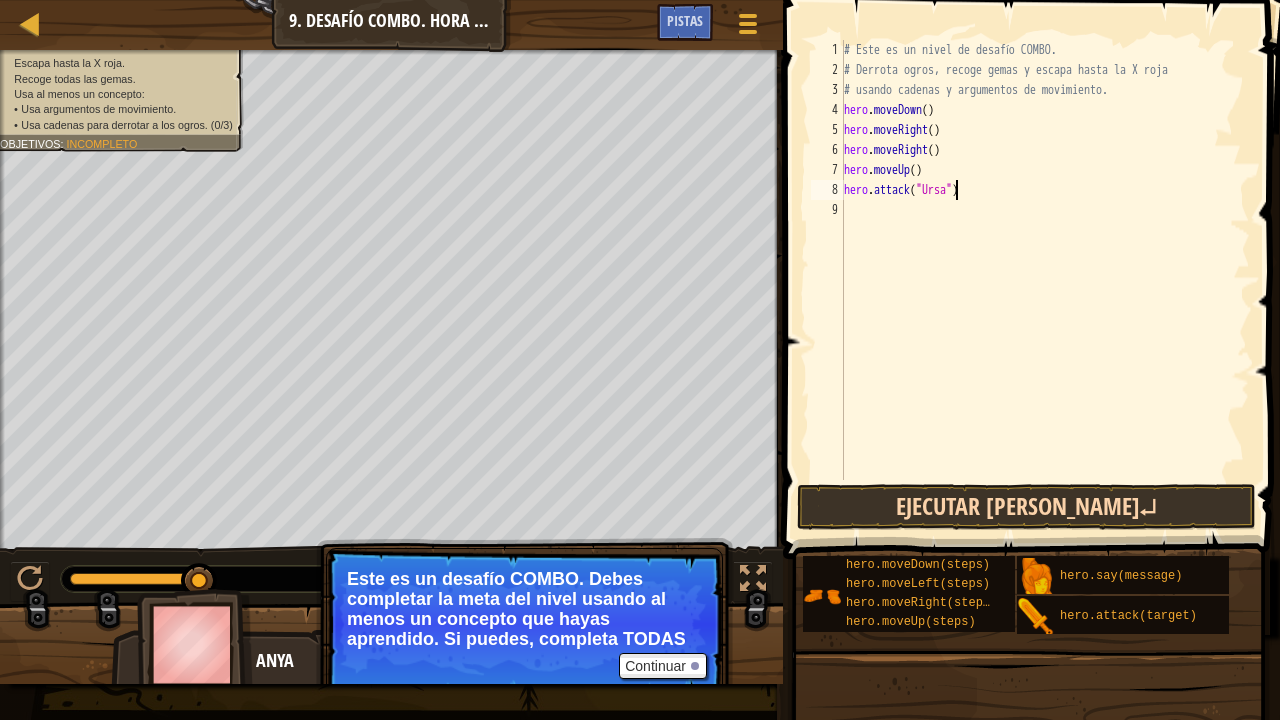 type on "hero.attack("Ursa")" 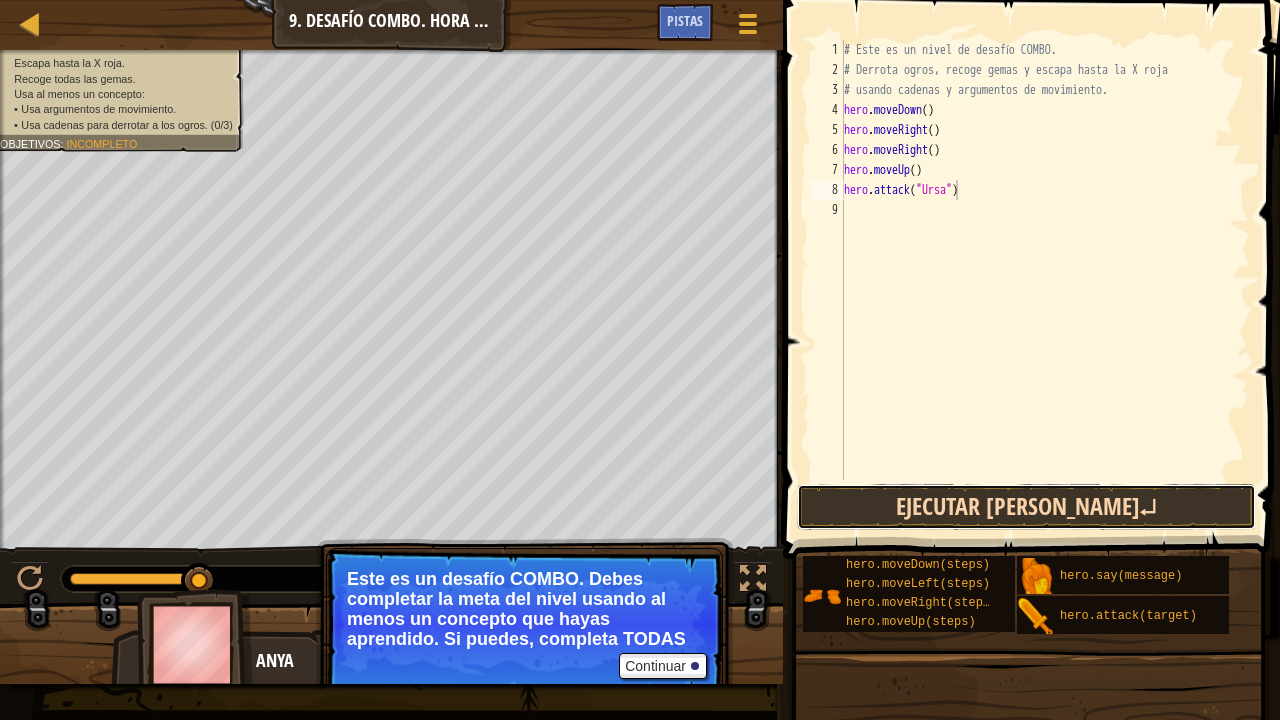 click on "Ejecutar [PERSON_NAME]↵" at bounding box center (1026, 507) 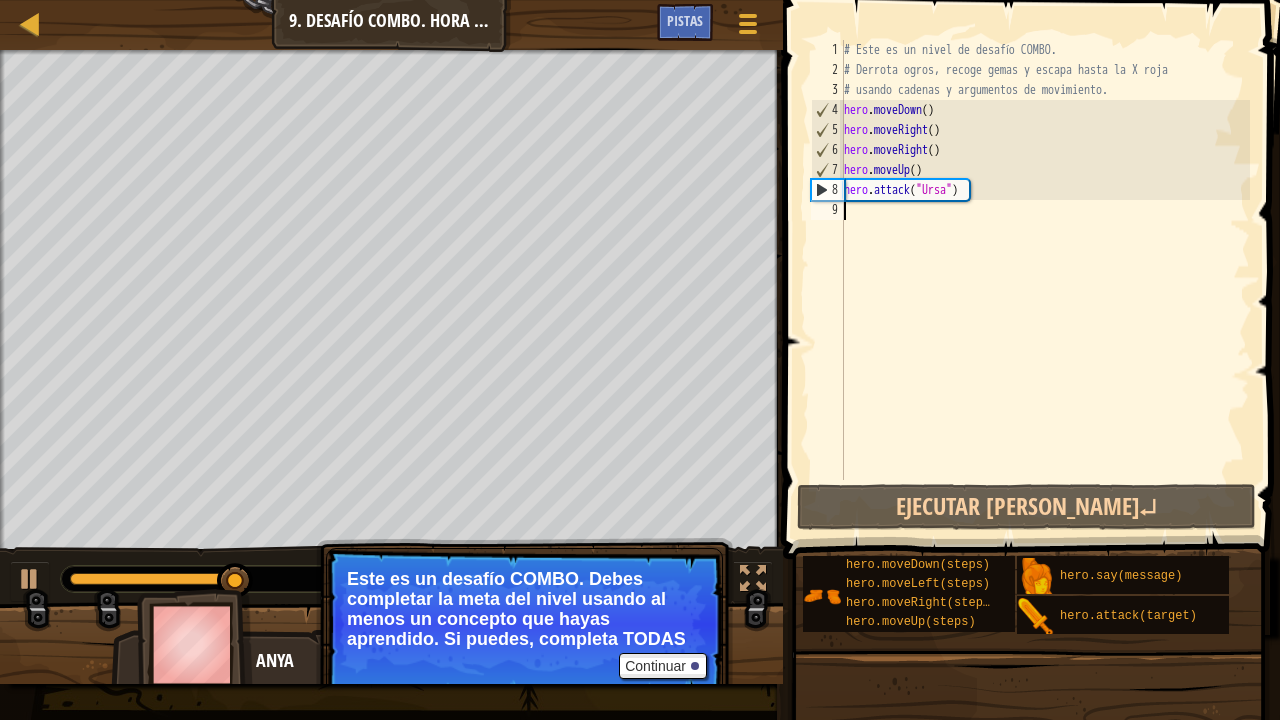 click on "# Este es un nivel de desafío COMBO. # Derrota ogros, recoge gemas y escapa hasta la X roja # usando cadenas y argumentos de movimiento. hero . moveDown ( ) hero . moveRight ( ) hero . moveRight ( ) hero . moveUp ( ) hero . attack ( "Ursa" )" at bounding box center [1045, 280] 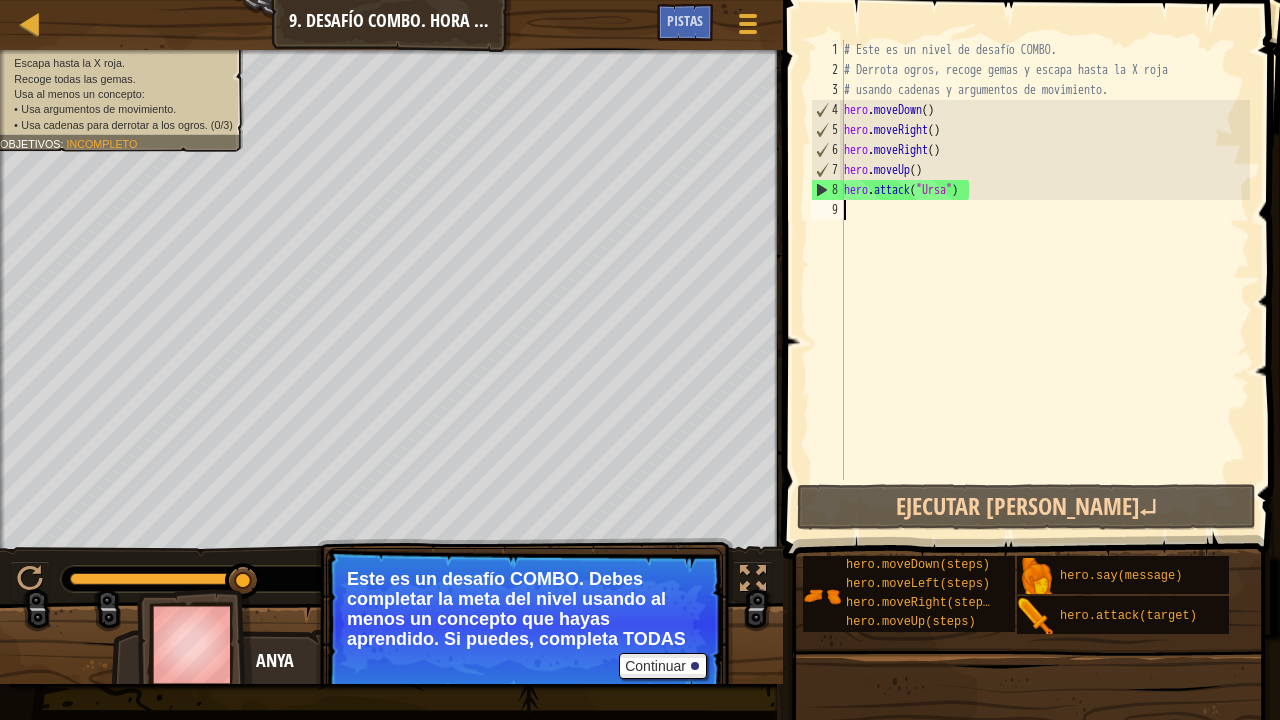 click on "# Este es un nivel de desafío COMBO. # Derrota ogros, recoge gemas y escapa hasta la X roja # usando cadenas y argumentos de movimiento. hero . moveDown ( ) hero . moveRight ( ) hero . moveRight ( ) hero . moveUp ( ) hero . attack ( "Ursa" )" at bounding box center [1045, 280] 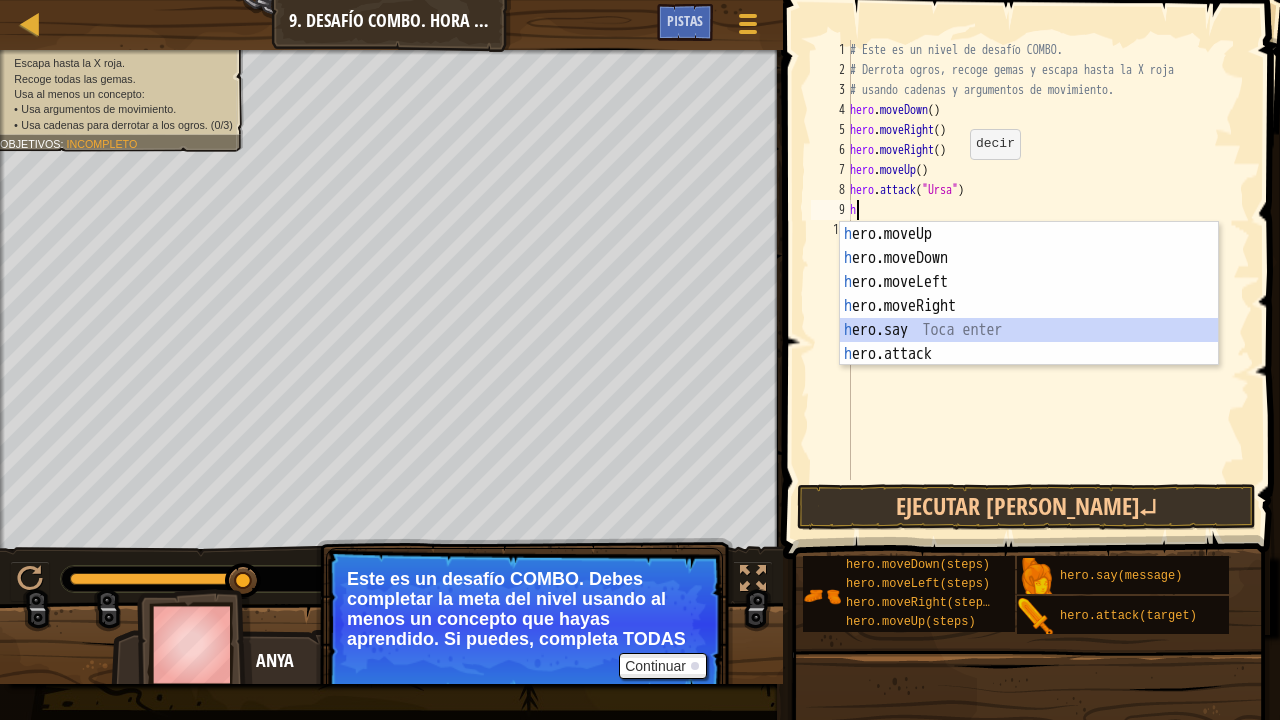 click on "h ero.moveUp Toca enter h ero.moveDown Toca enter h ero.moveLeft Toca enter h ero.moveRight Toca enter h ero.say Toca enter h ero.attack Toca enter" at bounding box center [1029, 318] 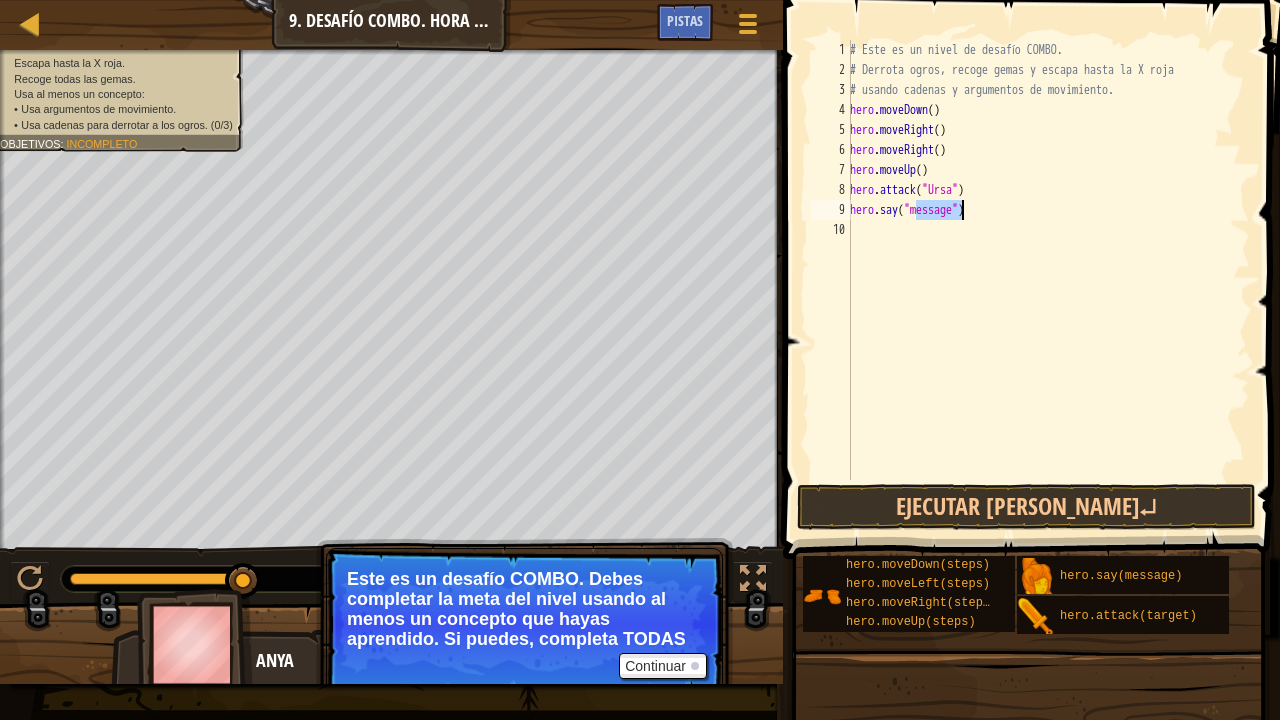 click on "# Este es un nivel de desafío COMBO. # Derrota ogros, recoge gemas y escapa hasta la X roja # usando cadenas y argumentos de movimiento. hero . moveDown ( ) hero . moveRight ( ) hero . moveRight ( ) hero . moveUp ( ) hero . attack ( "Ursa" ) hero . say ( "message" )" at bounding box center (1048, 280) 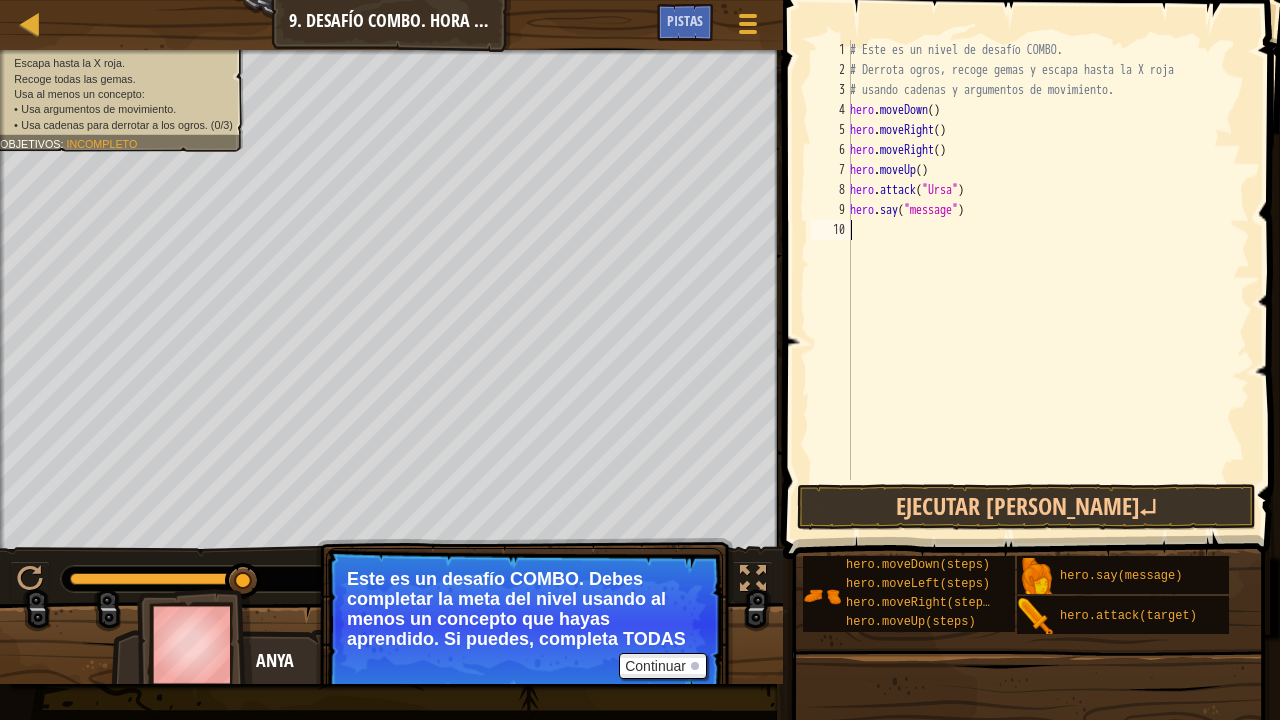 click on "# Este es un nivel de desafío COMBO. # Derrota ogros, recoge gemas y escapa hasta la X roja # usando cadenas y argumentos de movimiento. hero . moveDown ( ) hero . moveRight ( ) hero . moveRight ( ) hero . moveUp ( ) hero . attack ( "Ursa" ) hero . say ( "message" )" at bounding box center [1048, 280] 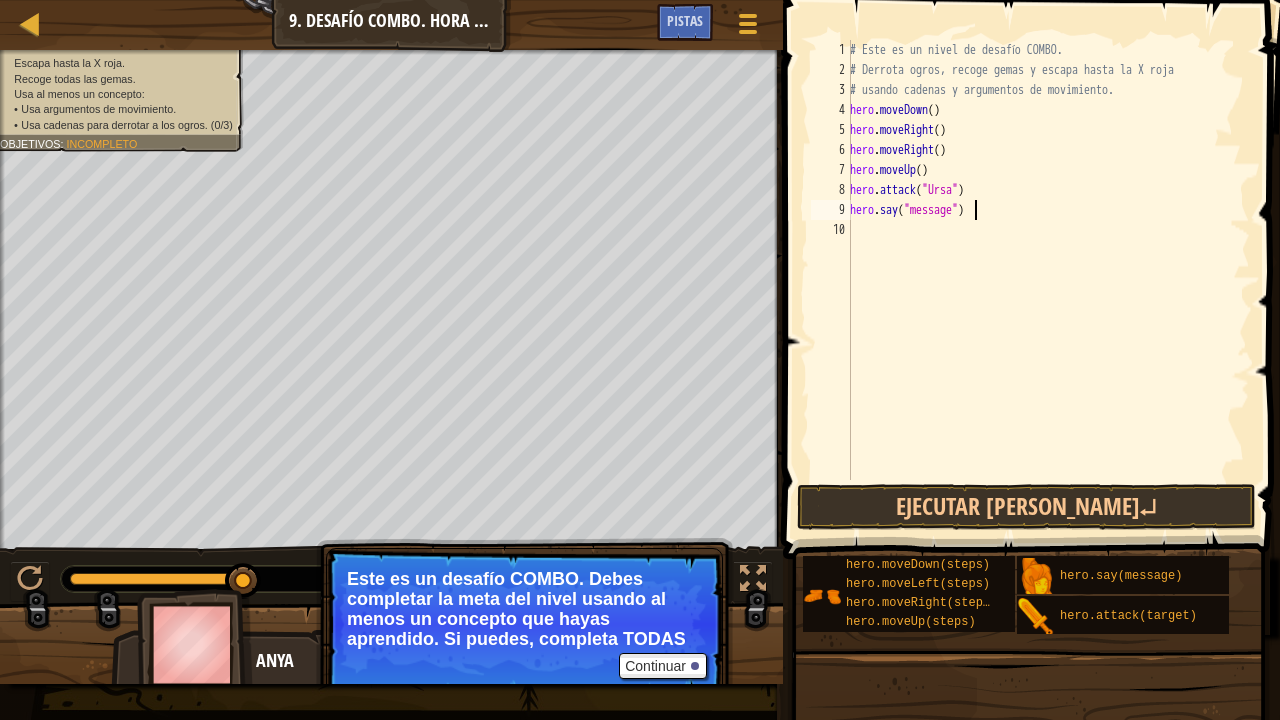 click on "# Este es un nivel de desafío COMBO. # Derrota ogros, recoge gemas y escapa hasta la X roja # usando cadenas y argumentos de movimiento. hero . moveDown ( ) hero . moveRight ( ) hero . moveRight ( ) hero . moveUp ( ) hero . attack ( "Ursa" ) hero . say ( "message" )" at bounding box center (1048, 280) 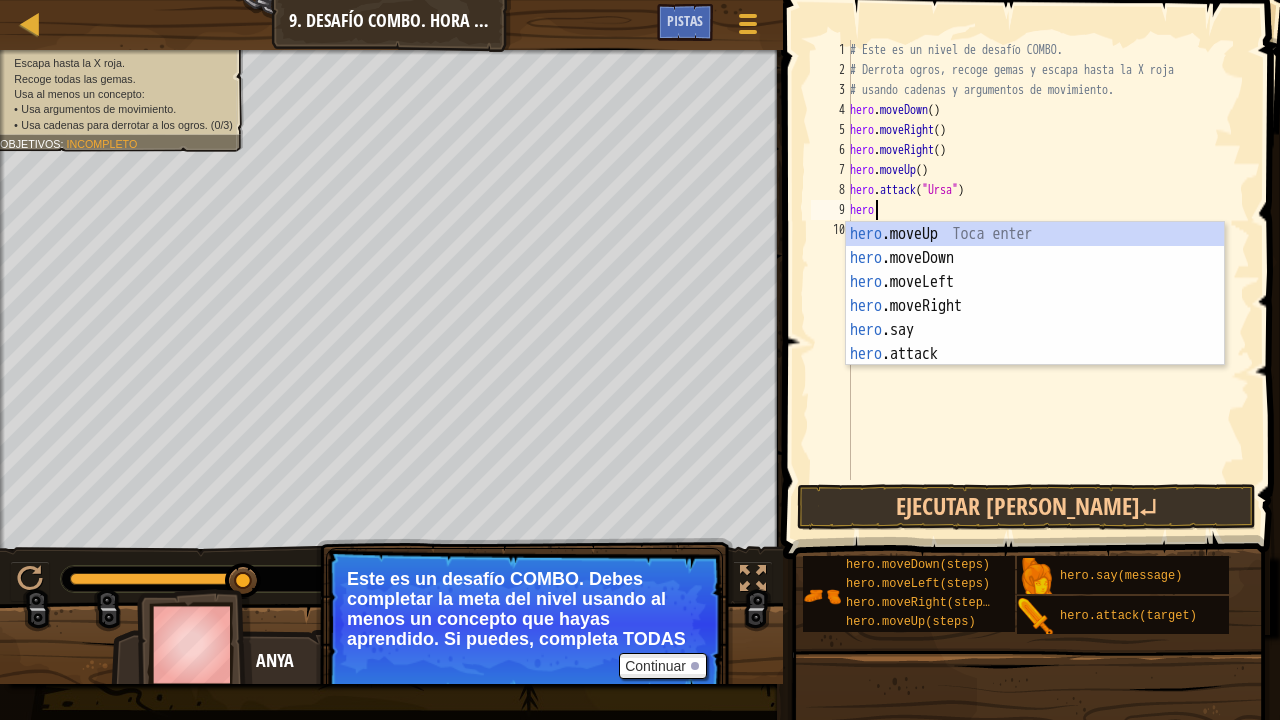 type on "h" 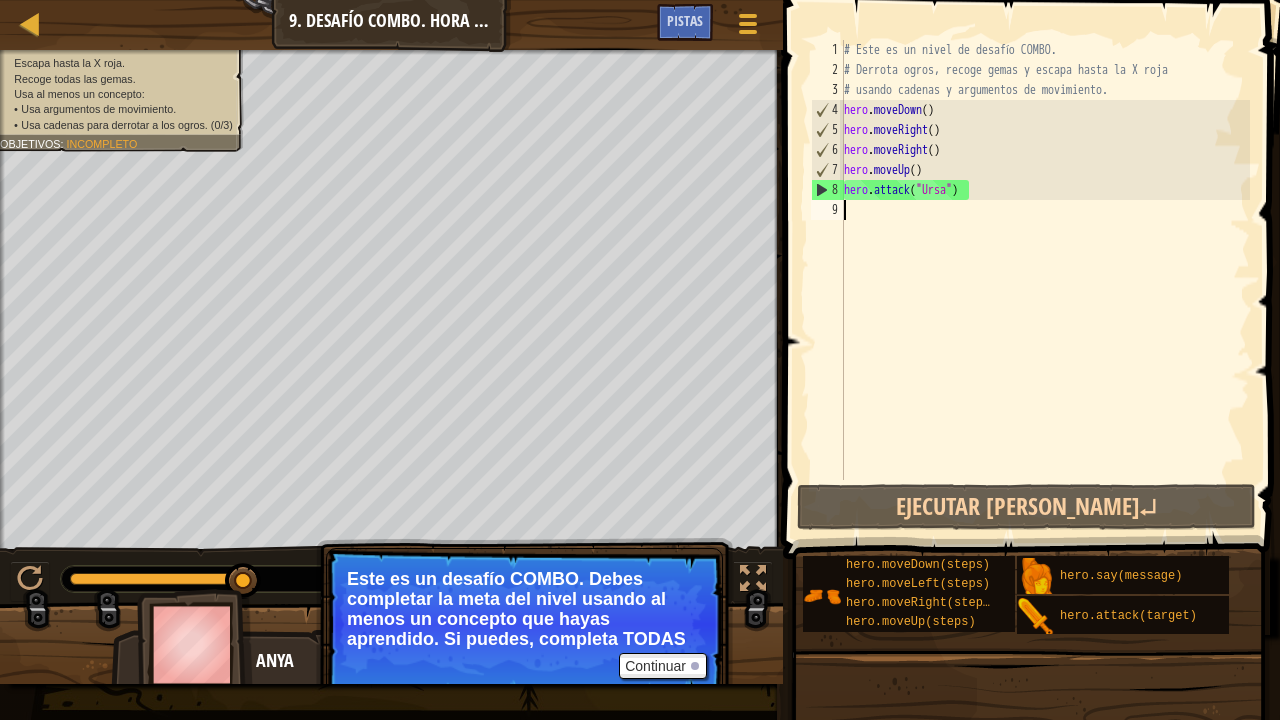 click on "# Este es un nivel de desafío COMBO. # Derrota ogros, recoge gemas y escapa hasta la X roja # usando cadenas y argumentos de movimiento. hero . moveDown ( ) hero . moveRight ( ) hero . moveRight ( ) hero . moveUp ( ) hero . attack ( "Ursa" )" at bounding box center [1045, 280] 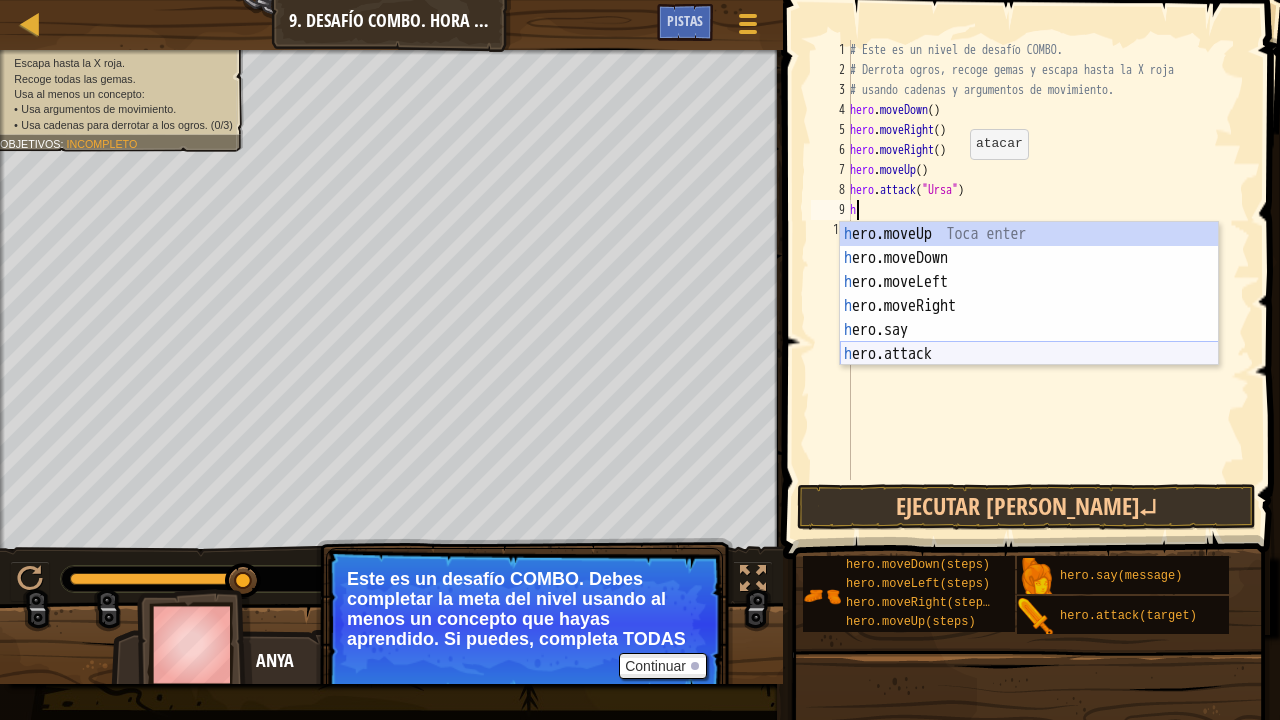 click on "h ero.moveUp Toca enter h ero.moveDown Toca enter h ero.moveLeft Toca enter h ero.moveRight Toca enter h ero.say Toca enter h ero.attack Toca enter" at bounding box center [1029, 318] 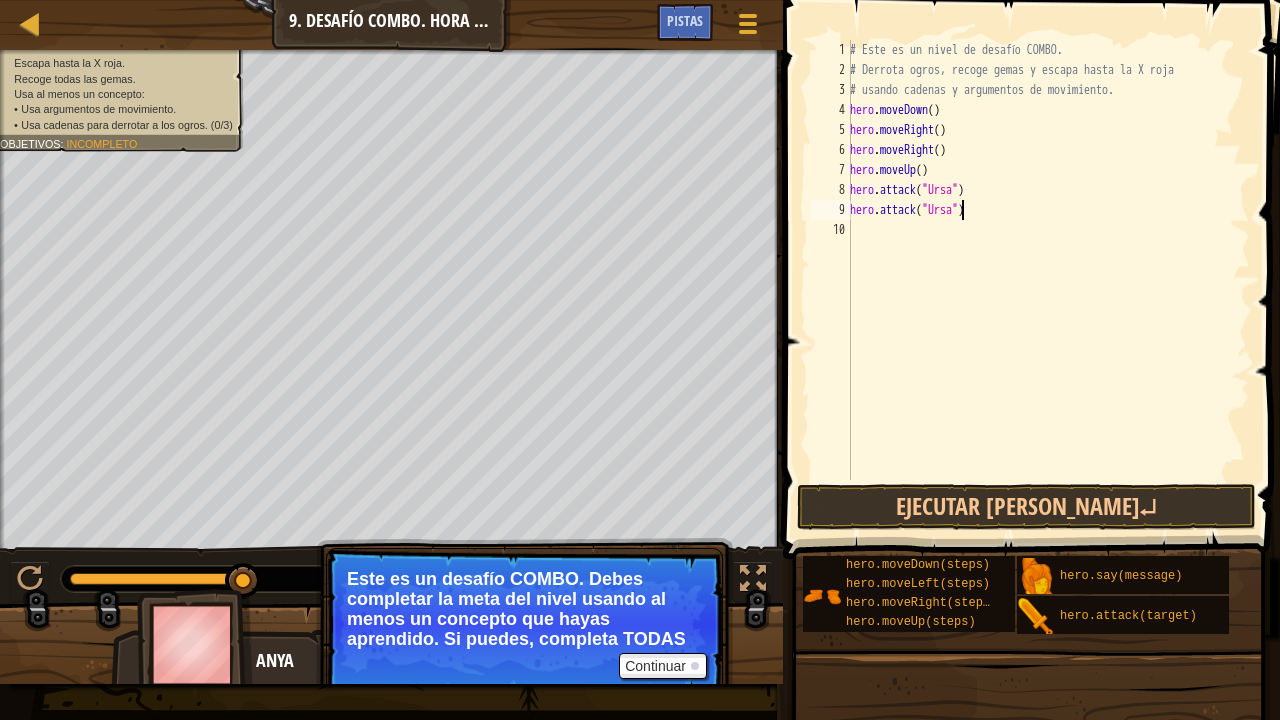 scroll, scrollTop: 9, scrollLeft: 9, axis: both 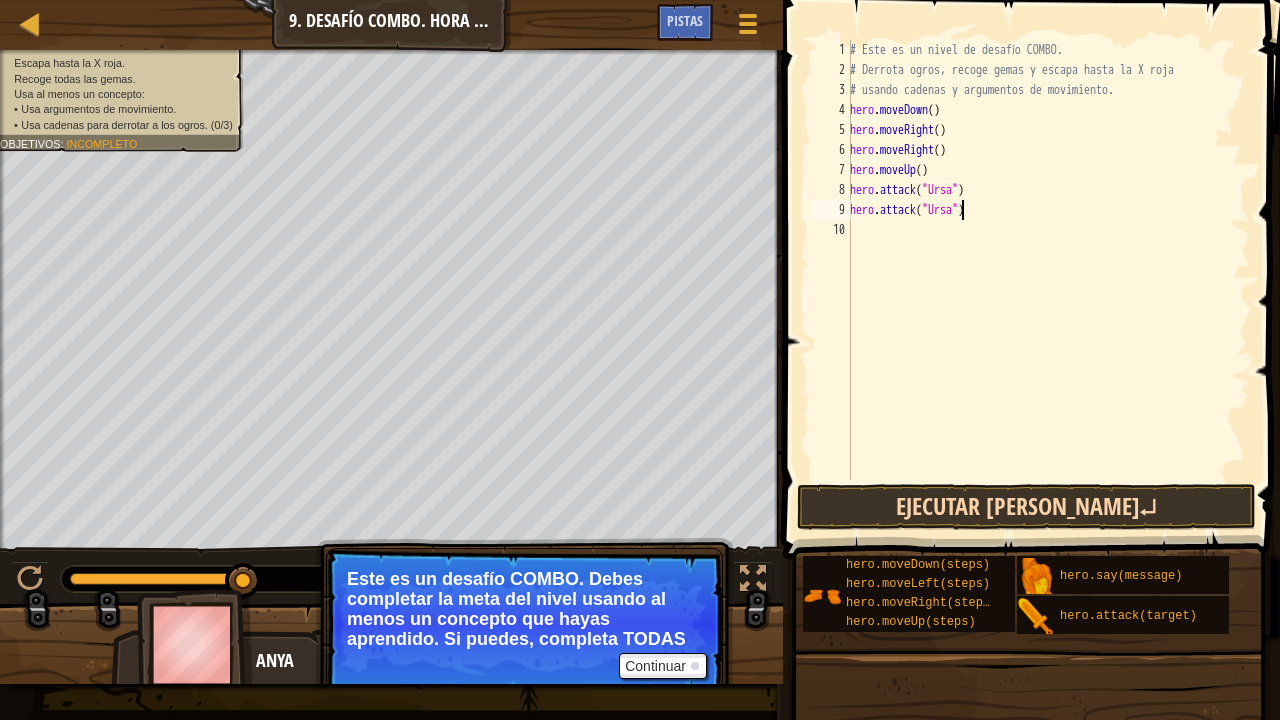 type on "hero.attack("Ursa")" 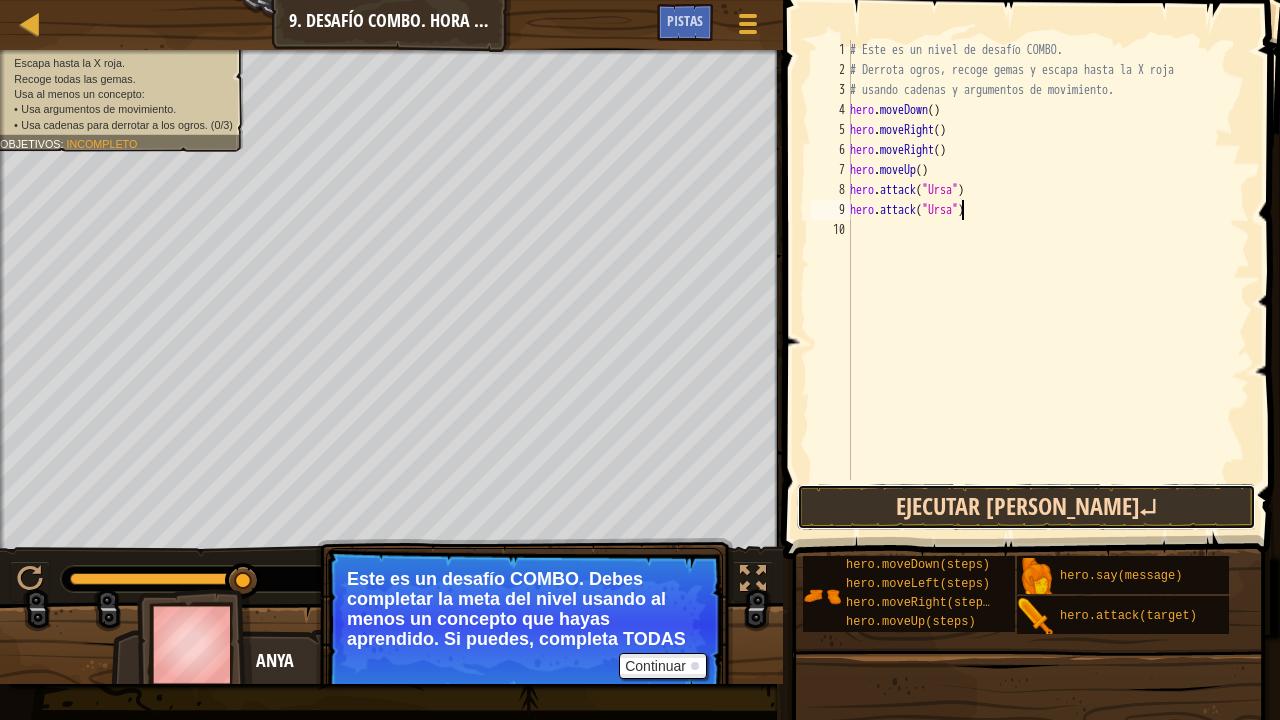 click on "Ejecutar [PERSON_NAME]↵" at bounding box center [1026, 507] 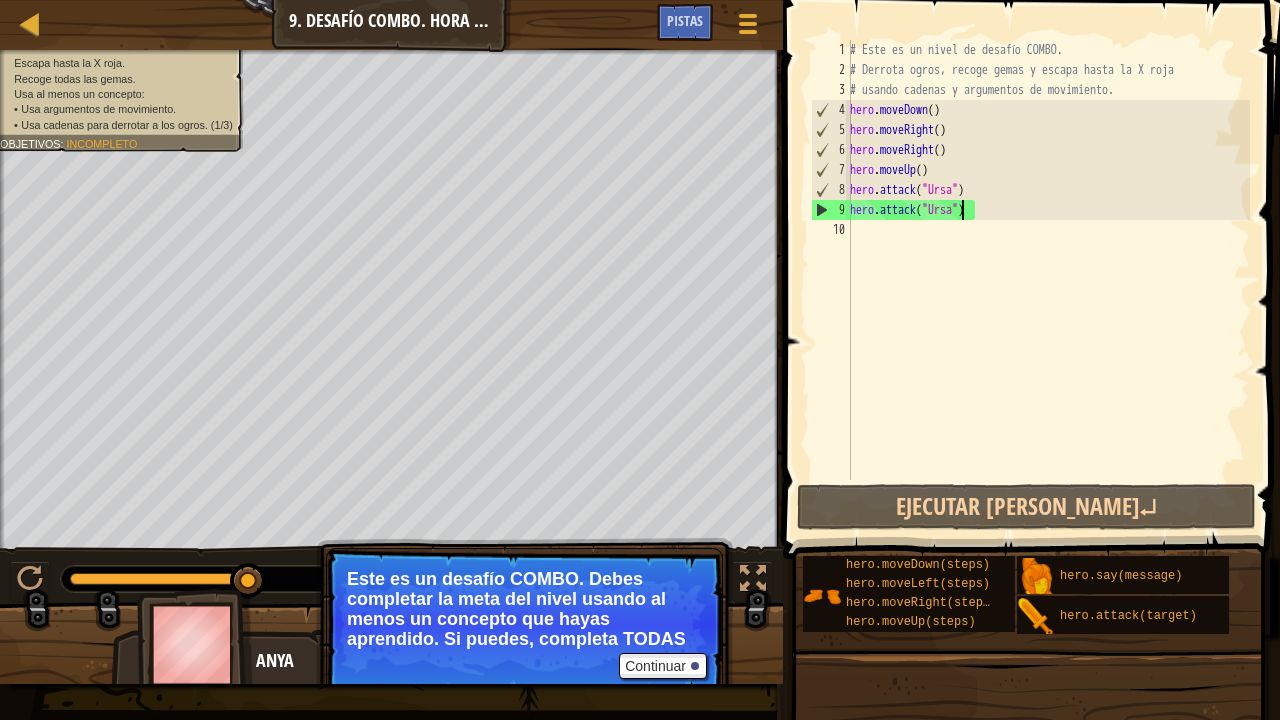 scroll, scrollTop: 9, scrollLeft: 0, axis: vertical 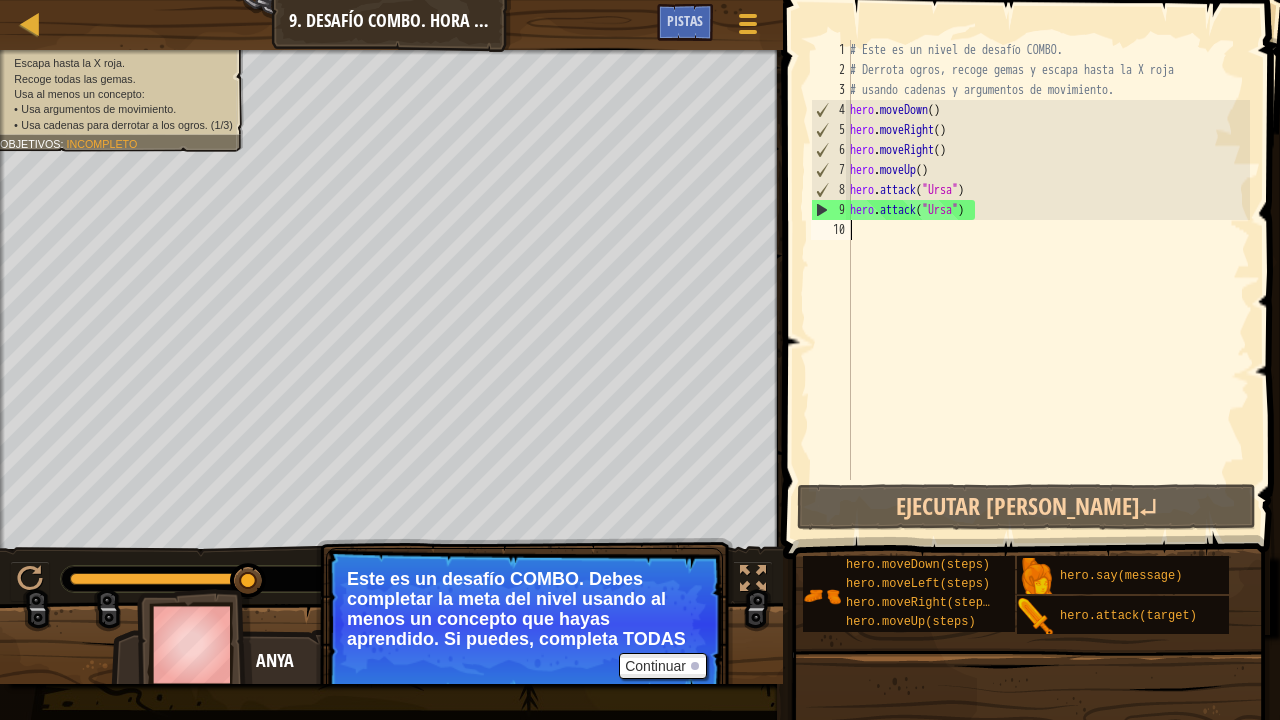 drag, startPoint x: 1077, startPoint y: 339, endPoint x: 935, endPoint y: 234, distance: 176.60408 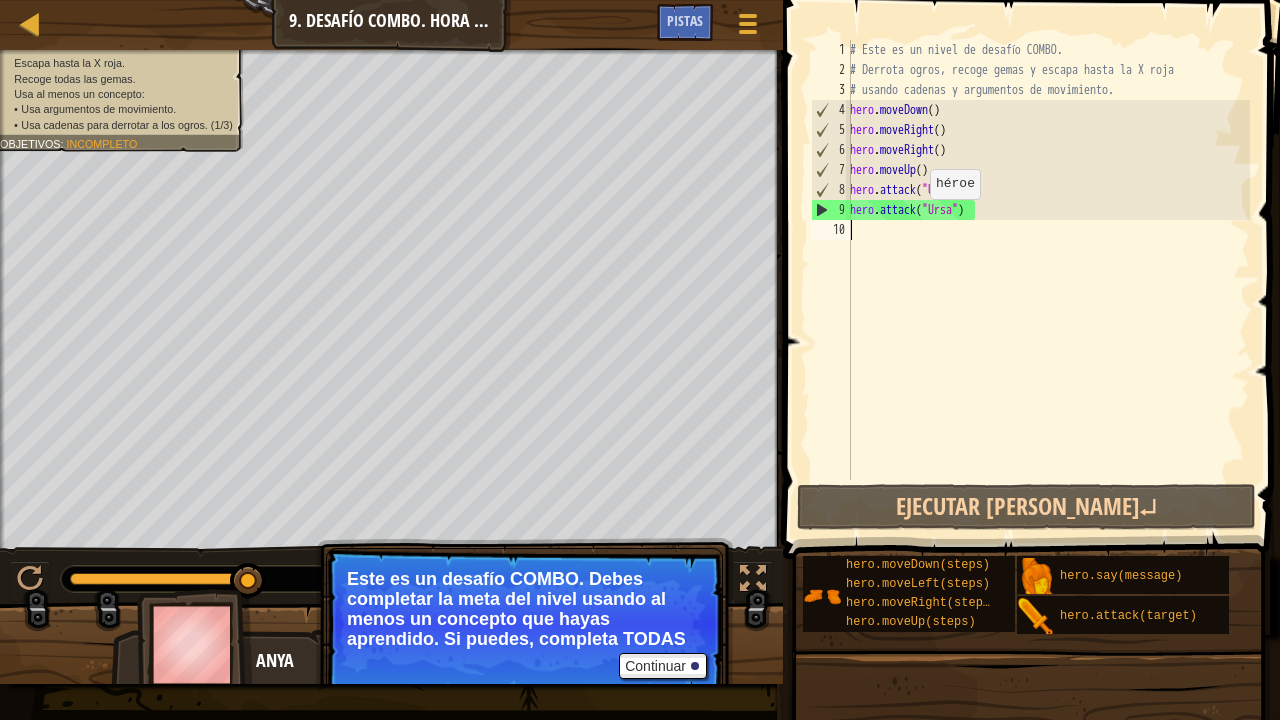 type on "h" 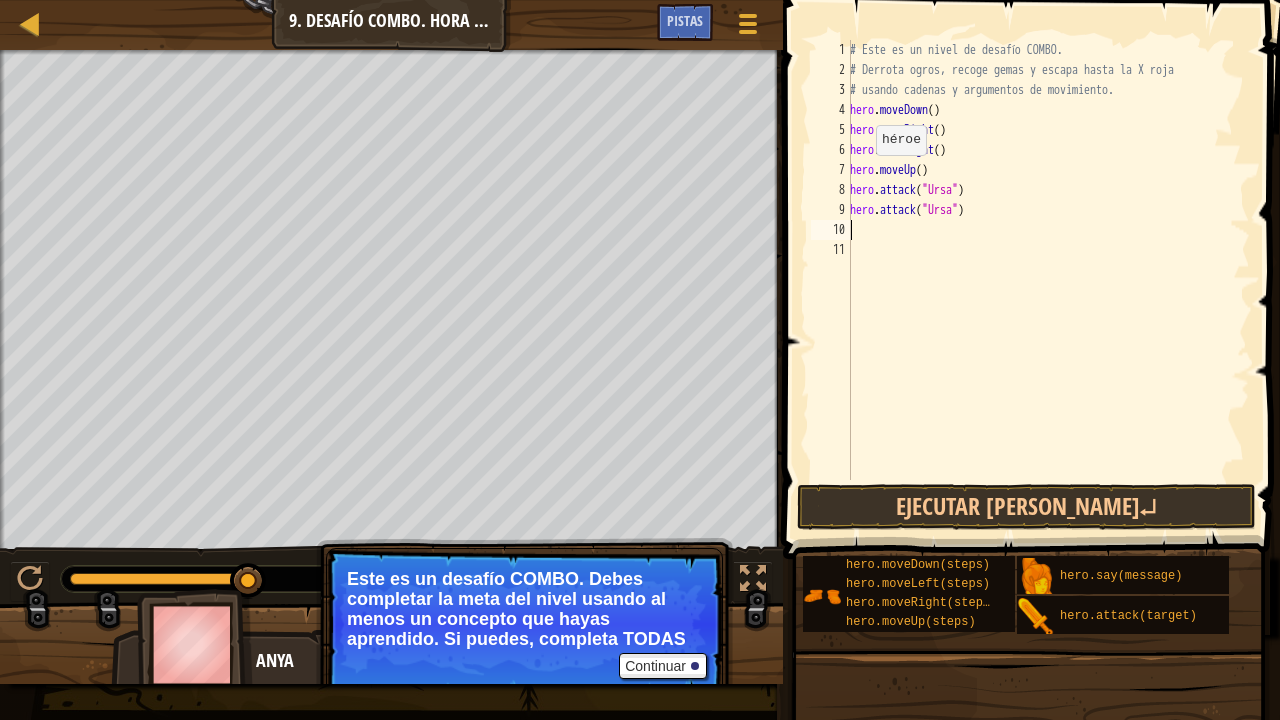 type on "h" 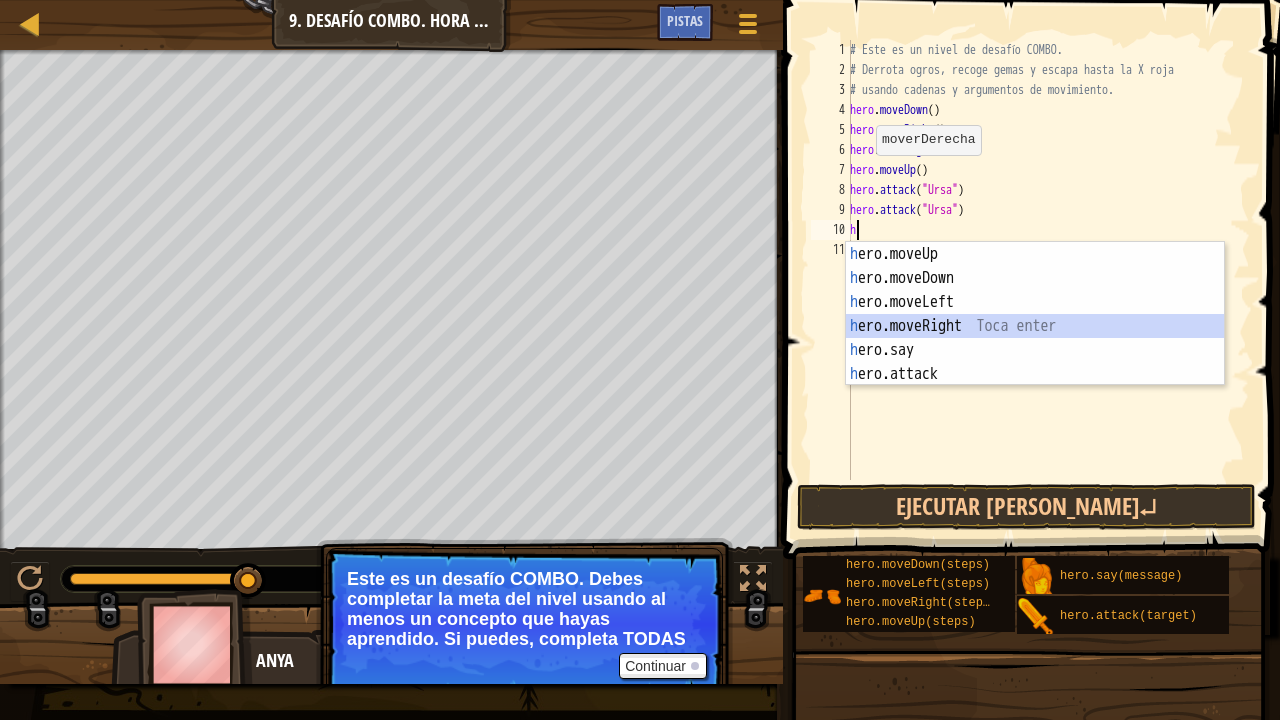 click on "h ero.moveUp Toca enter h ero.moveDown Toca enter h ero.moveLeft Toca enter h ero.moveRight Toca enter h ero.say Toca enter h ero.attack Toca enter" at bounding box center (1035, 338) 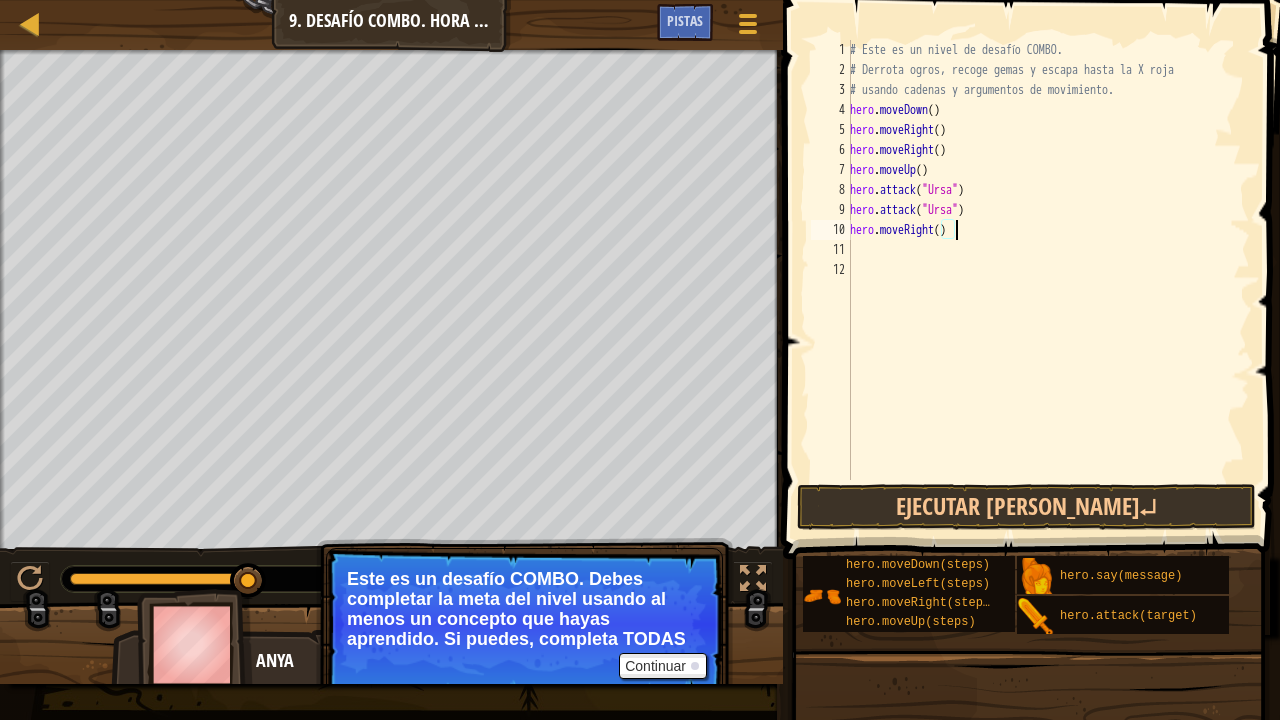 click on "# Este es un nivel de desafío COMBO. # Derrota ogros, recoge gemas y escapa hasta la X roja # usando cadenas y argumentos de movimiento. hero . moveDown ( ) hero . moveRight ( ) hero . moveRight ( ) hero . moveUp ( ) hero . attack ( "Ursa" ) hero . attack ( "Ursa" ) hero . moveRight ( )" at bounding box center (1048, 280) 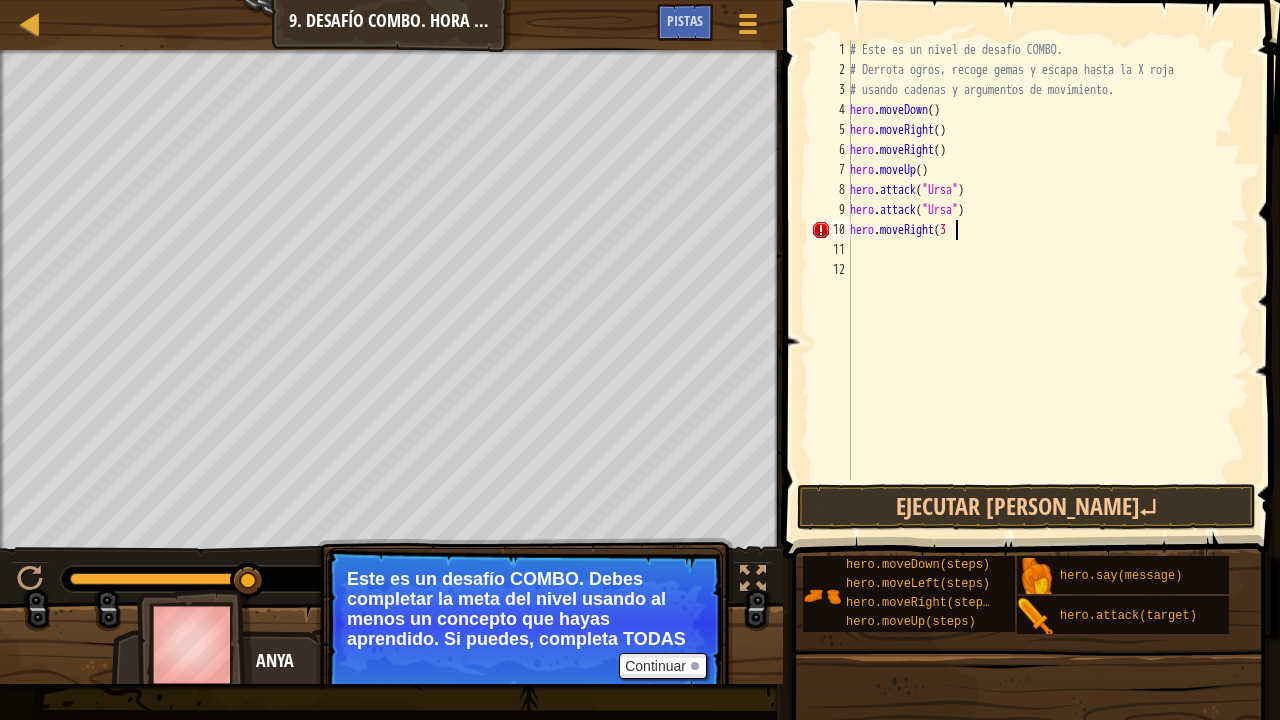 scroll, scrollTop: 9, scrollLeft: 8, axis: both 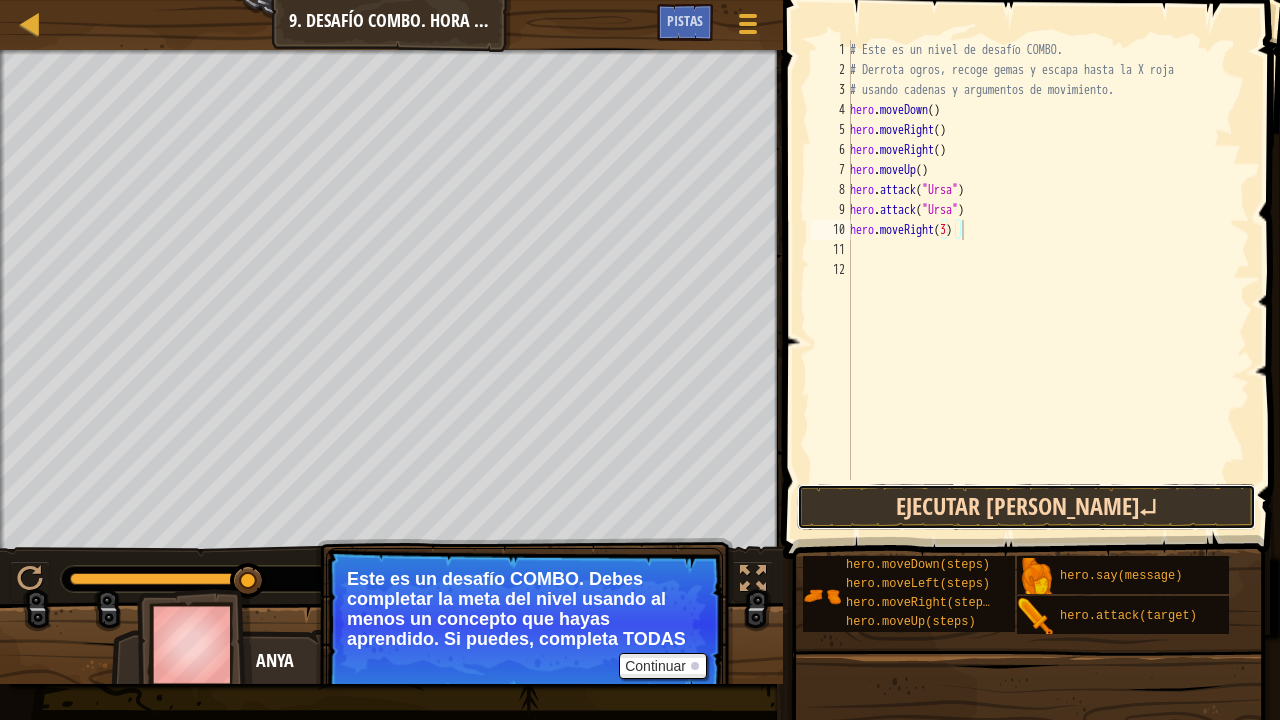 click on "Ejecutar [PERSON_NAME]↵" at bounding box center [1026, 507] 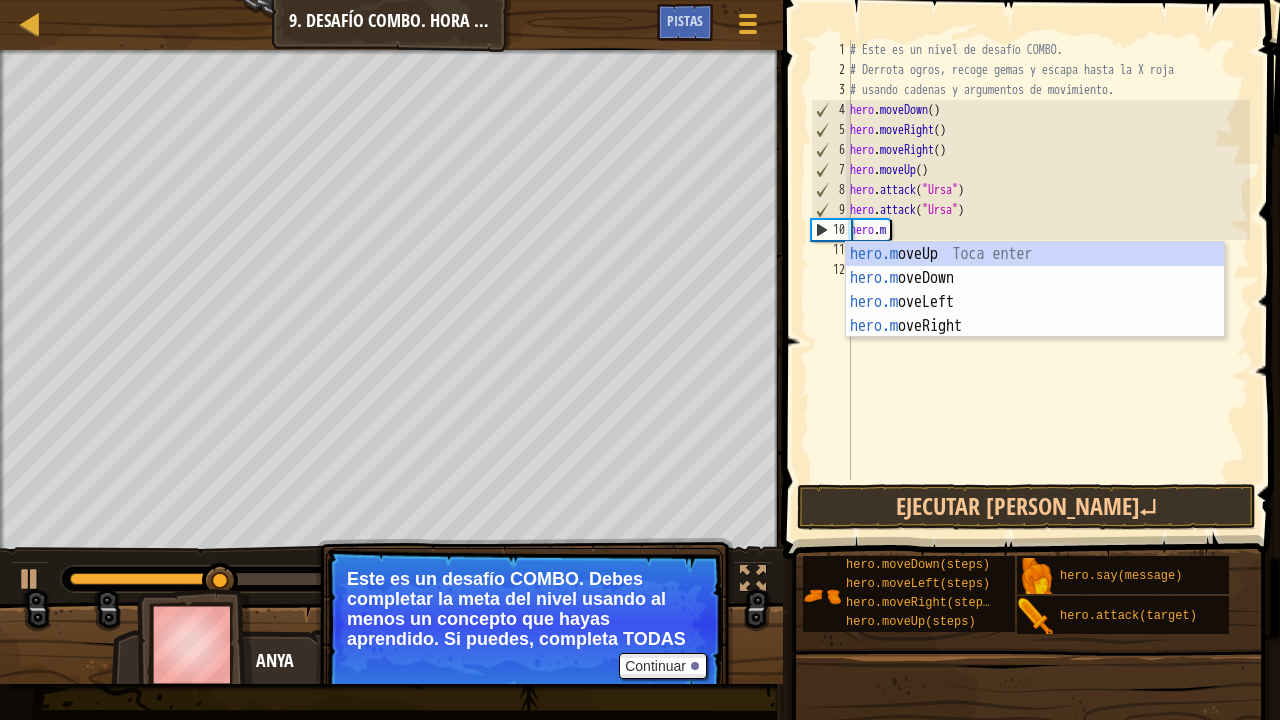 type on "hero.m" 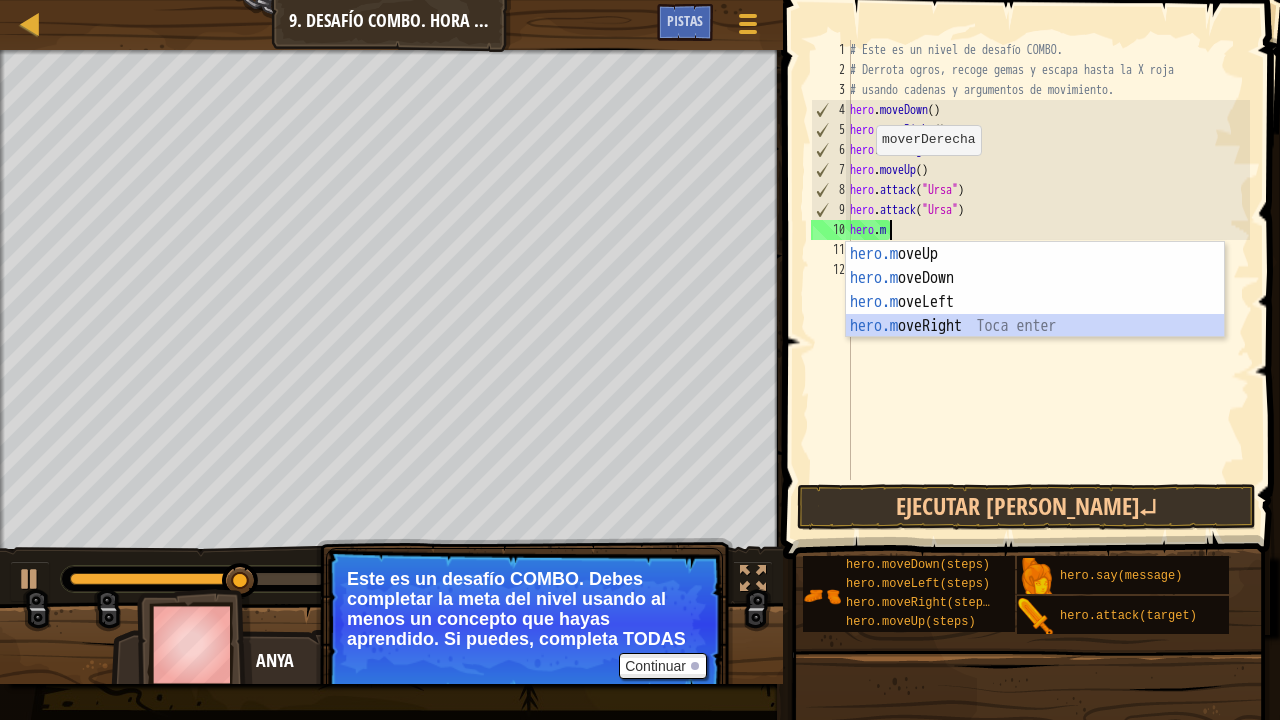 click on "hero.m oveUp Toca enter hero.m oveDown Toca enter hero.m oveLeft Toca enter hero.m [PERSON_NAME] Toca enter" at bounding box center [1035, 314] 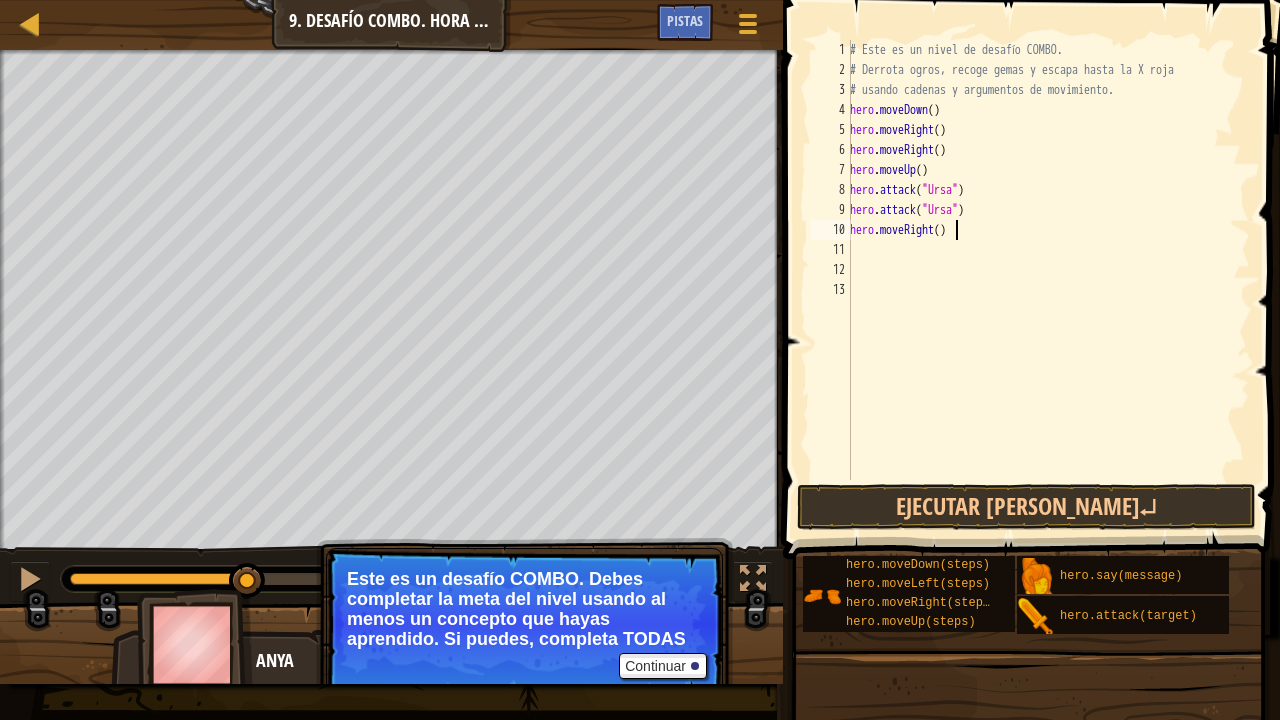click on "# Este es un nivel de desafío COMBO. # Derrota ogros, recoge gemas y escapa hasta la X roja # usando cadenas y argumentos de movimiento. hero . moveDown ( ) hero . moveRight ( ) hero . moveRight ( ) hero . moveUp ( ) hero . attack ( "Ursa" ) hero . attack ( "Ursa" ) hero . moveRight ( )" at bounding box center (1048, 280) 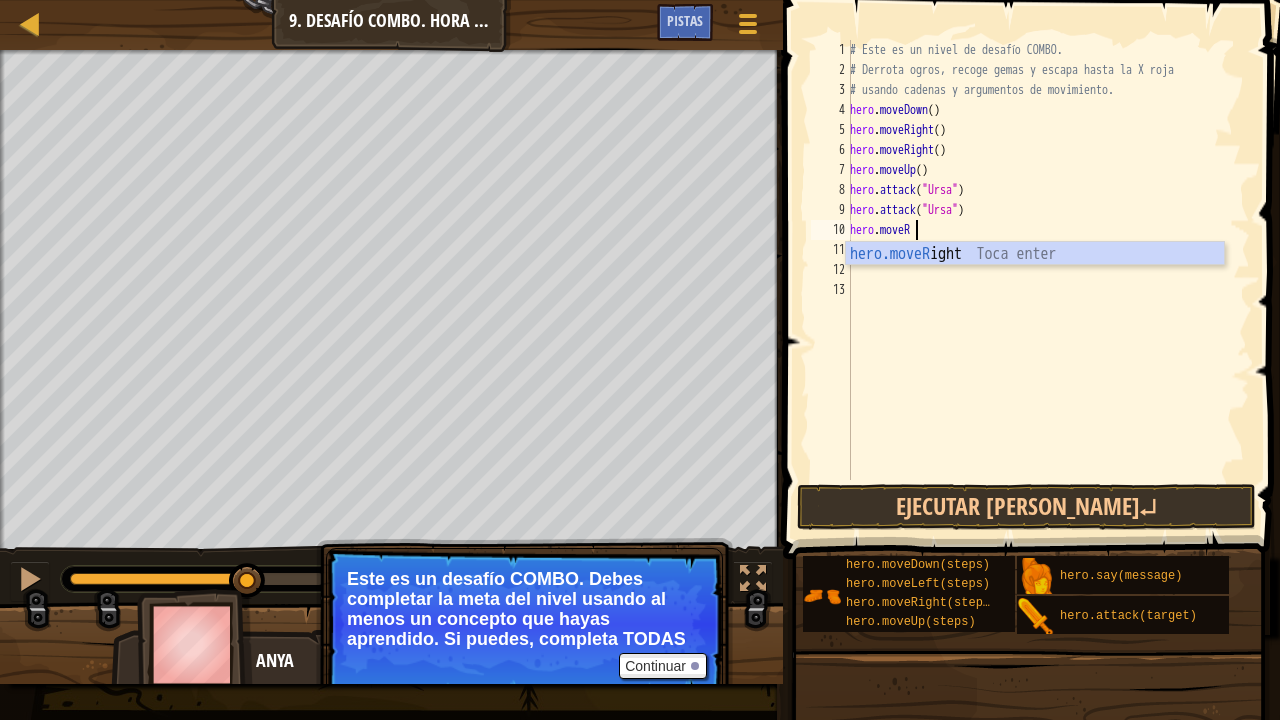 type on "hero.move" 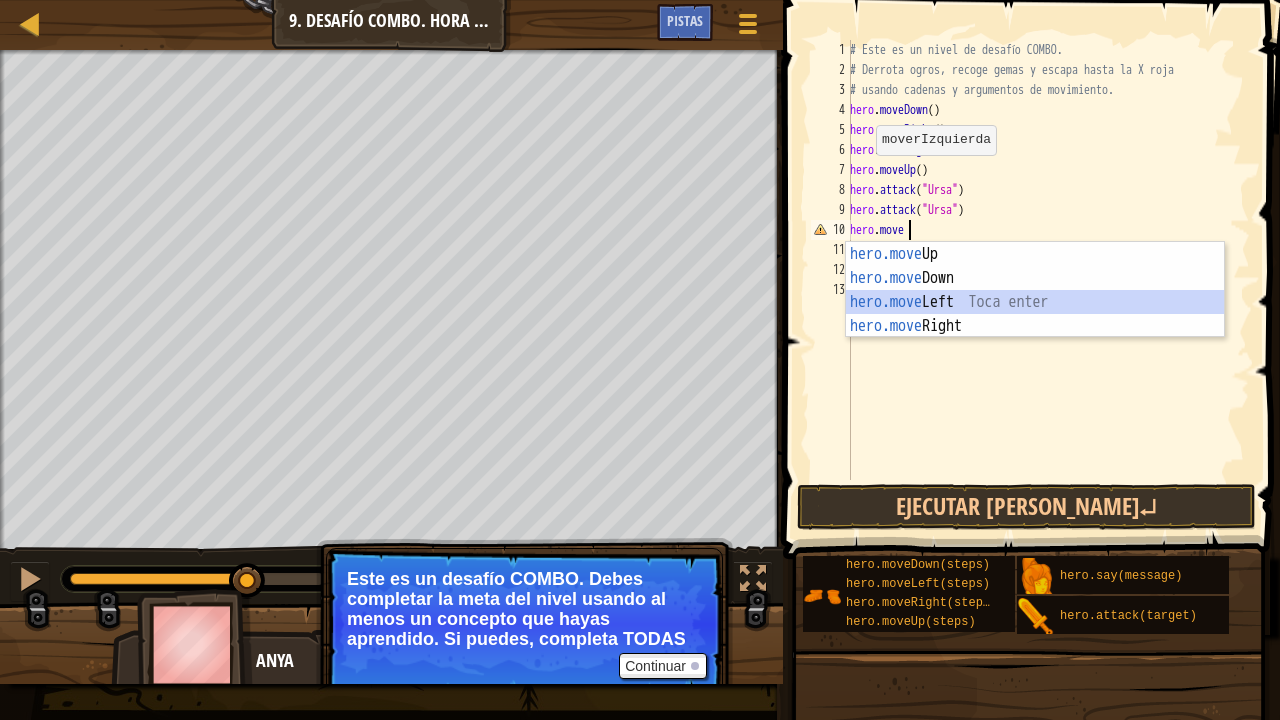 click on "hero.move Up Toca enter hero.move Down Toca enter hero.move Left Toca enter hero.move Right Toca enter" at bounding box center (1035, 314) 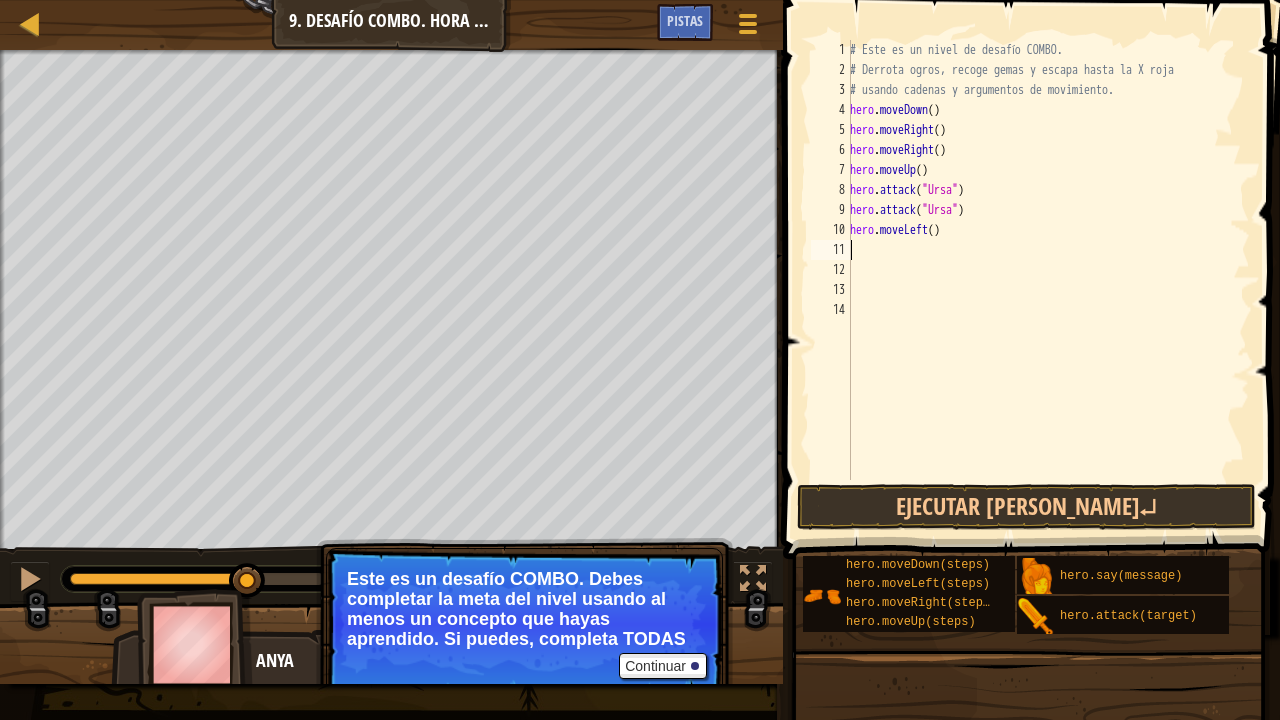 click on "# Este es un nivel de desafío COMBO. # Derrota ogros, recoge gemas y escapa hasta la X roja # usando cadenas y argumentos de movimiento. hero . moveDown ( ) hero . moveRight ( ) hero . moveRight ( ) hero . moveUp ( ) hero . attack ( "Ursa" ) hero . attack ( "Ursa" ) hero . moveLeft ( )" at bounding box center (1048, 280) 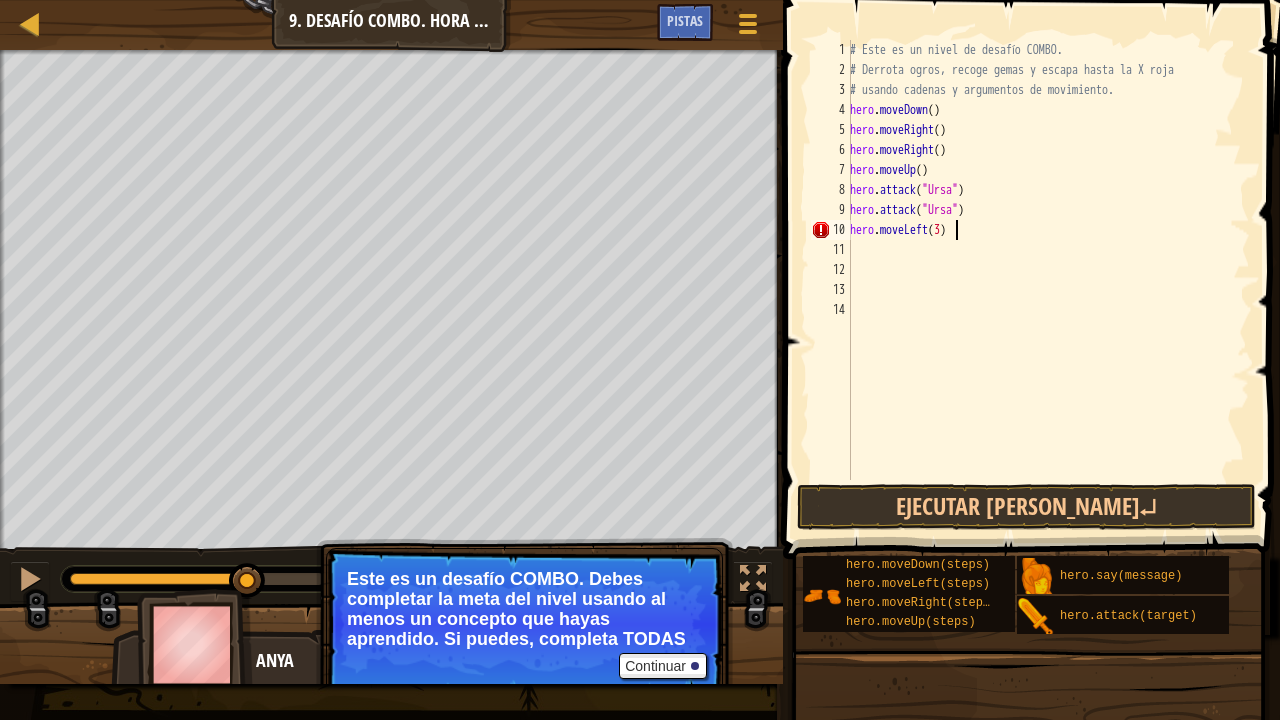 scroll, scrollTop: 9, scrollLeft: 7, axis: both 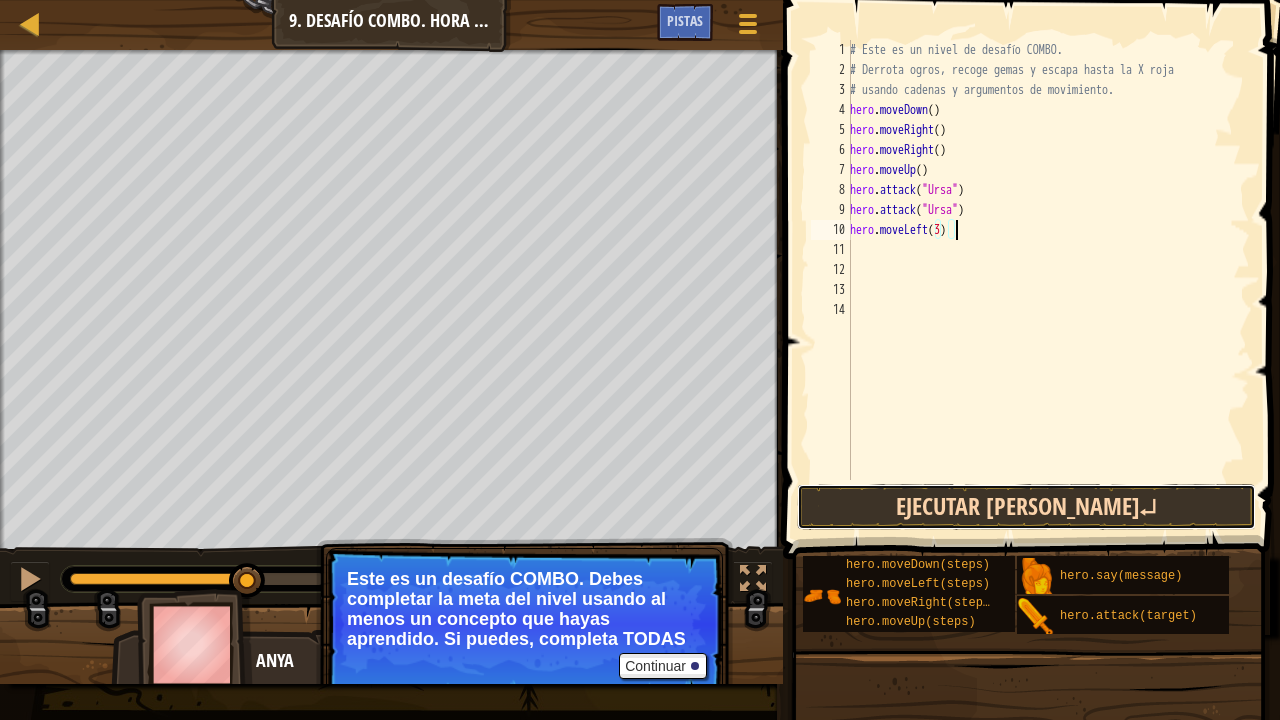 click on "Ejecutar [PERSON_NAME]↵" at bounding box center [1026, 507] 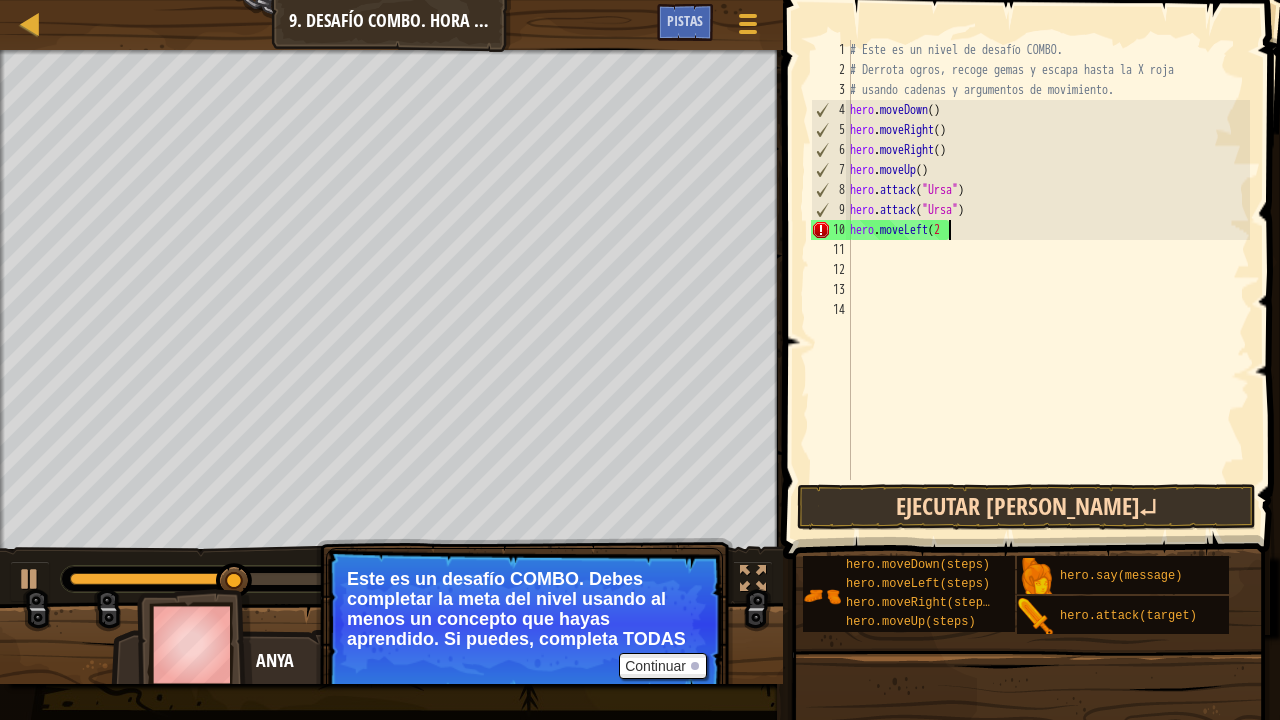 scroll, scrollTop: 9, scrollLeft: 7, axis: both 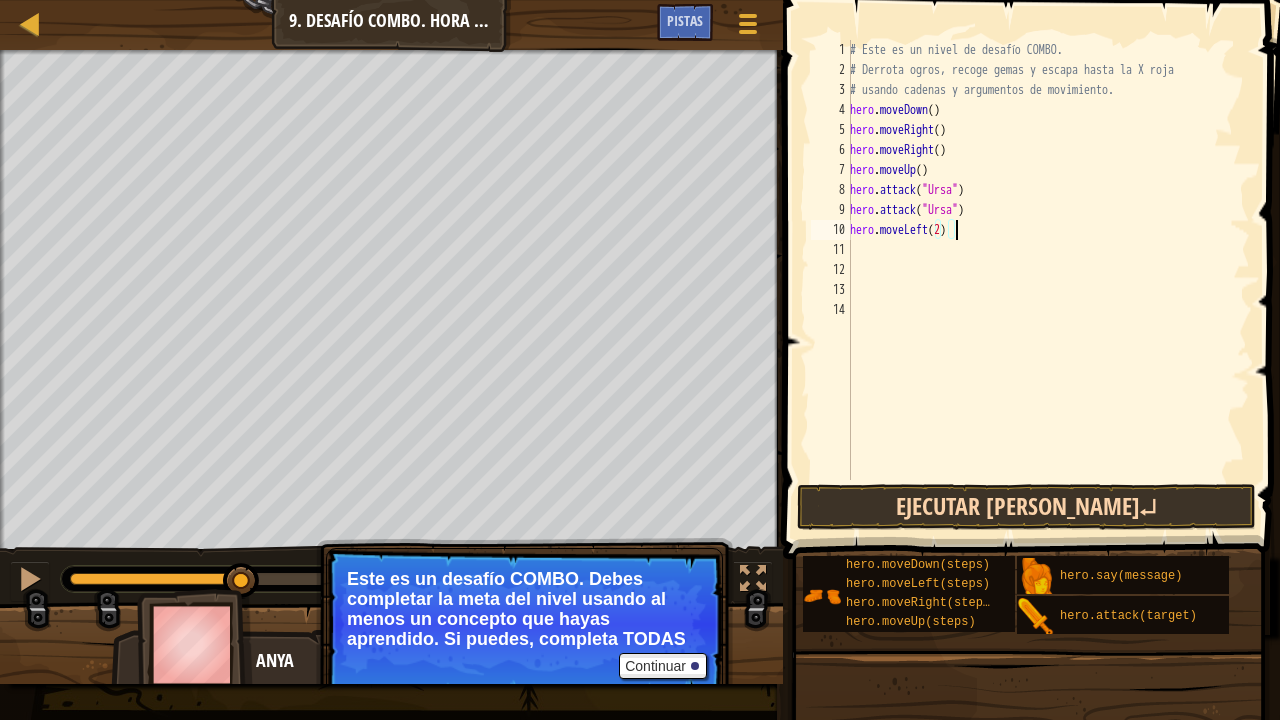 type on "hero.moveLeft(2)" 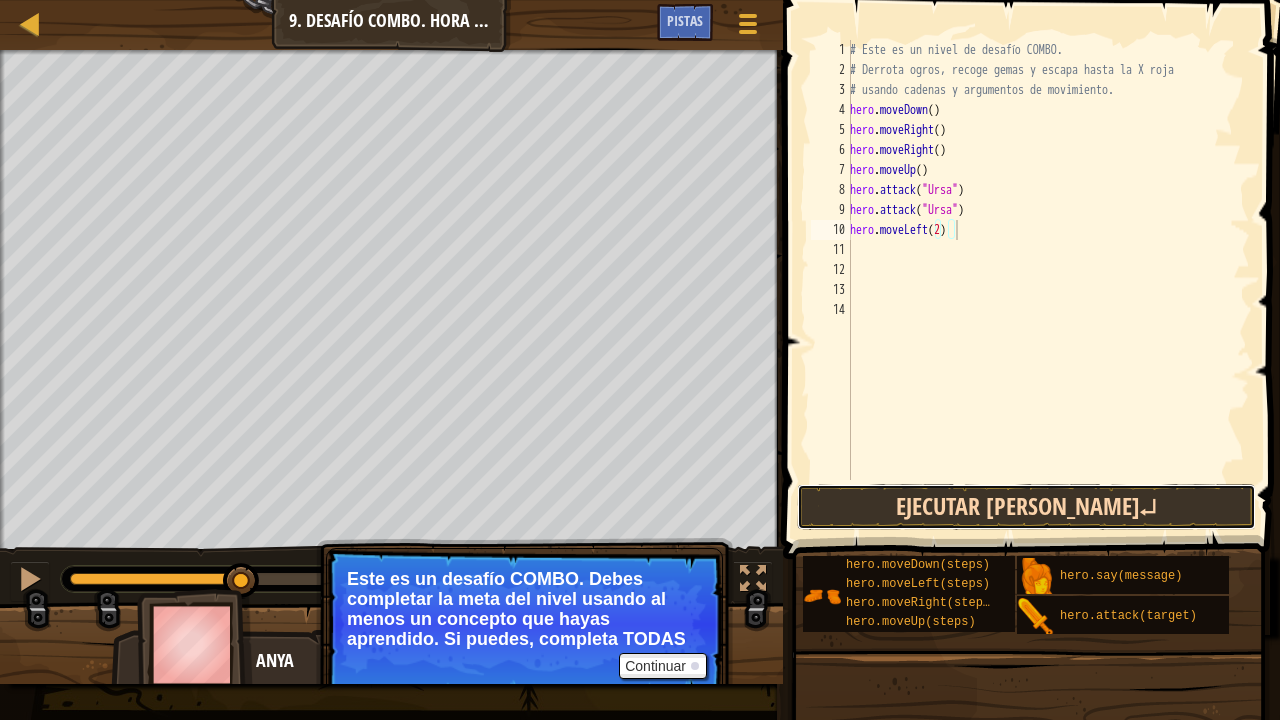 click on "Ejecutar [PERSON_NAME]↵" at bounding box center (1026, 507) 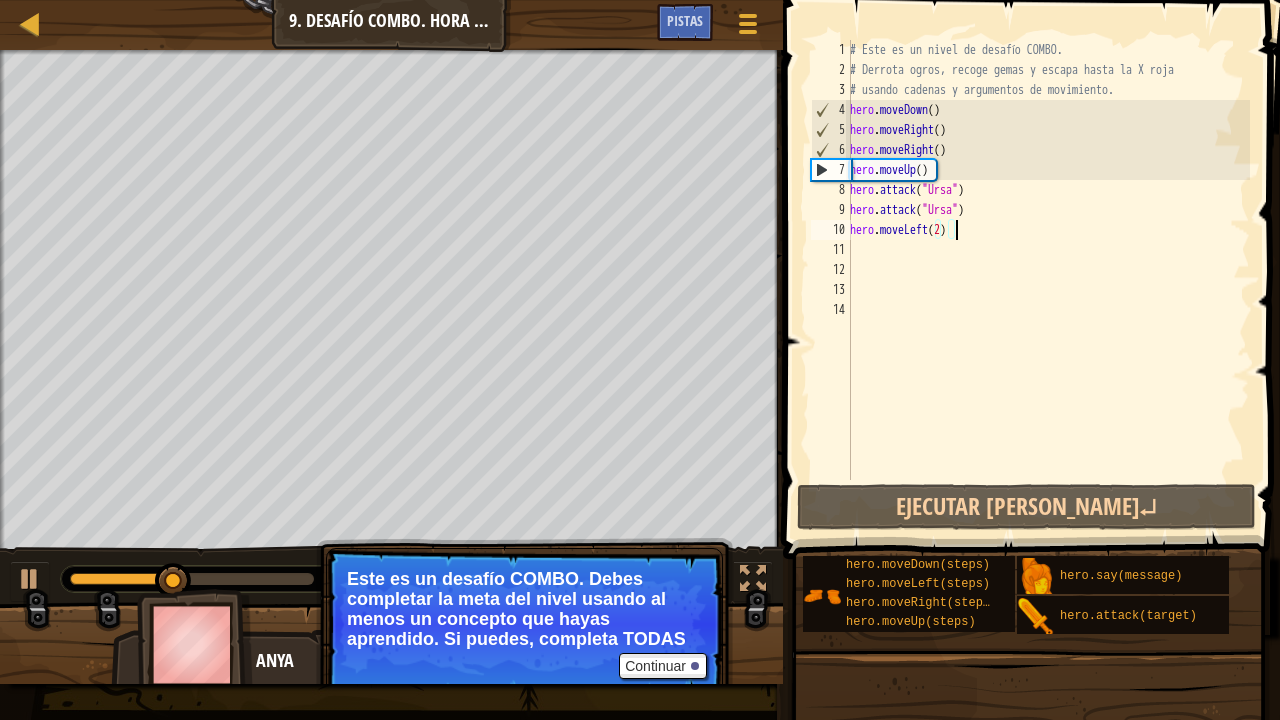 click on "# Este es un nivel de desafío COMBO. # Derrota ogros, recoge gemas y escapa hasta la X roja # usando cadenas y argumentos de movimiento. hero . moveDown ( ) hero . moveRight ( ) hero . moveRight ( ) hero . moveUp ( ) hero . attack ( "Ursa" ) hero . attack ( "Ursa" ) hero . moveLeft ( 2 )" at bounding box center (1048, 280) 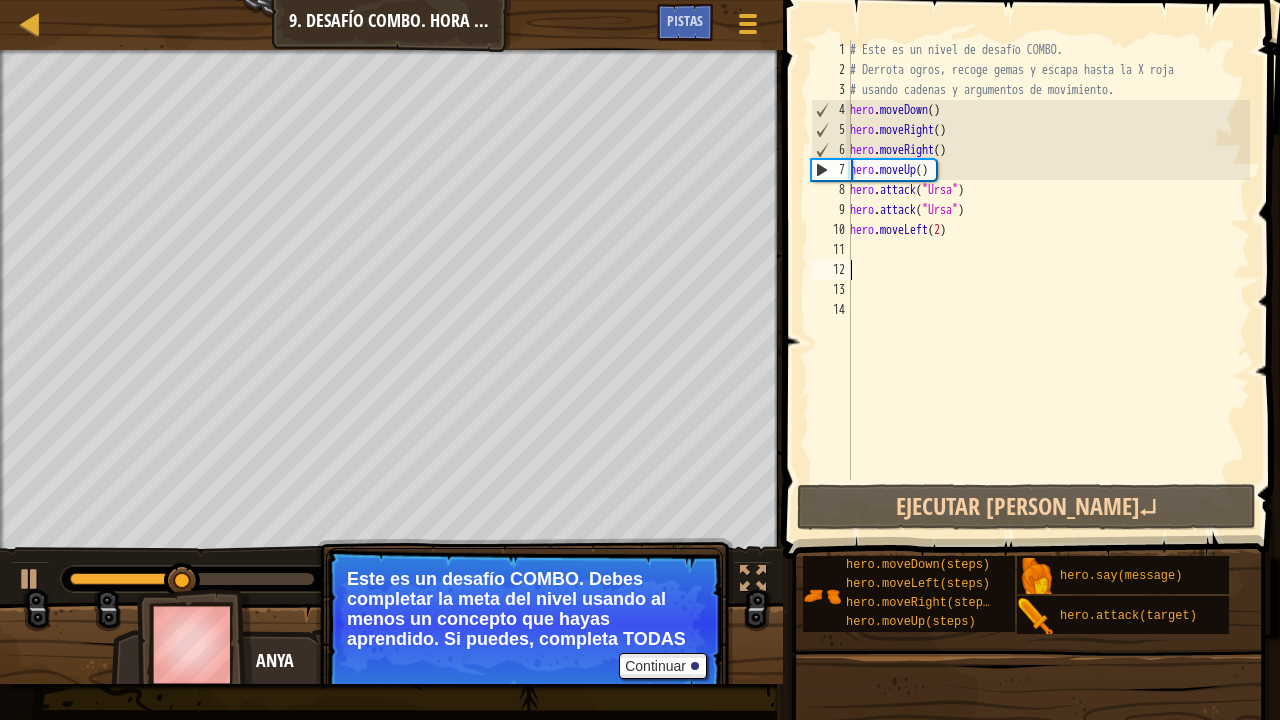 scroll, scrollTop: 9, scrollLeft: 0, axis: vertical 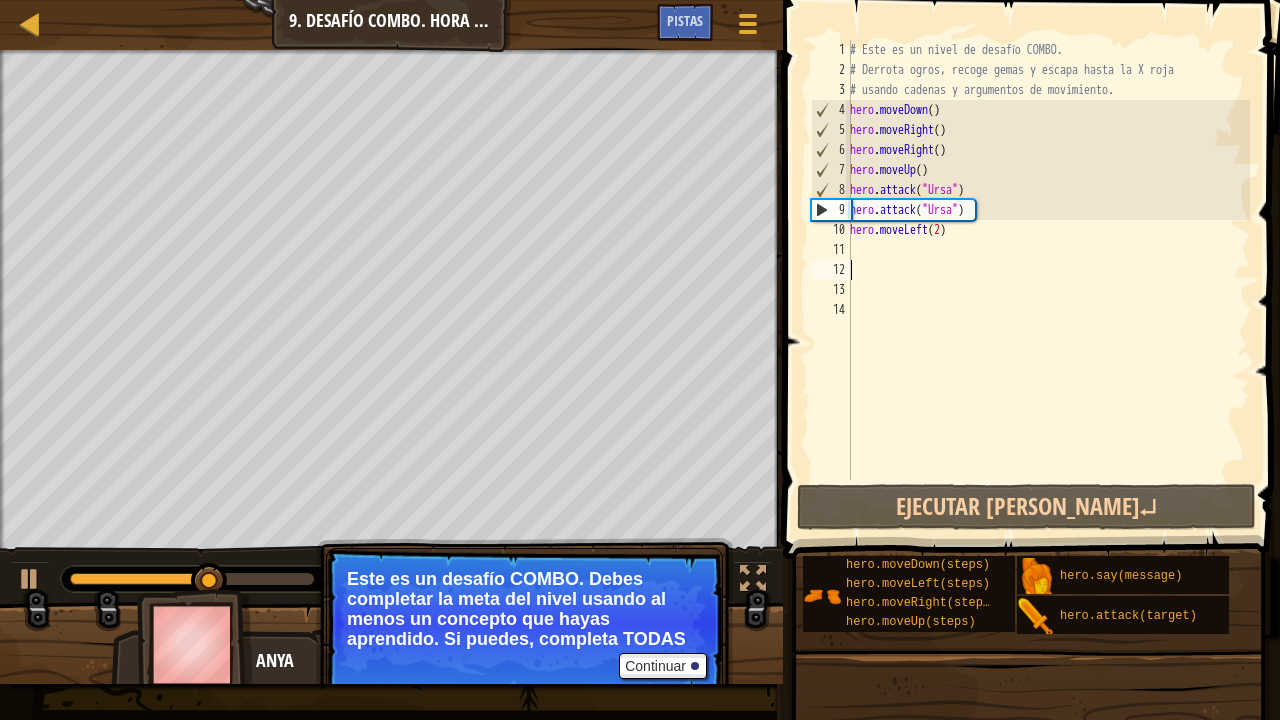 click on "# Este es un nivel de desafío COMBO. # Derrota ogros, recoge gemas y escapa hasta la X roja # usando cadenas y argumentos de movimiento. hero . moveDown ( ) hero . moveRight ( ) hero . moveRight ( ) hero . moveUp ( ) hero . attack ( "Ursa" ) hero . attack ( "Ursa" ) hero . moveLeft ( 2 )" at bounding box center [1048, 280] 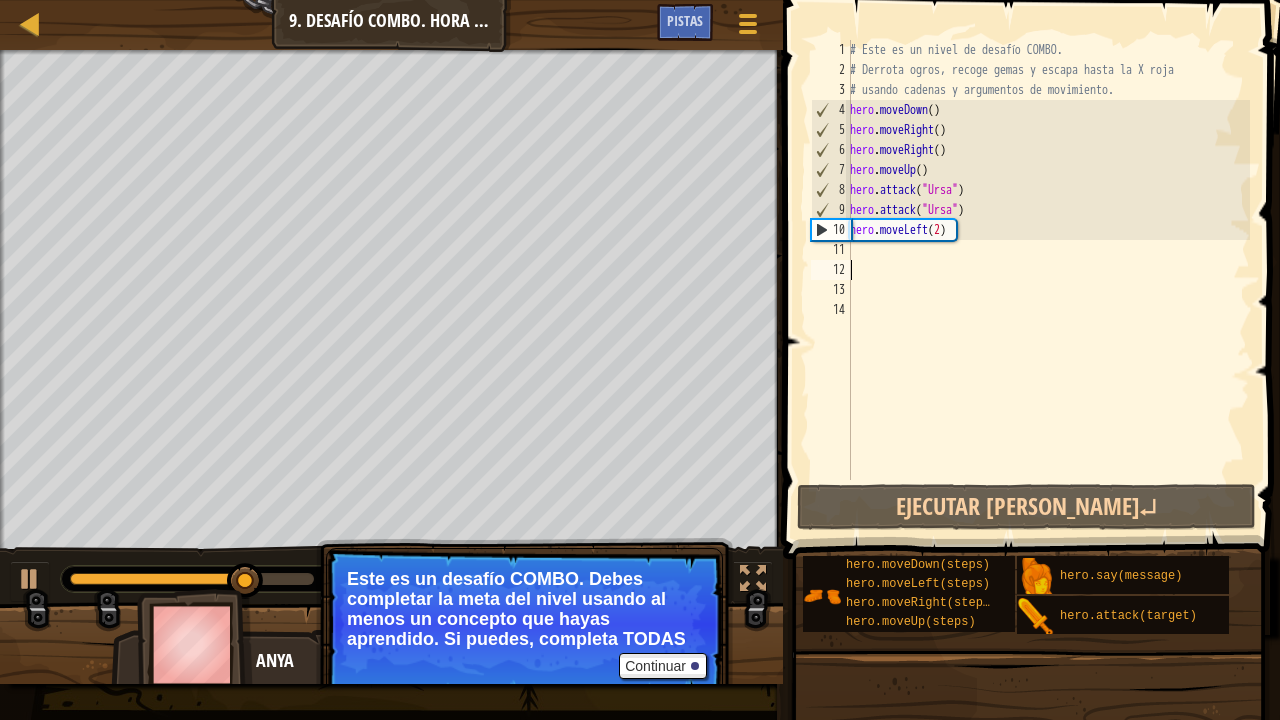 click on "# Este es un nivel de desafío COMBO. # Derrota ogros, recoge gemas y escapa hasta la X roja # usando cadenas y argumentos de movimiento. hero . moveDown ( ) hero . moveRight ( ) hero . moveRight ( ) hero . moveUp ( ) hero . attack ( "Ursa" ) hero . attack ( "Ursa" ) hero . moveLeft ( 2 )" at bounding box center (1048, 280) 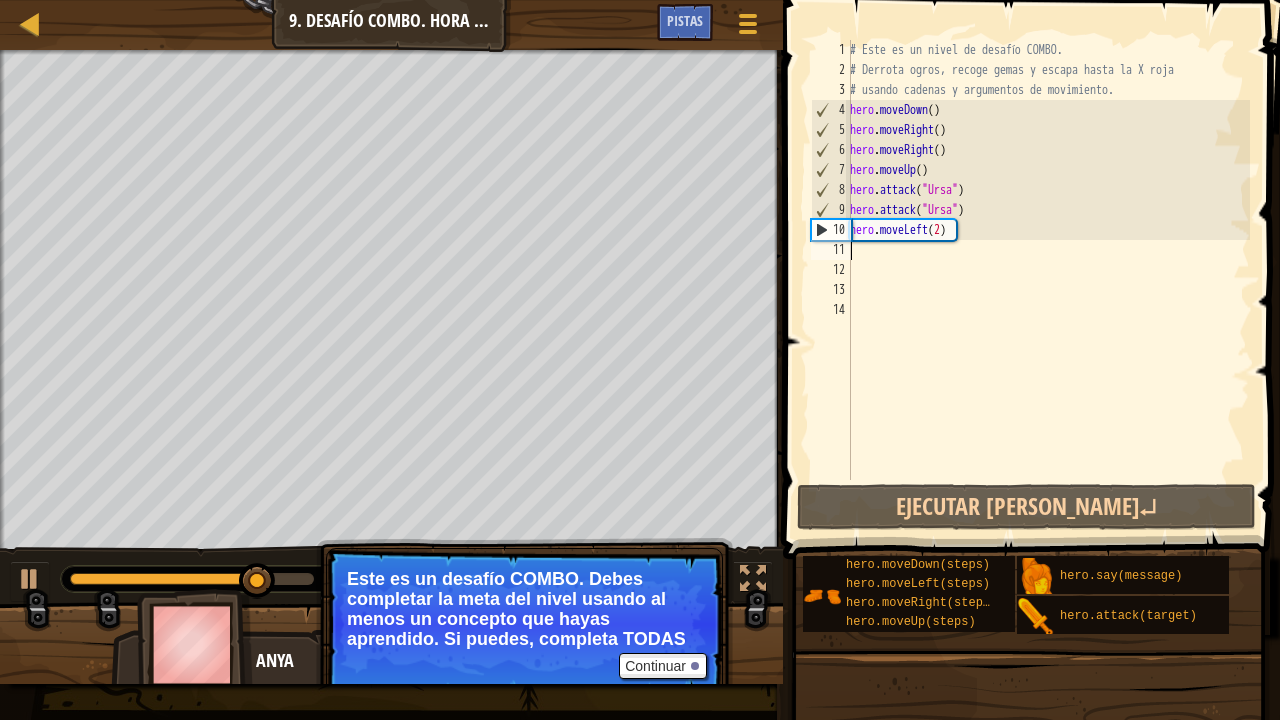 type on "m" 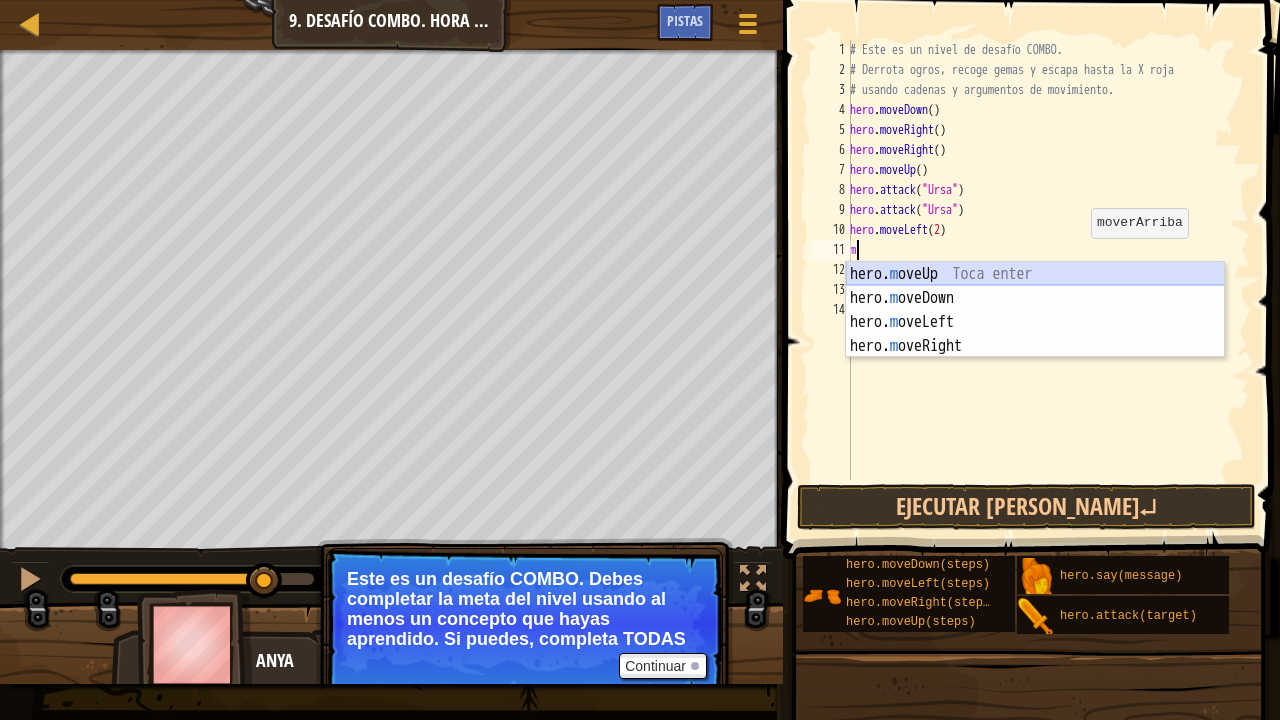 click on "hero. m oveUp Toca enter hero. m oveDown Toca enter hero. m oveLeft Toca enter hero. m [PERSON_NAME] Toca enter" at bounding box center [1035, 334] 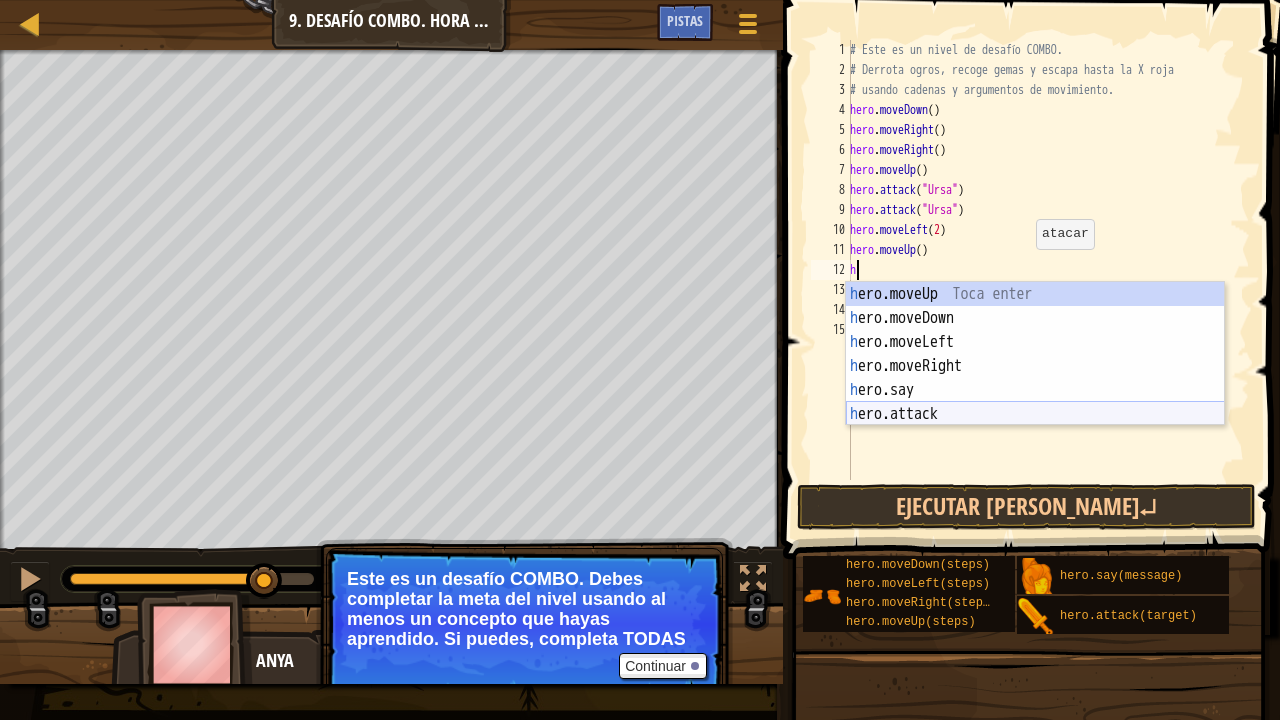 click on "h ero.moveUp Toca enter h ero.moveDown Toca enter h ero.moveLeft Toca enter h ero.moveRight Toca enter h ero.say Toca enter h ero.attack Toca enter" at bounding box center (1035, 378) 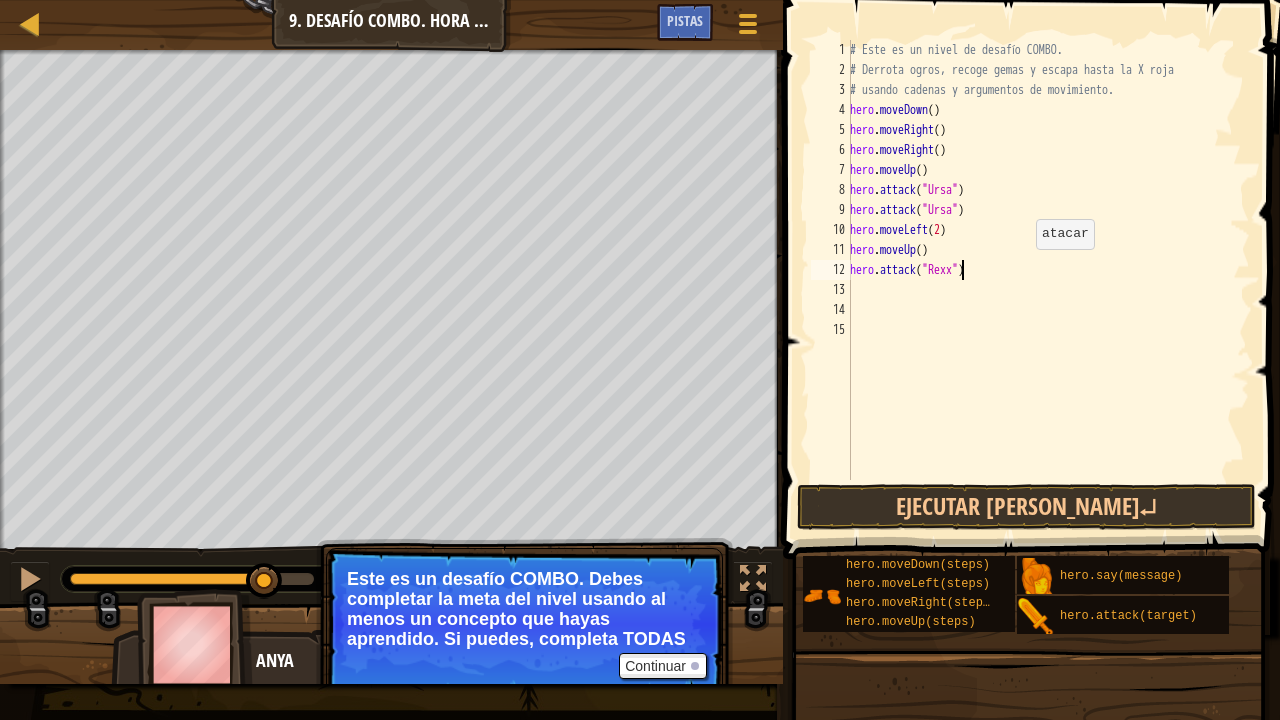 scroll, scrollTop: 9, scrollLeft: 10, axis: both 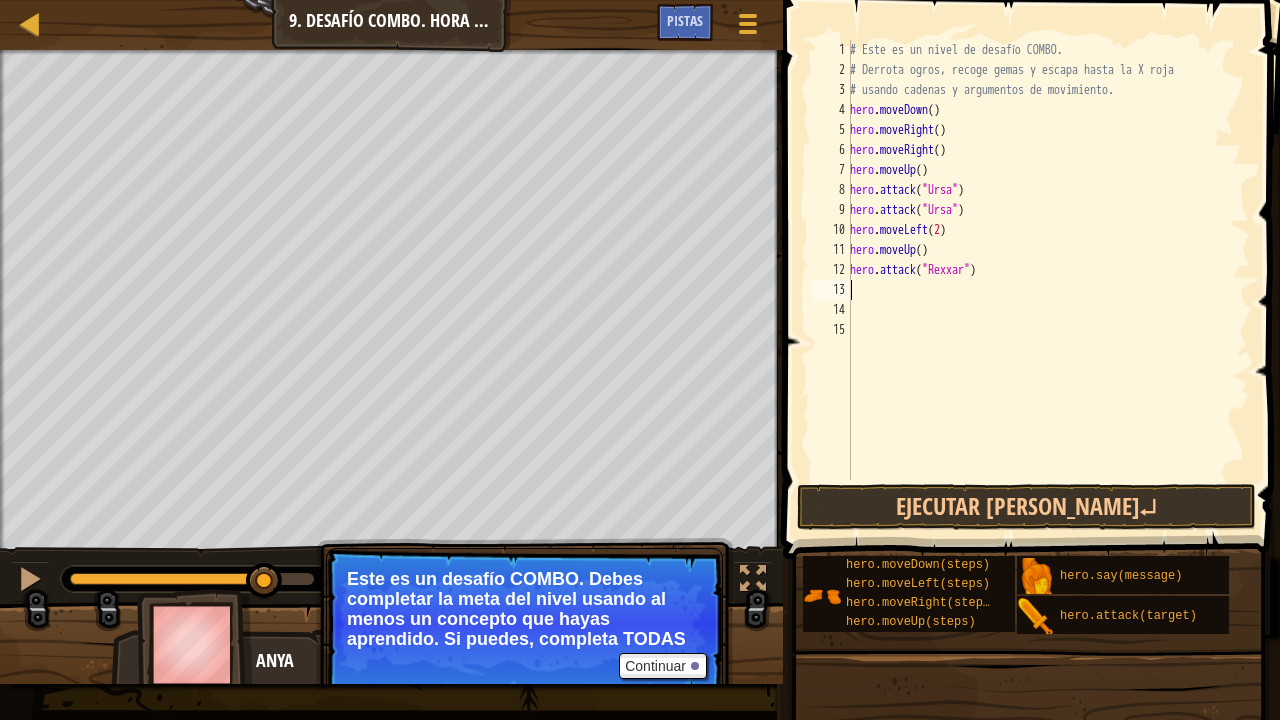 click on "# Este es un nivel de desafío COMBO. # Derrota ogros, recoge gemas y escapa hasta la X roja # usando cadenas y argumentos de movimiento. hero . moveDown ( ) hero . moveRight ( ) hero . moveRight ( ) hero . moveUp ( ) hero . attack ( "Ursa" ) hero . attack ( "Ursa" ) hero . moveLeft ( 2 ) hero . moveUp ( ) hero . attack ( "Rexxar" )" at bounding box center [1048, 280] 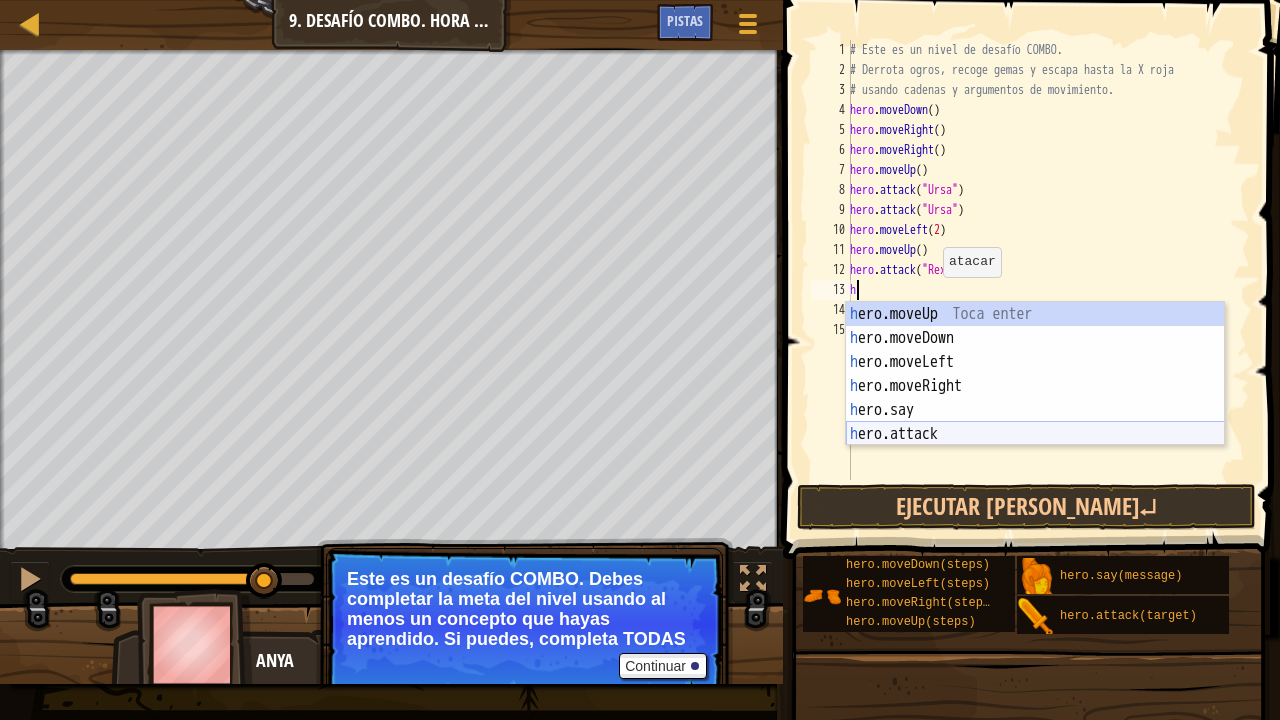 click on "h ero.moveUp Toca enter h ero.moveDown Toca enter h ero.moveLeft Toca enter h ero.moveRight Toca enter h ero.say Toca enter h ero.attack Toca enter" at bounding box center (1035, 398) 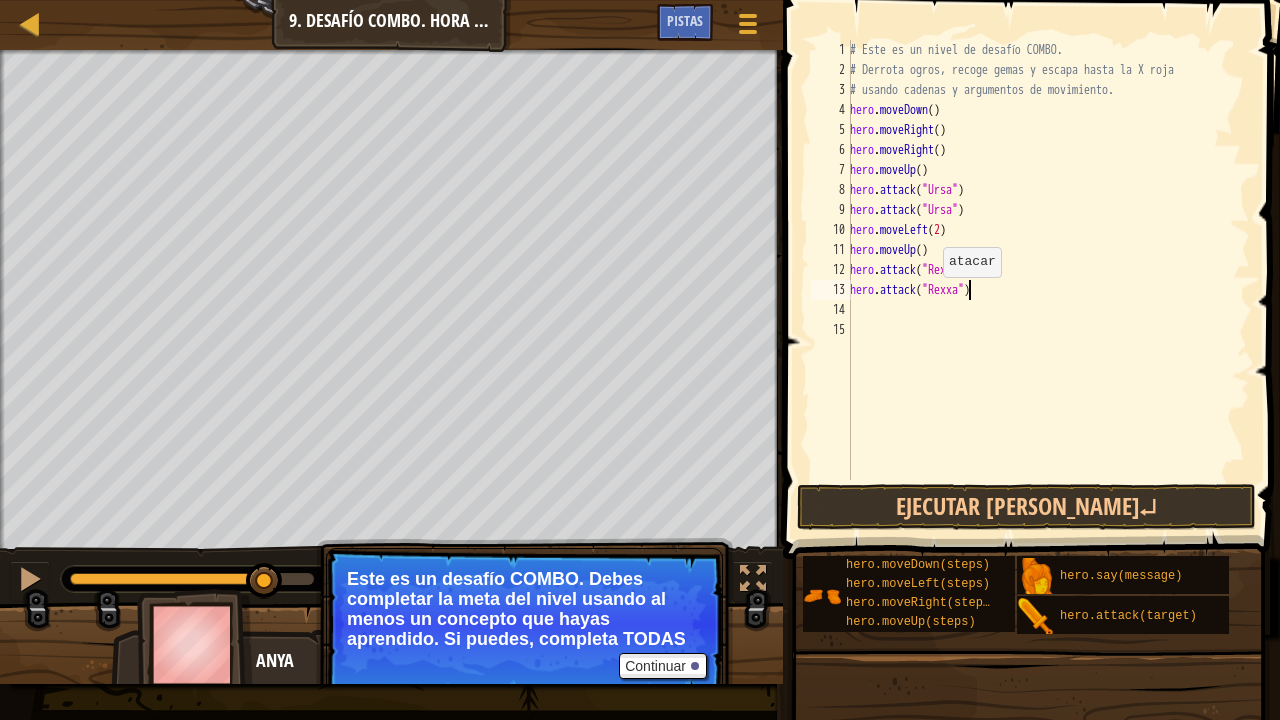 scroll, scrollTop: 9, scrollLeft: 10, axis: both 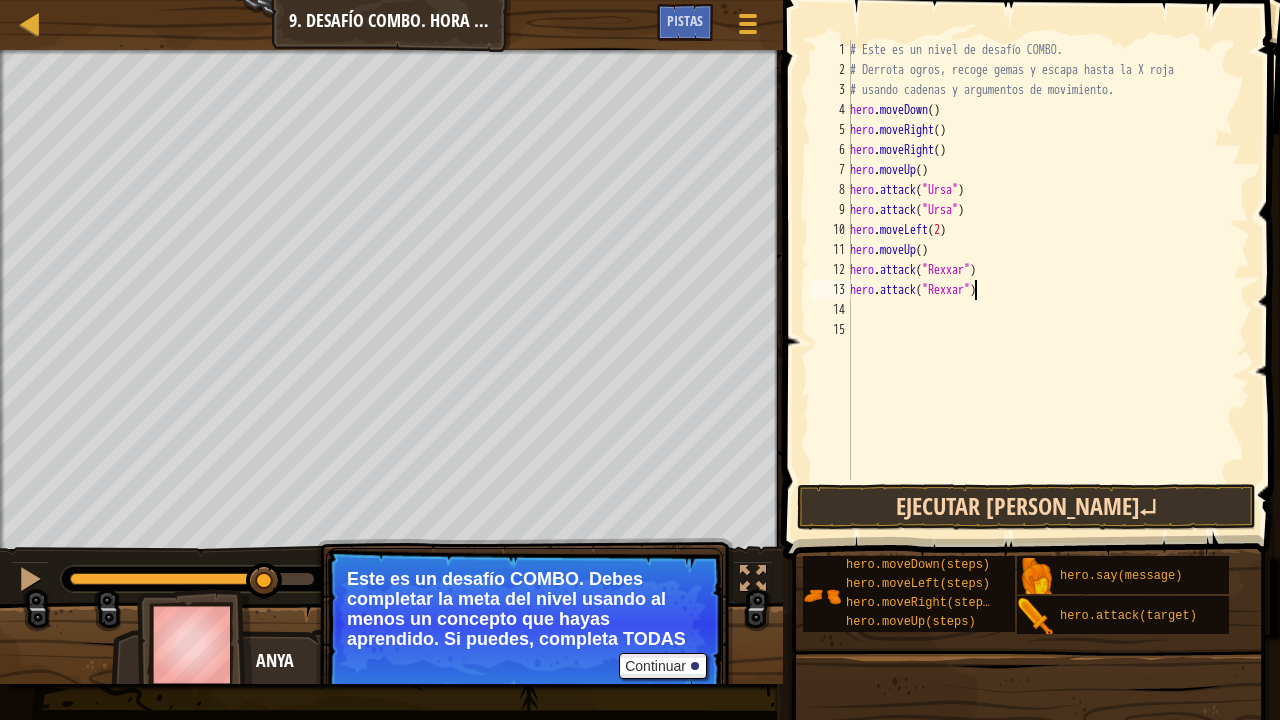 type on "hero.attack("Rexxar")" 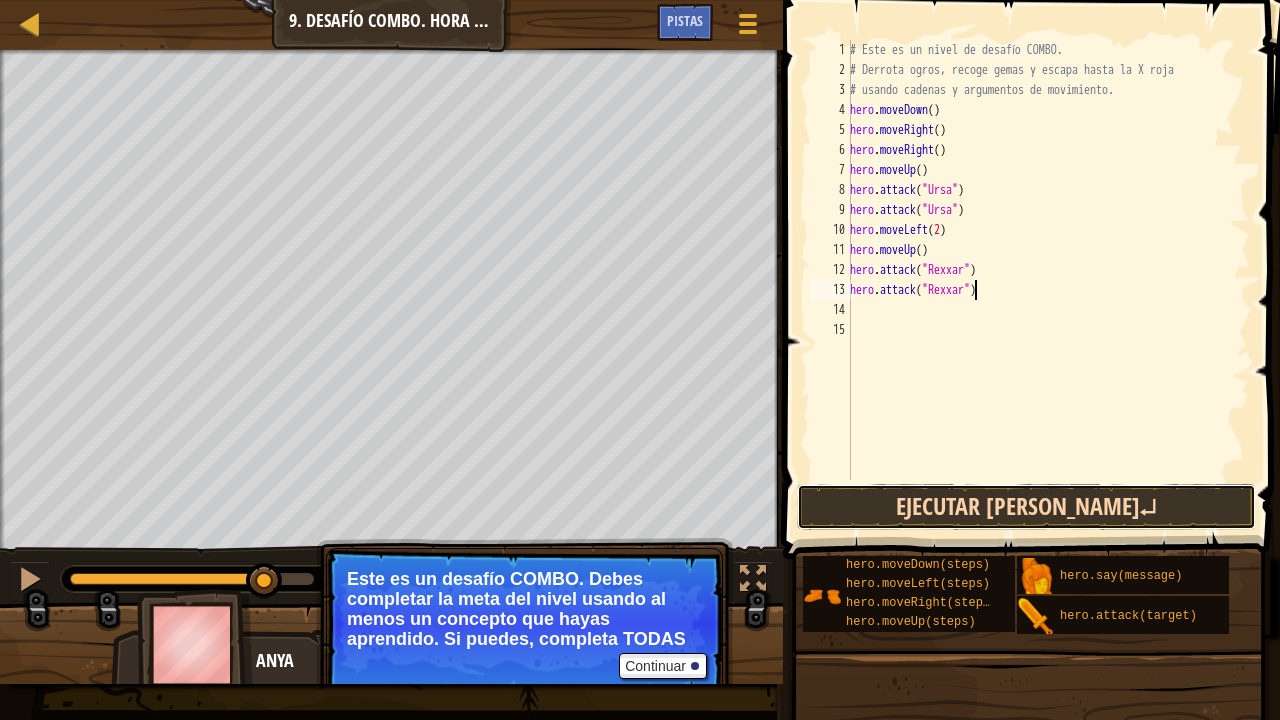 click on "Ejecutar [PERSON_NAME]↵" at bounding box center [1026, 507] 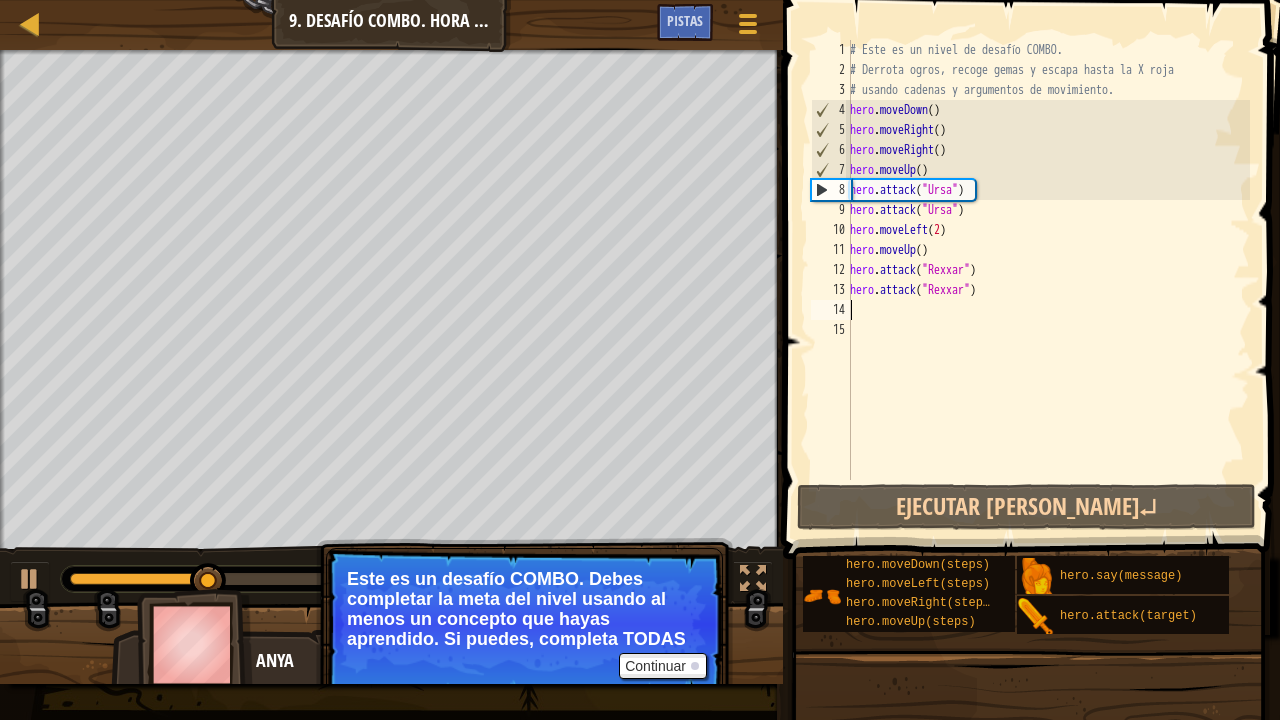 click on "# Este es un nivel de desafío COMBO. # Derrota ogros, recoge gemas y escapa hasta la X roja # usando cadenas y argumentos de movimiento. hero . moveDown ( ) hero . moveRight ( ) hero . moveRight ( ) hero . moveUp ( ) hero . attack ( "Ursa" ) hero . attack ( "Ursa" ) hero . moveLeft ( 2 ) hero . moveUp ( ) hero . attack ( "Rexxar" ) hero . attack ( "Rexxar" )" at bounding box center [1048, 280] 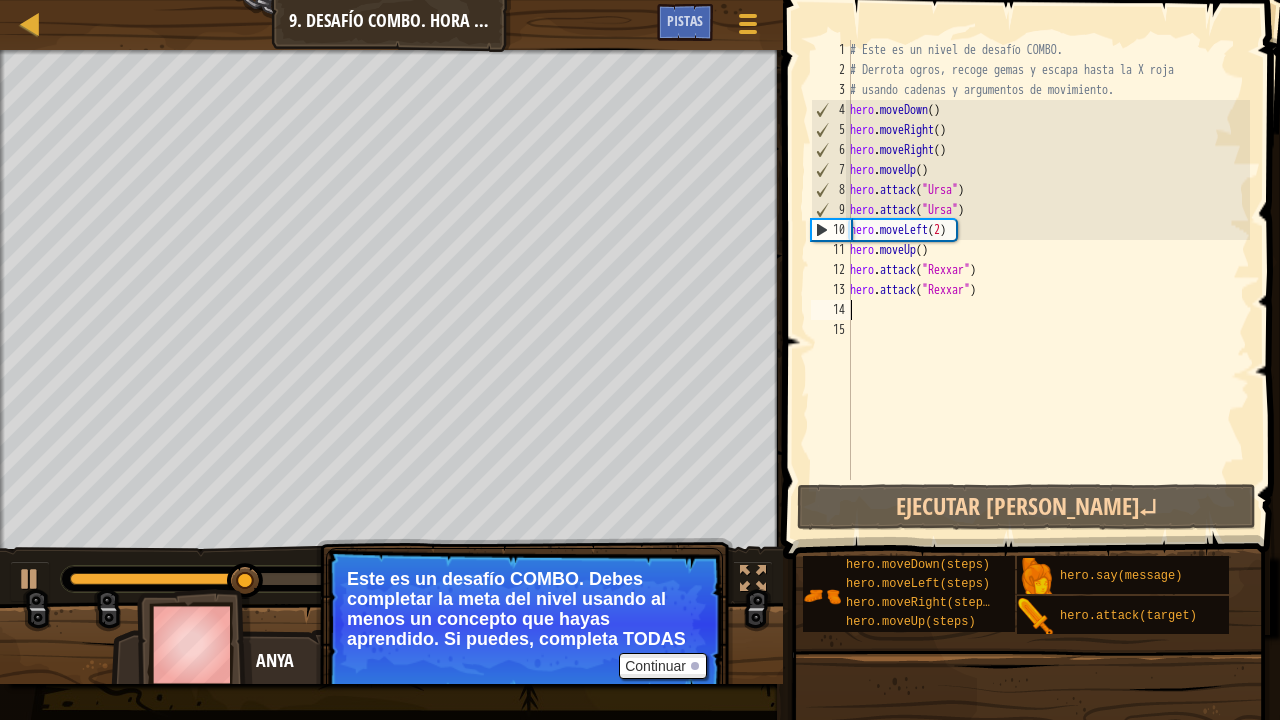 type on "h" 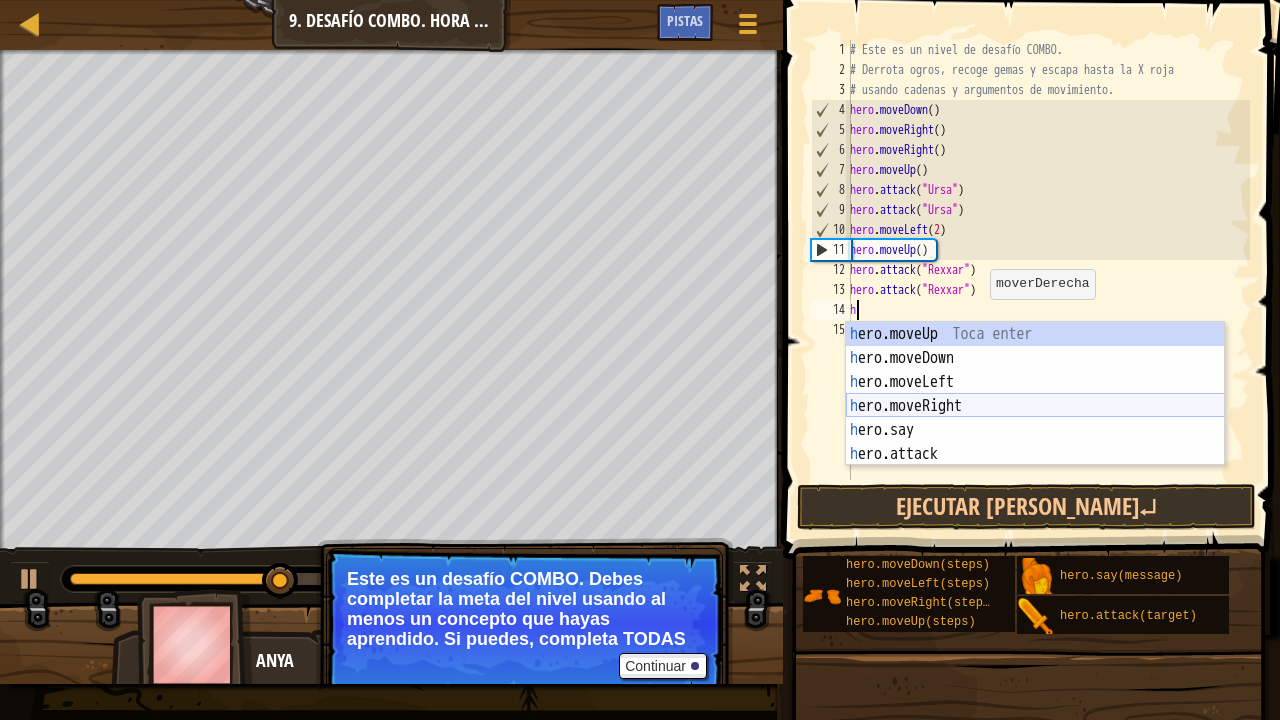 click on "h ero.moveUp Toca enter h ero.moveDown Toca enter h ero.moveLeft Toca enter h ero.moveRight Toca enter h ero.say Toca enter h ero.attack Toca enter" at bounding box center [1035, 418] 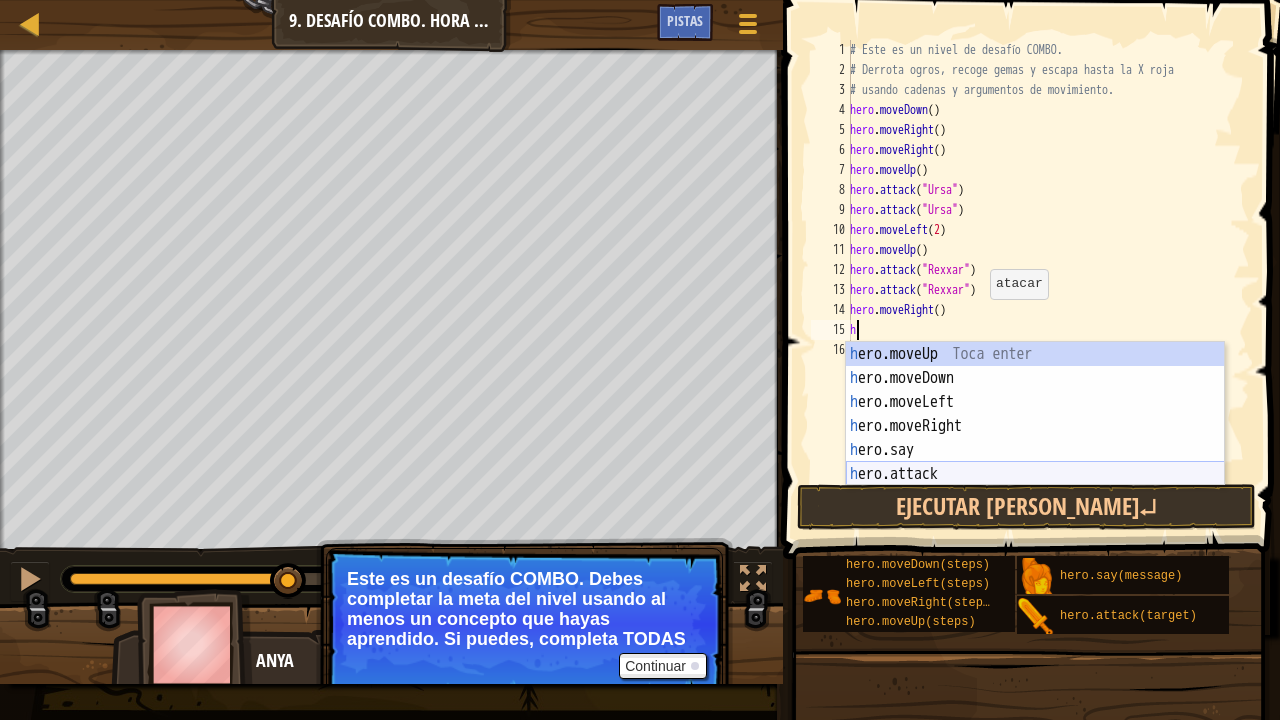 click on "h ero.moveUp Toca enter h ero.moveDown Toca enter h ero.moveLeft Toca enter h ero.moveRight Toca enter h ero.say Toca enter h ero.attack Toca enter" at bounding box center (1035, 438) 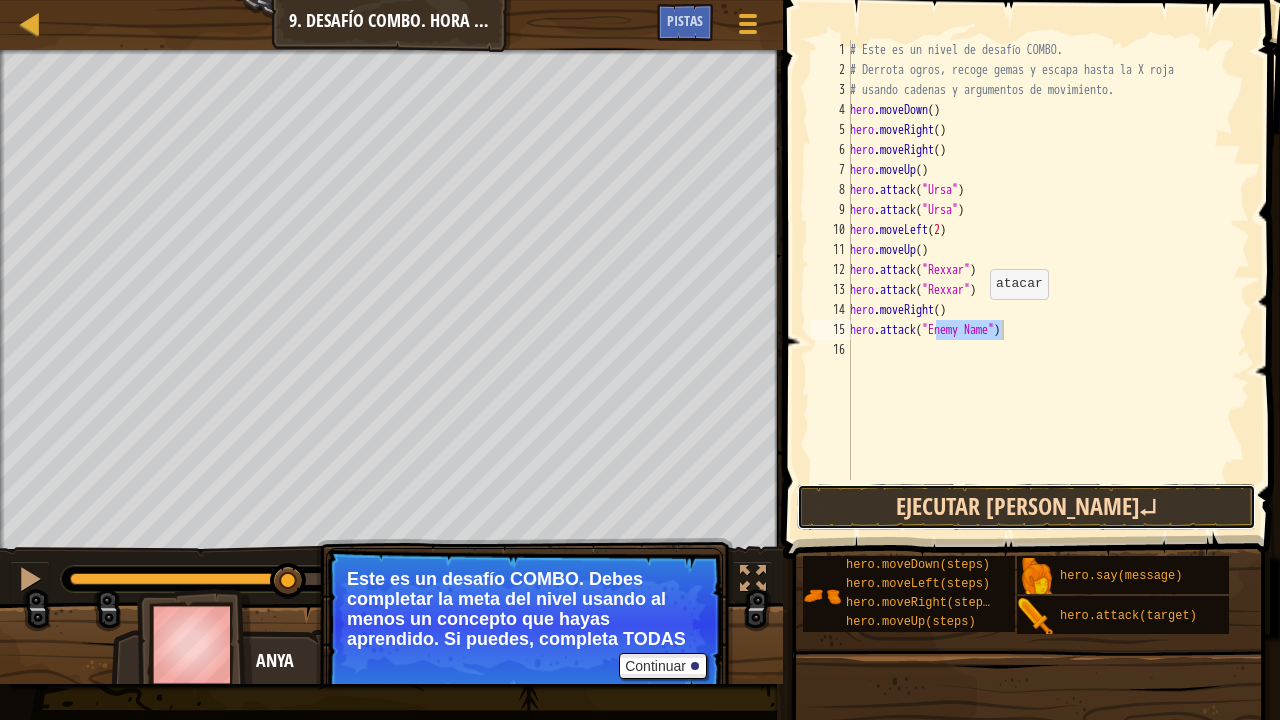click on "Ejecutar [PERSON_NAME]↵" at bounding box center [1026, 507] 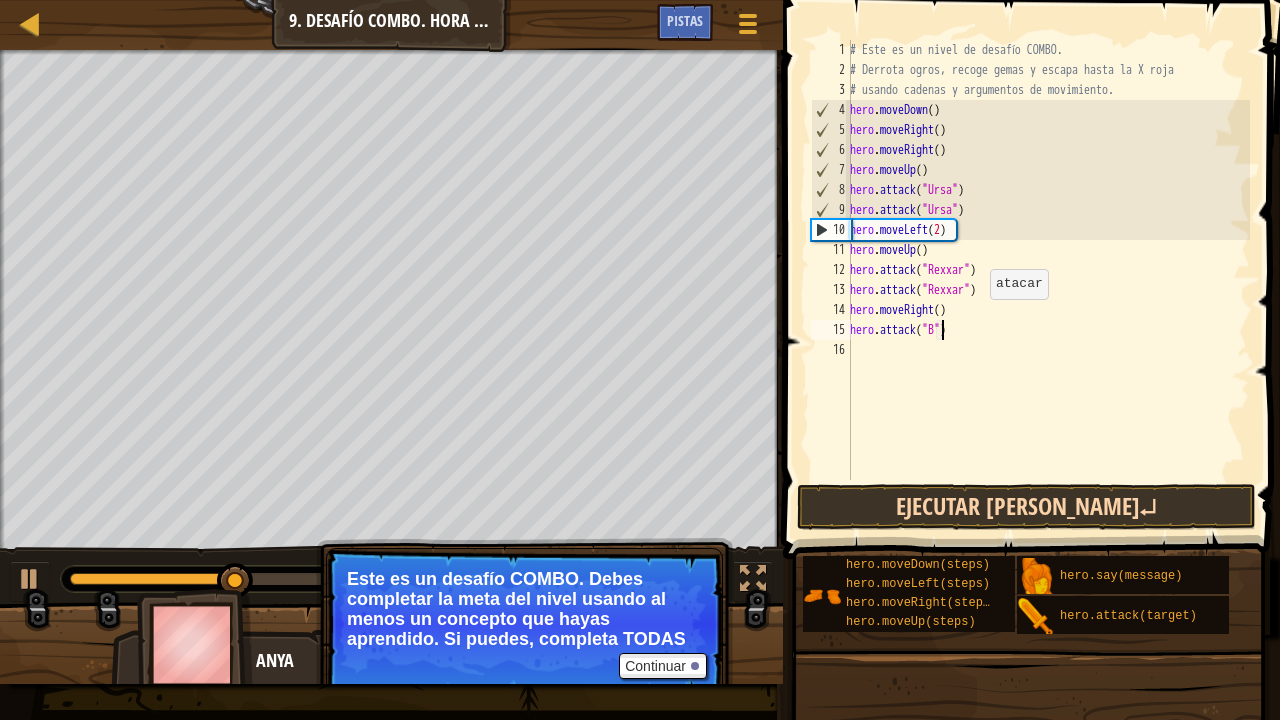 scroll, scrollTop: 9, scrollLeft: 8, axis: both 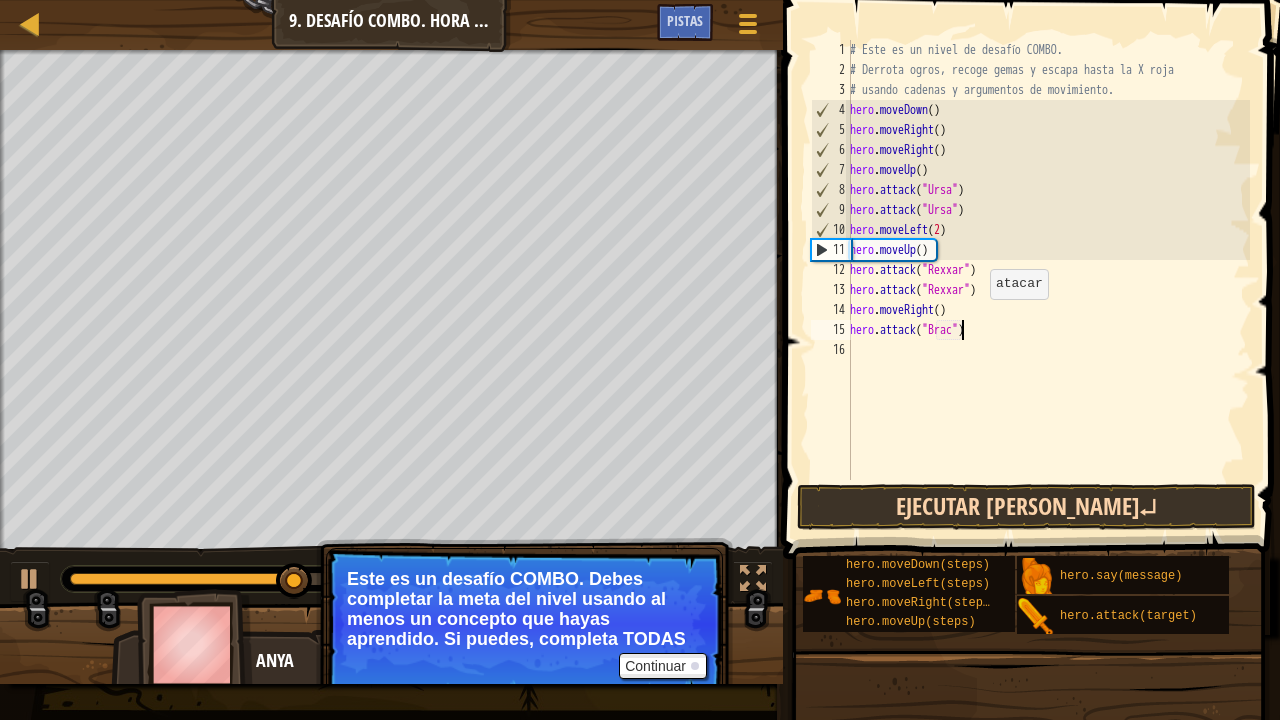 type on "hero.attack("[PERSON_NAME]")" 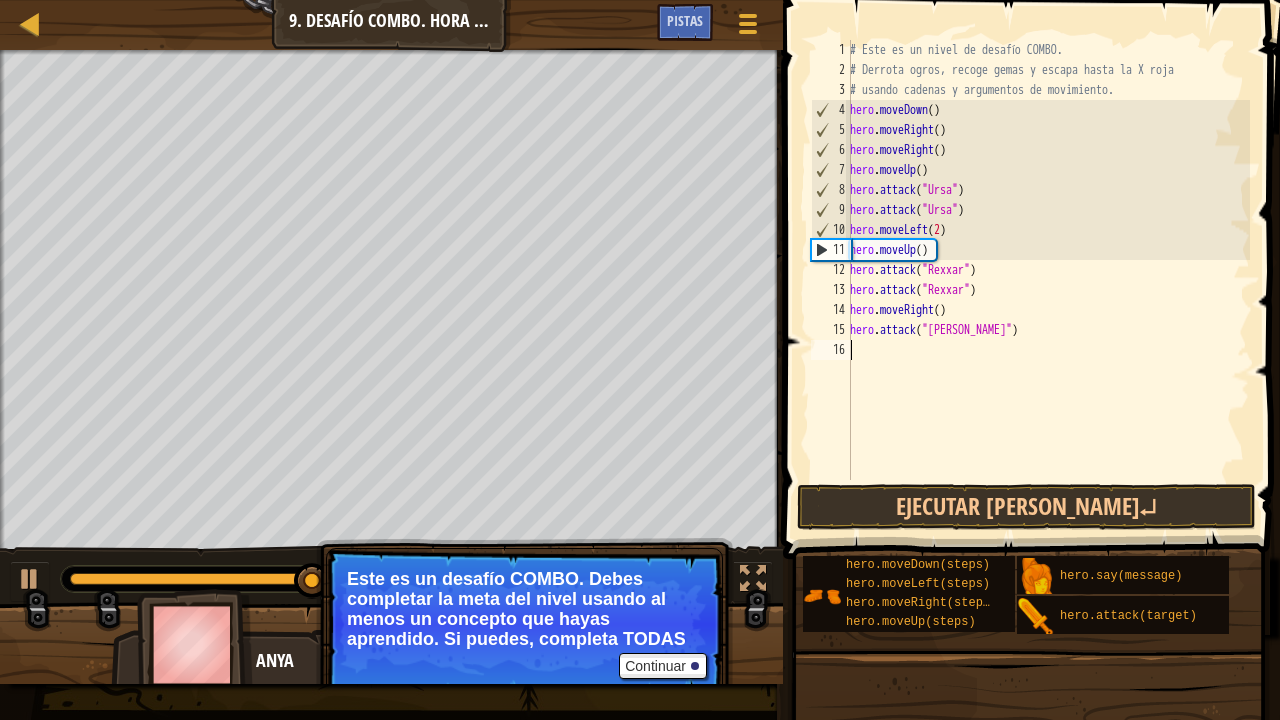 click on "# Este es un nivel de desafío COMBO. # Derrota ogros, recoge gemas y escapa hasta la X roja # usando cadenas y argumentos de movimiento. hero . moveDown ( ) hero . moveRight ( ) hero . moveRight ( ) hero . moveUp ( ) hero . attack ( "Ursa" ) hero . attack ( "Ursa" ) hero . moveLeft ( 2 ) hero . moveUp ( ) hero . attack ( "Rexxar" ) hero . attack ( "Rexxar" ) hero . moveRight ( ) hero . attack ( "[PERSON_NAME]" )" at bounding box center [1048, 280] 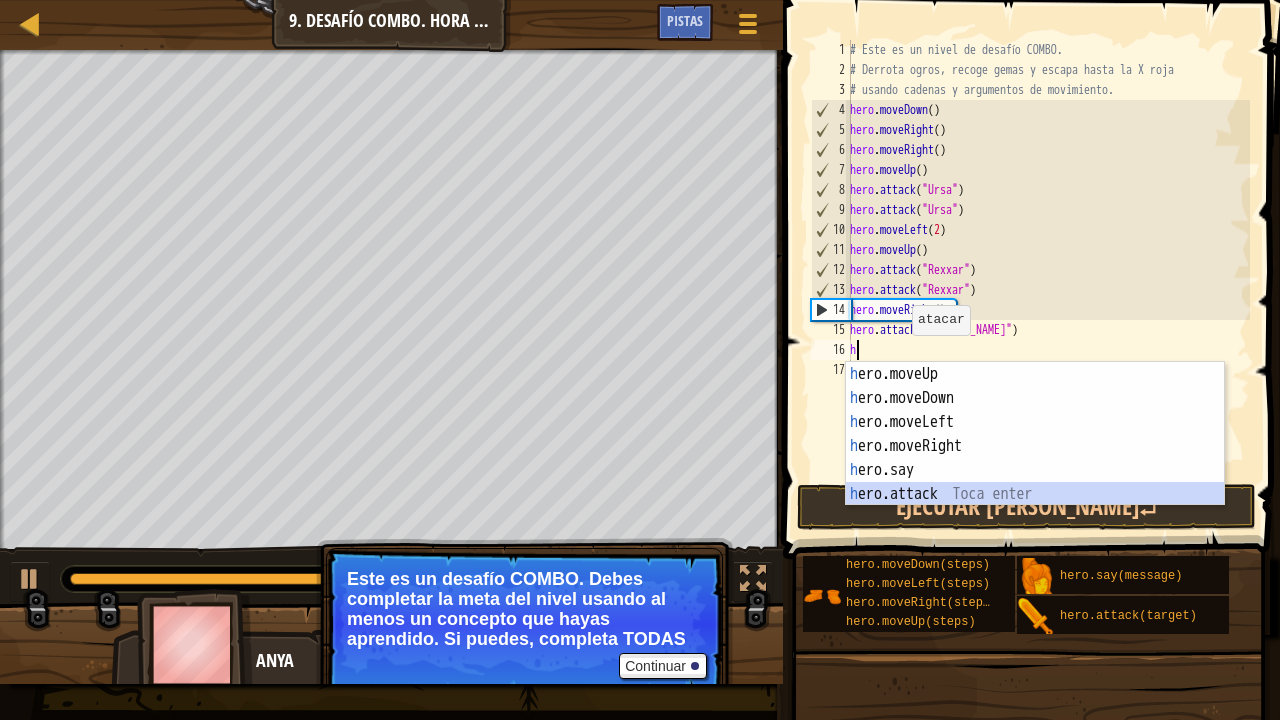 click on "h ero.moveUp Toca enter h ero.moveDown Toca enter h ero.moveLeft Toca enter h ero.moveRight Toca enter h ero.say Toca enter h ero.attack Toca enter" at bounding box center [1035, 458] 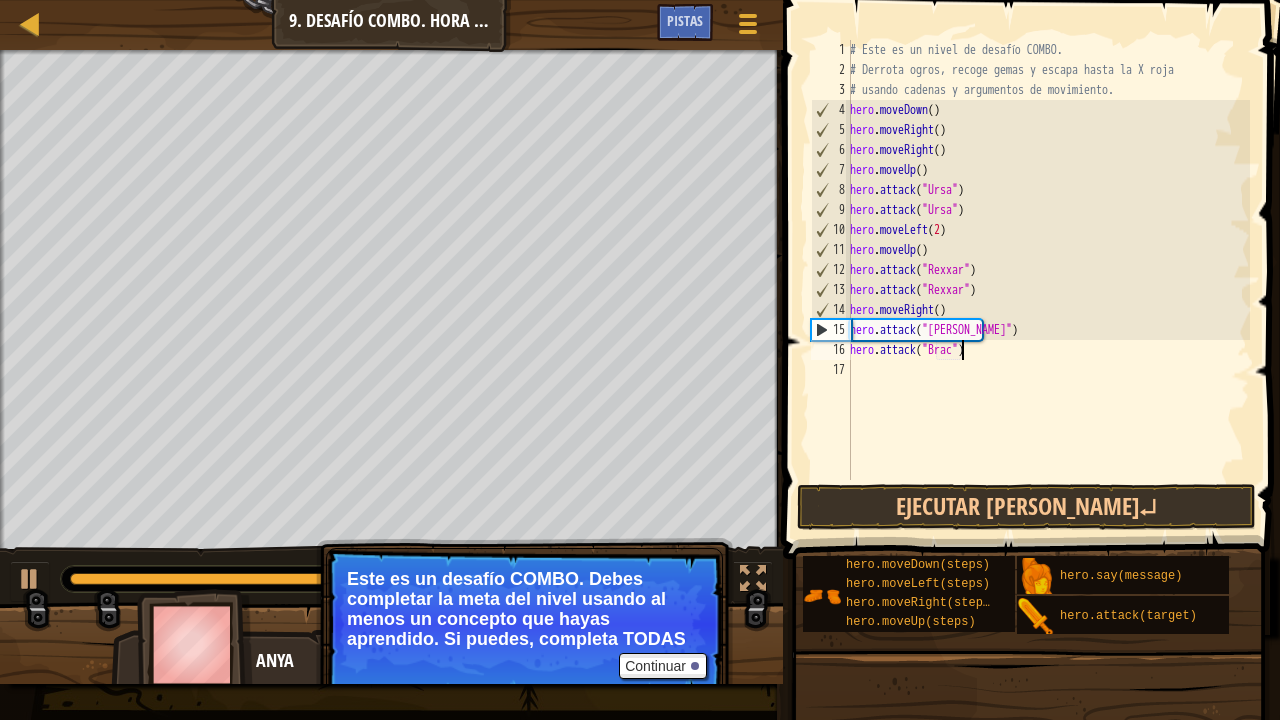 scroll, scrollTop: 9, scrollLeft: 10, axis: both 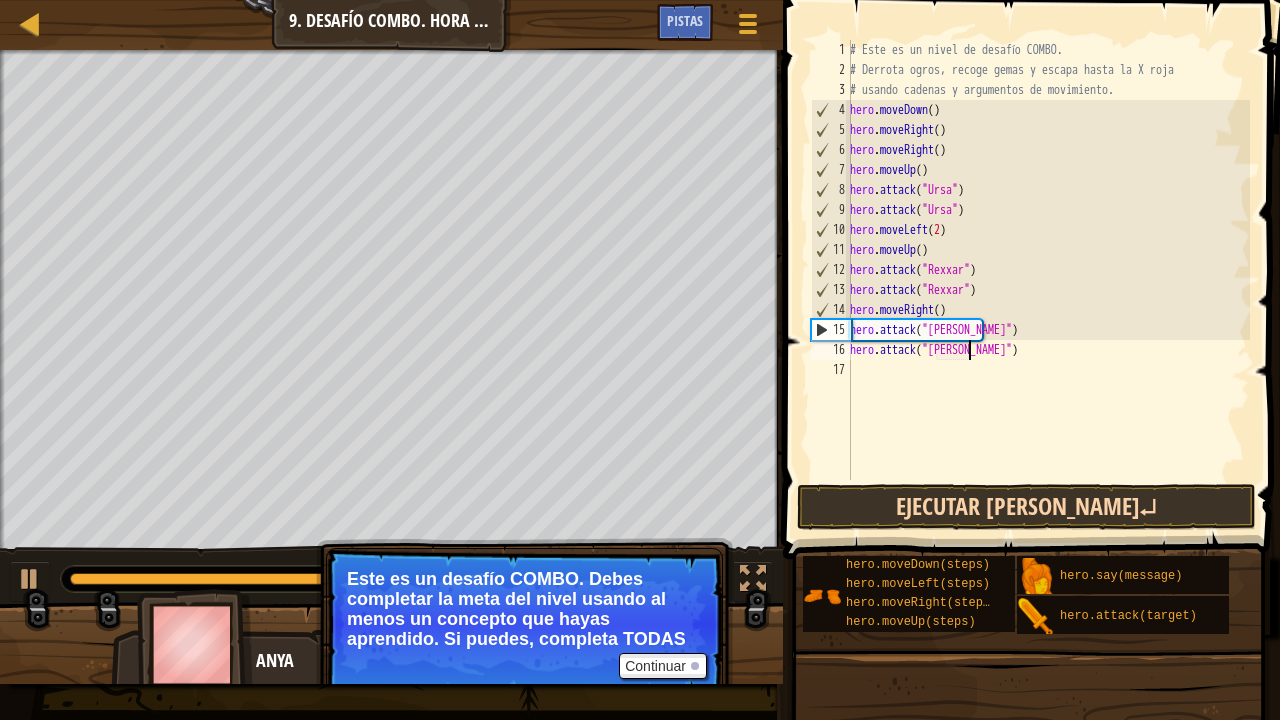 type on "hero.attack("[PERSON_NAME]")" 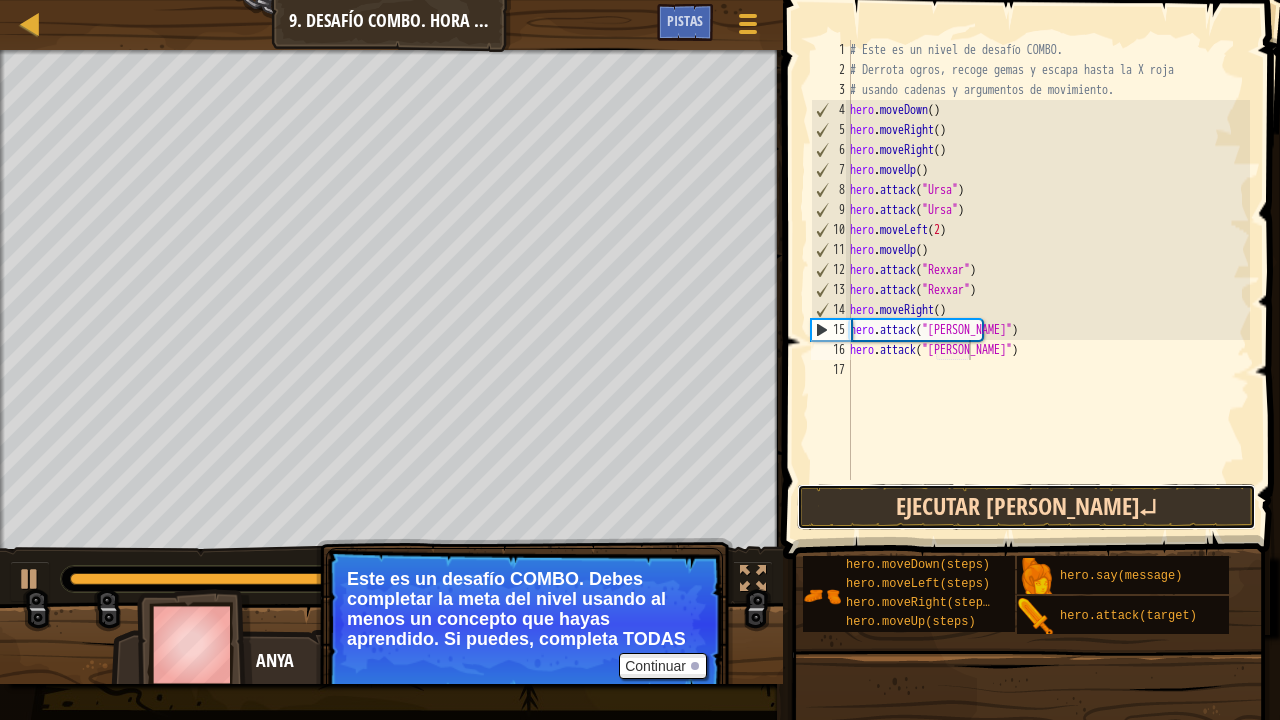 click on "Ejecutar [PERSON_NAME]↵" at bounding box center [1026, 507] 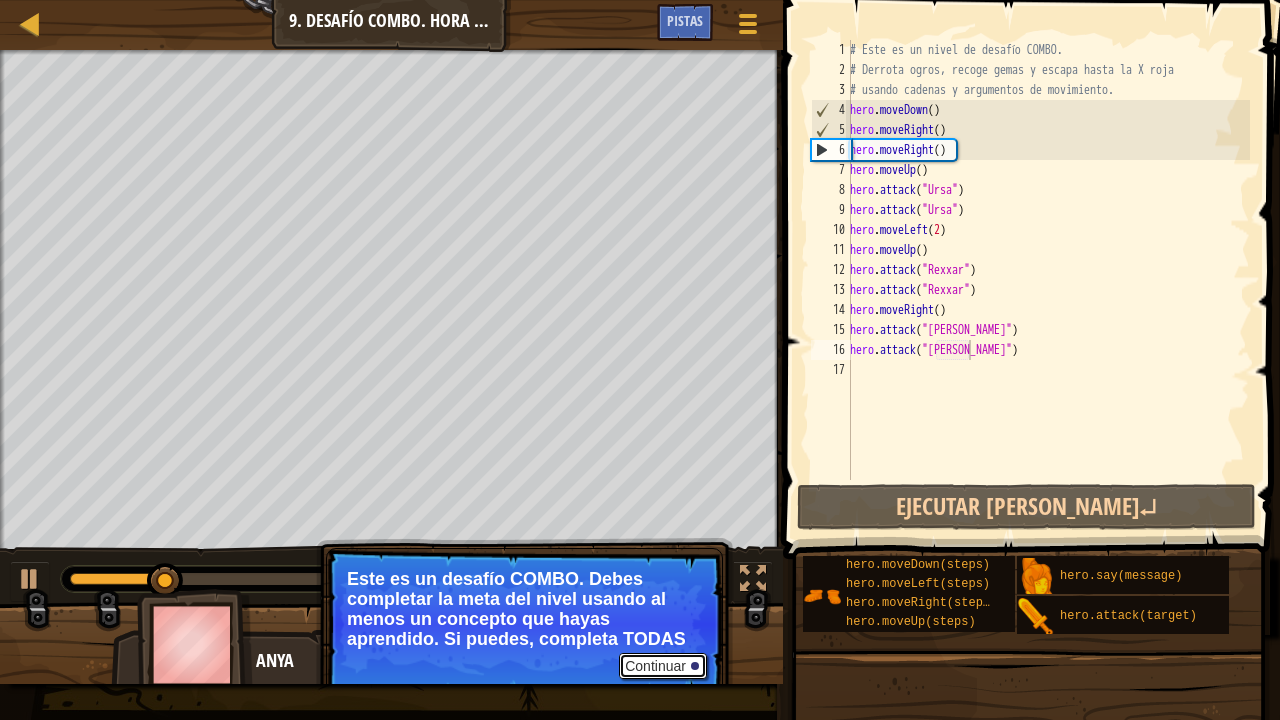 click on "Continuar" at bounding box center [663, 666] 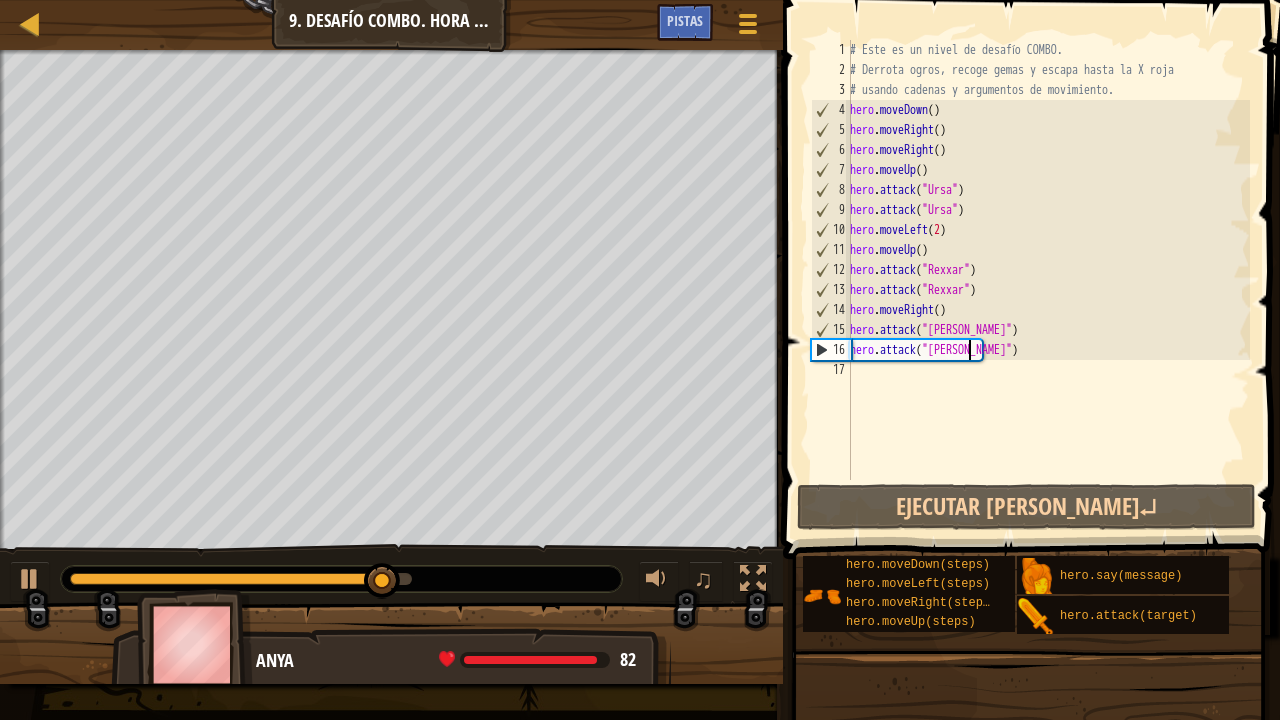 click on "# Este es un nivel de desafío COMBO. # Derrota ogros, recoge gemas y escapa hasta la X roja # usando cadenas y argumentos de movimiento. hero . moveDown ( ) hero . moveRight ( ) hero . moveRight ( ) hero . moveUp ( ) hero . attack ( "Ursa" ) hero . attack ( "Ursa" ) hero . moveLeft ( 2 ) hero . moveUp ( ) hero . attack ( "Rexxar" ) hero . attack ( "Rexxar" ) hero . moveRight ( ) hero . attack ( "[PERSON_NAME]" ) hero . attack ( "[PERSON_NAME]" )" at bounding box center (1048, 280) 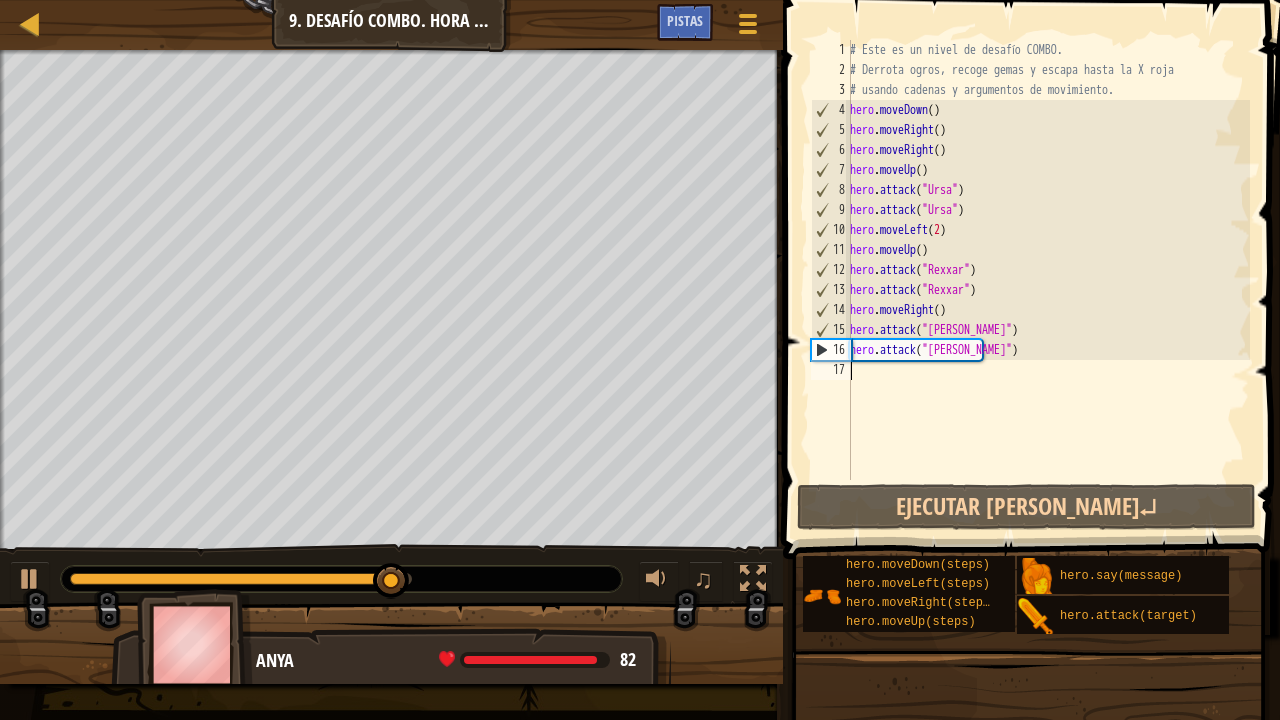 click on "# Este es un nivel de desafío COMBO. # Derrota ogros, recoge gemas y escapa hasta la X roja # usando cadenas y argumentos de movimiento. hero . moveDown ( ) hero . moveRight ( ) hero . moveRight ( ) hero . moveUp ( ) hero . attack ( "Ursa" ) hero . attack ( "Ursa" ) hero . moveLeft ( 2 ) hero . moveUp ( ) hero . attack ( "Rexxar" ) hero . attack ( "Rexxar" ) hero . moveRight ( ) hero . attack ( "[PERSON_NAME]" ) hero . attack ( "[PERSON_NAME]" )" at bounding box center (1048, 280) 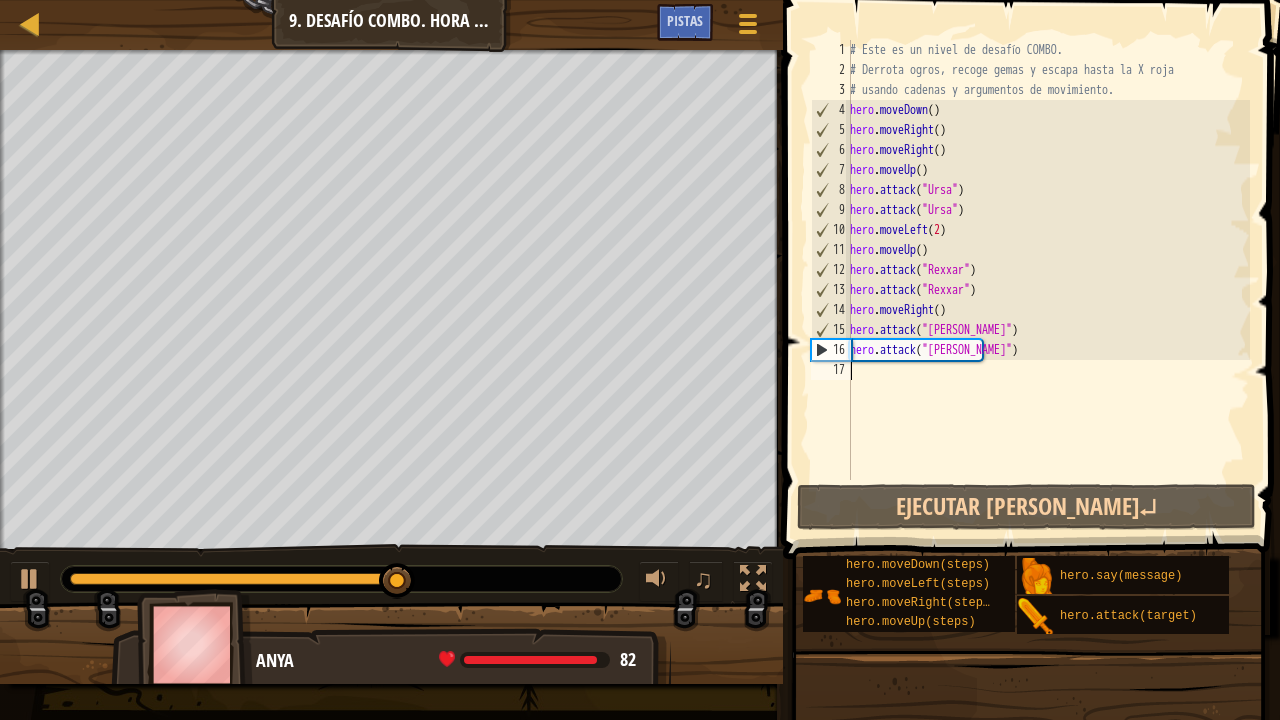type on "m" 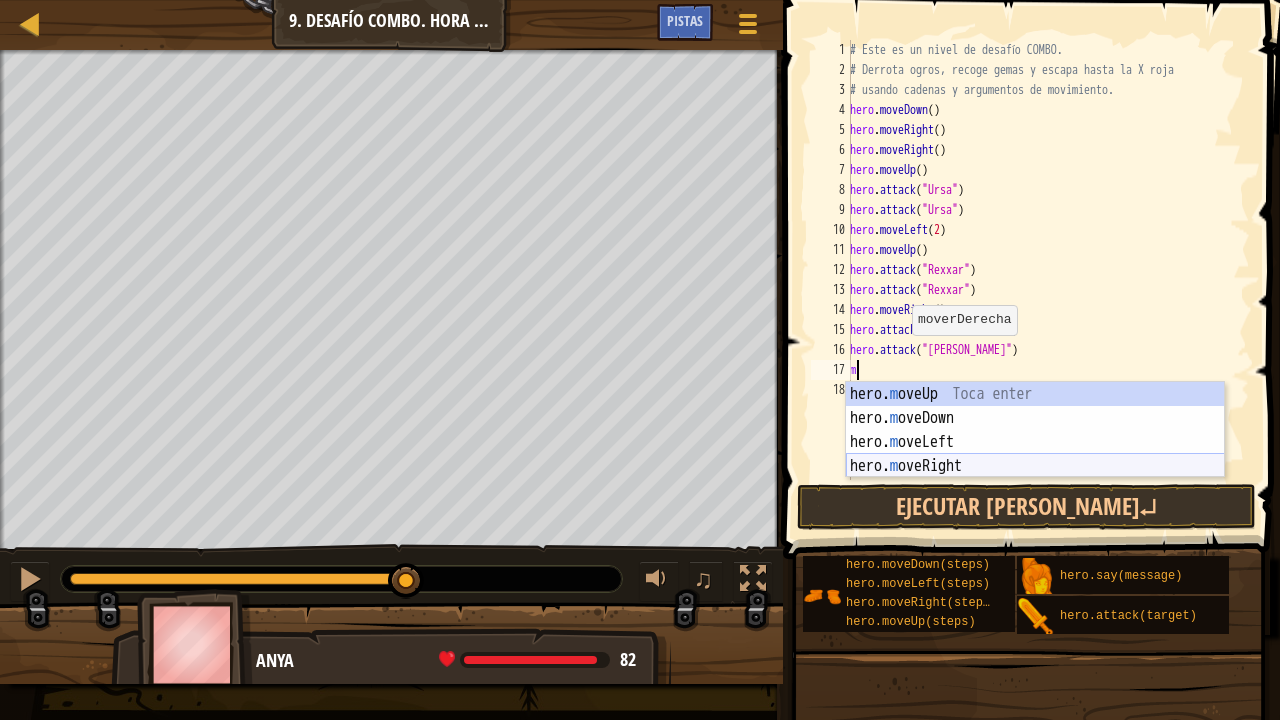 click on "hero. m oveUp Toca enter hero. m oveDown Toca enter hero. m oveLeft Toca enter hero. m [PERSON_NAME] Toca enter" at bounding box center (1035, 454) 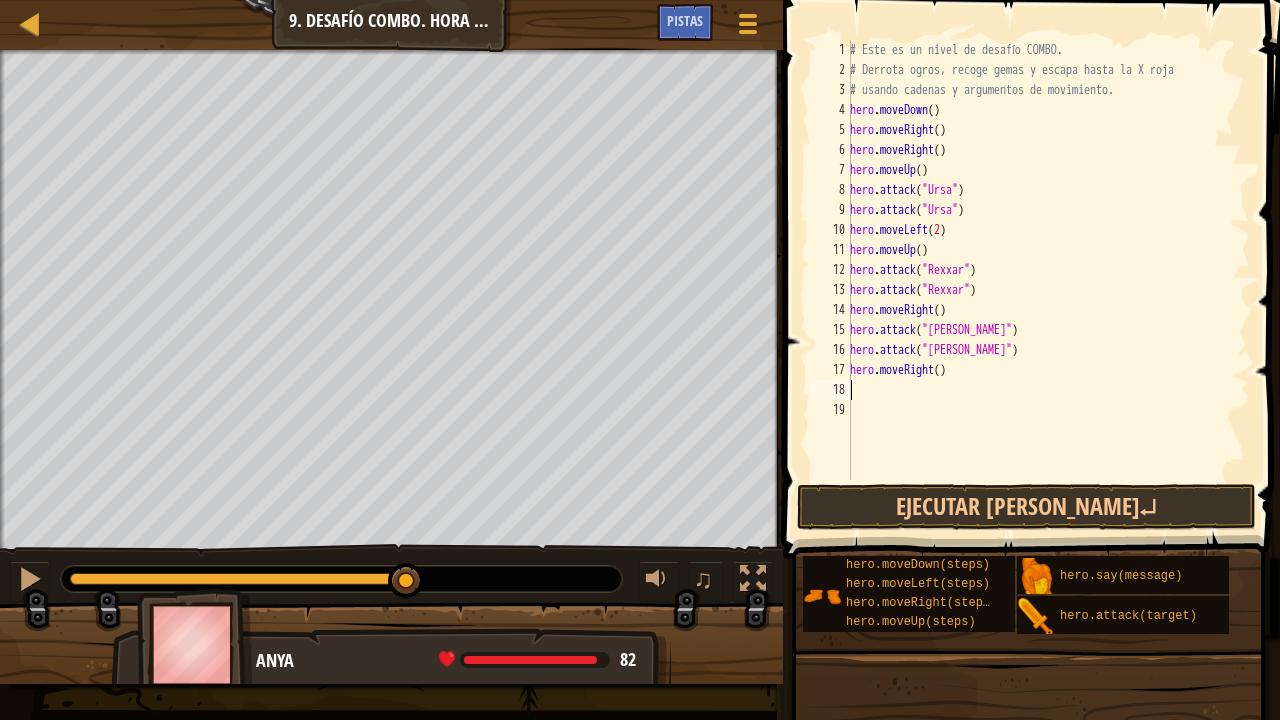 type on "m" 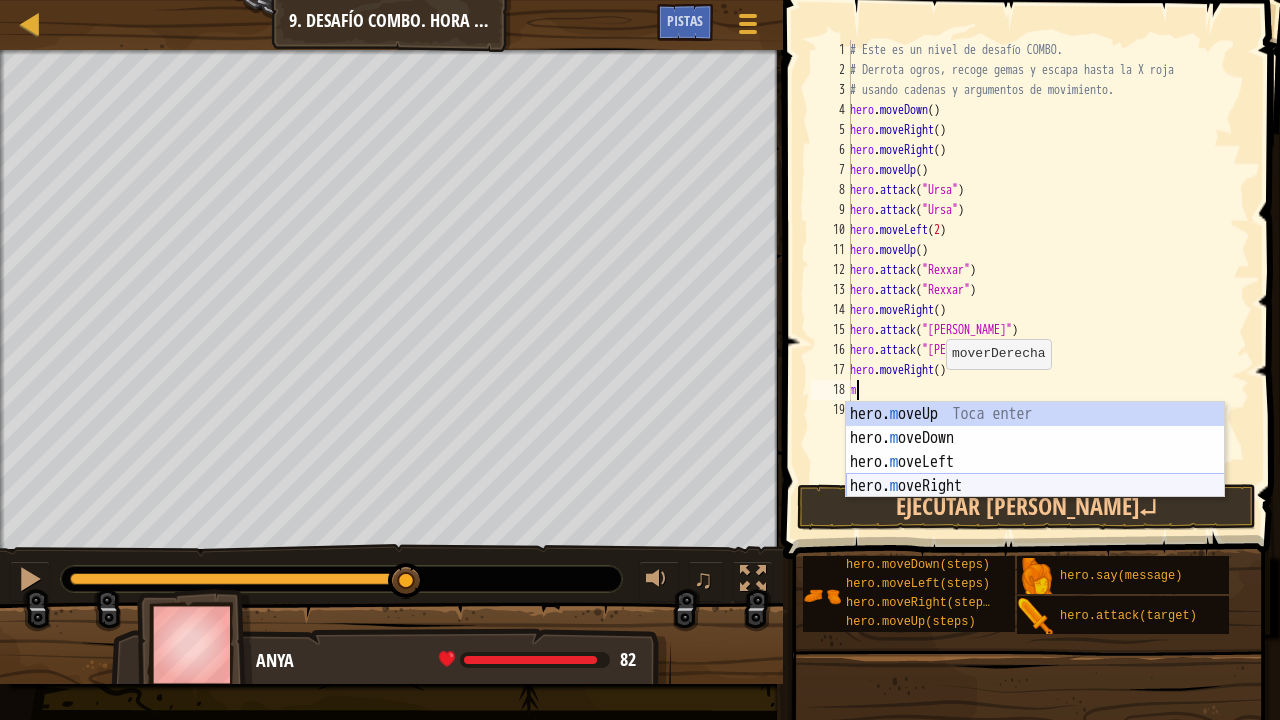 click on "hero. m oveUp Toca enter hero. m oveDown Toca enter hero. m oveLeft Toca enter hero. m [PERSON_NAME] Toca enter" at bounding box center (1035, 474) 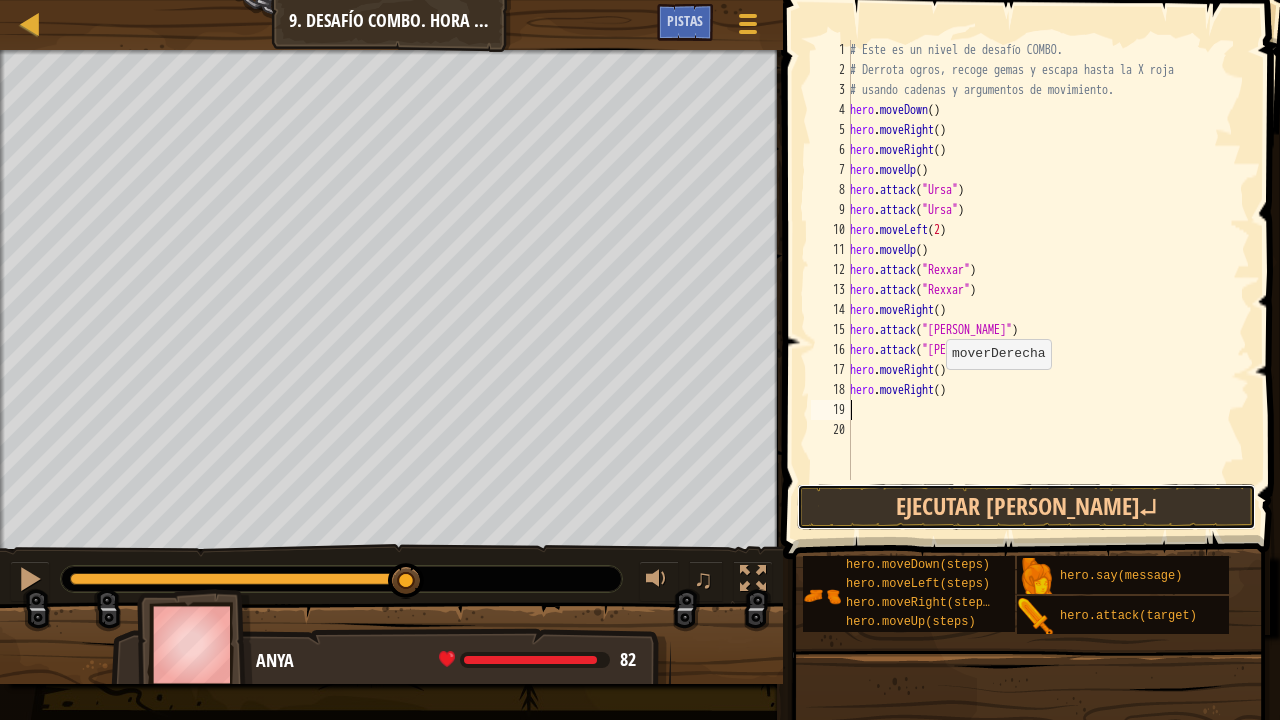 click on "Ejecutar [PERSON_NAME]↵" at bounding box center [1026, 507] 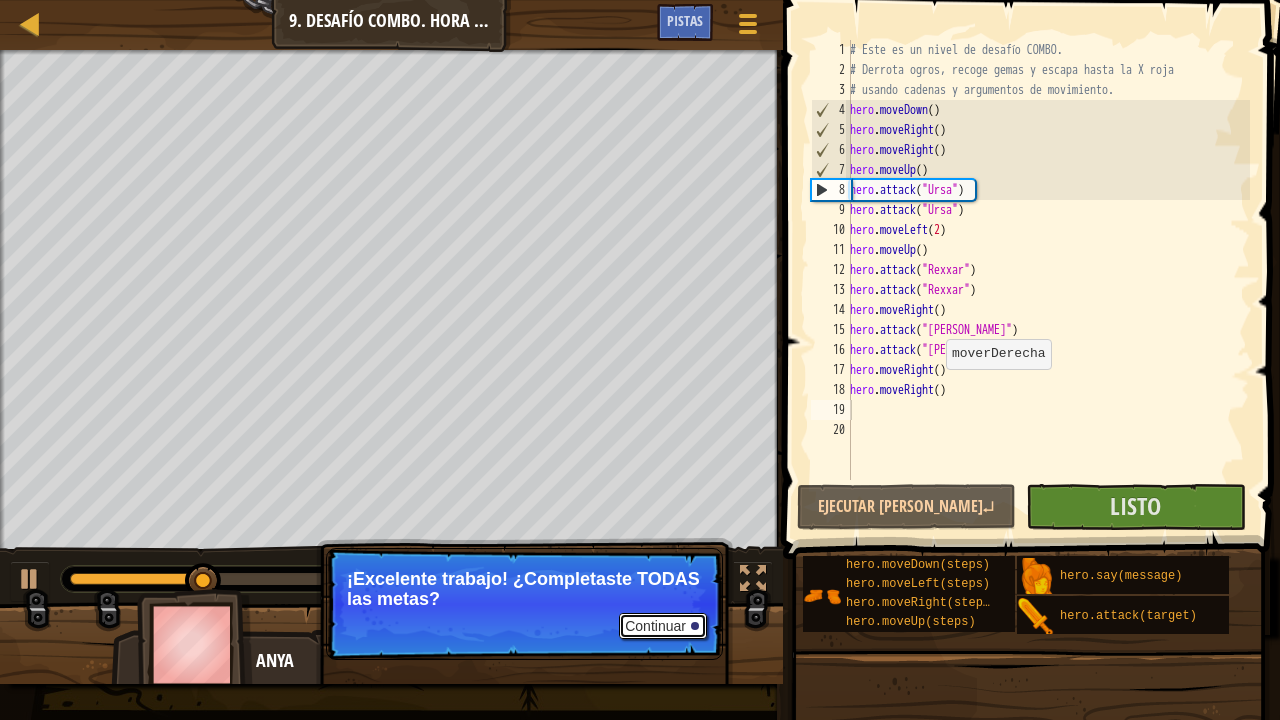 click on "Continuar" at bounding box center [663, 626] 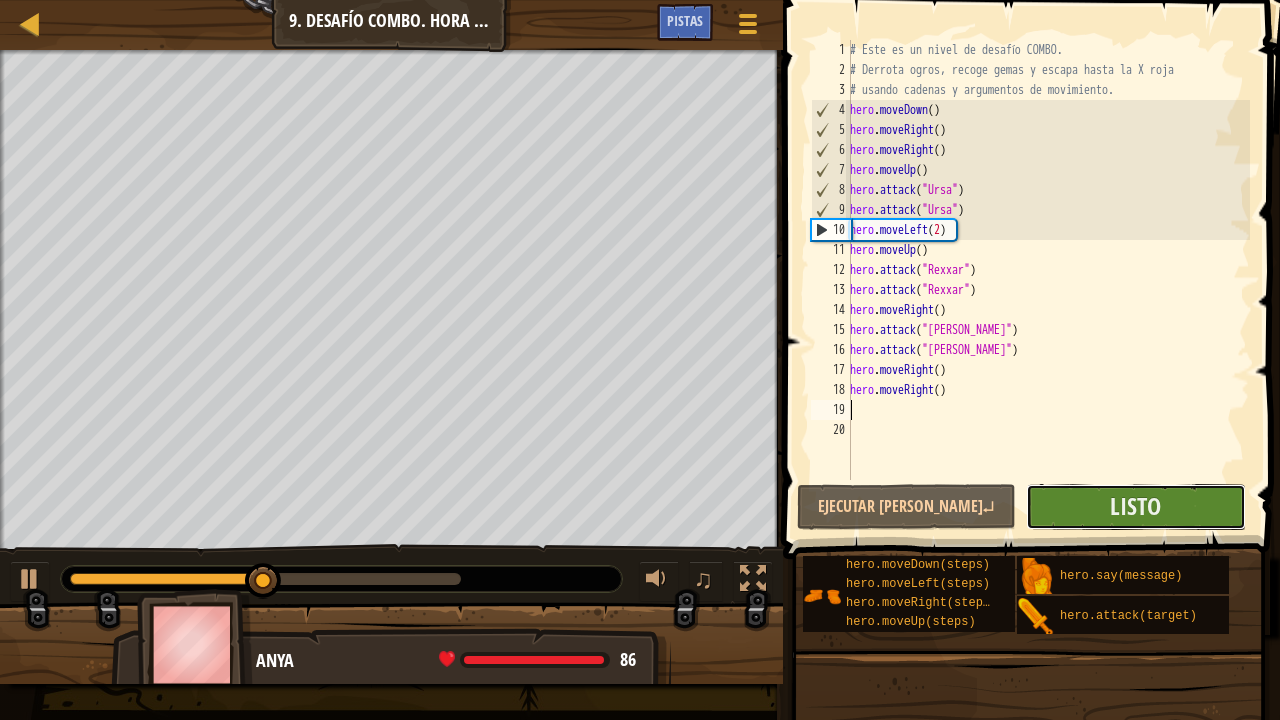 click on "Listo" at bounding box center (1135, 507) 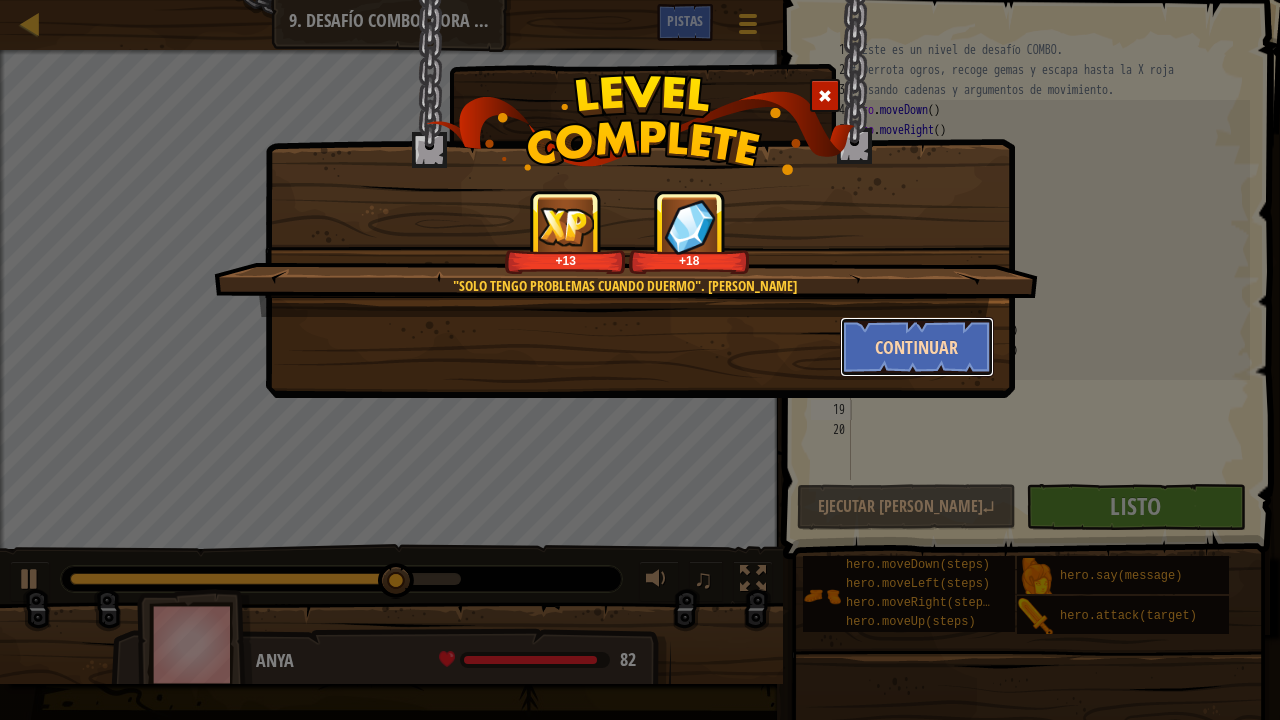 click on "Continuar" at bounding box center [917, 347] 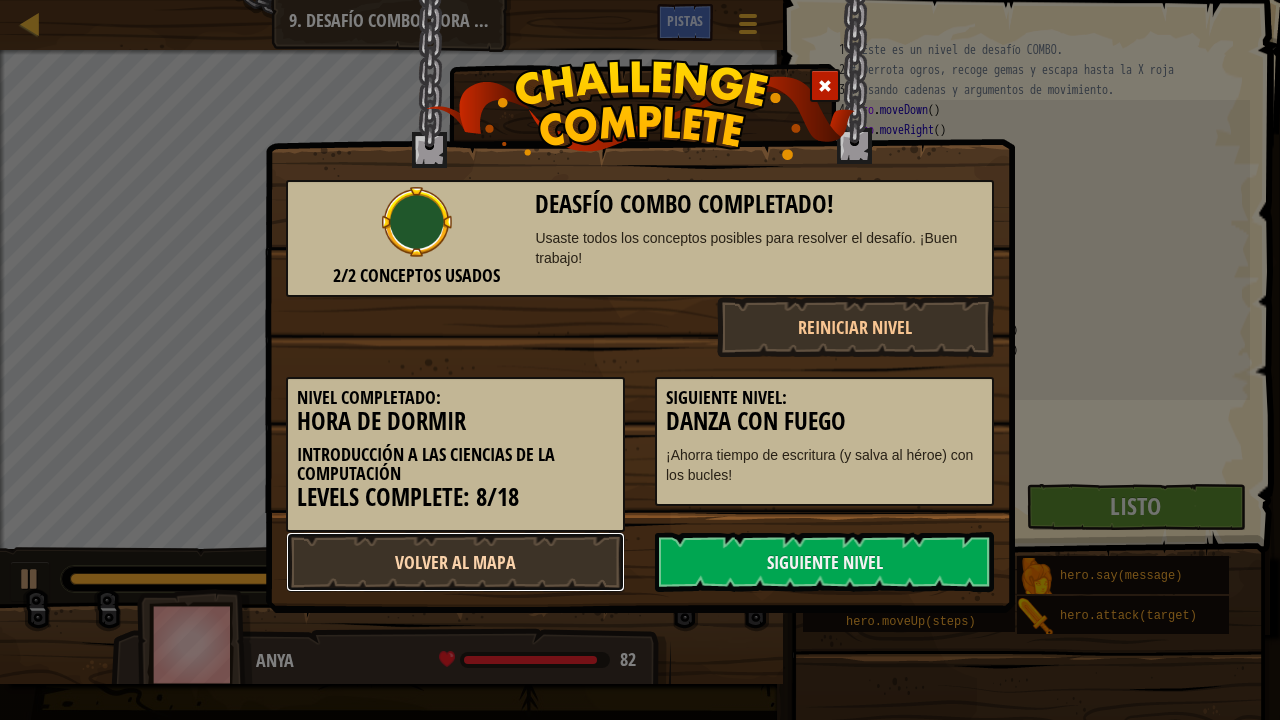 click on "Volver al Mapa" at bounding box center (455, 562) 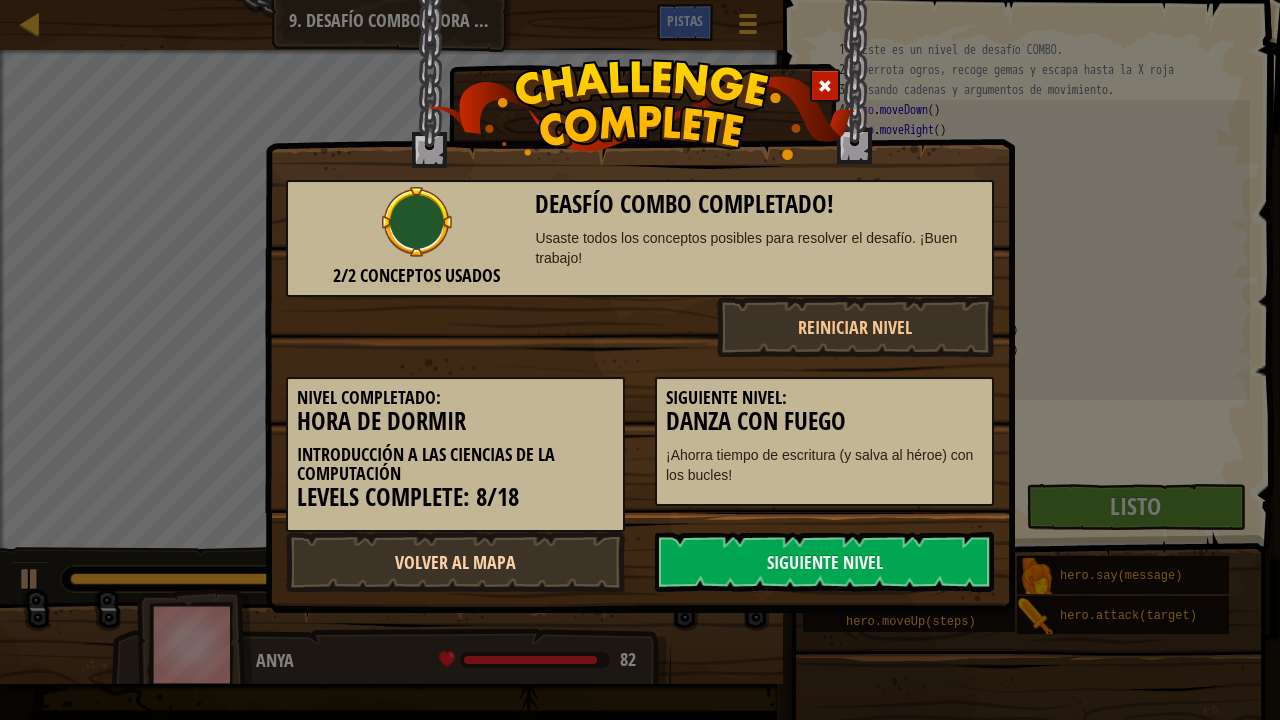 select on "es-419" 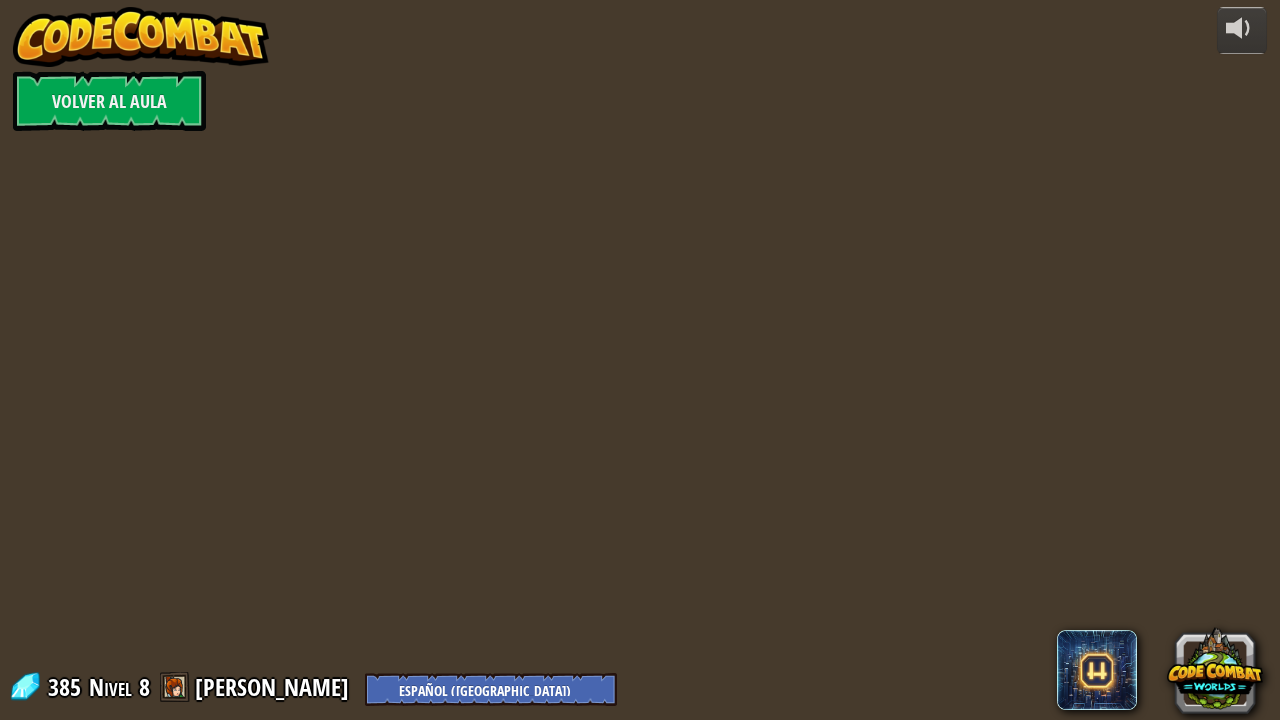 select on "es-419" 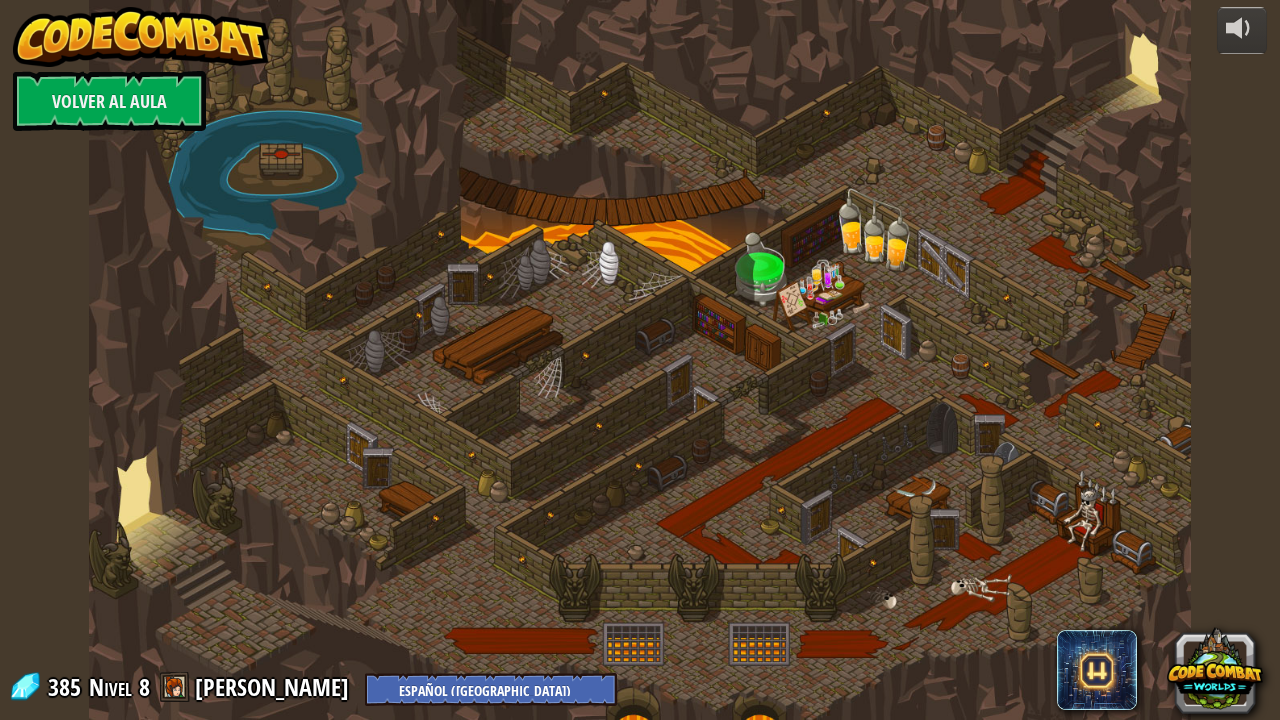 select on "es-419" 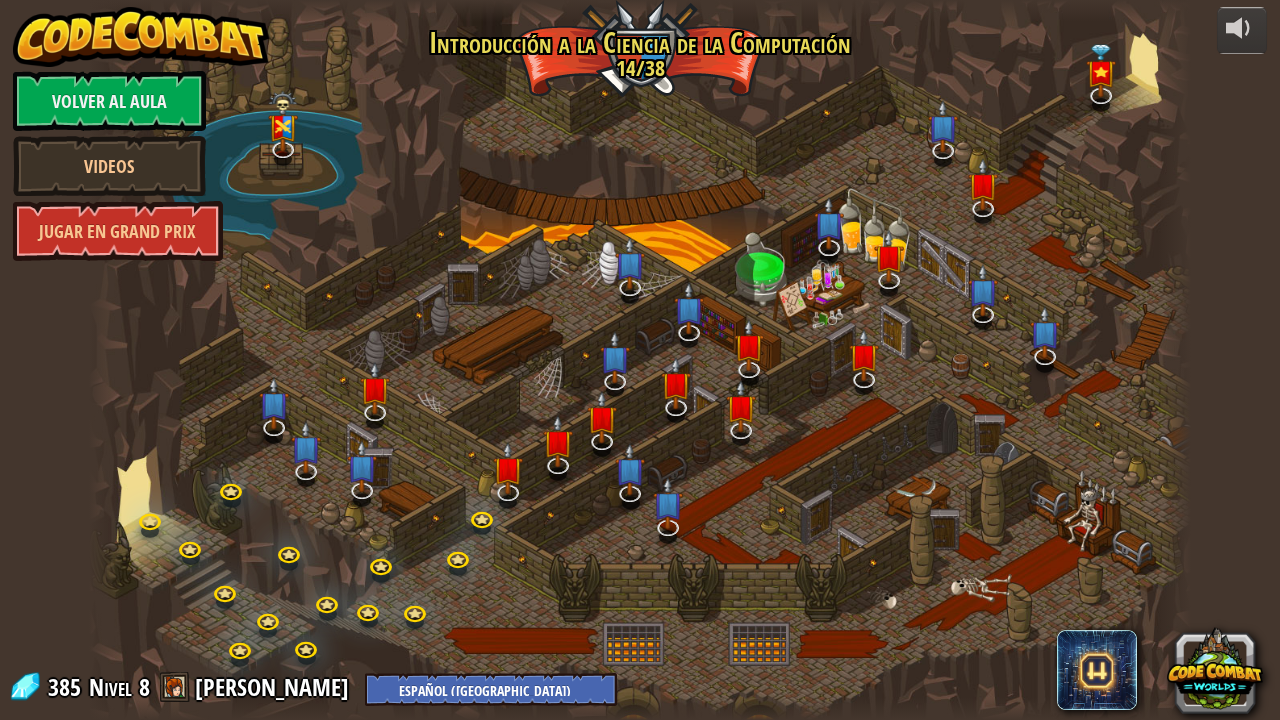 select on "es-419" 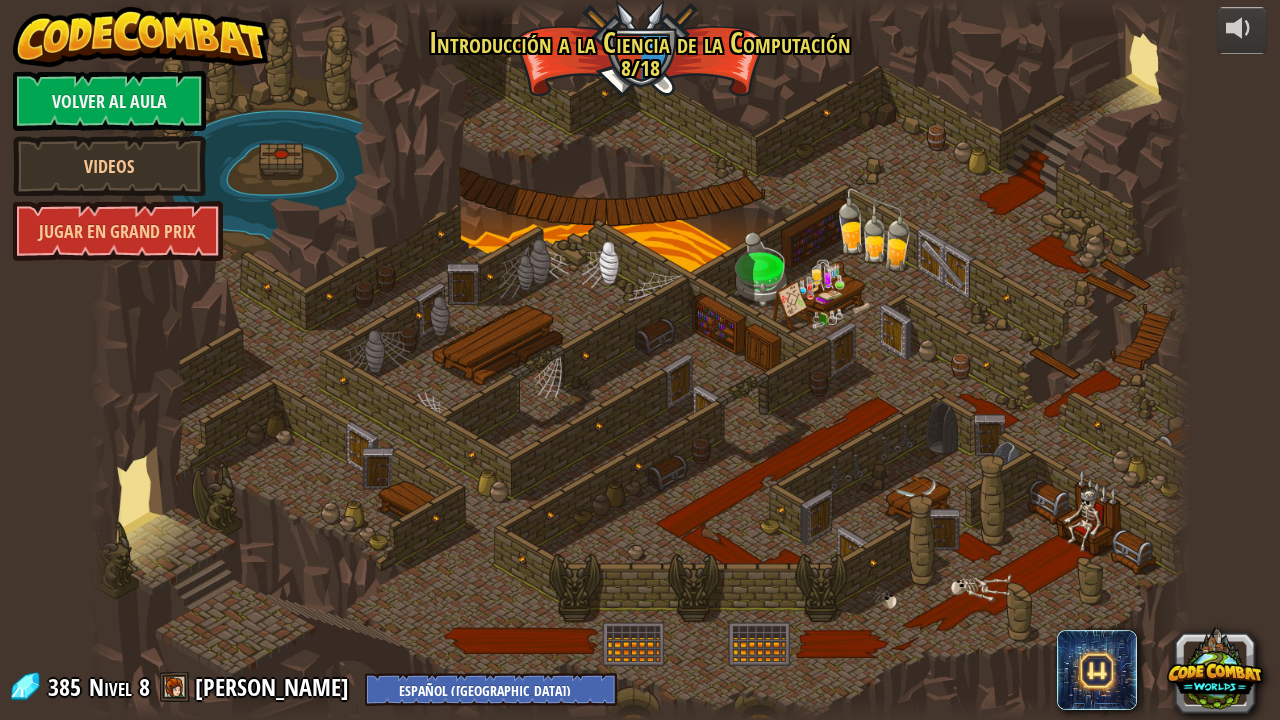 select on "es-419" 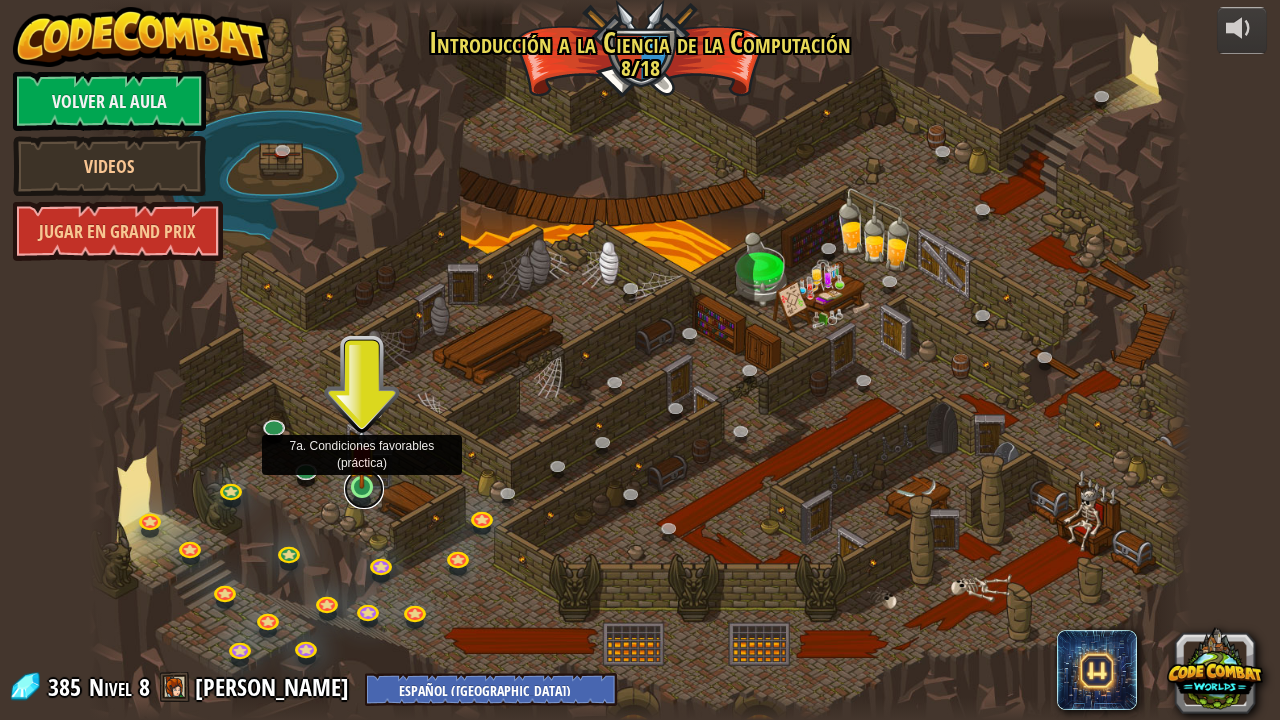 click at bounding box center [364, 489] 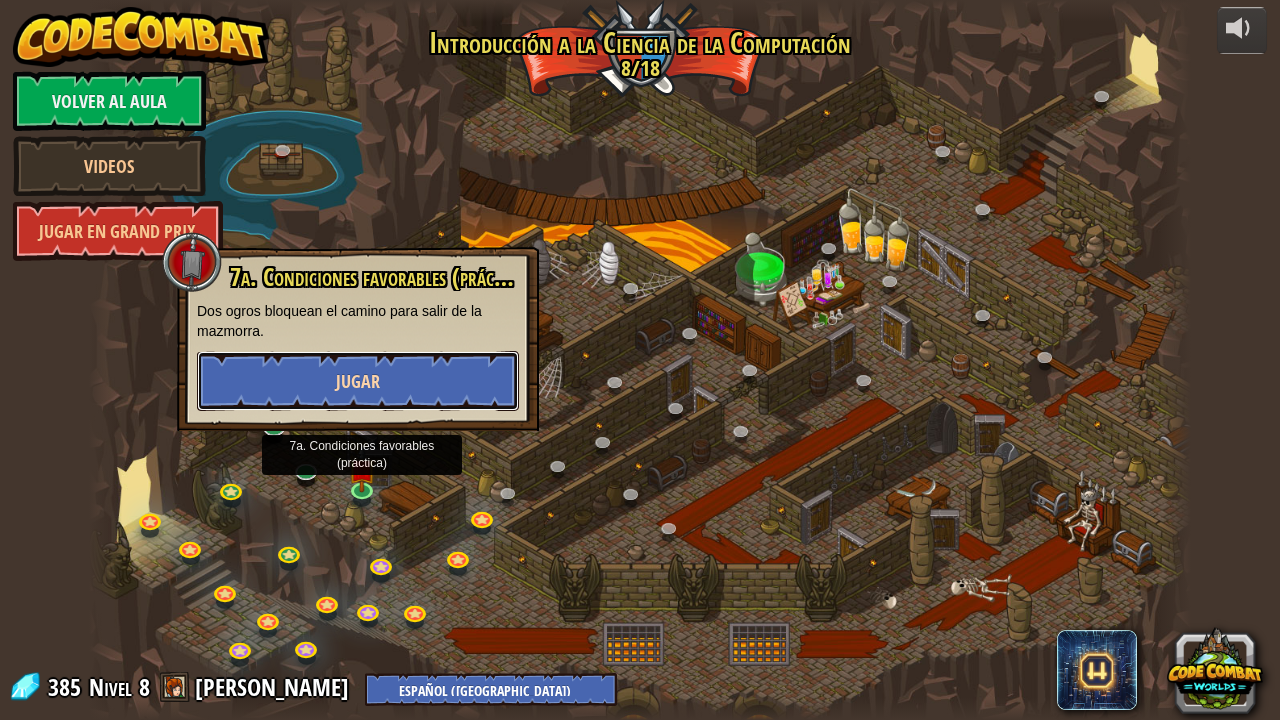 click on "Jugar" at bounding box center [358, 381] 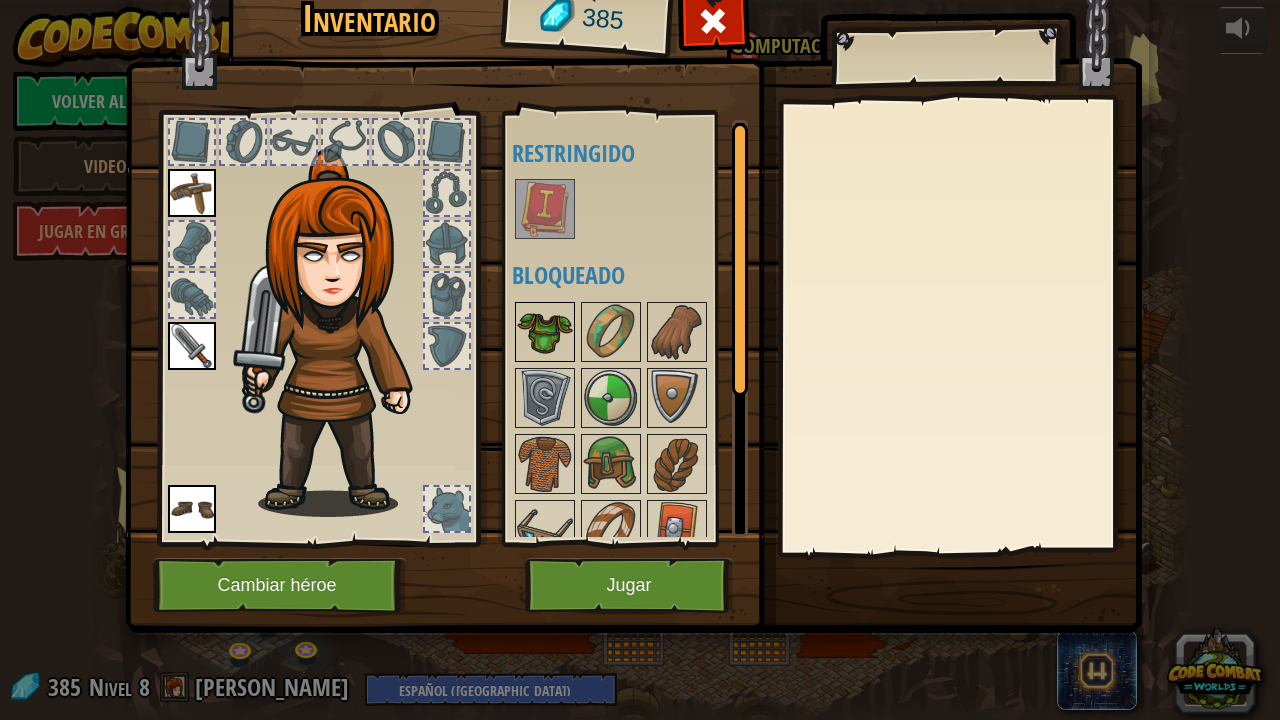click at bounding box center [545, 332] 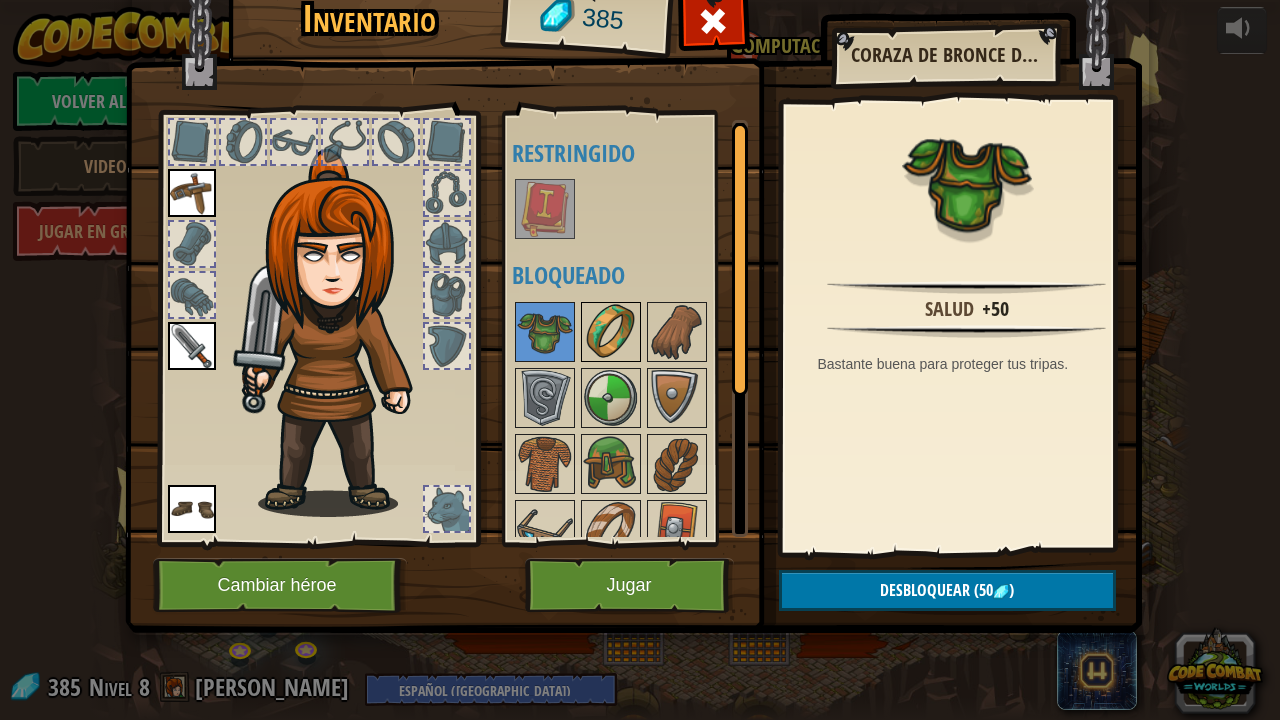 click at bounding box center (611, 332) 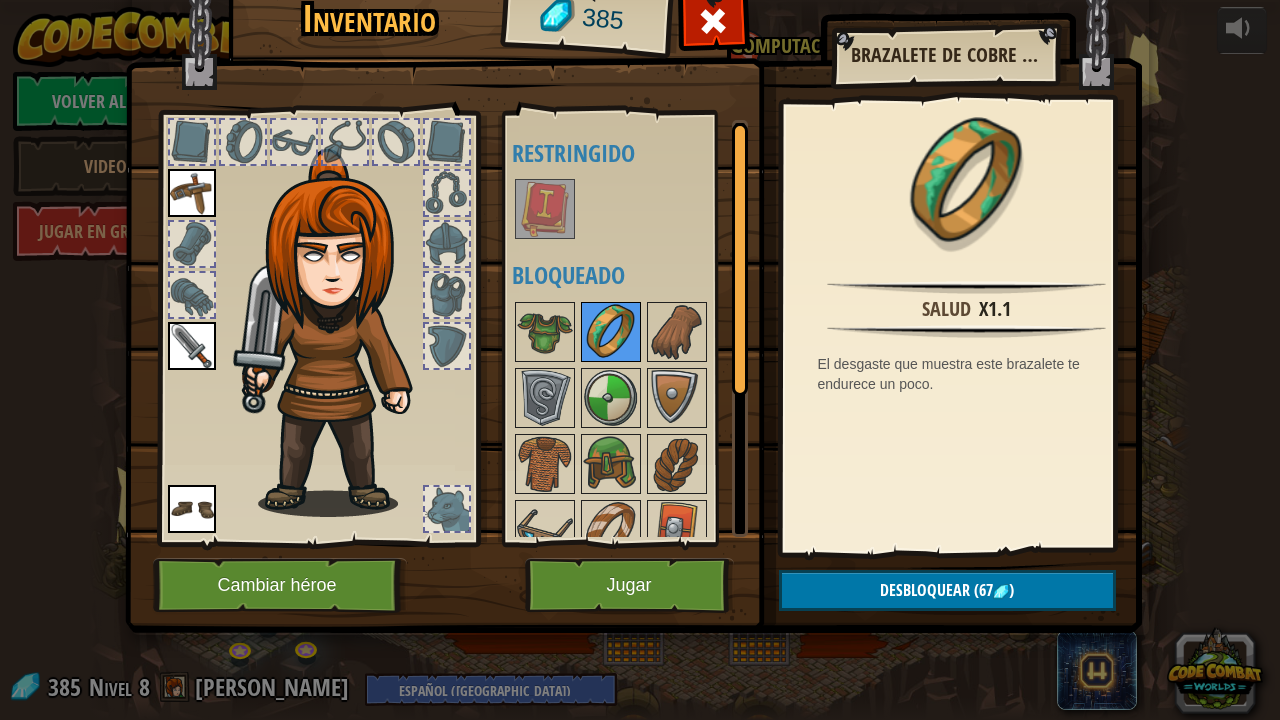 click at bounding box center (611, 332) 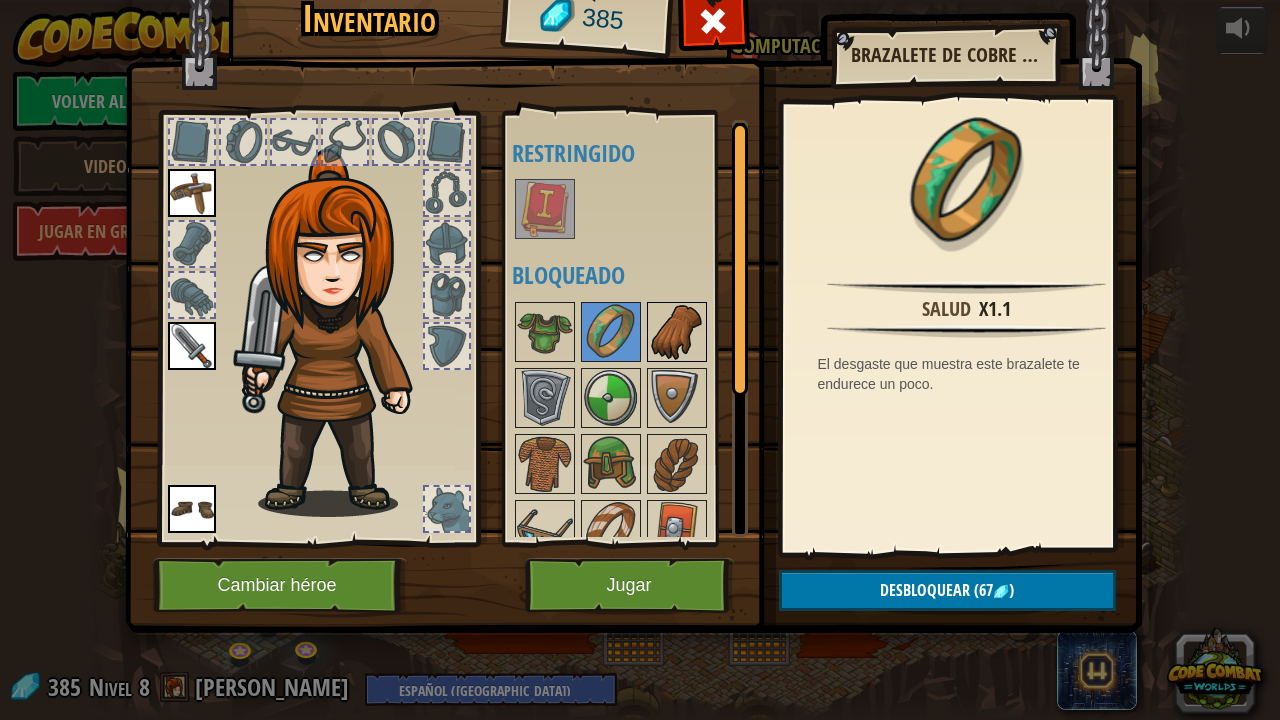 click at bounding box center (677, 332) 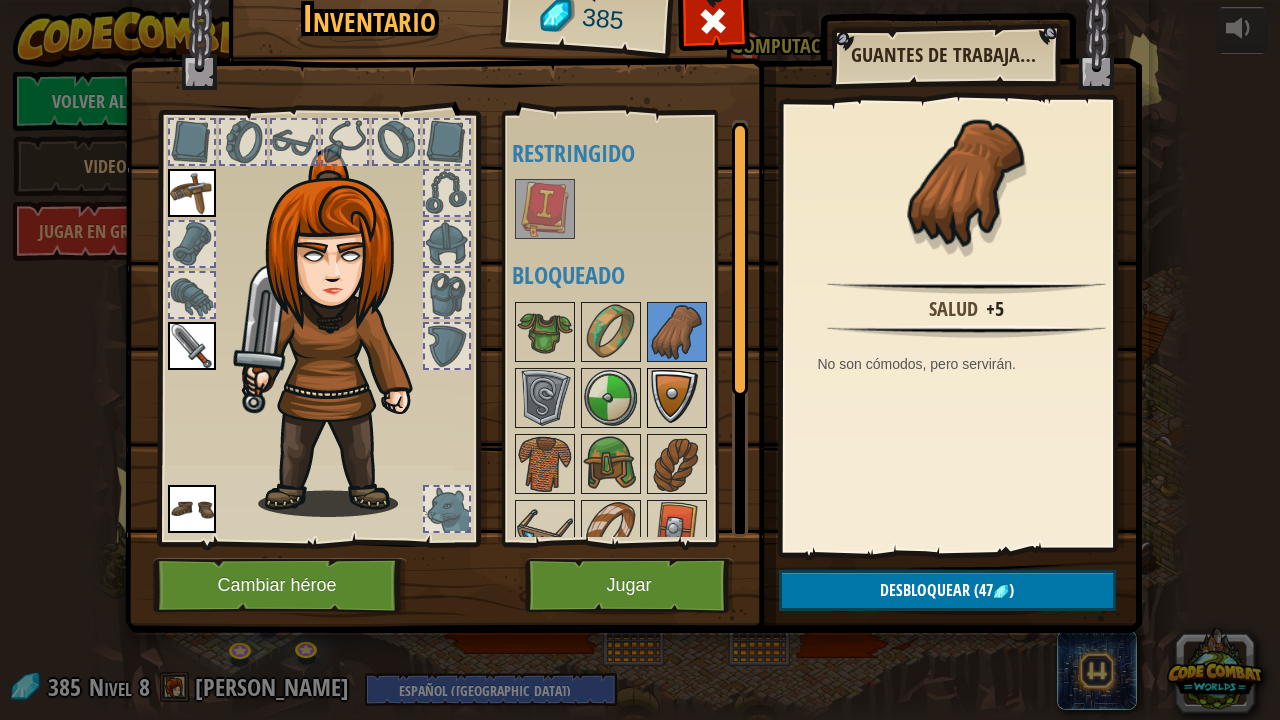 click at bounding box center [677, 398] 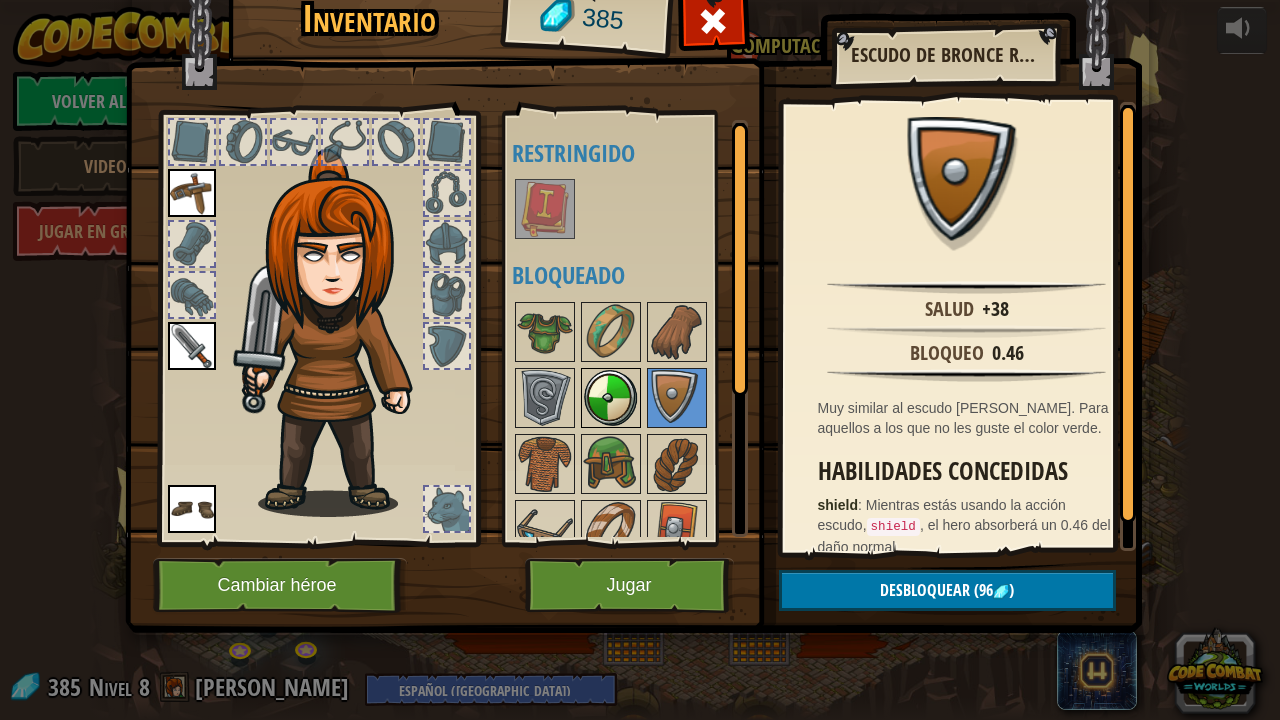 click at bounding box center [611, 398] 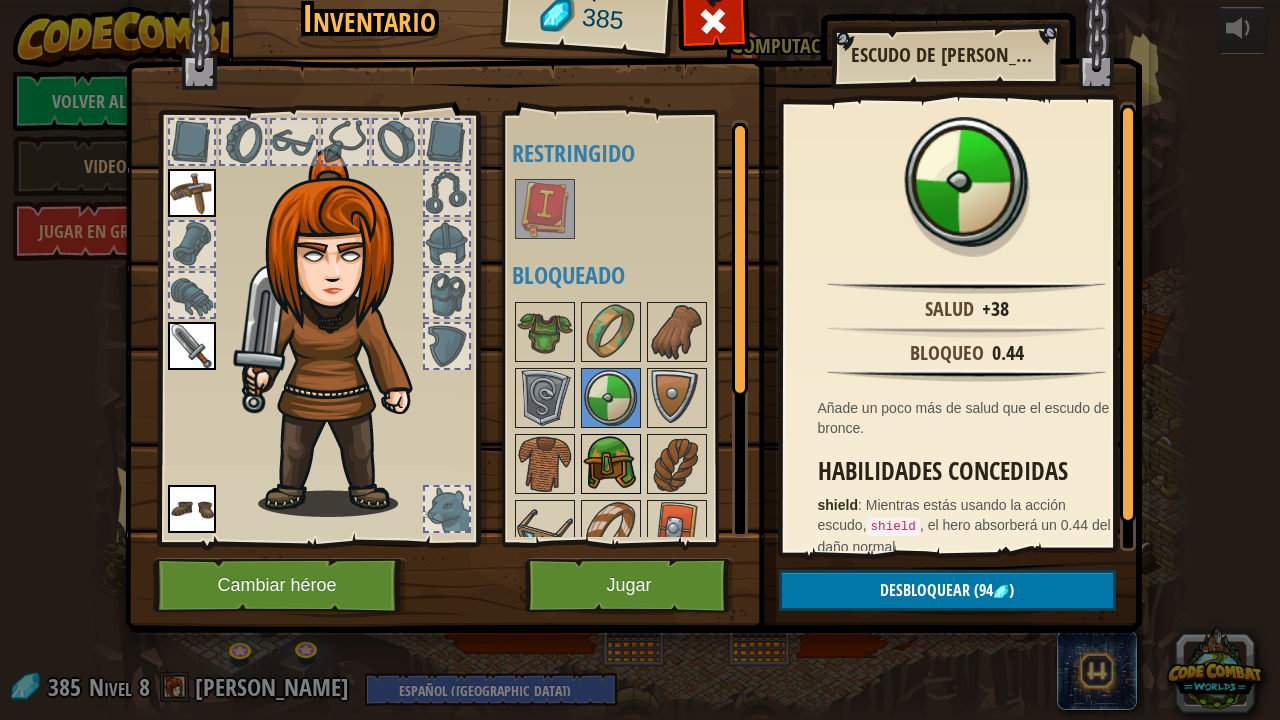 click at bounding box center [611, 464] 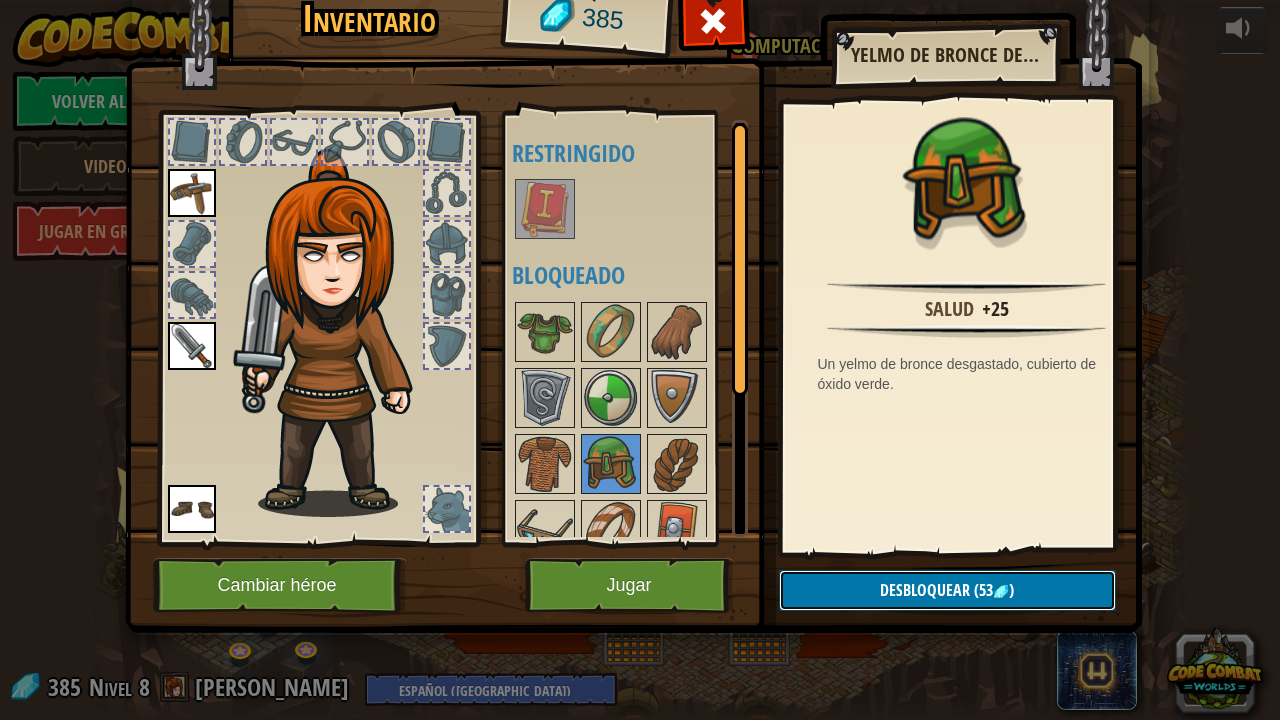 click on "Desbloquear" at bounding box center [925, 590] 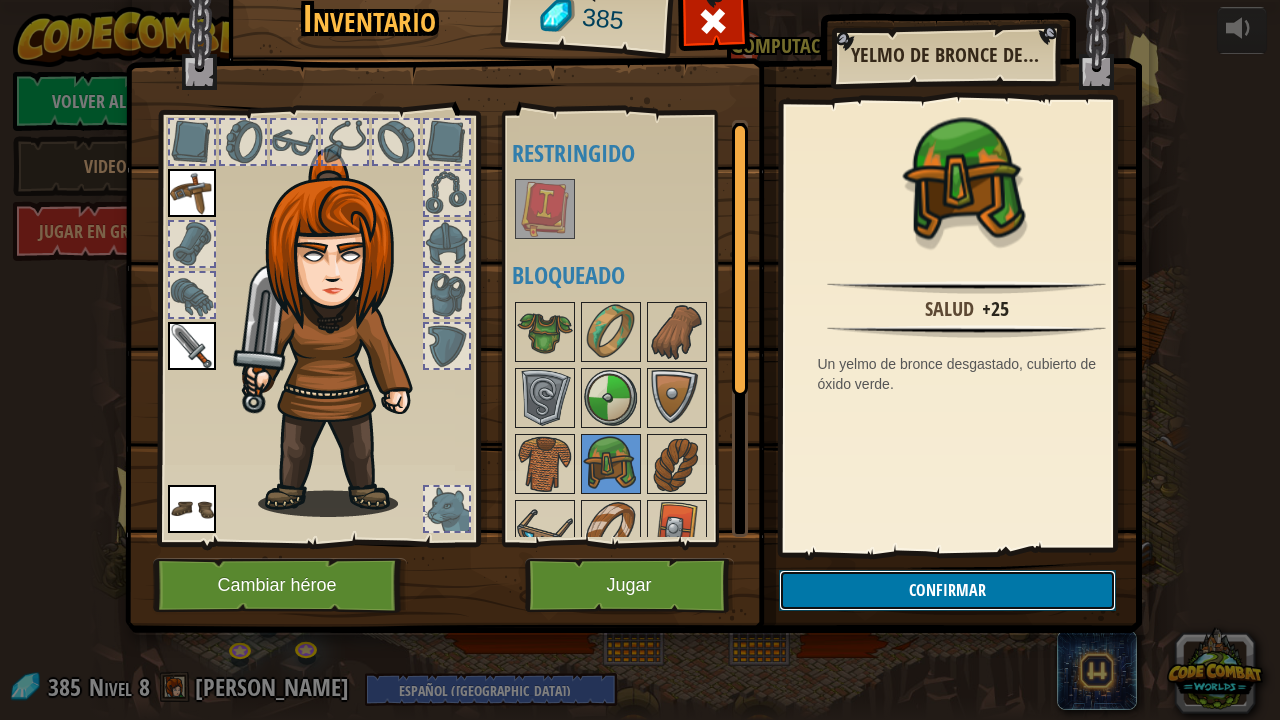 click on "Confirmar" at bounding box center [947, 590] 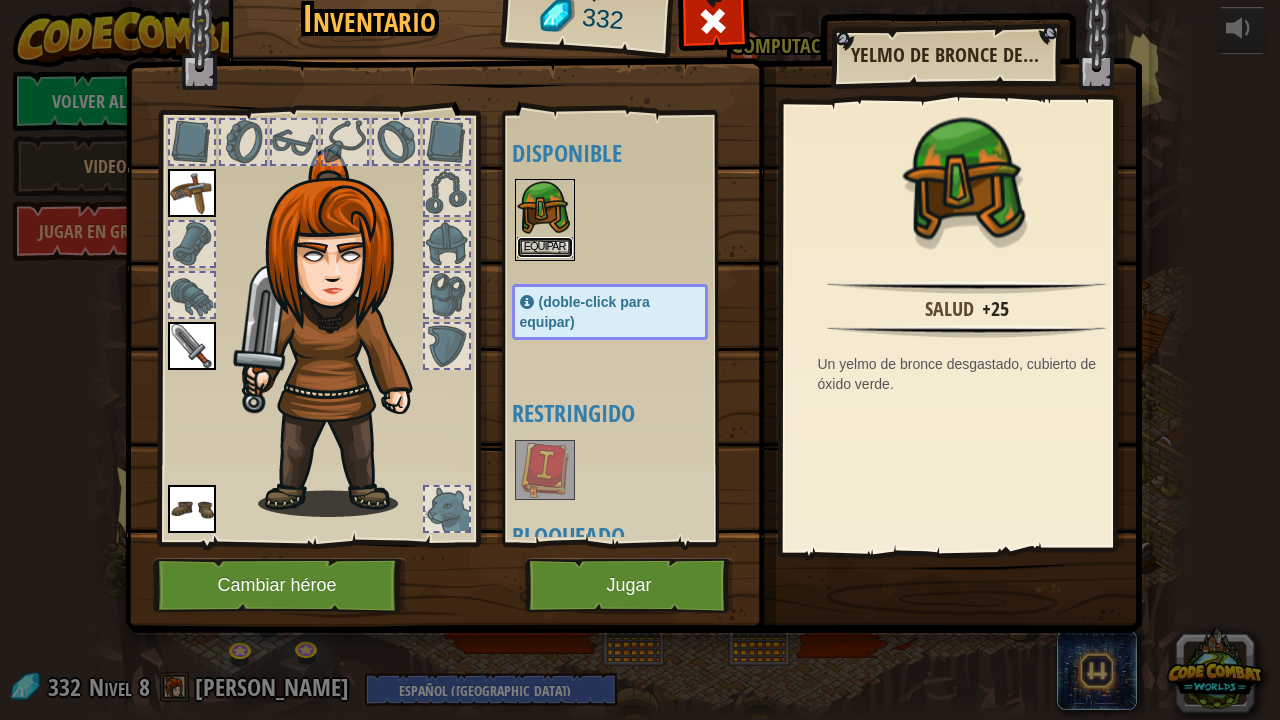 click on "Equipar" at bounding box center (545, 247) 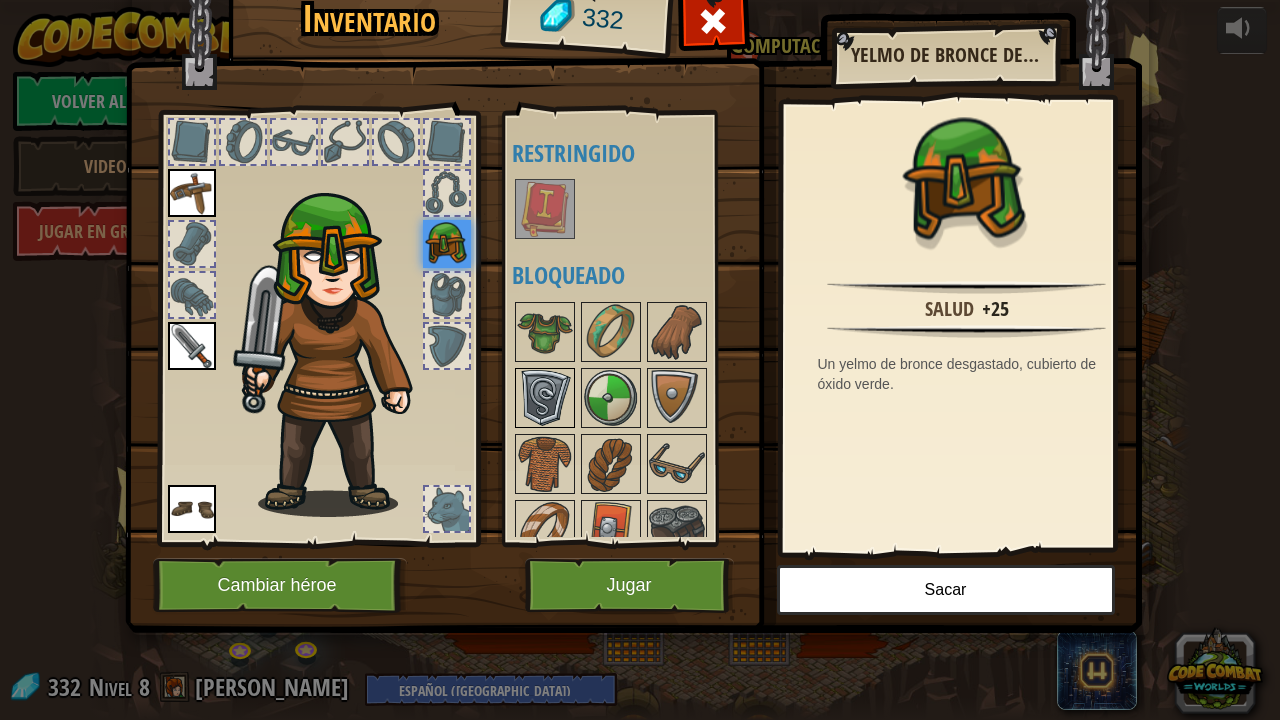 click at bounding box center (545, 398) 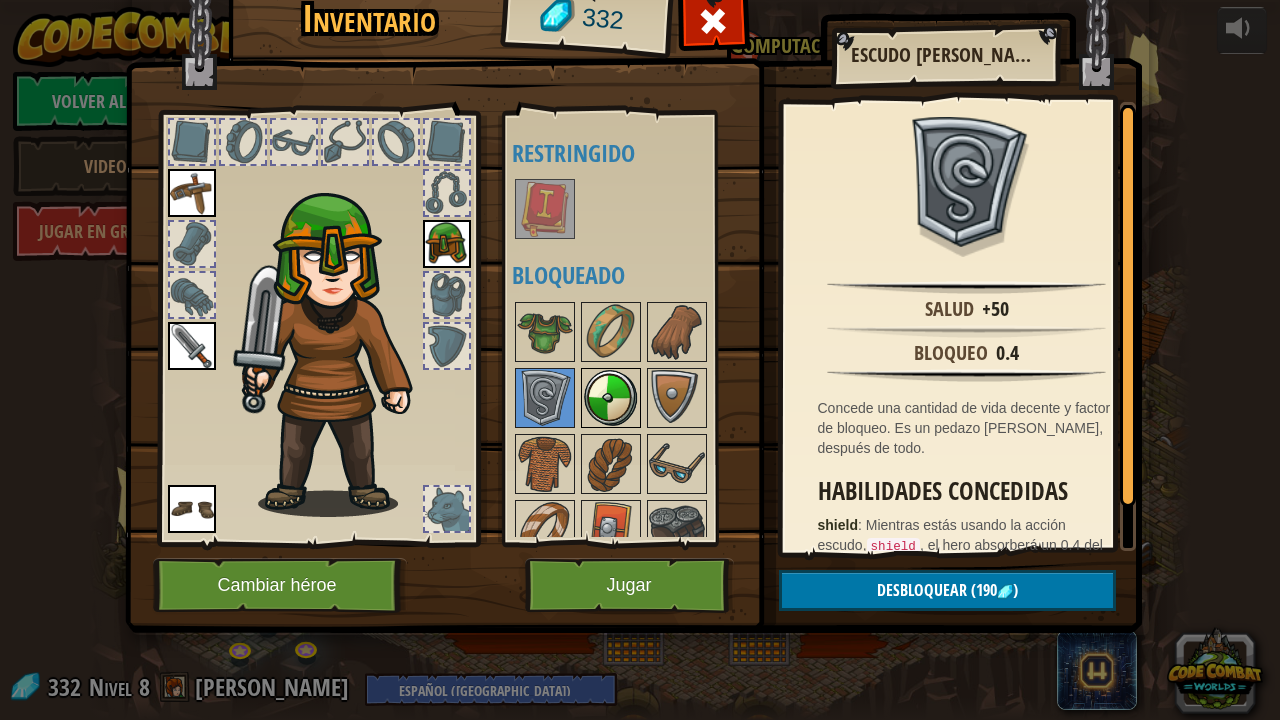 click at bounding box center (611, 398) 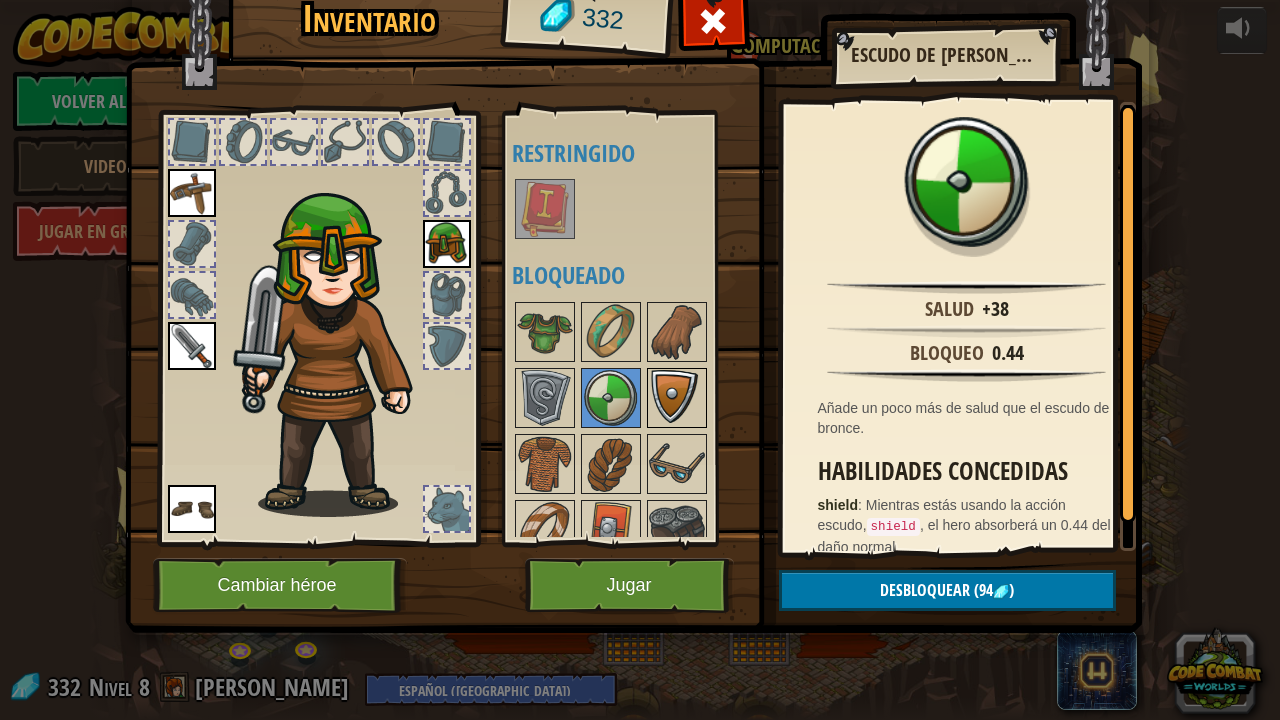 click at bounding box center (677, 398) 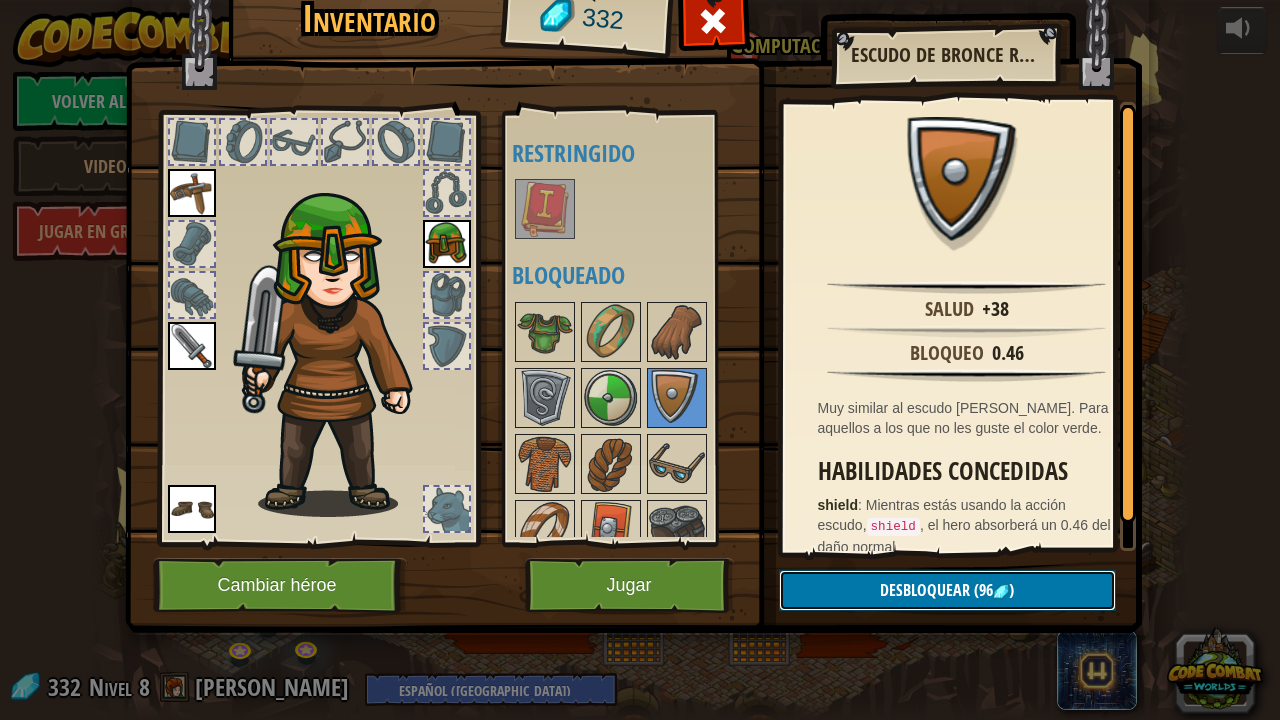 click on "Desbloquear (96 )" at bounding box center (947, 590) 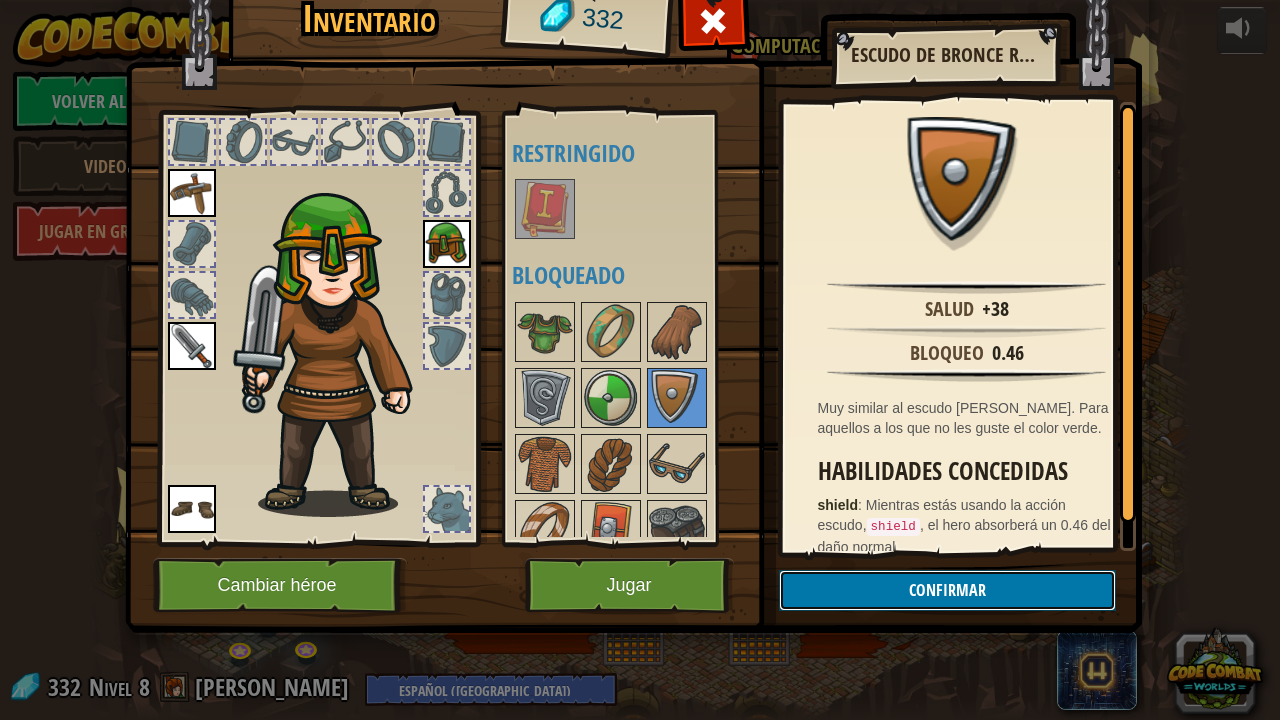 click on "Confirmar" at bounding box center [947, 590] 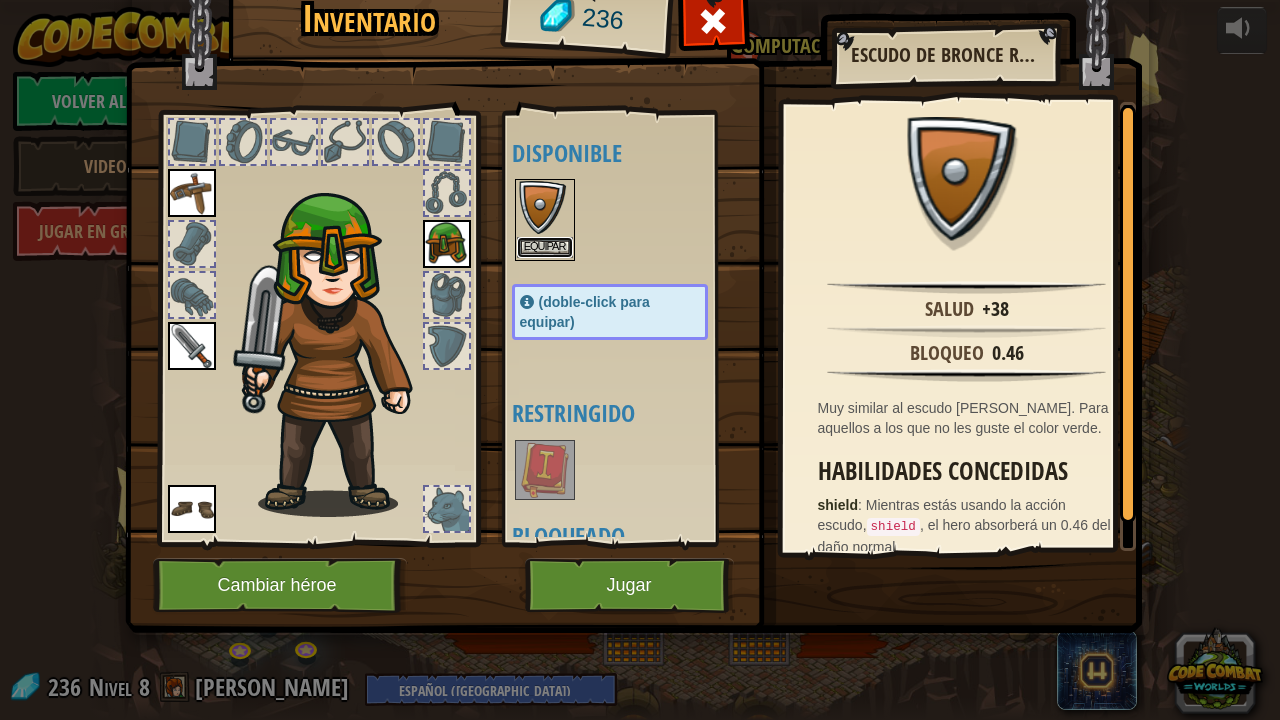 click on "Equipar" at bounding box center (545, 247) 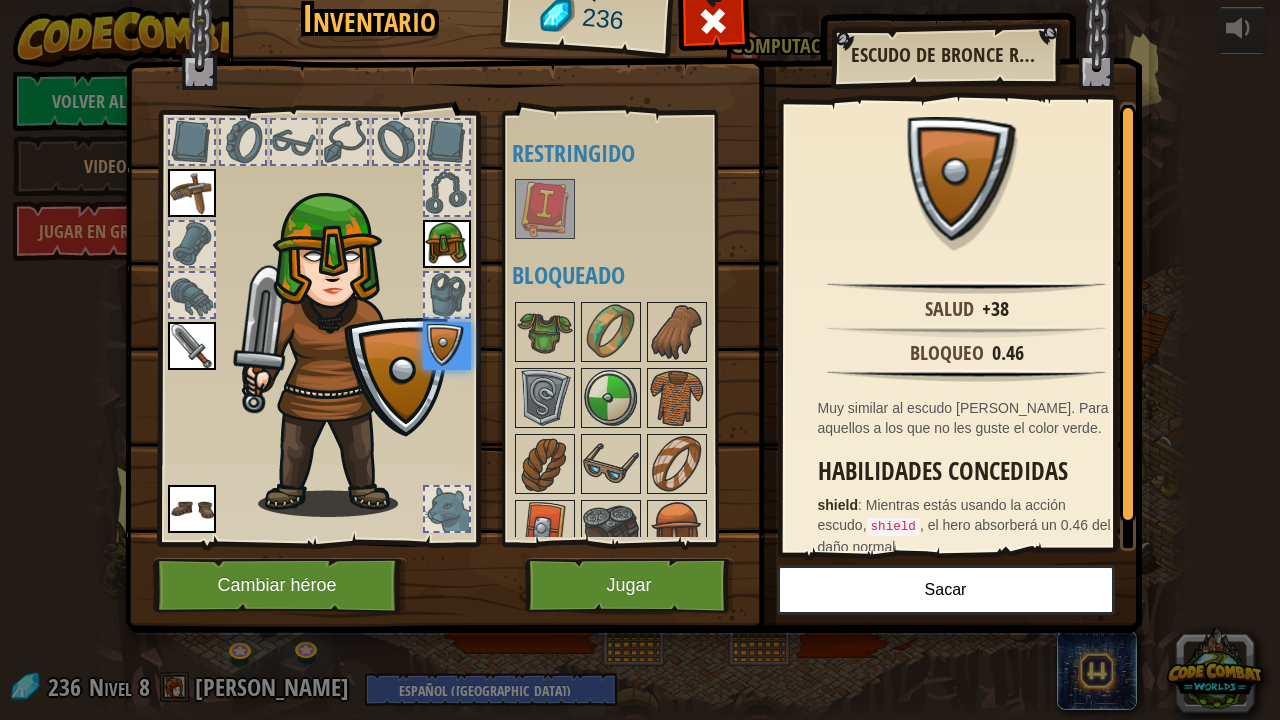 drag, startPoint x: 685, startPoint y: 408, endPoint x: 629, endPoint y: 282, distance: 137.884 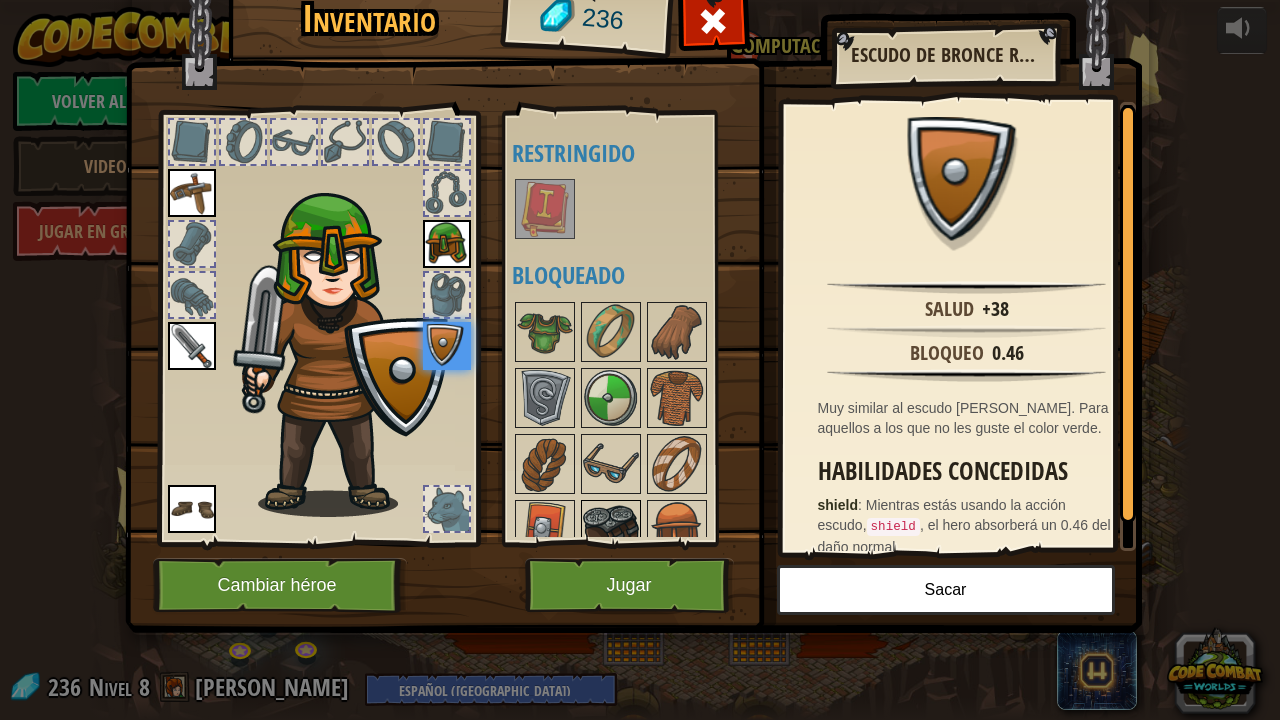 click at bounding box center [611, 530] 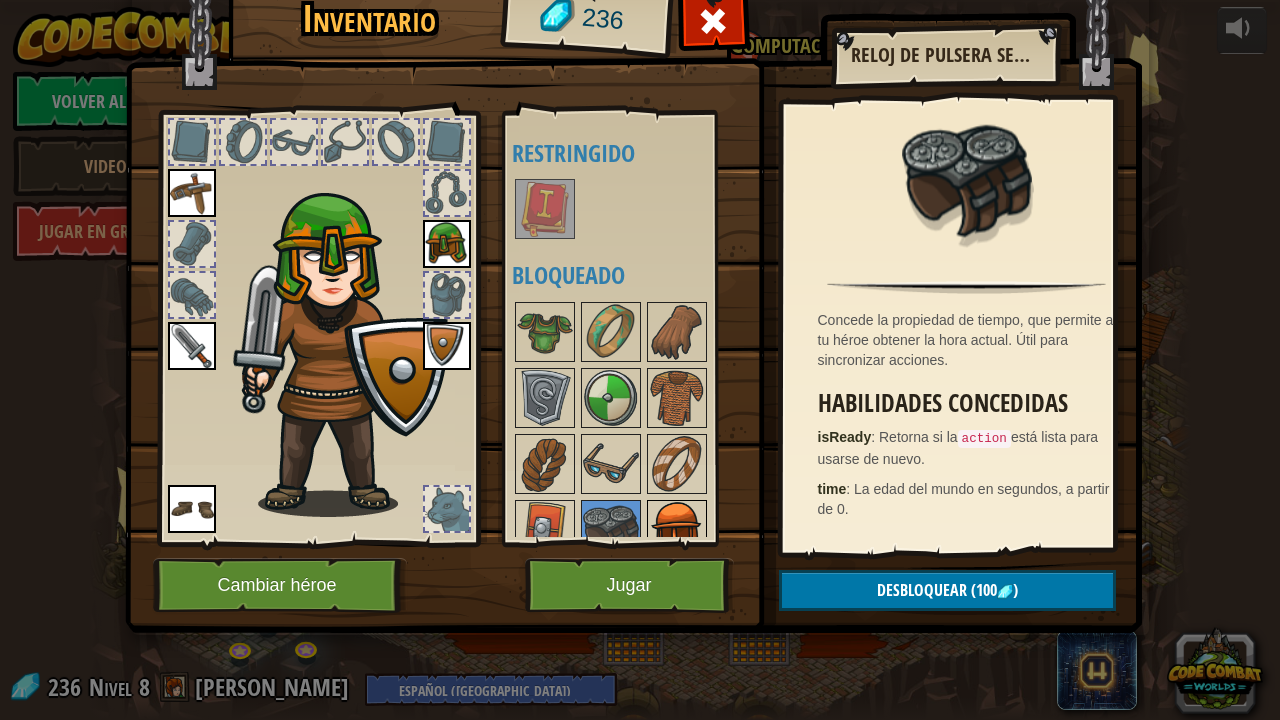 click at bounding box center (677, 530) 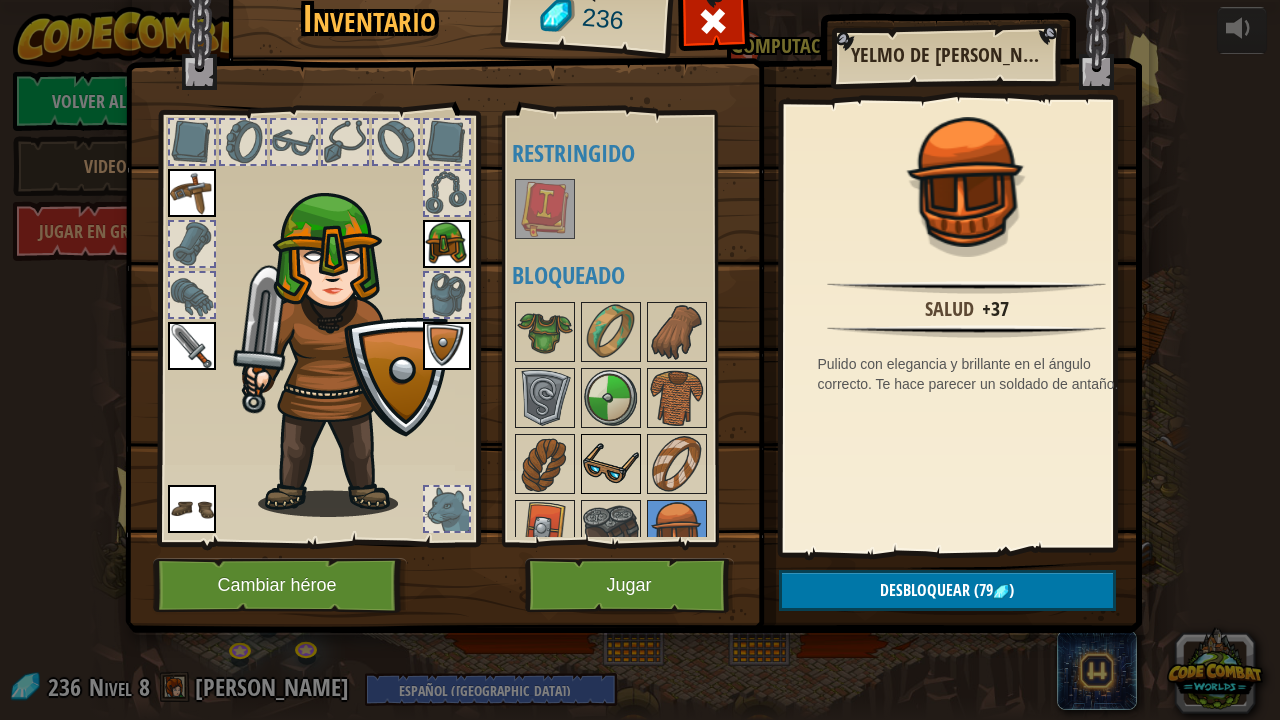 click at bounding box center (611, 464) 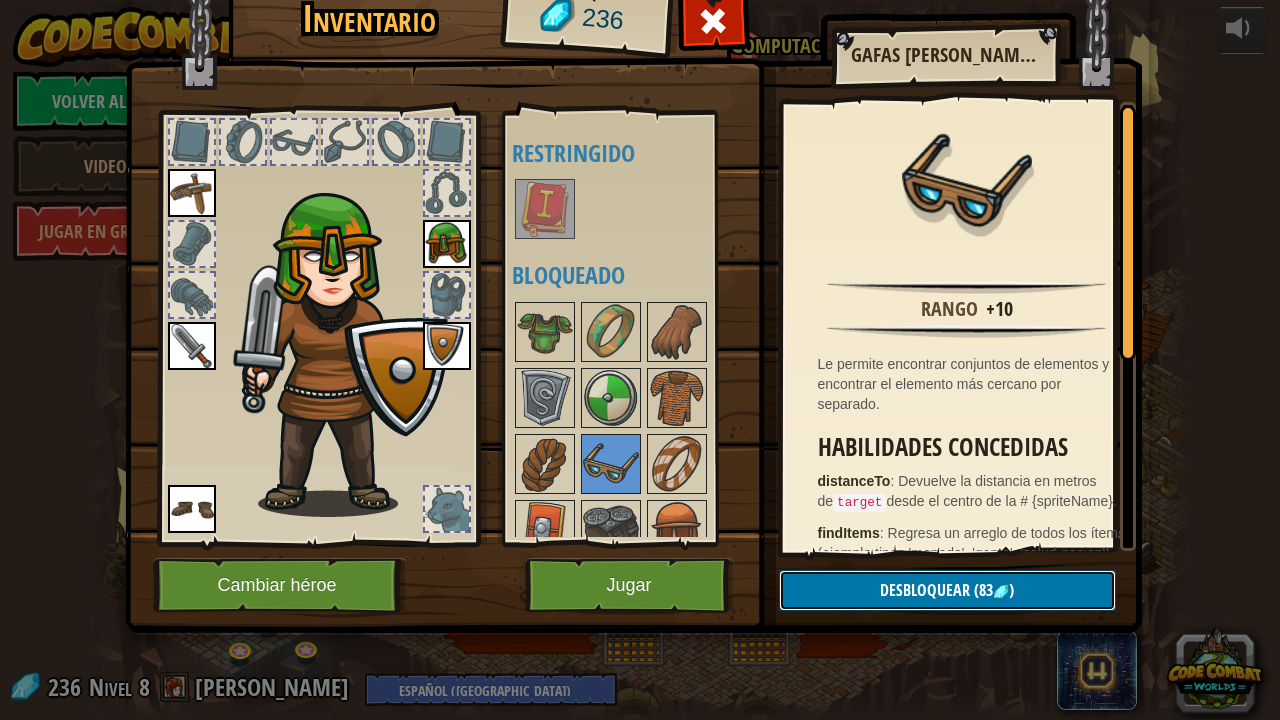 click on "Desbloquear" at bounding box center [925, 590] 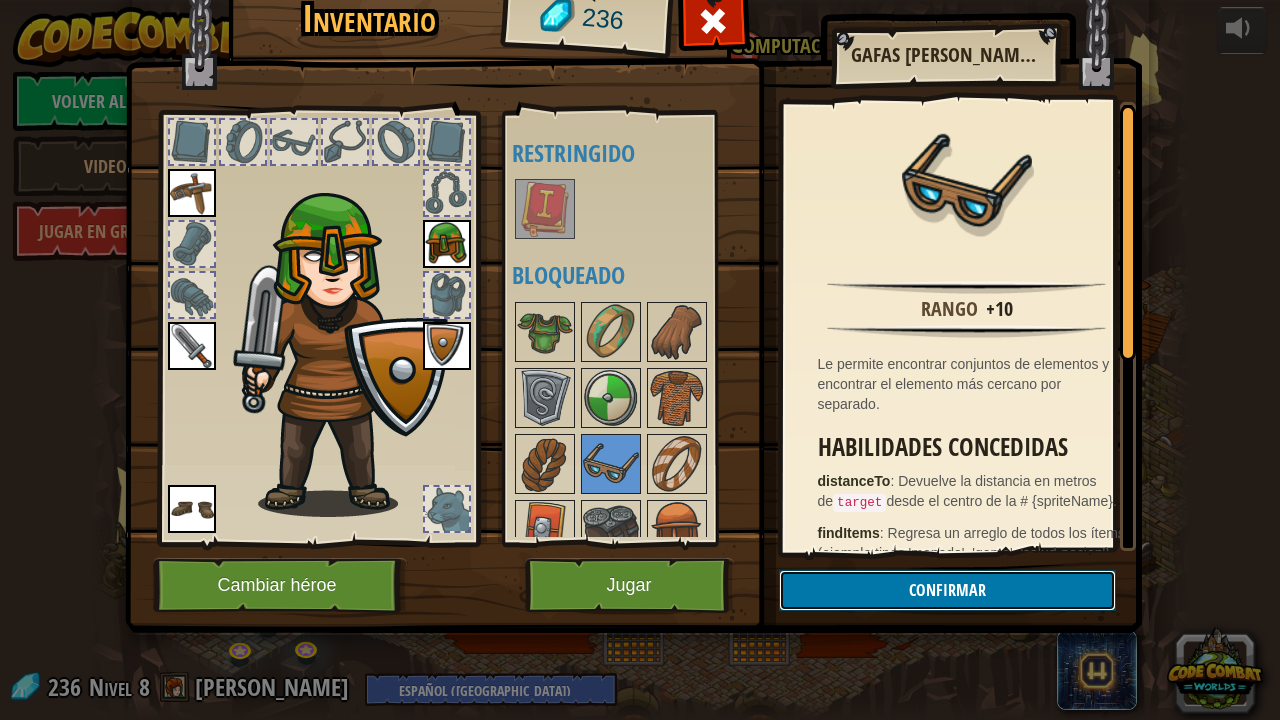 click on "Confirmar" at bounding box center [947, 590] 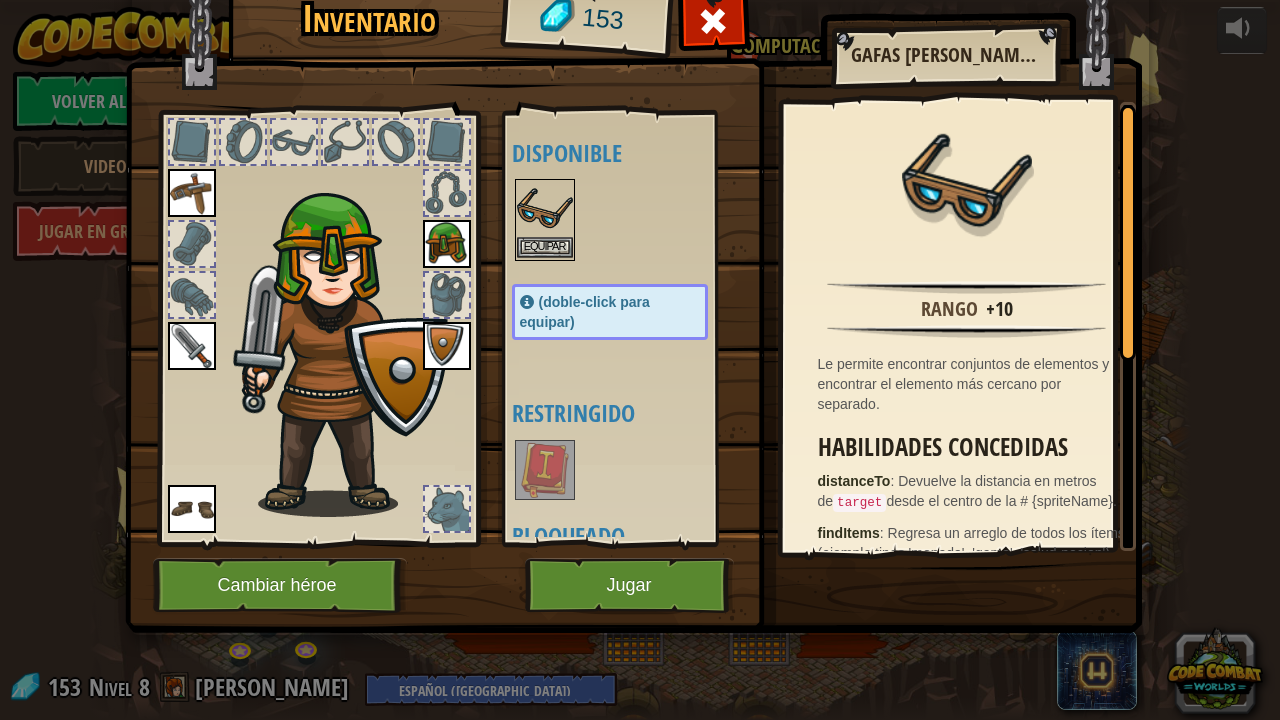 click at bounding box center [545, 209] 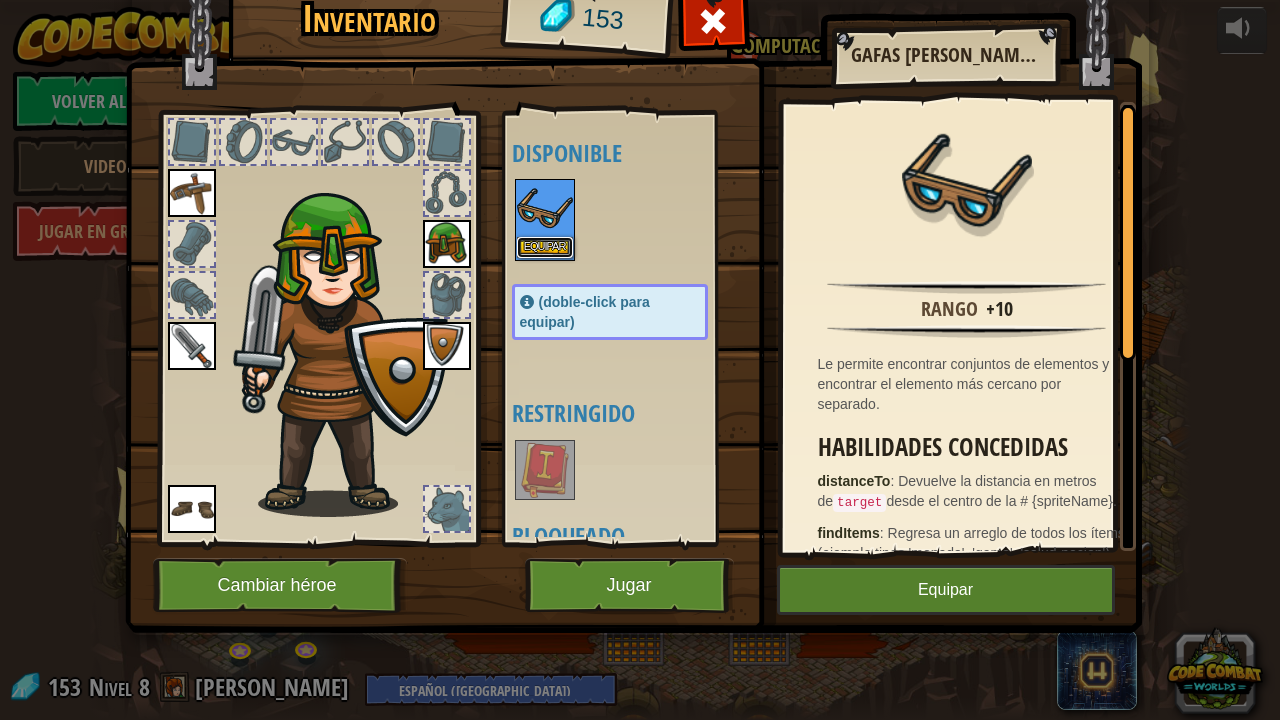 click on "Equipar" at bounding box center (545, 247) 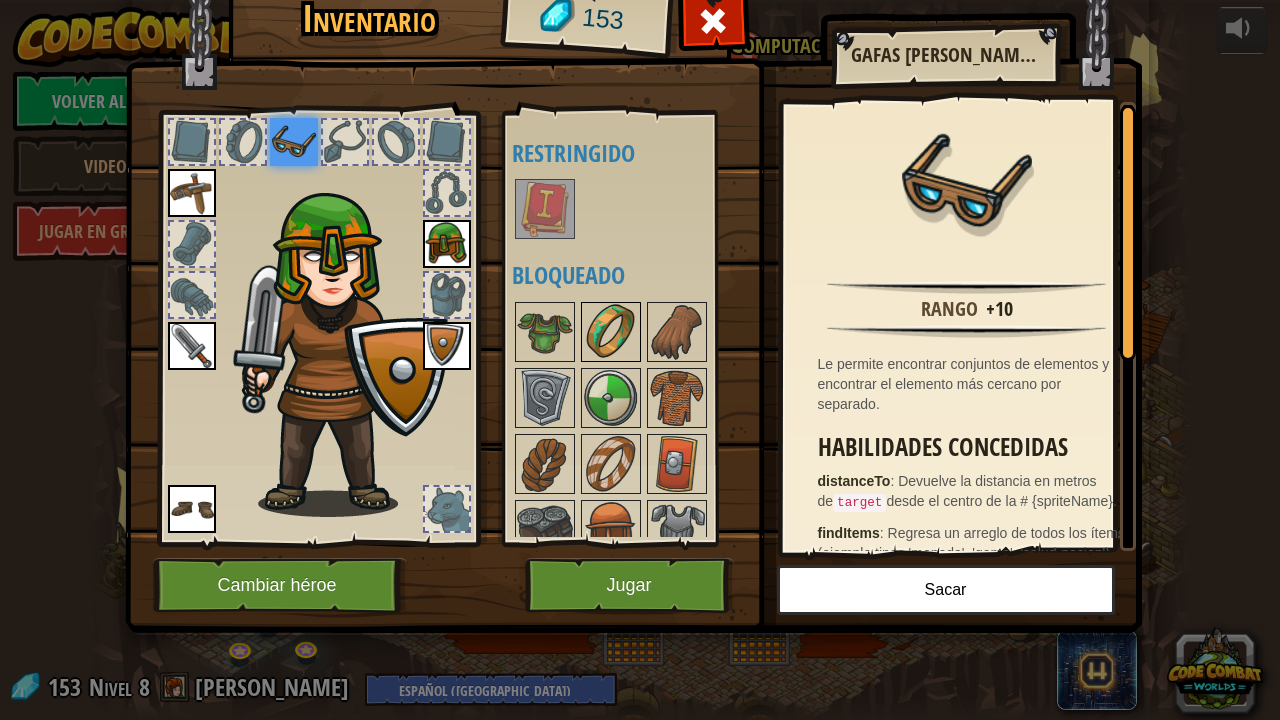 click at bounding box center [611, 332] 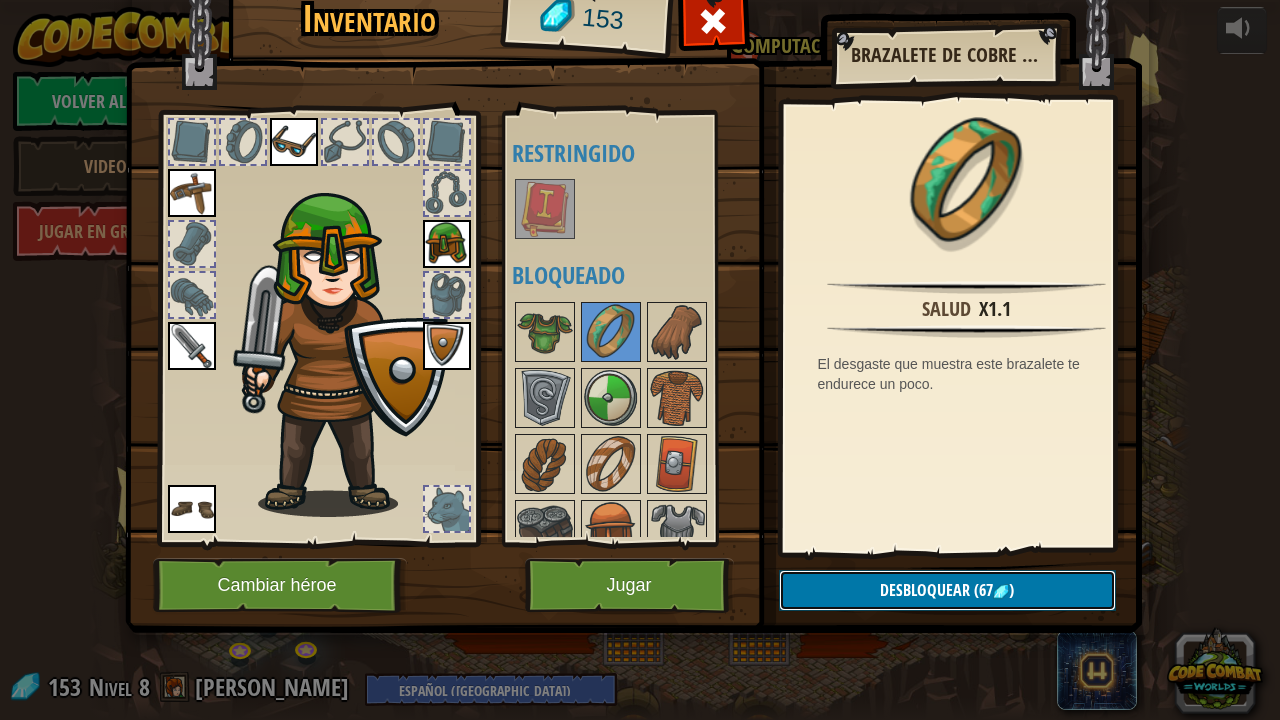 click on "Desbloquear (67 )" at bounding box center (947, 590) 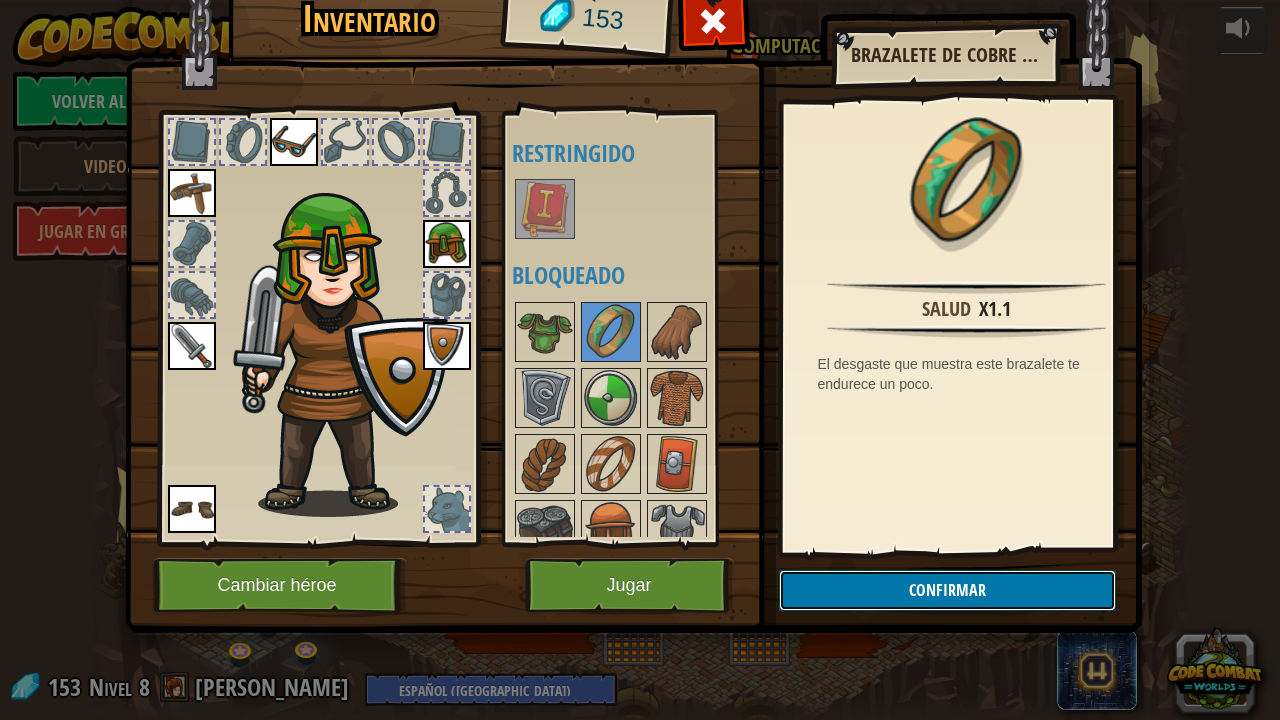 click on "Confirmar" at bounding box center (947, 590) 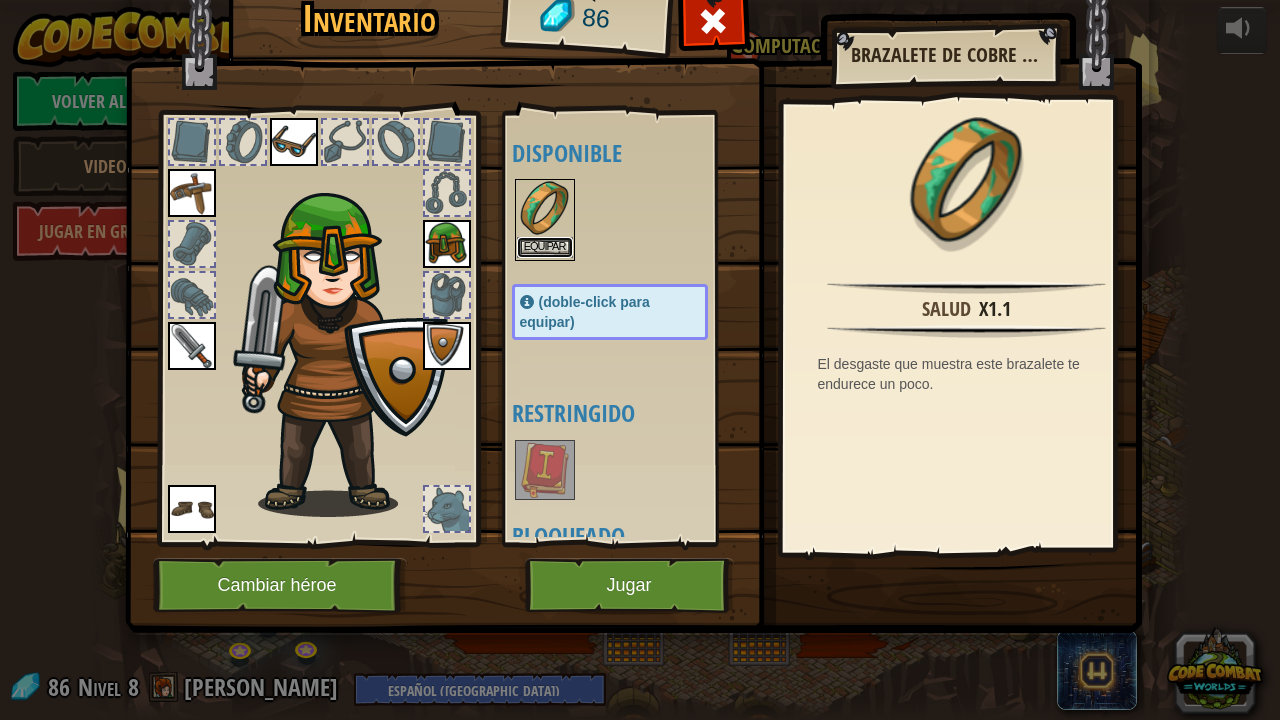click on "Equipar" at bounding box center [545, 247] 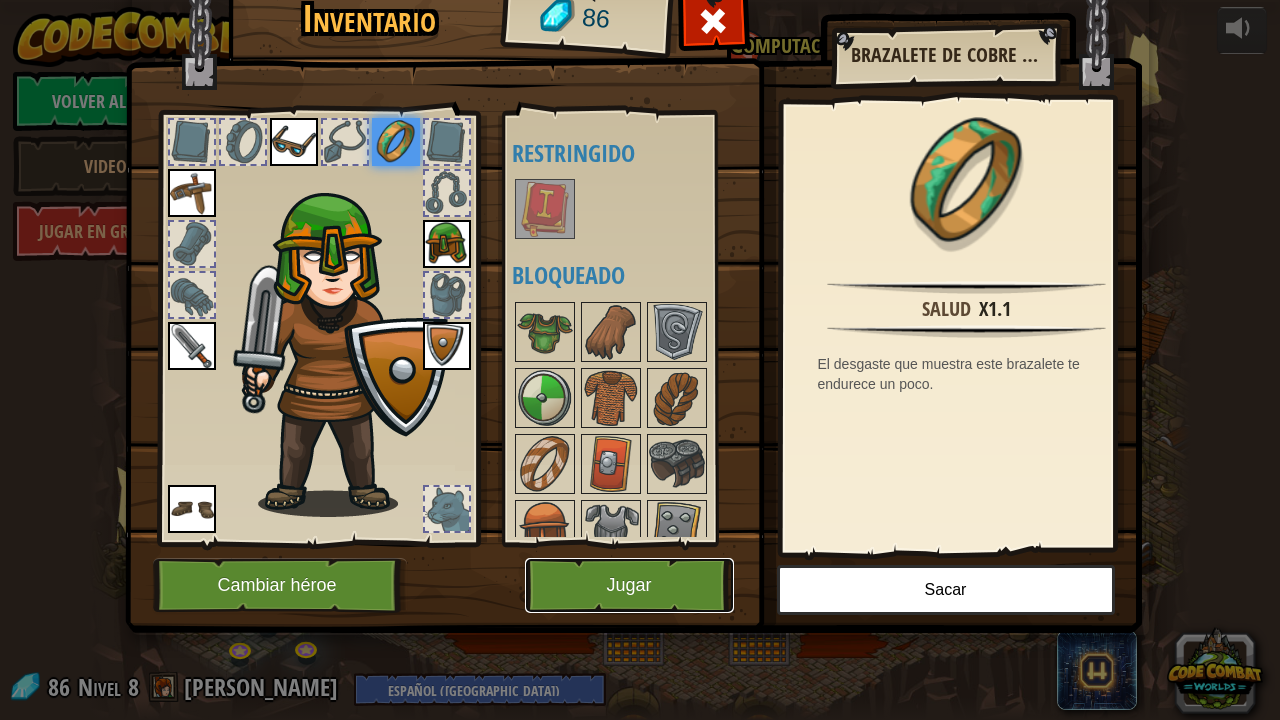 click on "Jugar" at bounding box center (629, 585) 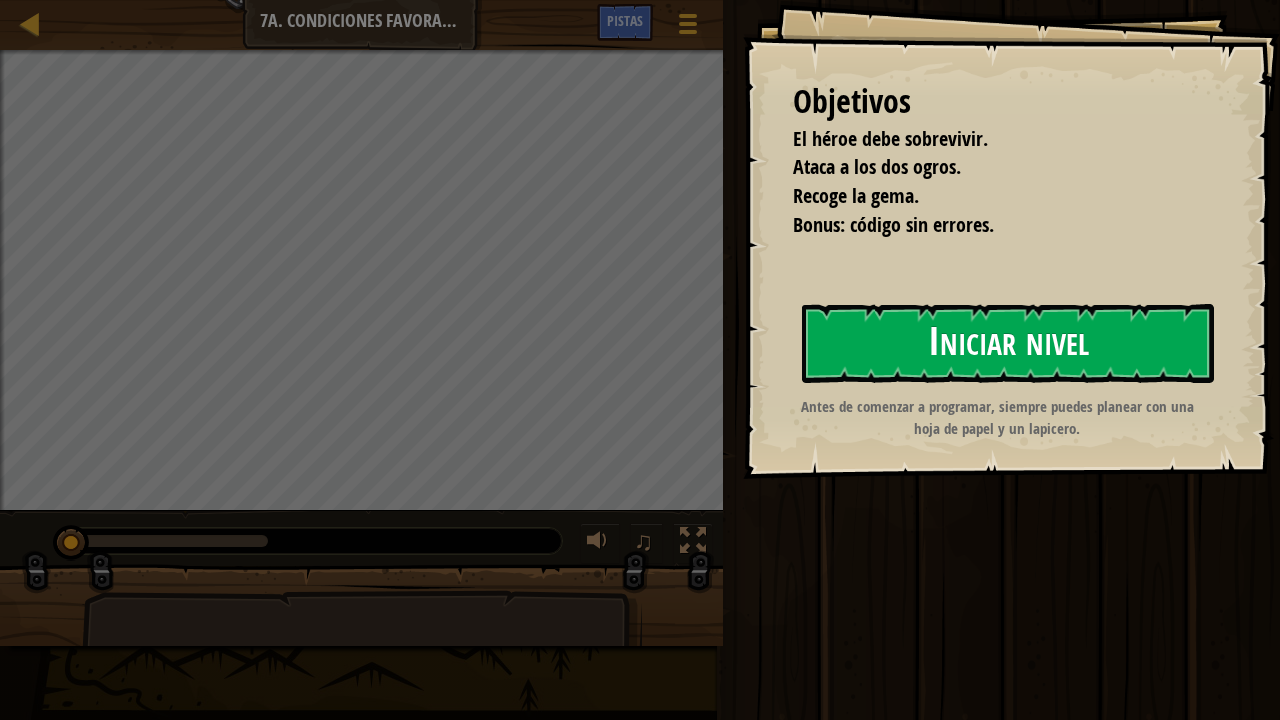 click on "Iniciar nivel" at bounding box center [1008, 343] 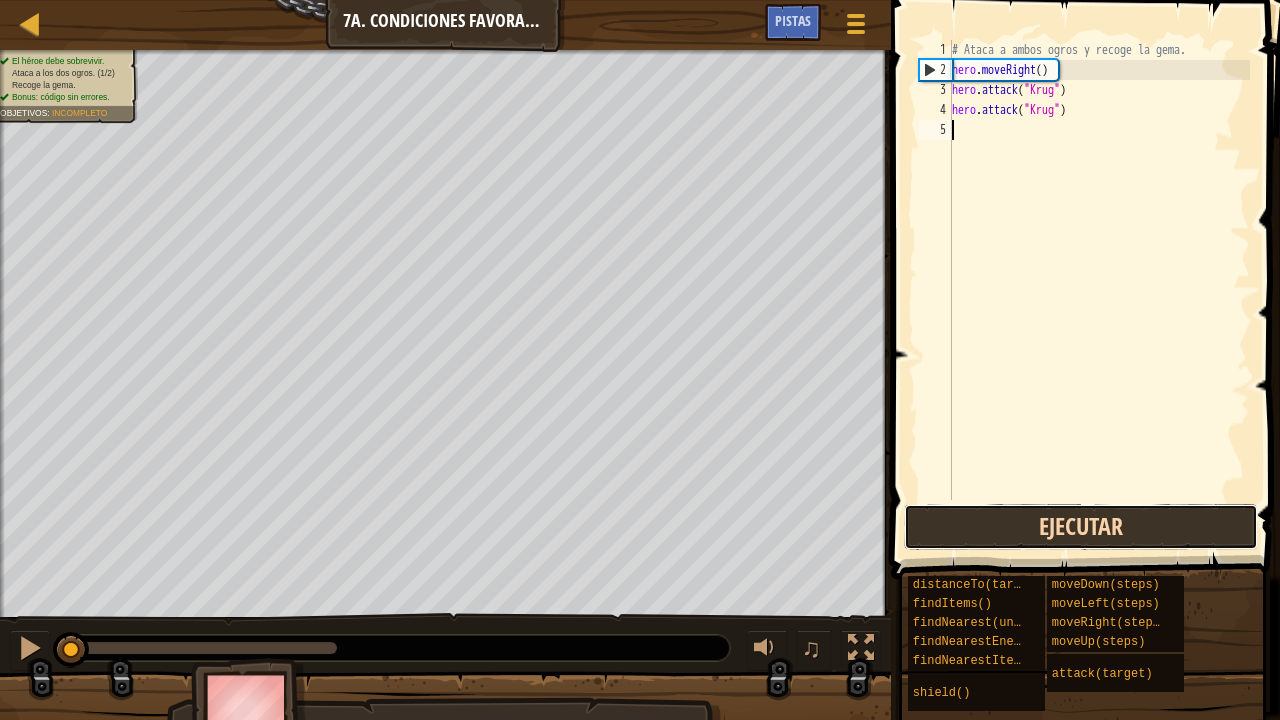 click on "Ejecutar" at bounding box center (1081, 527) 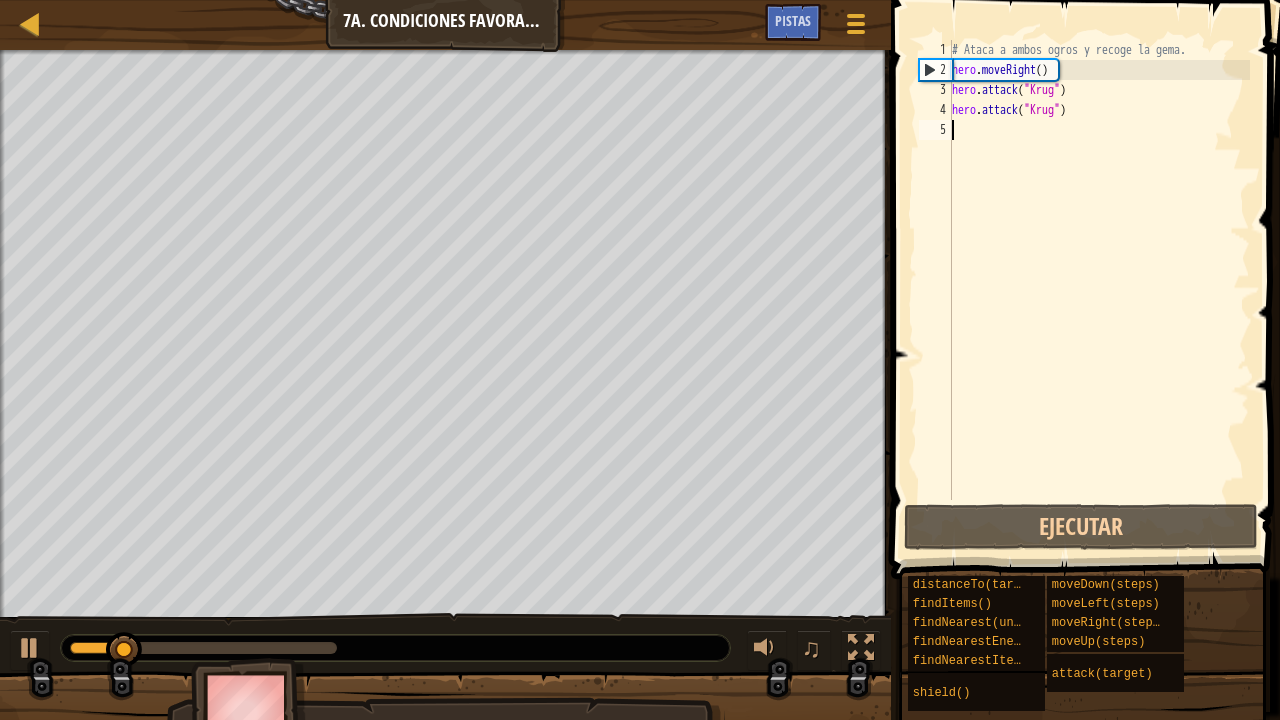 type on "h" 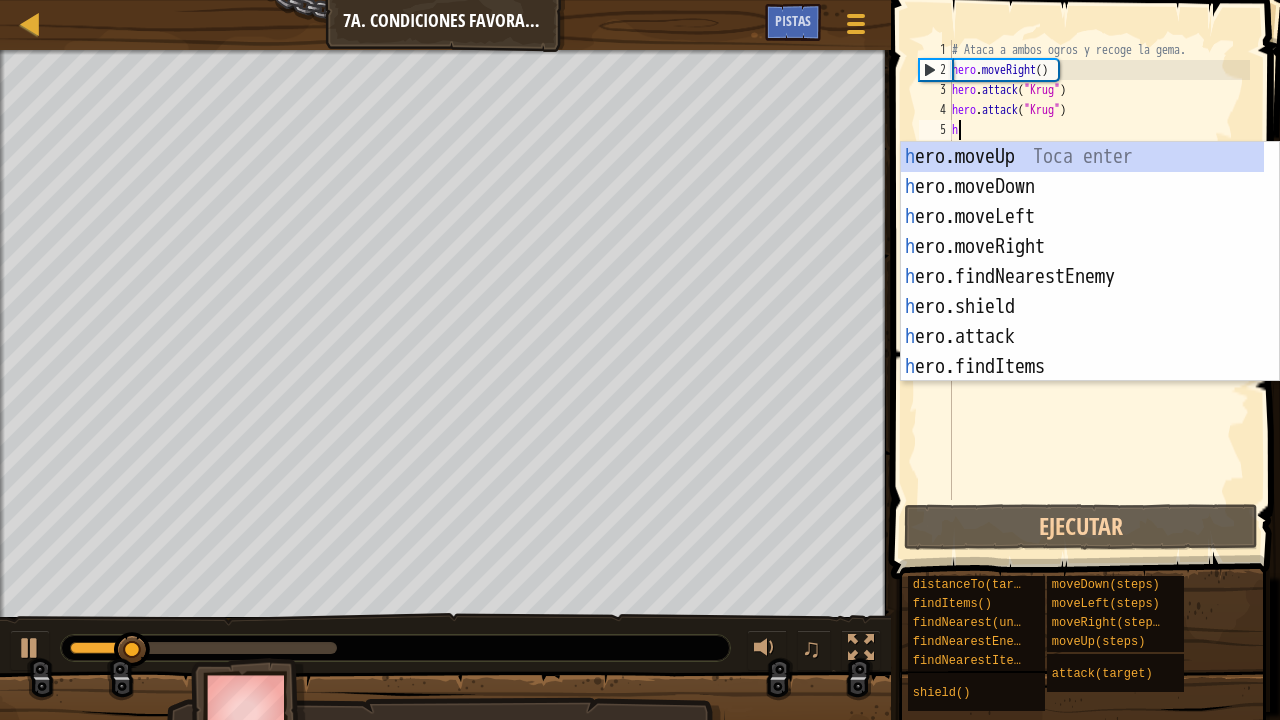scroll, scrollTop: 9, scrollLeft: 0, axis: vertical 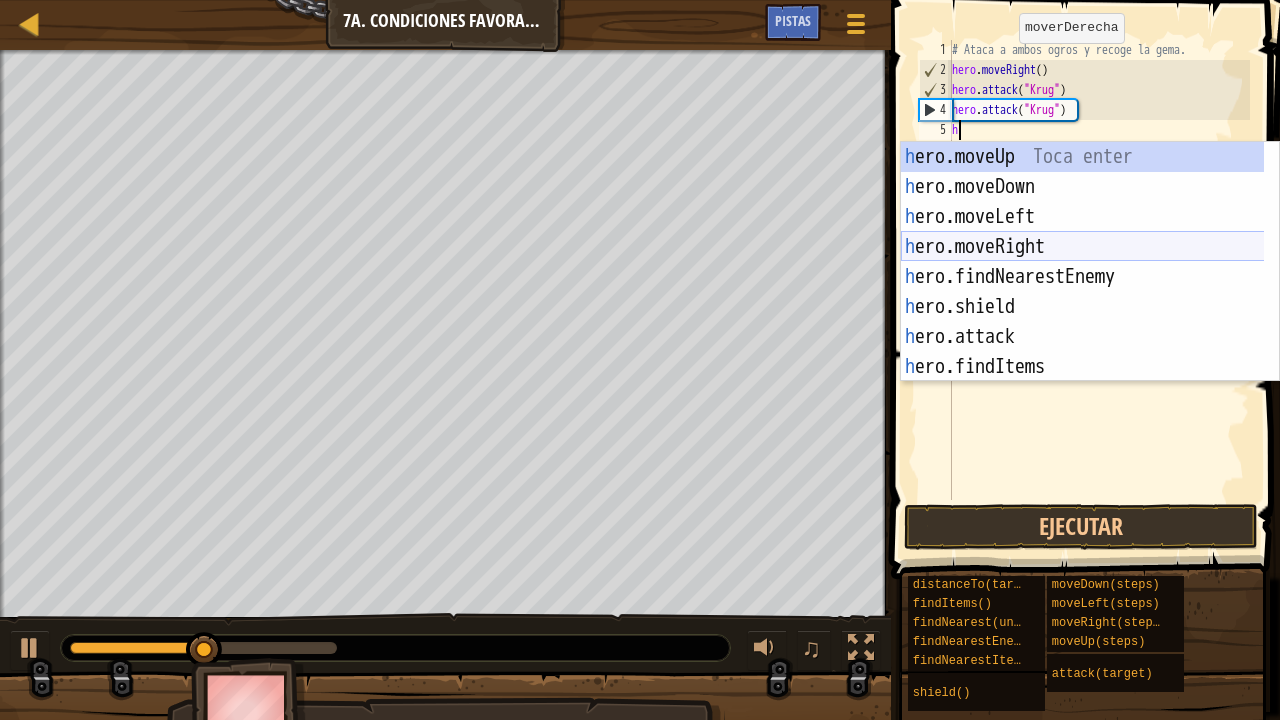 click on "h ero.moveUp Toca enter h ero.moveDown Toca enter h ero.moveLeft Toca enter h ero.moveRight Toca enter h ero.findNearestEnemy Toca enter h ero.shield Toca enter h ero.attack Toca enter h ero.findItems Toca enter h ero.distanceTo Toca enter" at bounding box center [1083, 292] 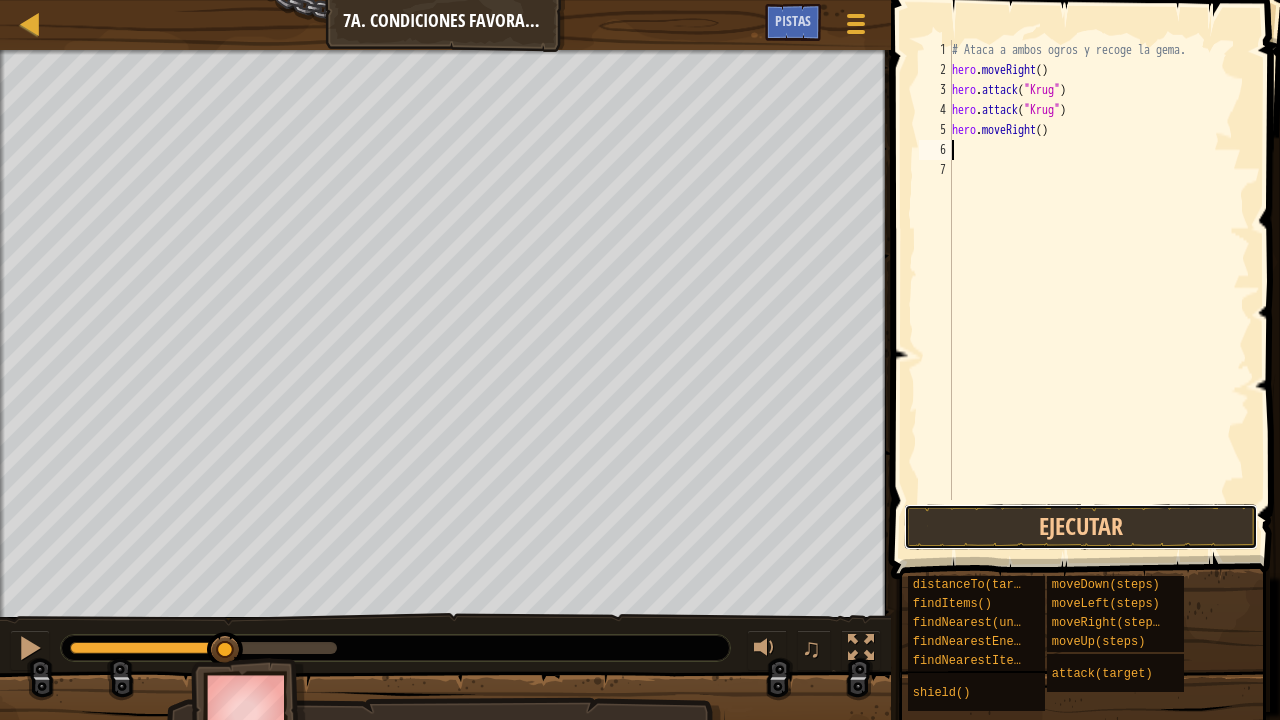 drag, startPoint x: 990, startPoint y: 519, endPoint x: 954, endPoint y: 476, distance: 56.0803 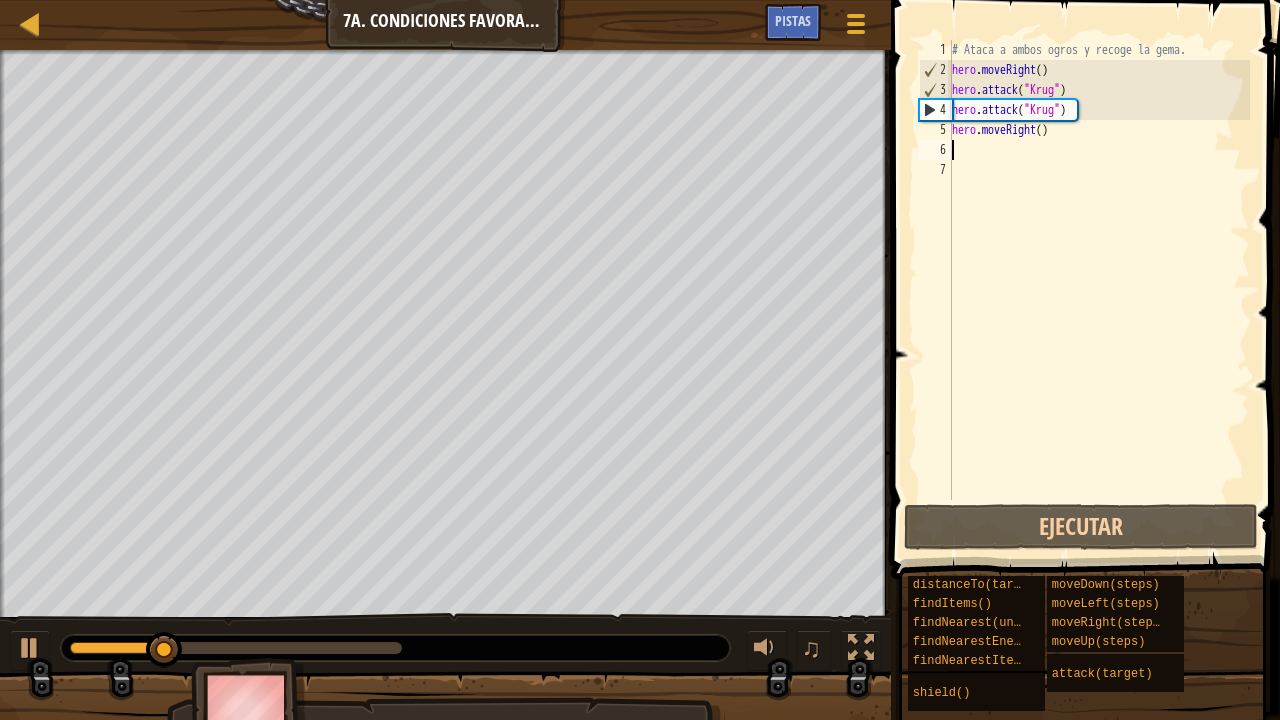 type on "h" 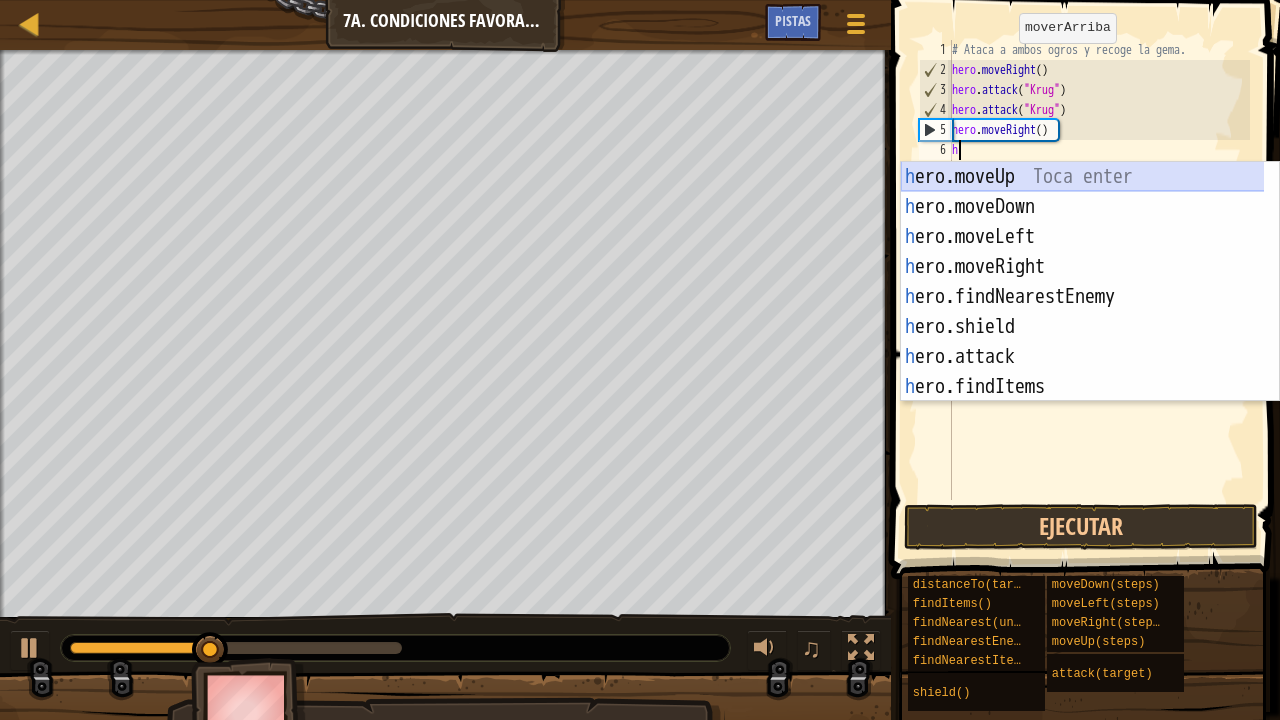 click on "h ero.moveUp Toca enter h ero.moveDown Toca enter h ero.moveLeft Toca enter h ero.moveRight Toca enter h ero.findNearestEnemy Toca enter h ero.shield Toca enter h ero.attack Toca enter h ero.findItems Toca enter h ero.distanceTo Toca enter" at bounding box center [1083, 312] 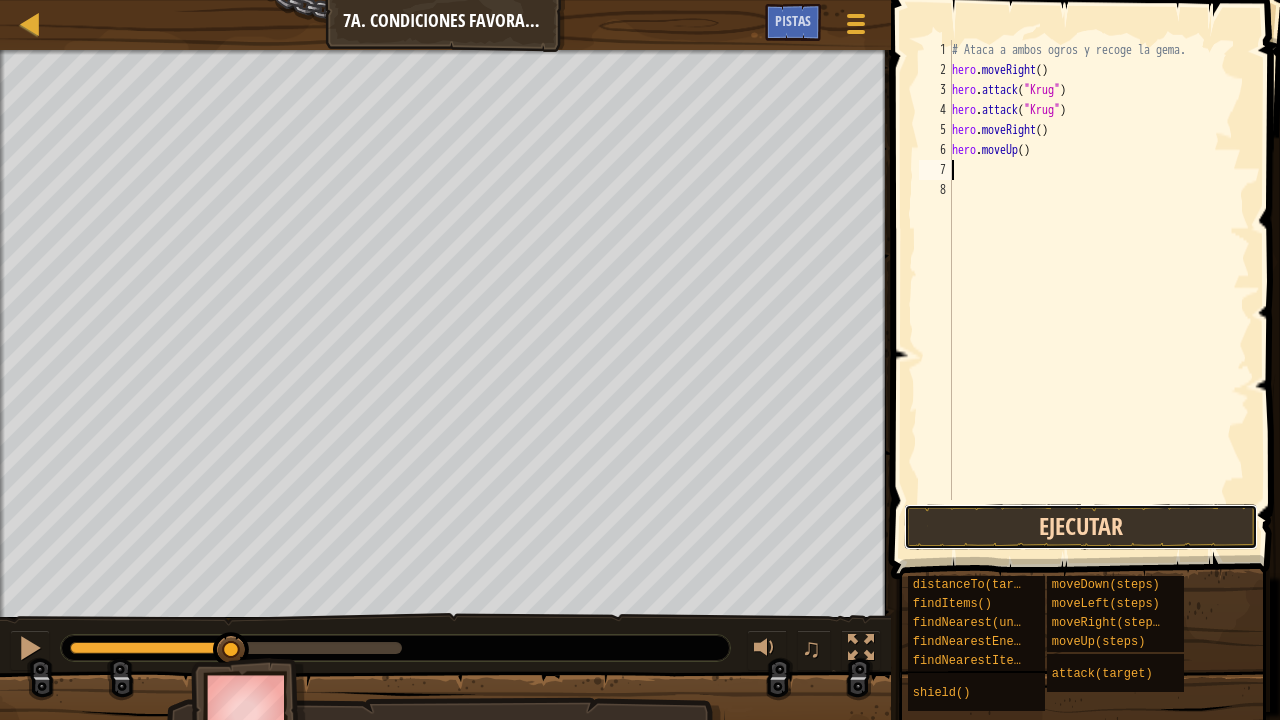 click on "Ejecutar" at bounding box center (1081, 527) 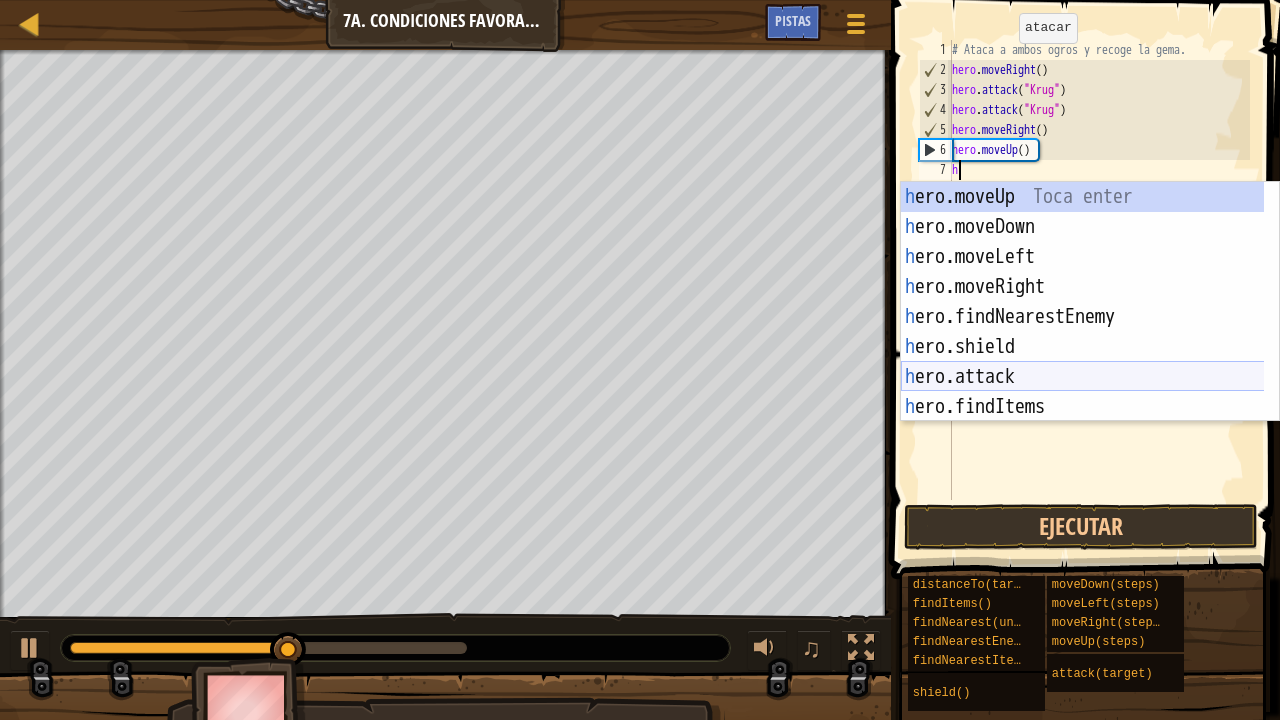 click on "h ero.moveUp Toca enter h ero.moveDown Toca enter h ero.moveLeft Toca enter h ero.moveRight Toca enter h ero.findNearestEnemy Toca enter h ero.shield Toca enter h ero.attack Toca enter h ero.findItems Toca enter h ero.distanceTo Toca enter" at bounding box center [1083, 332] 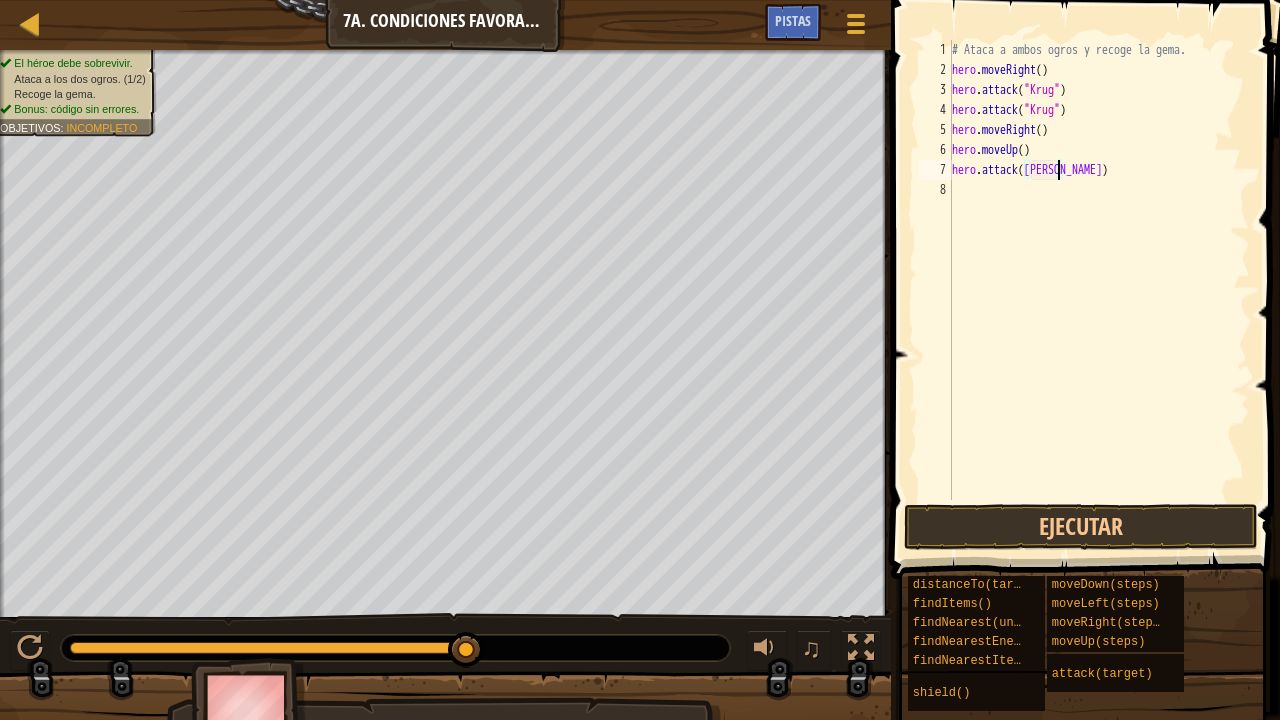 scroll, scrollTop: 9, scrollLeft: 8, axis: both 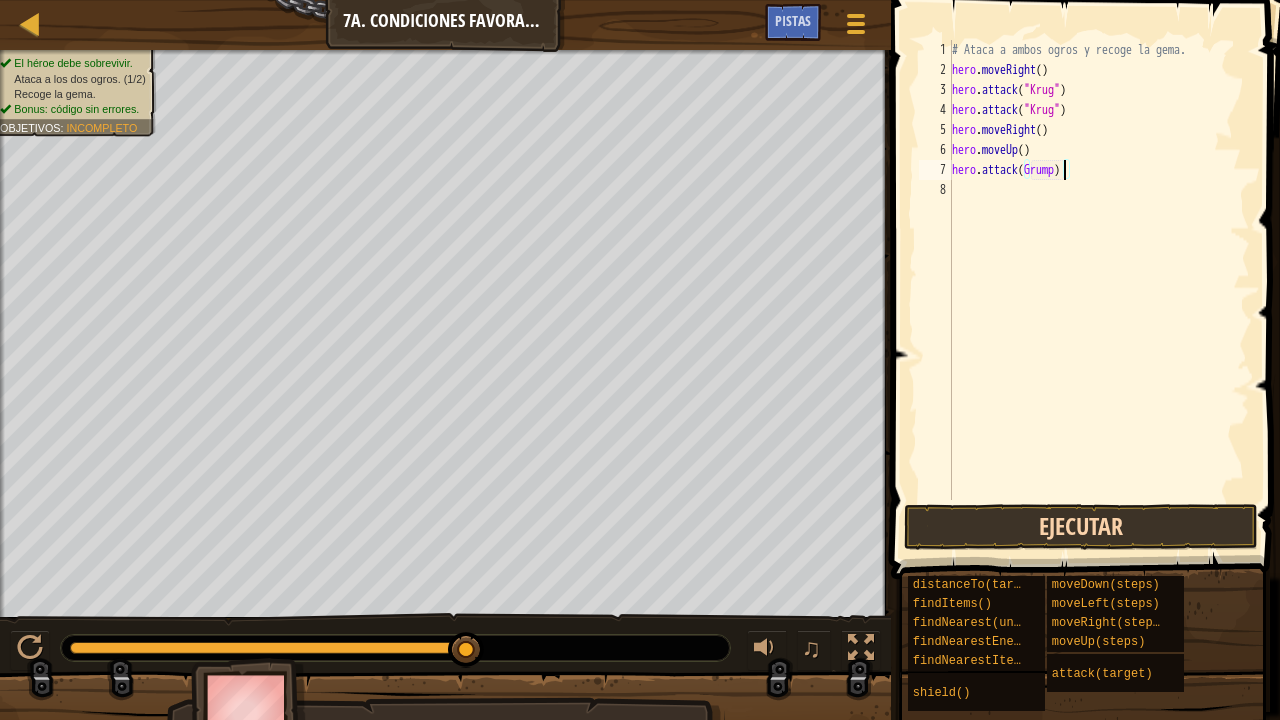 type on "hero.attack(Grump)" 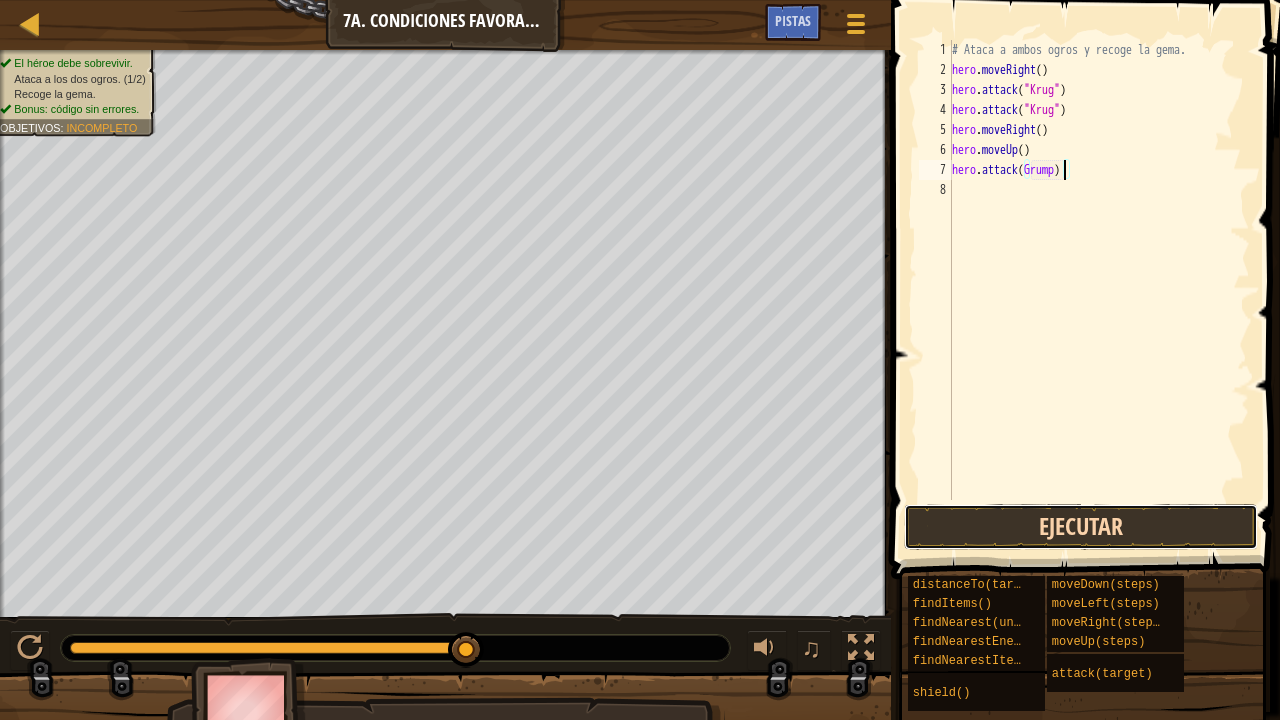 click on "Ejecutar" at bounding box center [1081, 527] 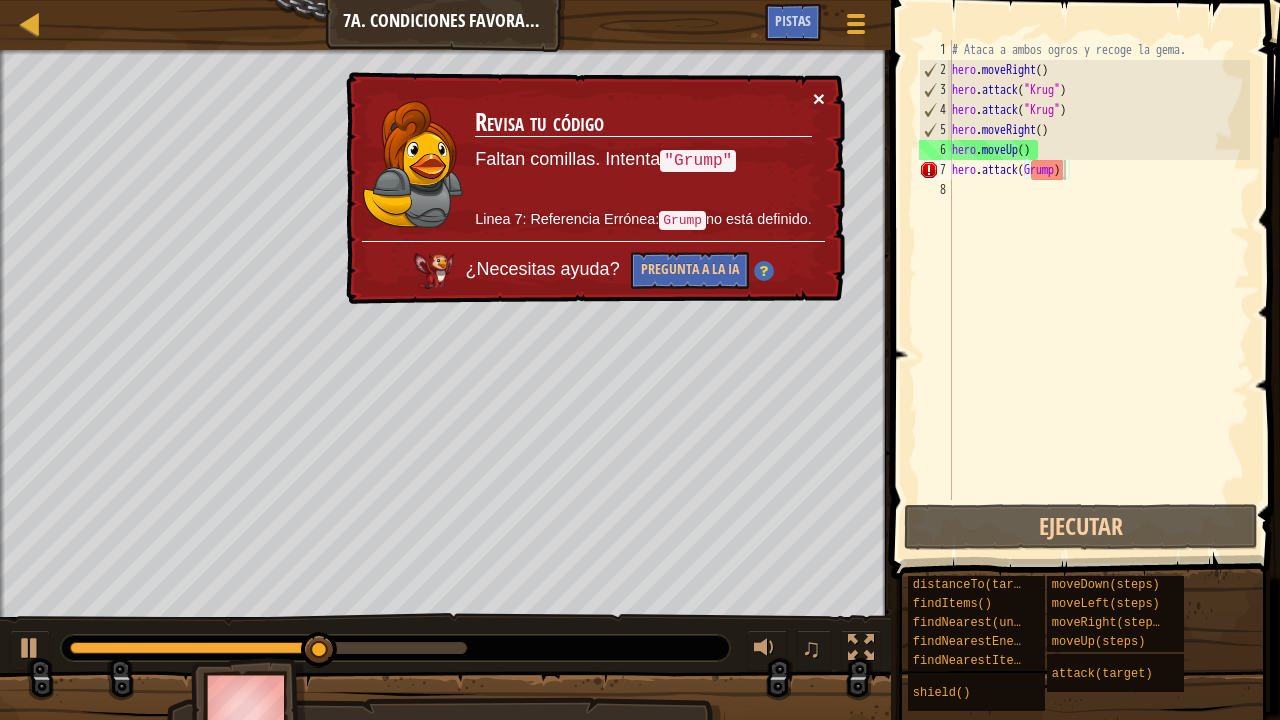 click on "×" at bounding box center [819, 98] 